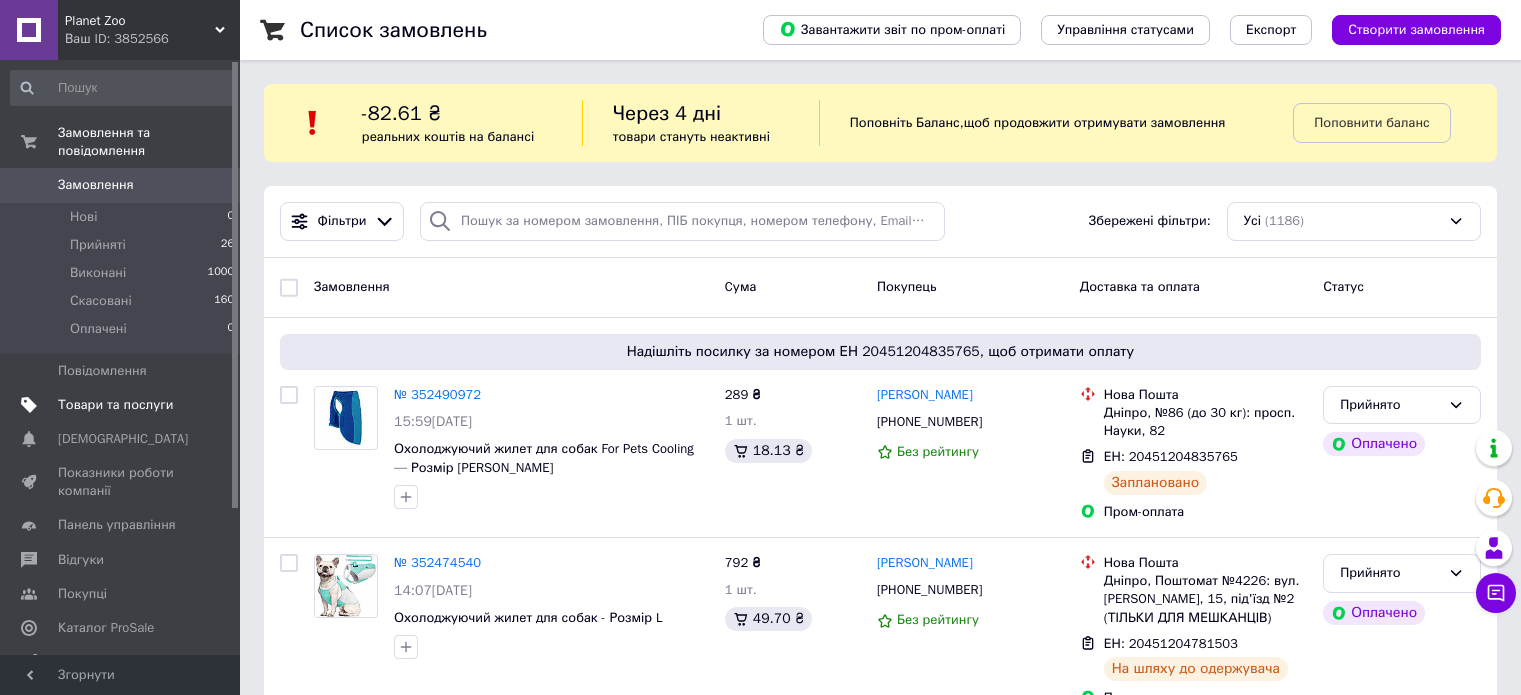 scroll, scrollTop: 0, scrollLeft: 0, axis: both 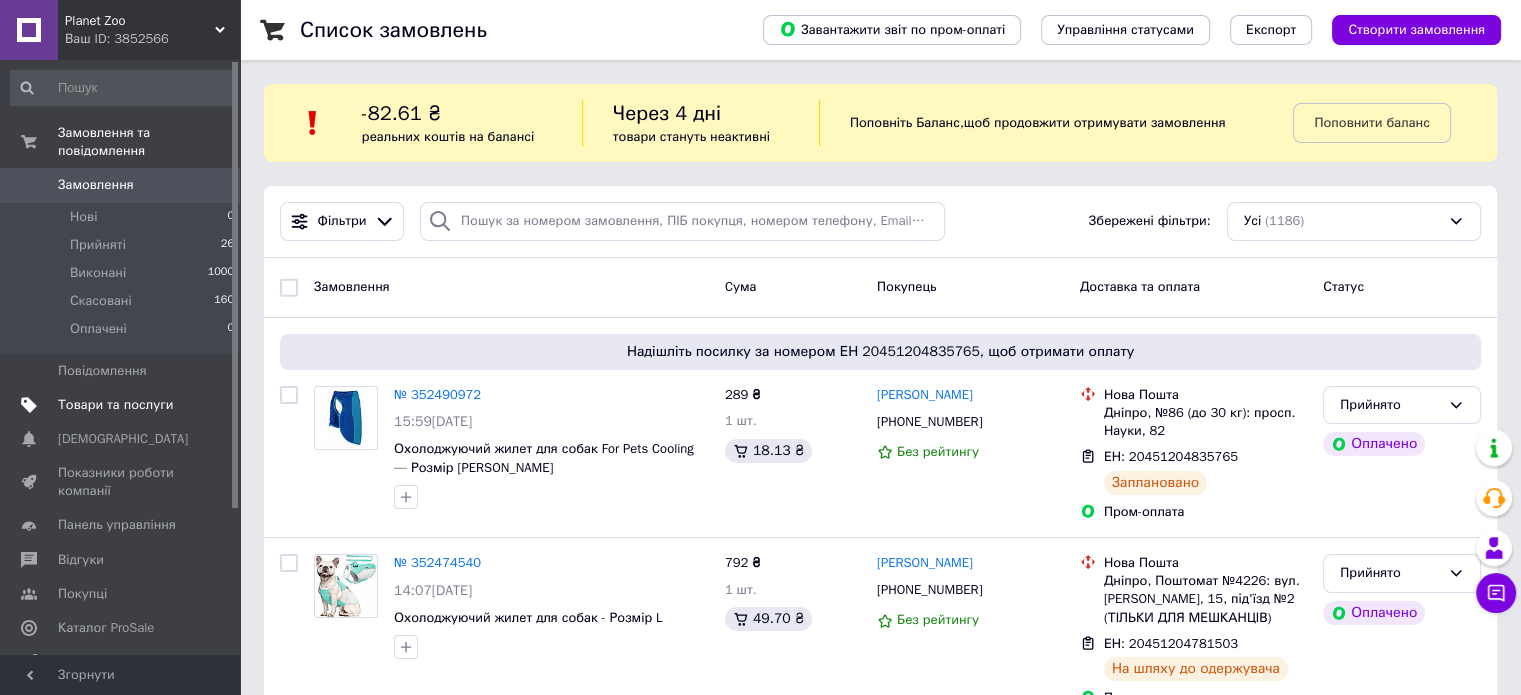 click on "Товари та послуги" at bounding box center [115, 405] 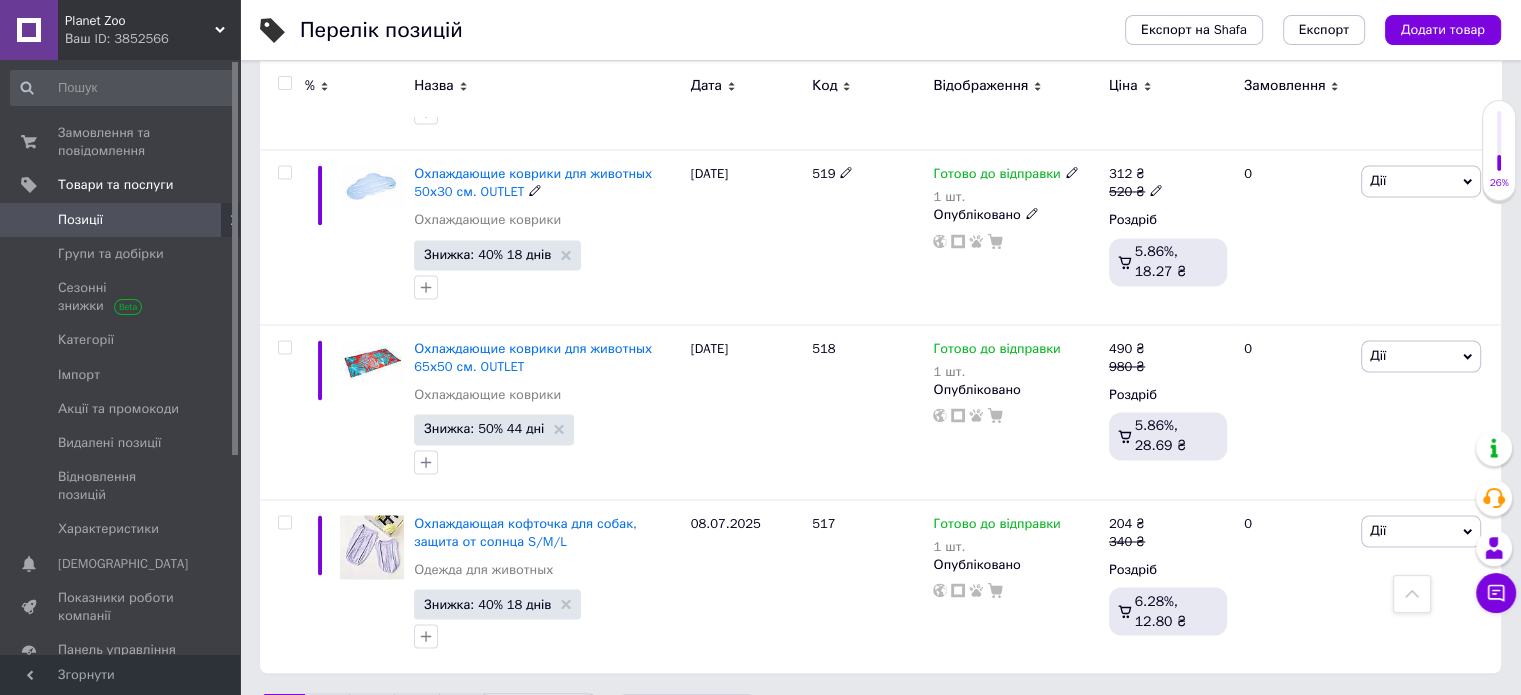scroll, scrollTop: 3227, scrollLeft: 0, axis: vertical 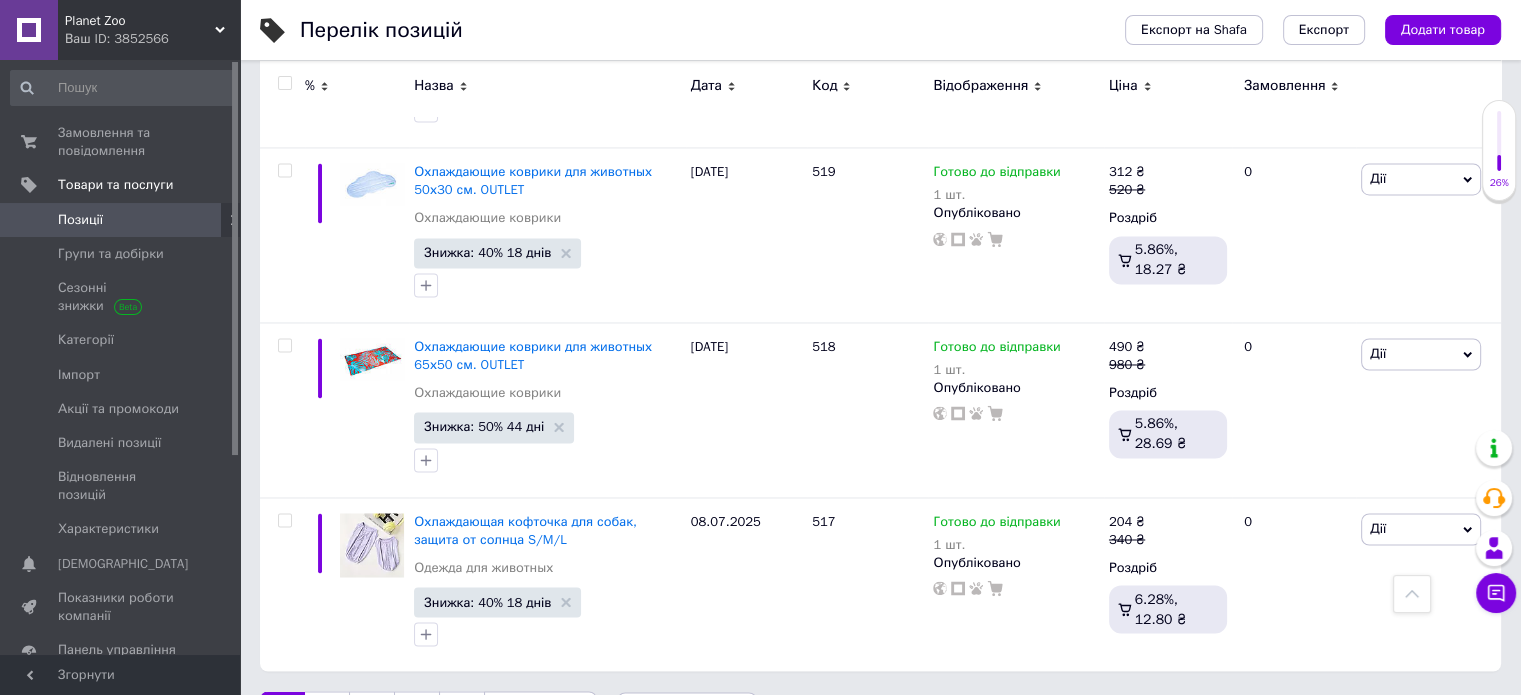 click on "2" at bounding box center [327, 712] 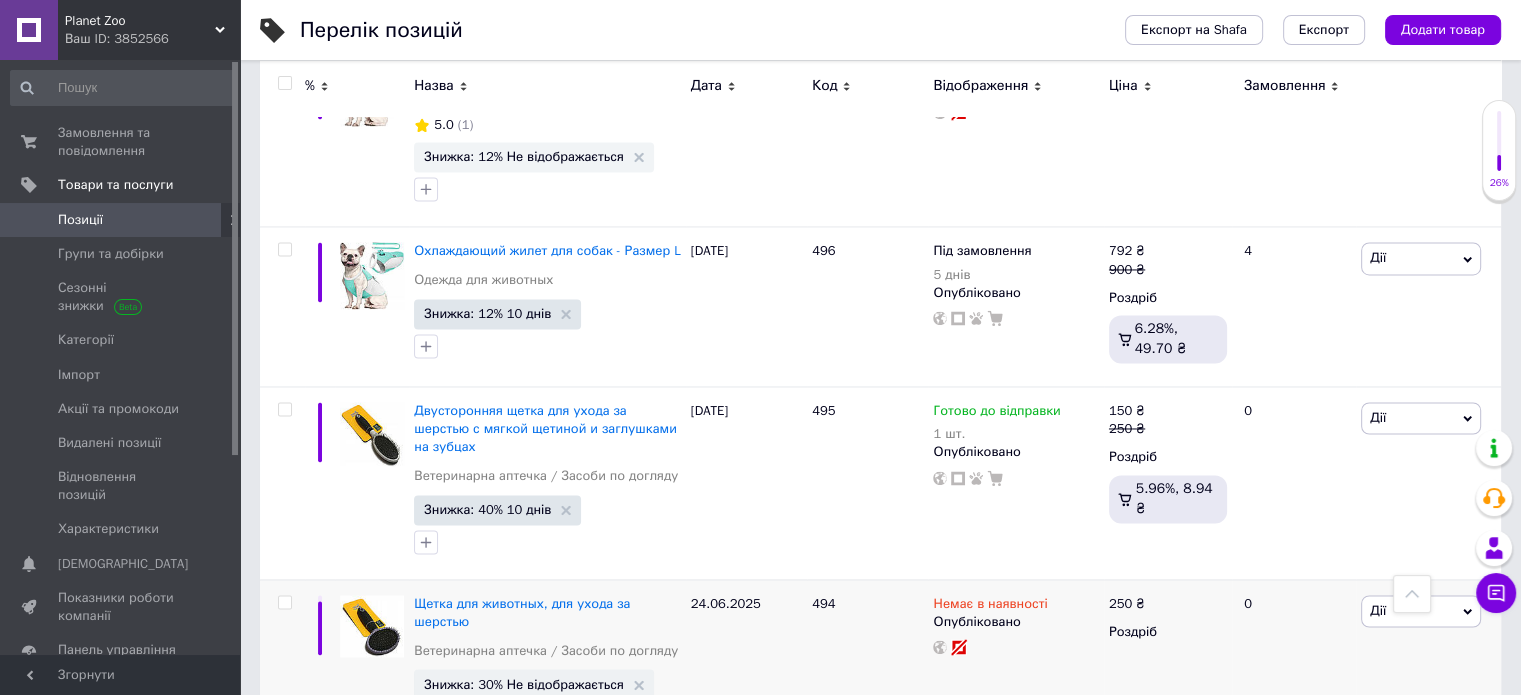 scroll, scrollTop: 3168, scrollLeft: 0, axis: vertical 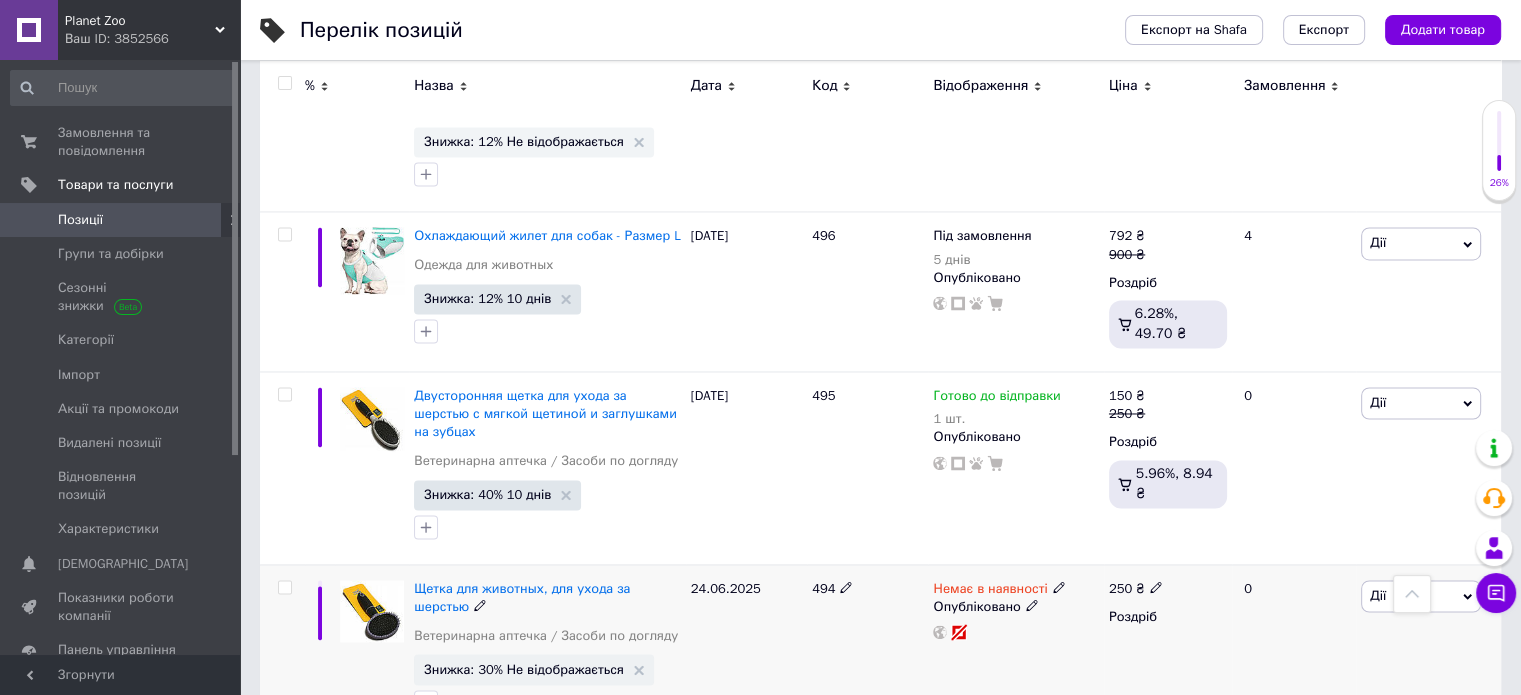 drag, startPoint x: 1387, startPoint y: 468, endPoint x: 1381, endPoint y: 512, distance: 44.407207 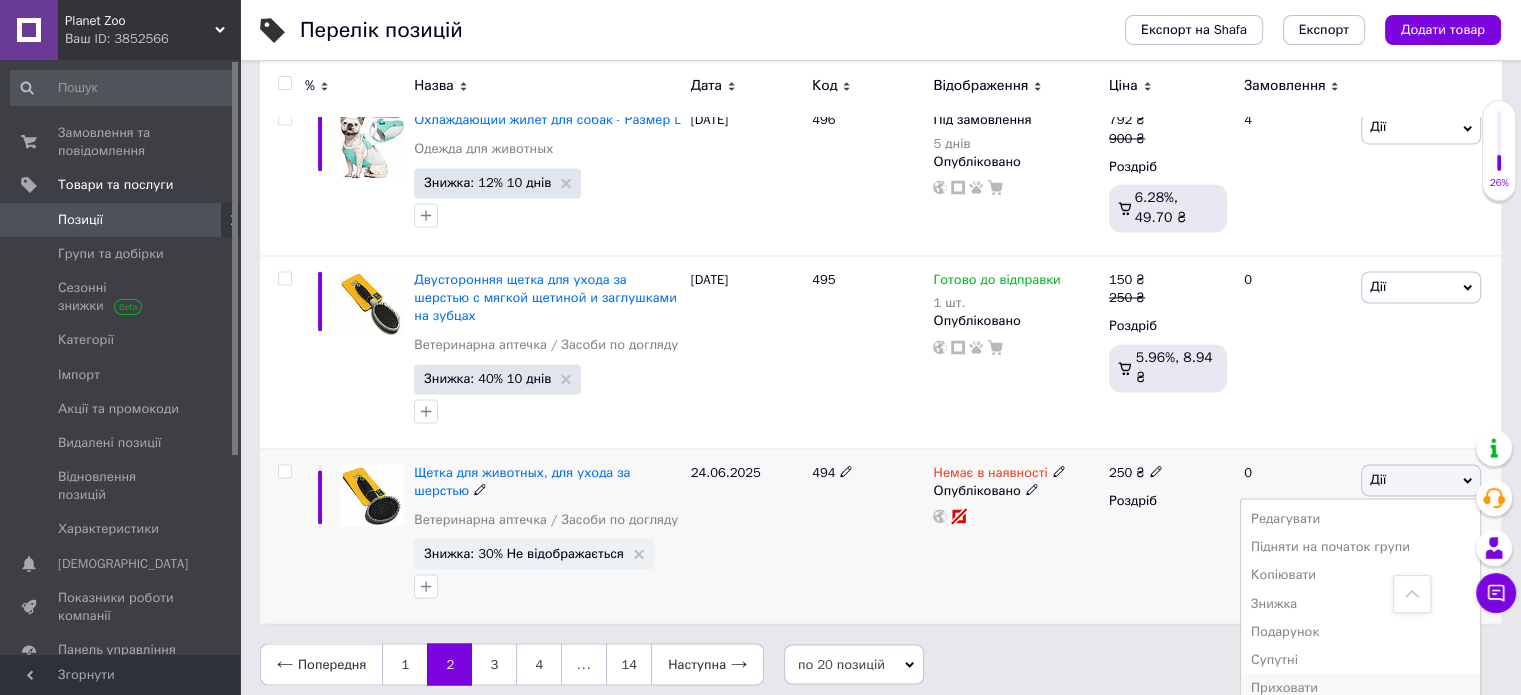 scroll, scrollTop: 3286, scrollLeft: 0, axis: vertical 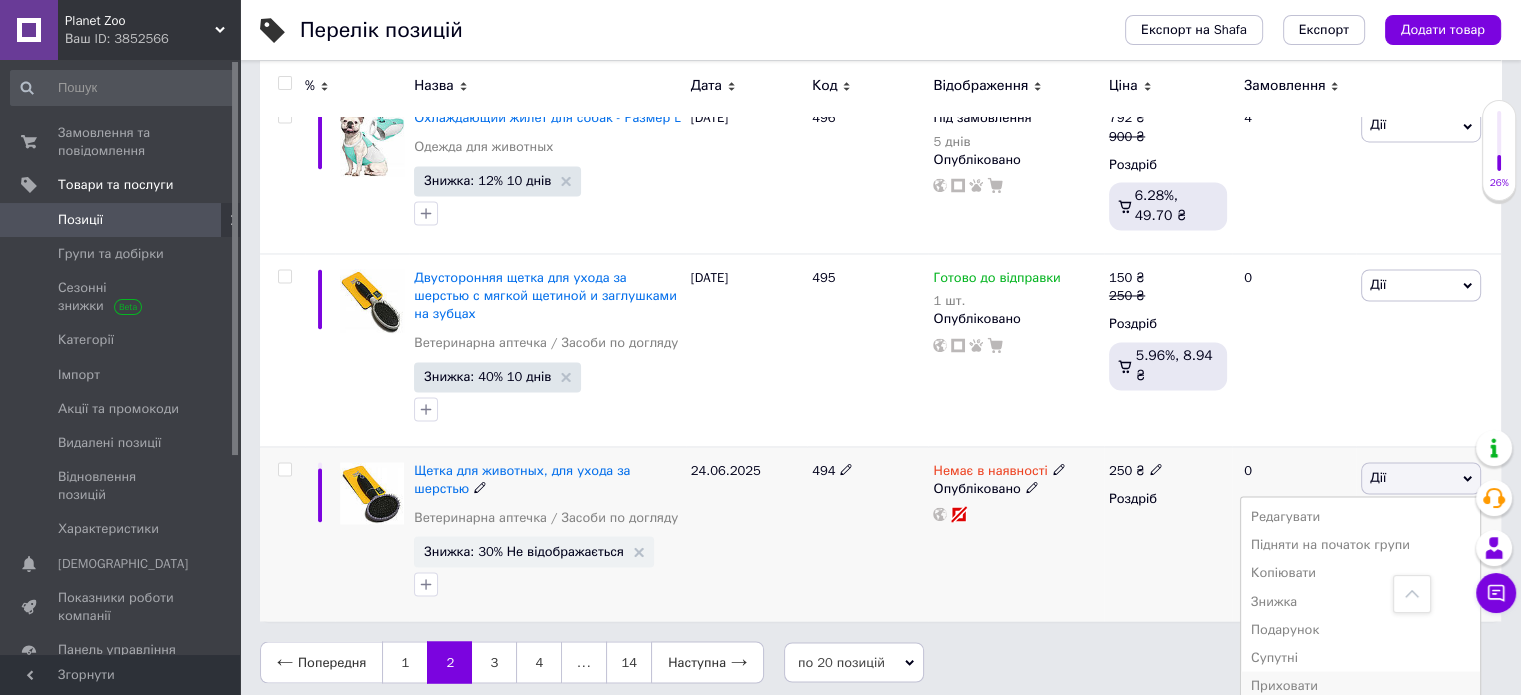 click on "Приховати" at bounding box center [1360, 685] 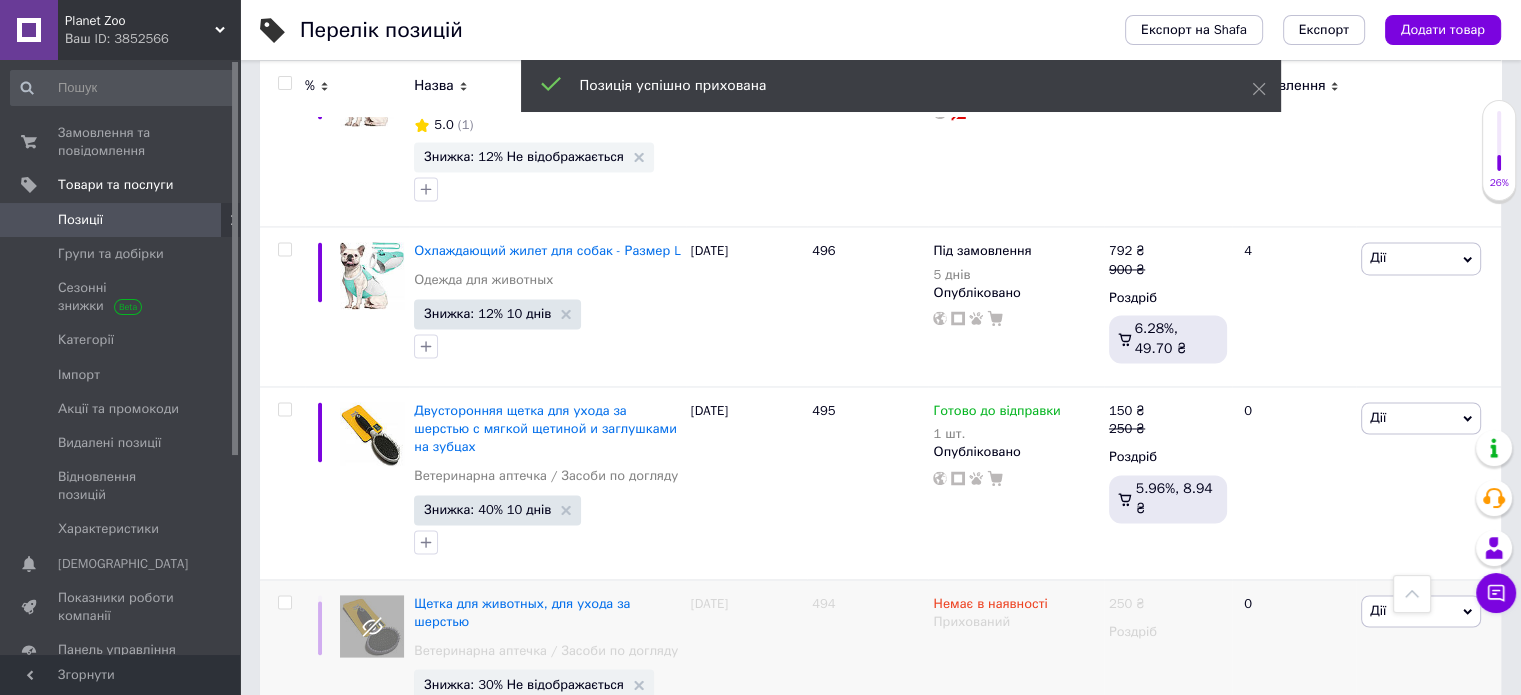 click on "3" at bounding box center [494, 795] 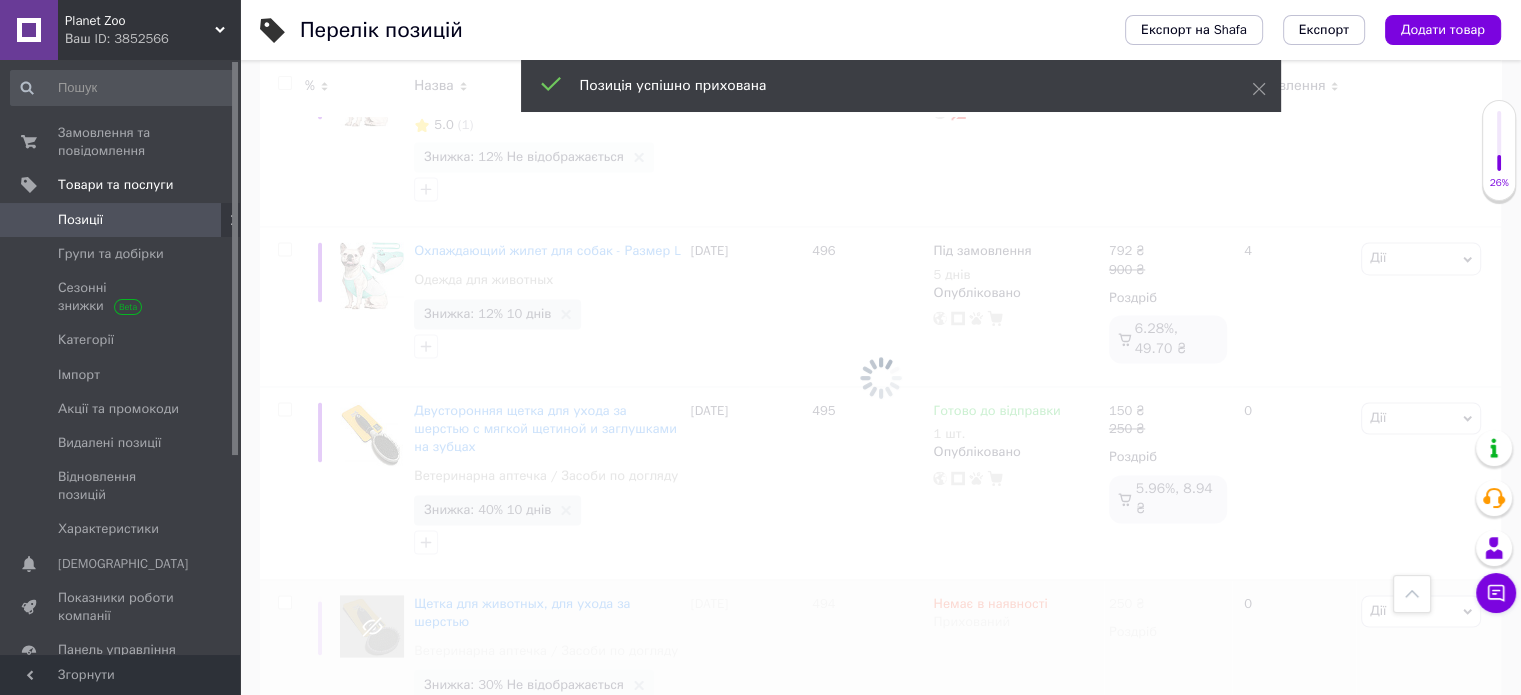 scroll, scrollTop: 3154, scrollLeft: 0, axis: vertical 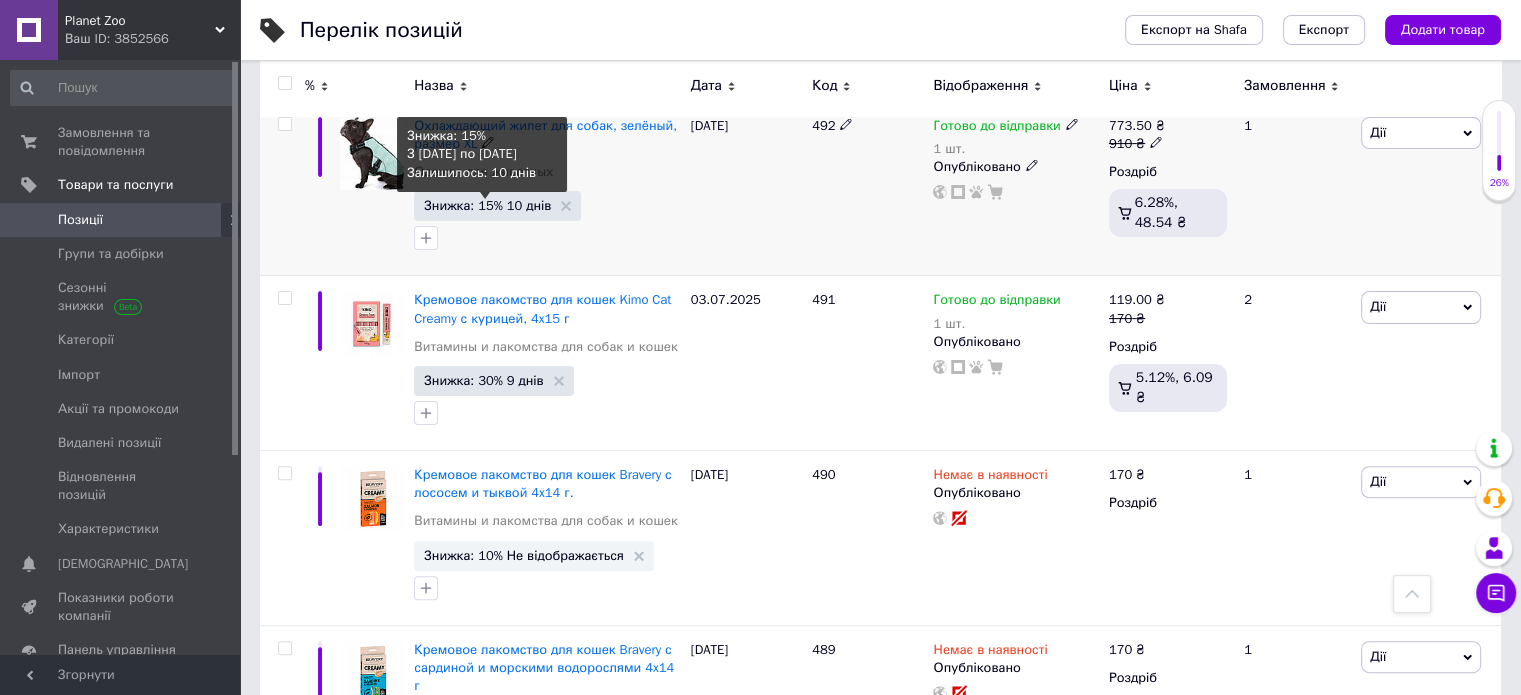 click on "Знижка: 15% 10 днів" at bounding box center [487, 205] 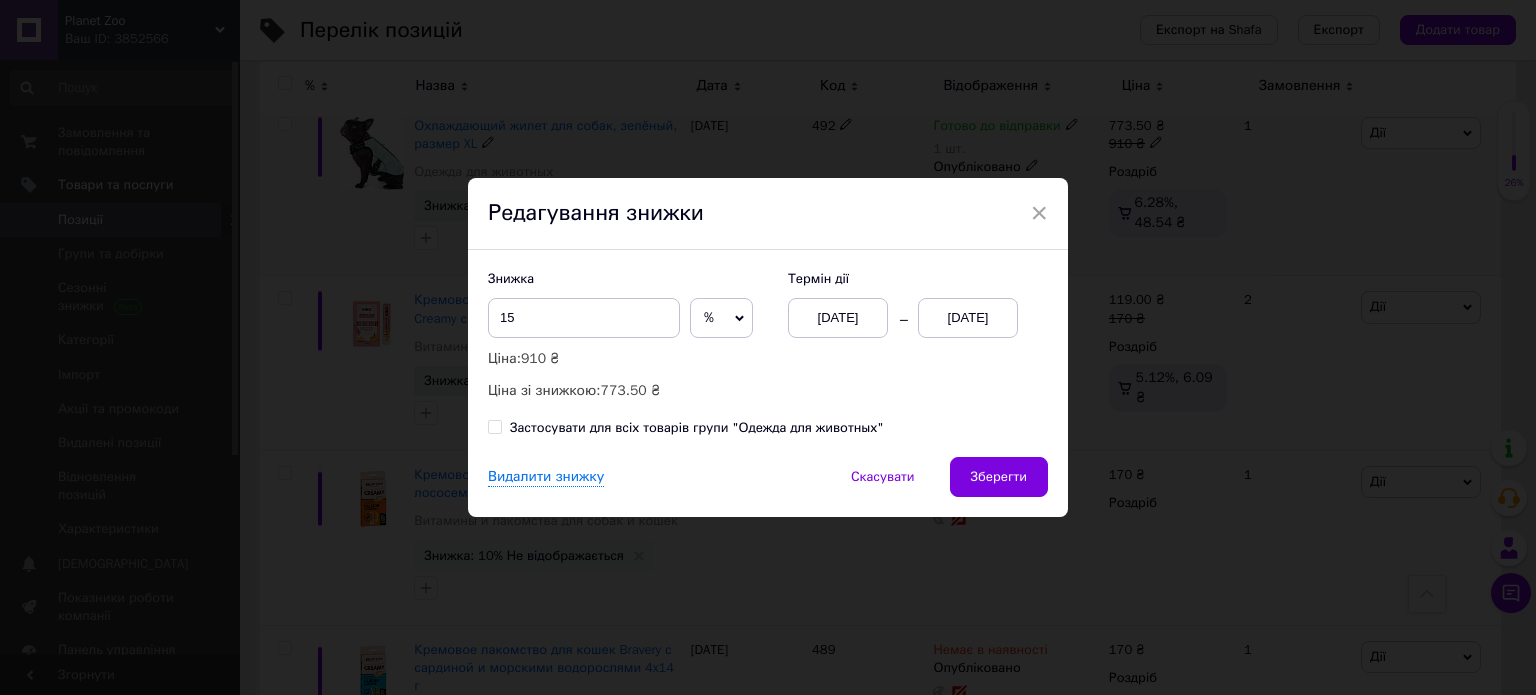 click on "[DATE]" at bounding box center [968, 318] 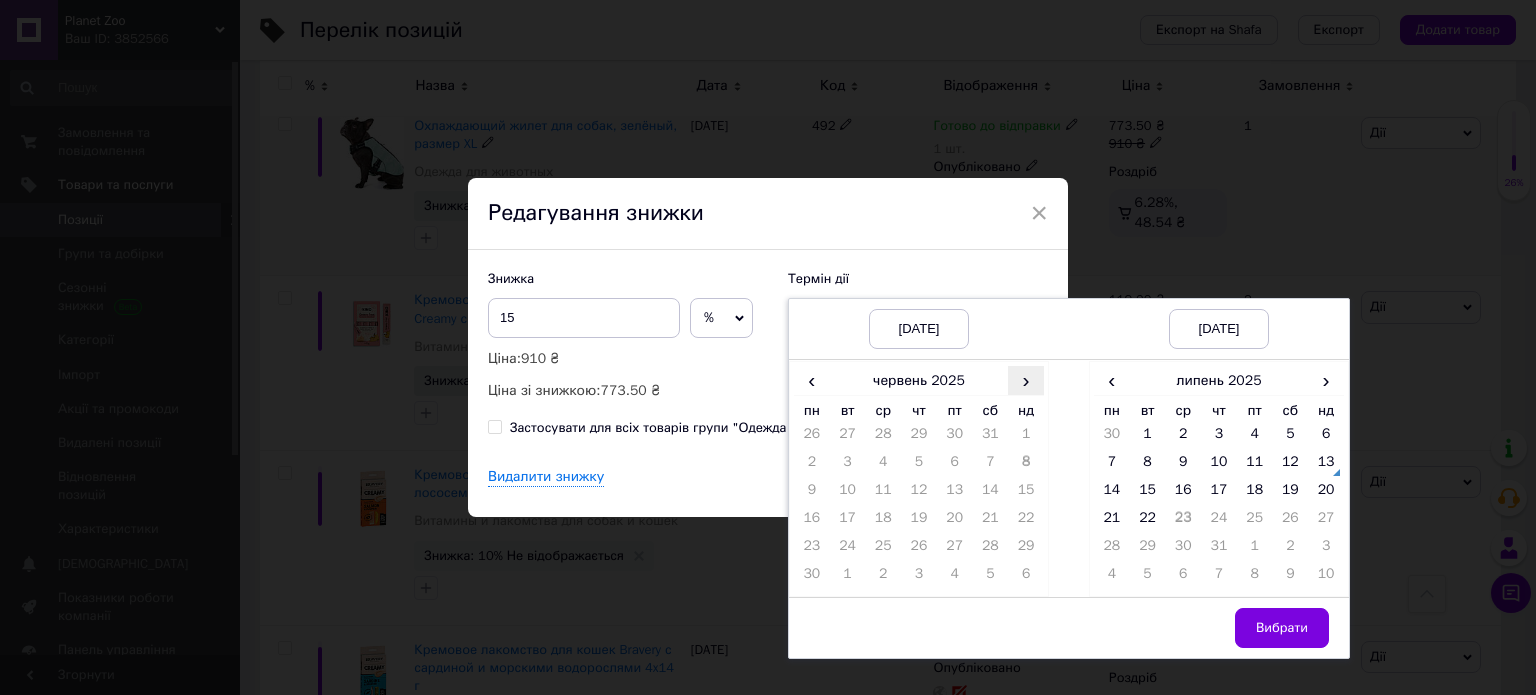 click on "›" at bounding box center [1026, 380] 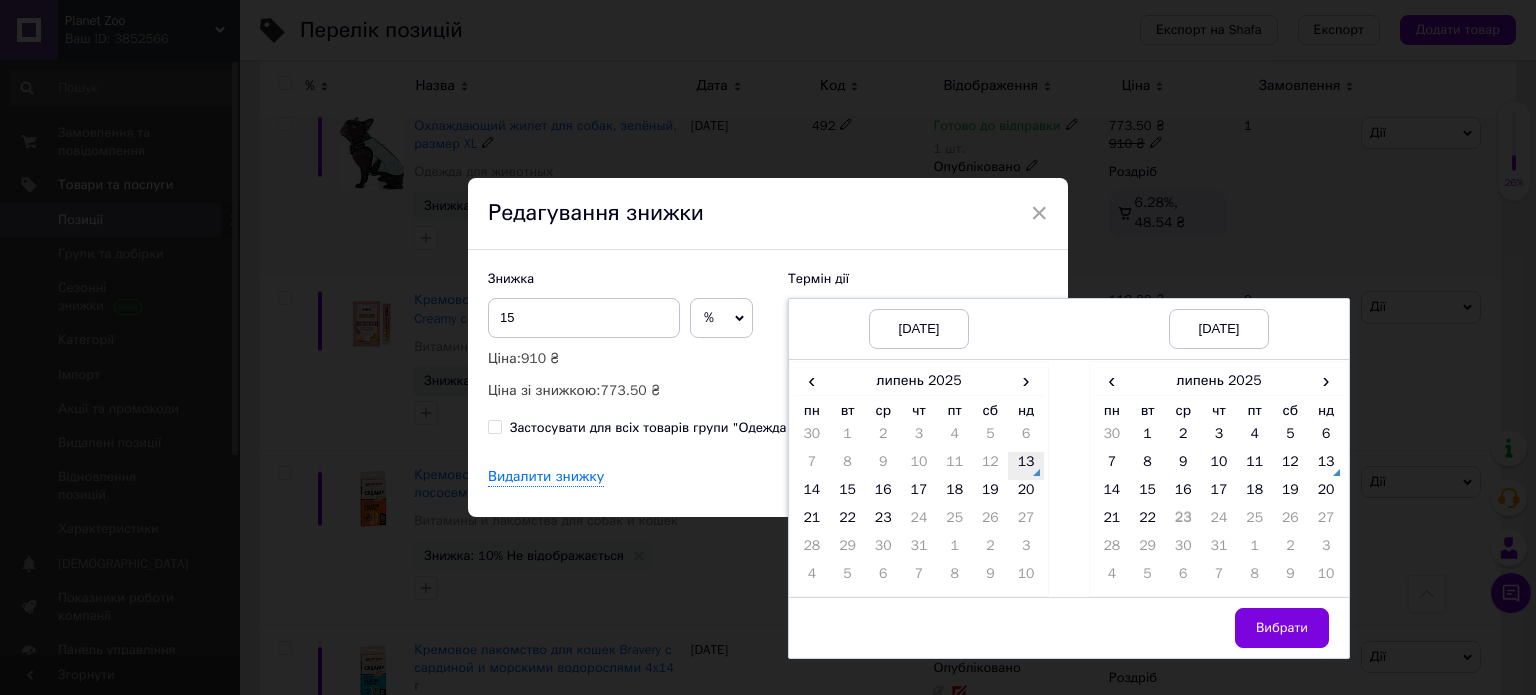 click on "13" at bounding box center [1026, 466] 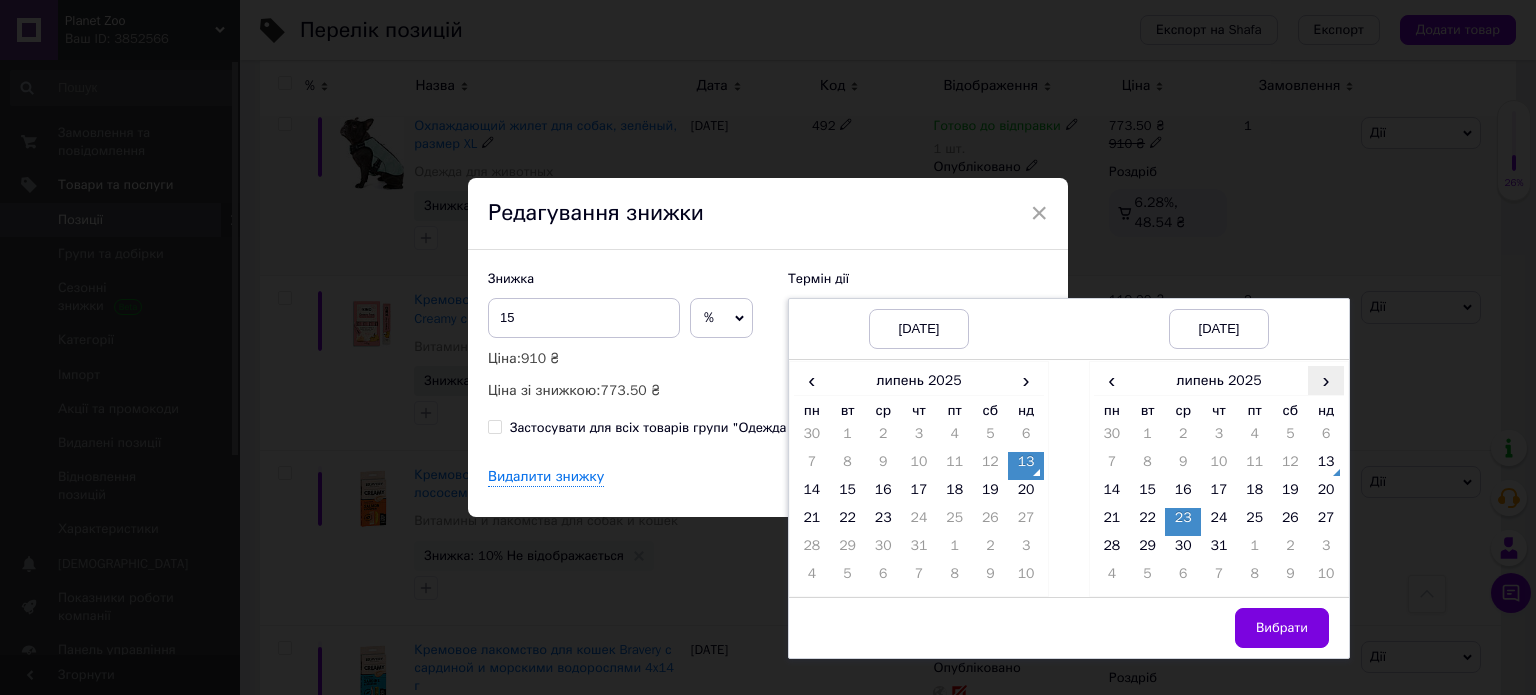 drag, startPoint x: 1324, startPoint y: 378, endPoint x: 1319, endPoint y: 387, distance: 10.29563 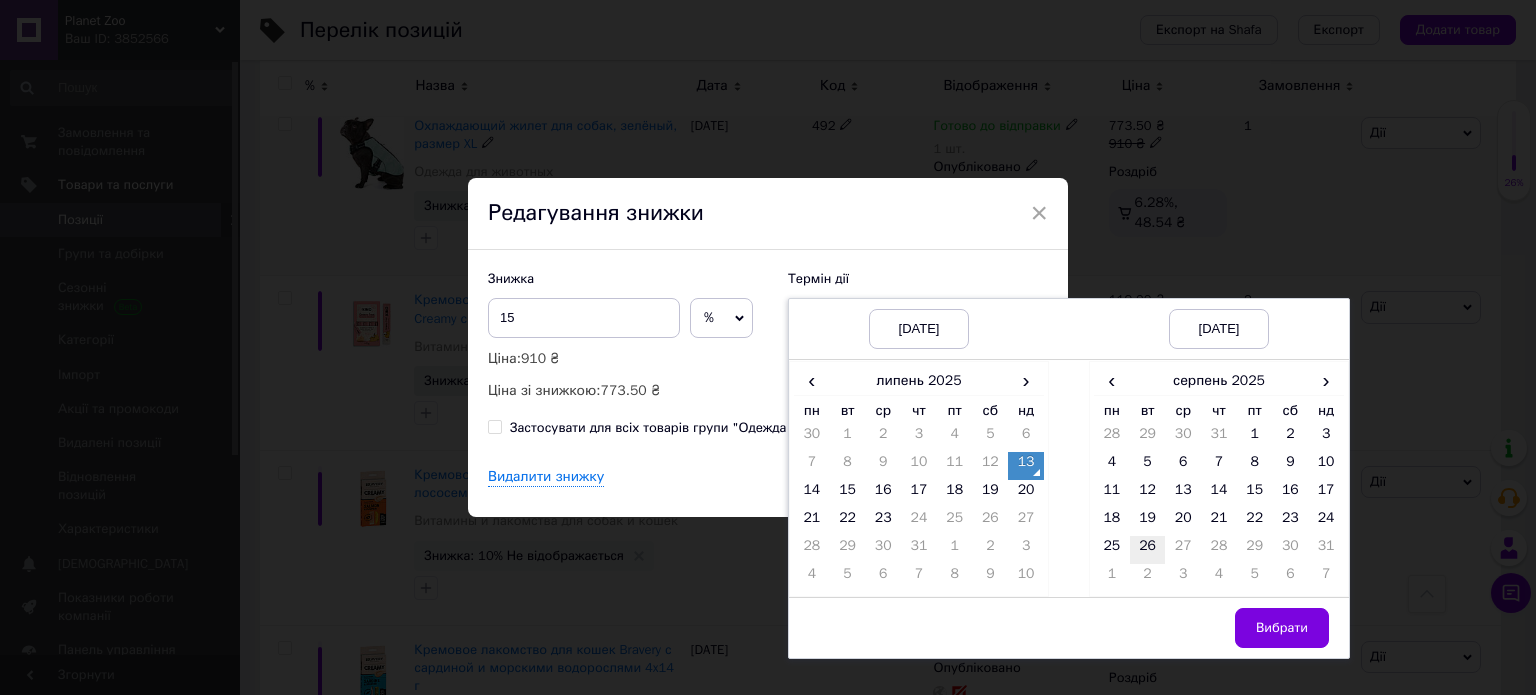 drag, startPoint x: 1170, startPoint y: 549, endPoint x: 1160, endPoint y: 553, distance: 10.770329 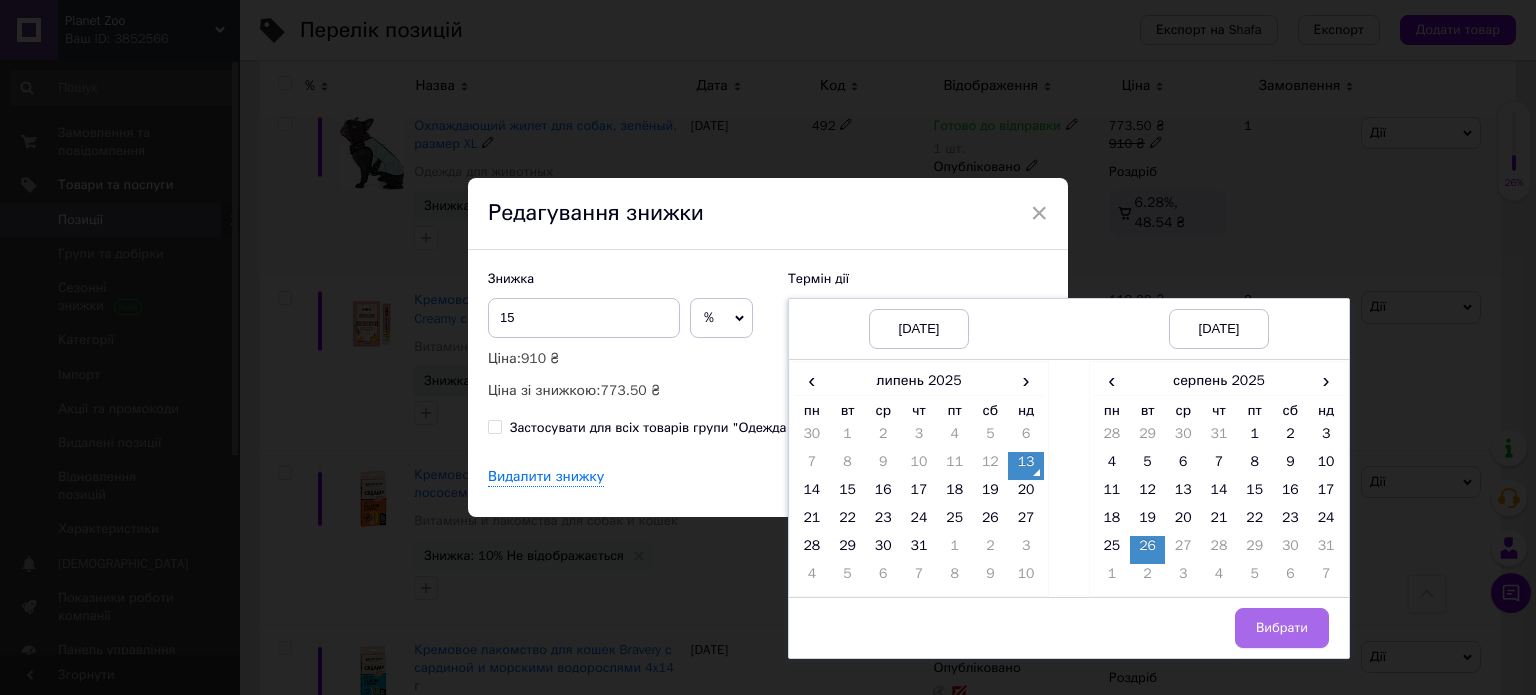click on "Вибрати" at bounding box center [1282, 628] 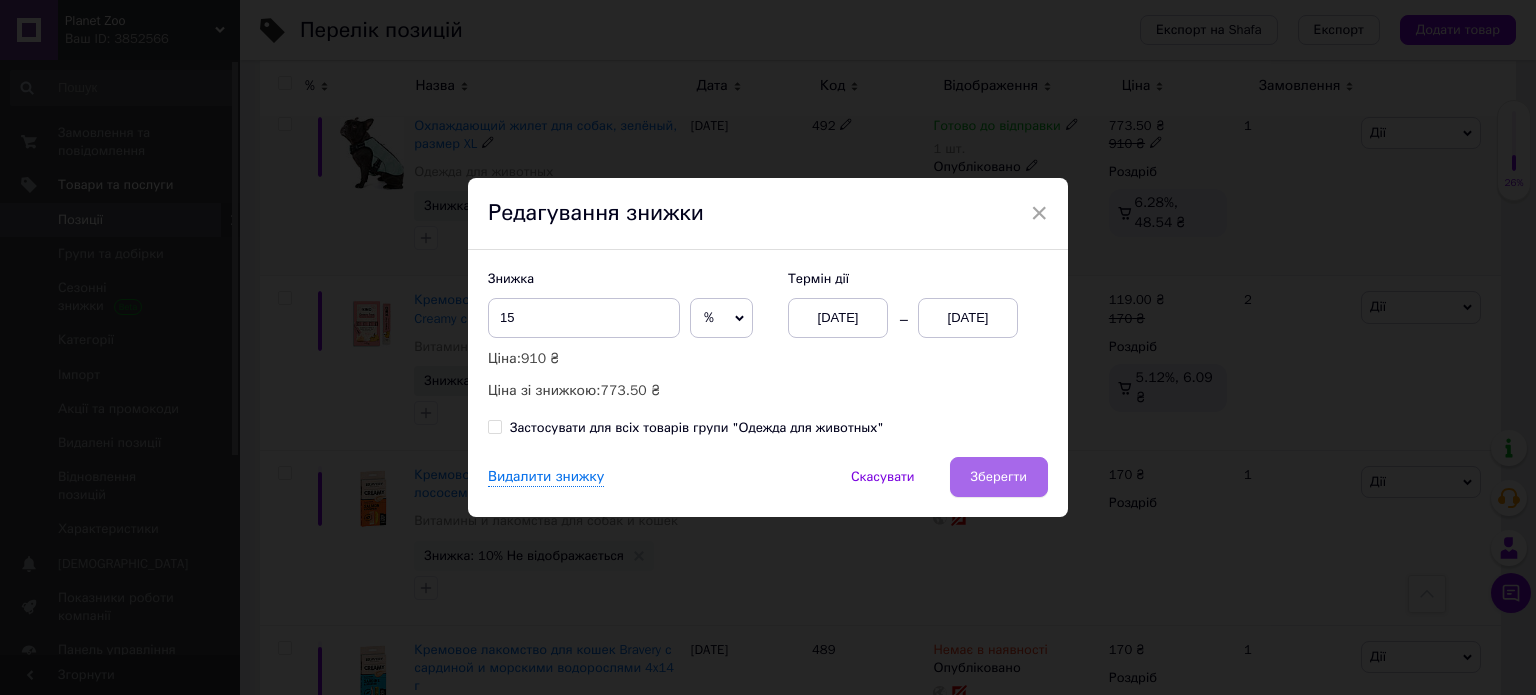 click on "Зберегти" at bounding box center [999, 477] 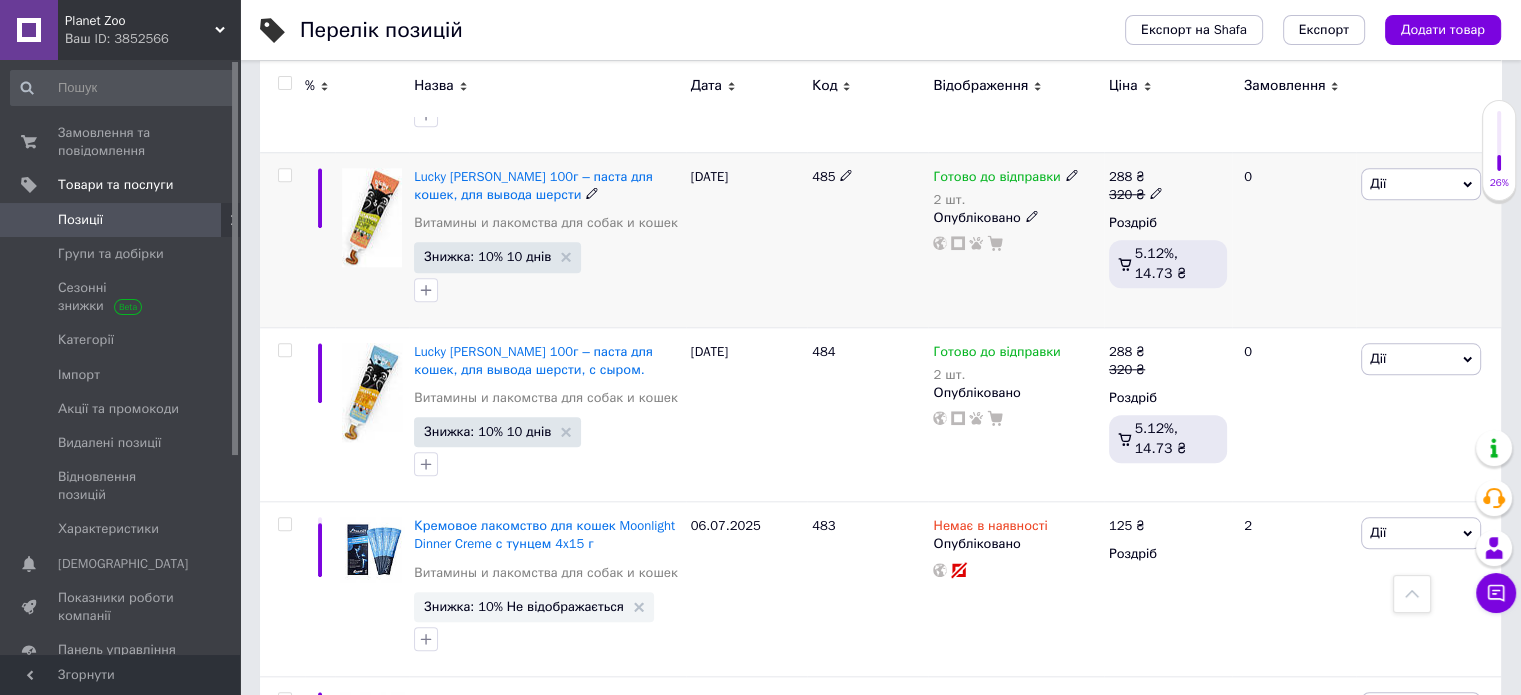 scroll, scrollTop: 1923, scrollLeft: 0, axis: vertical 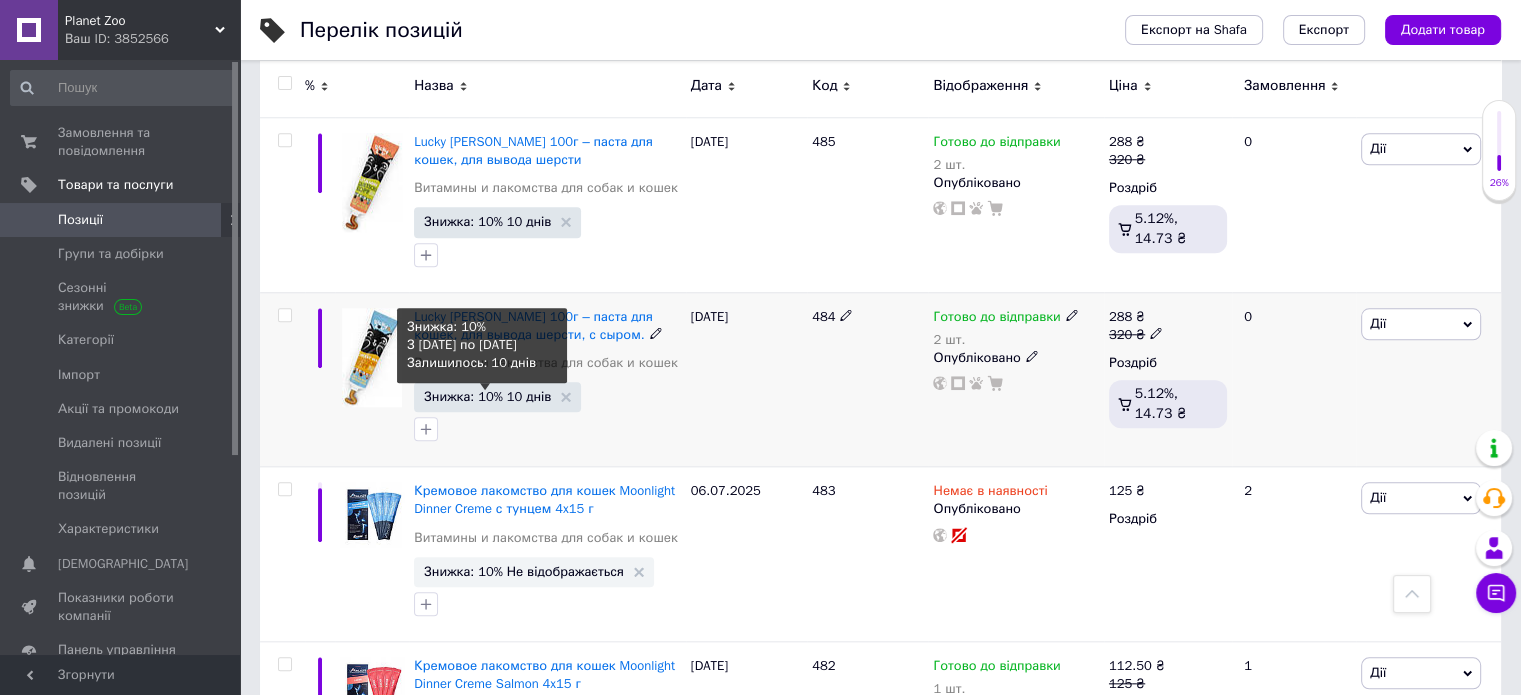 click on "Знижка: 10% 10 днів" at bounding box center (487, 396) 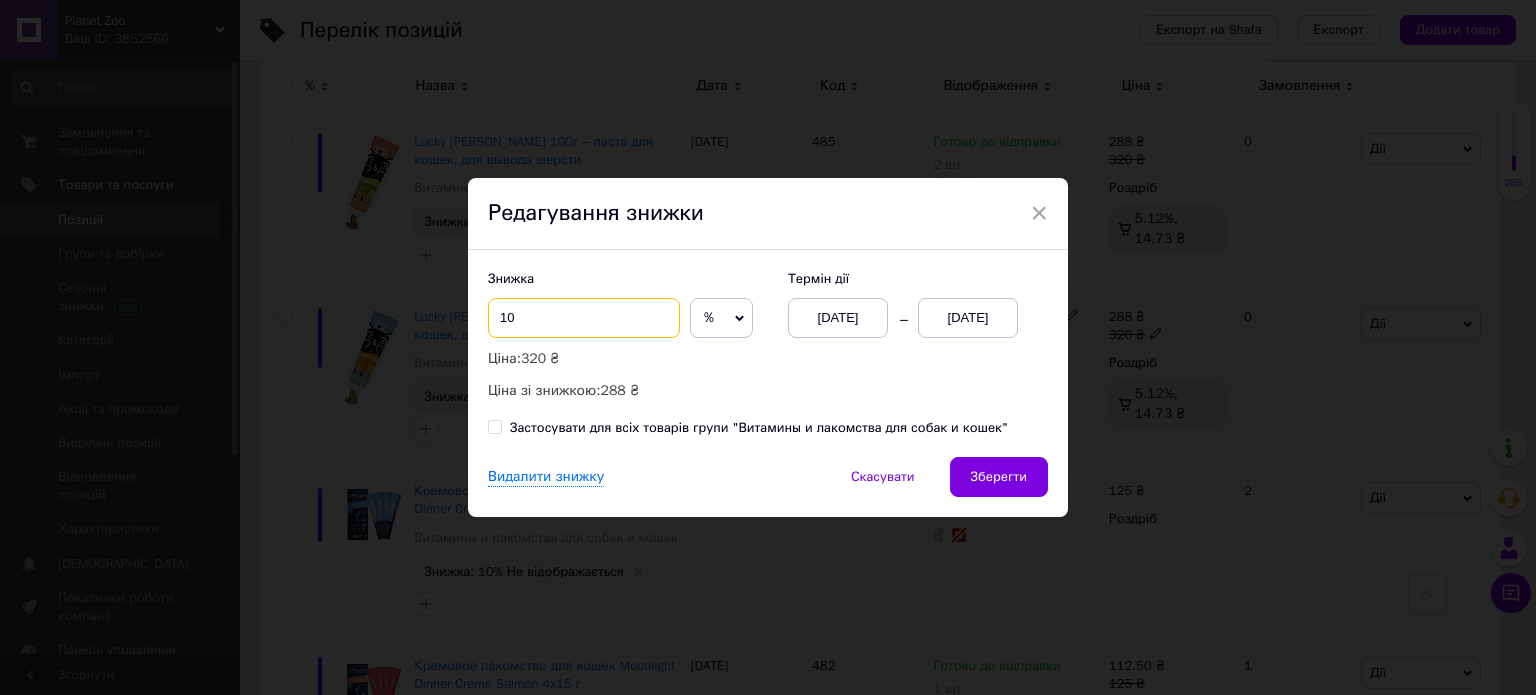 click on "10" at bounding box center (584, 318) 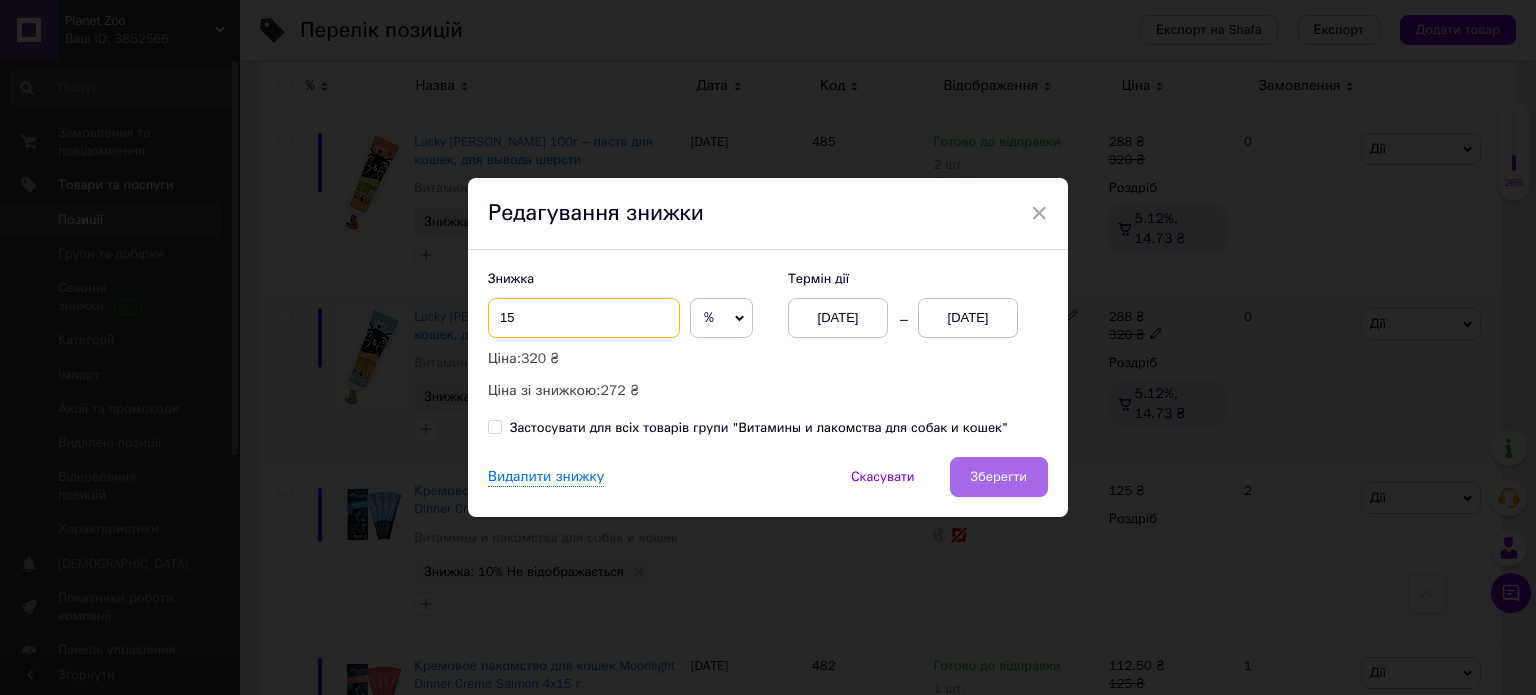 type on "15" 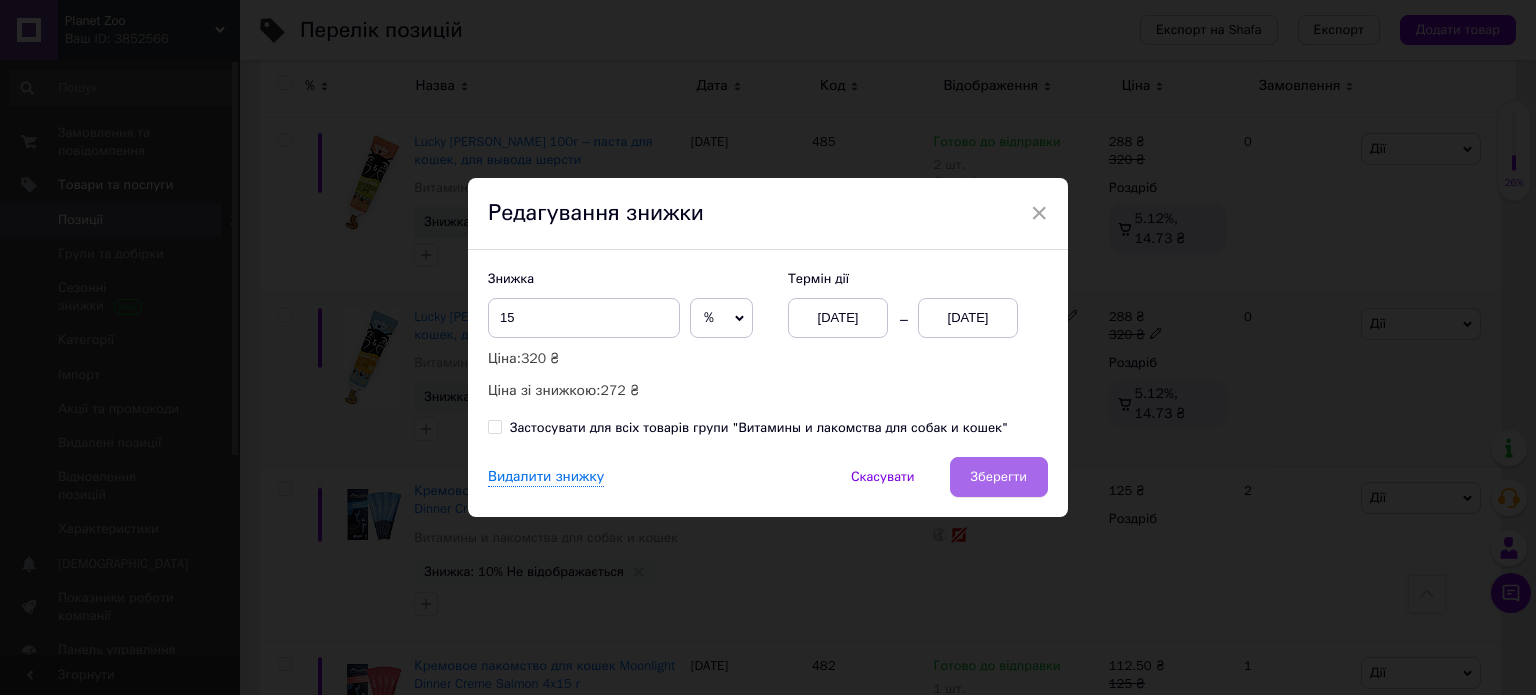 click on "Зберегти" at bounding box center (999, 477) 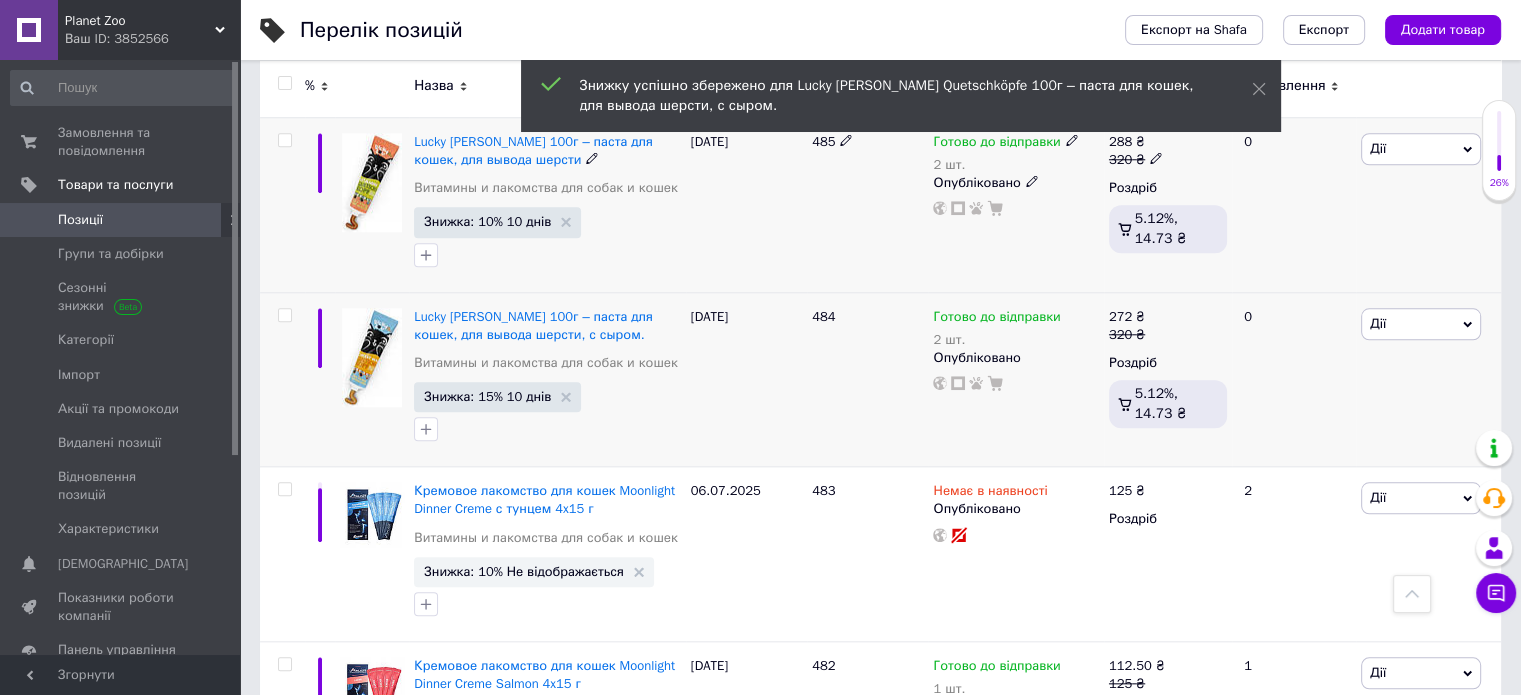 click on "Знижка: 10% 10 днів" at bounding box center [487, 221] 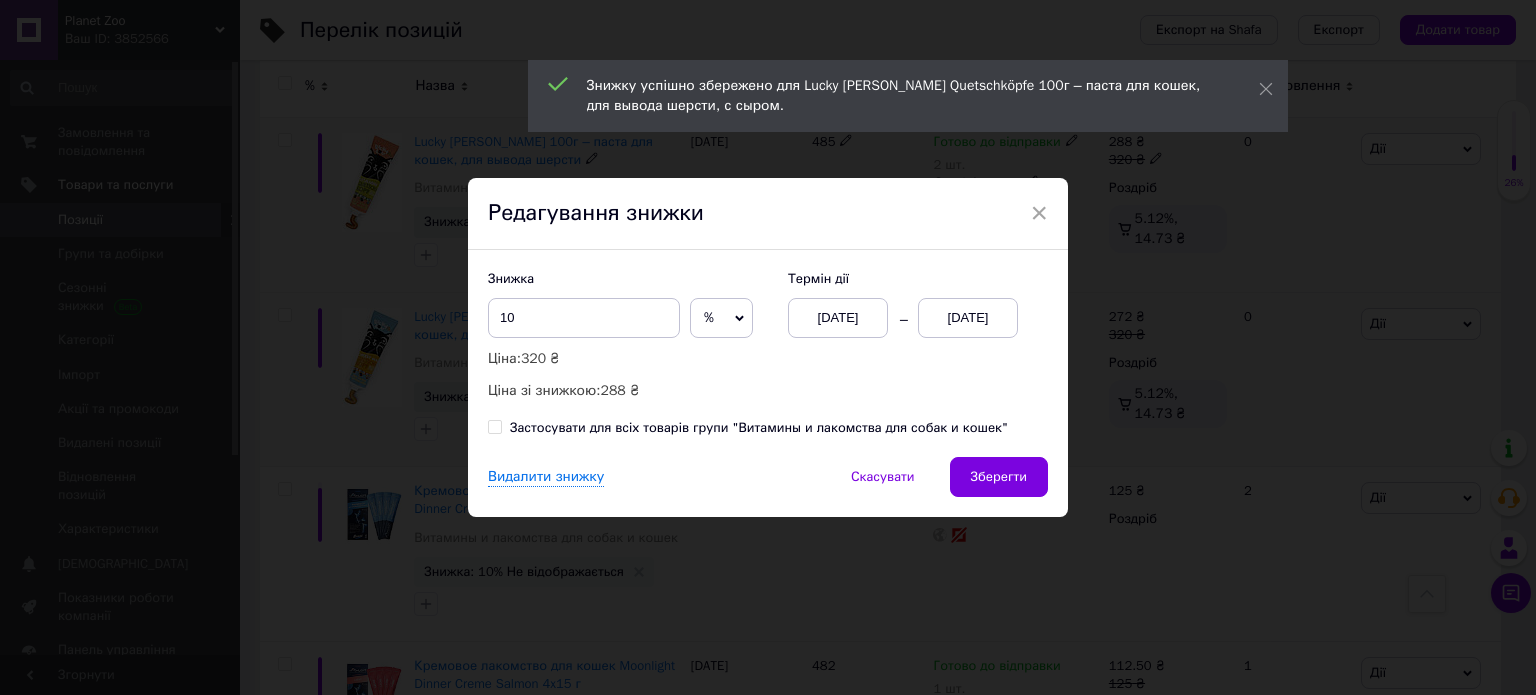 drag, startPoint x: 541, startPoint y: 245, endPoint x: 563, endPoint y: 295, distance: 54.626 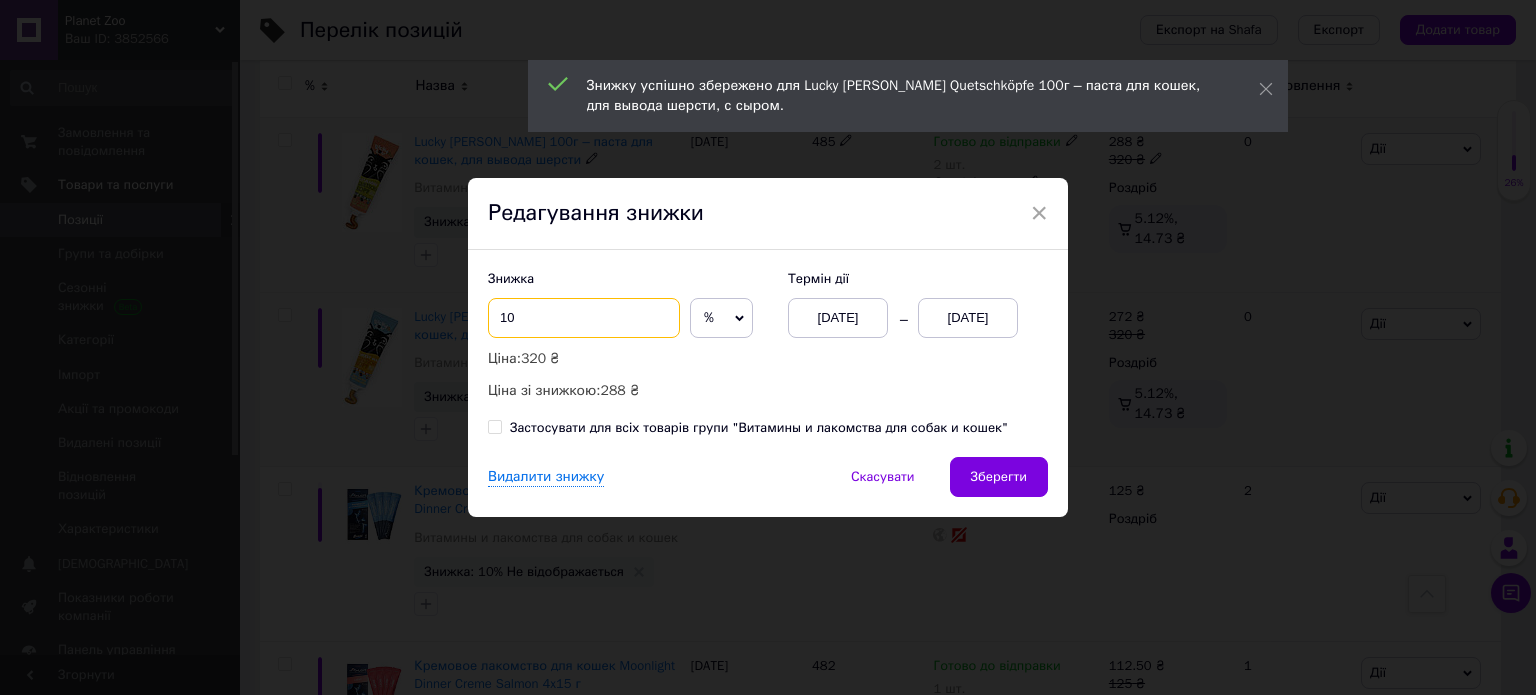 click on "10" at bounding box center (584, 318) 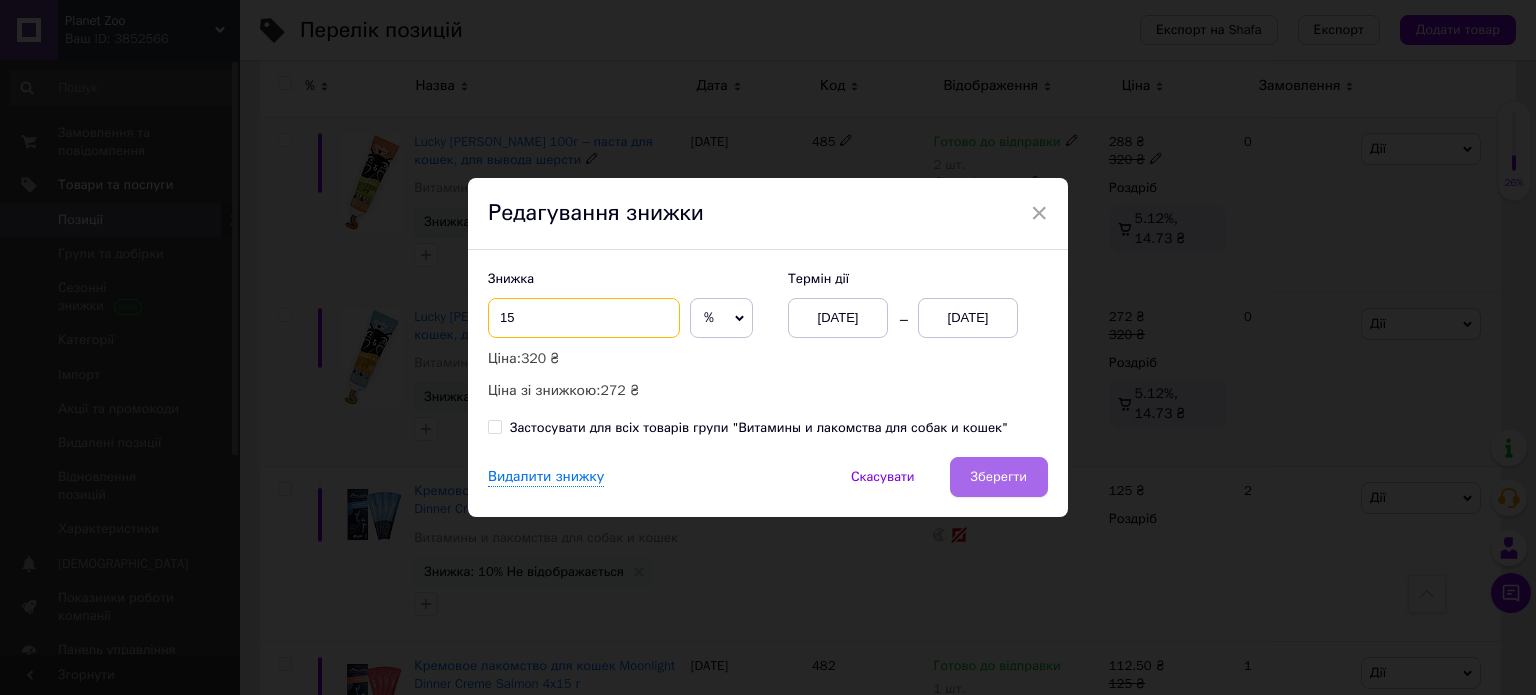 type on "15" 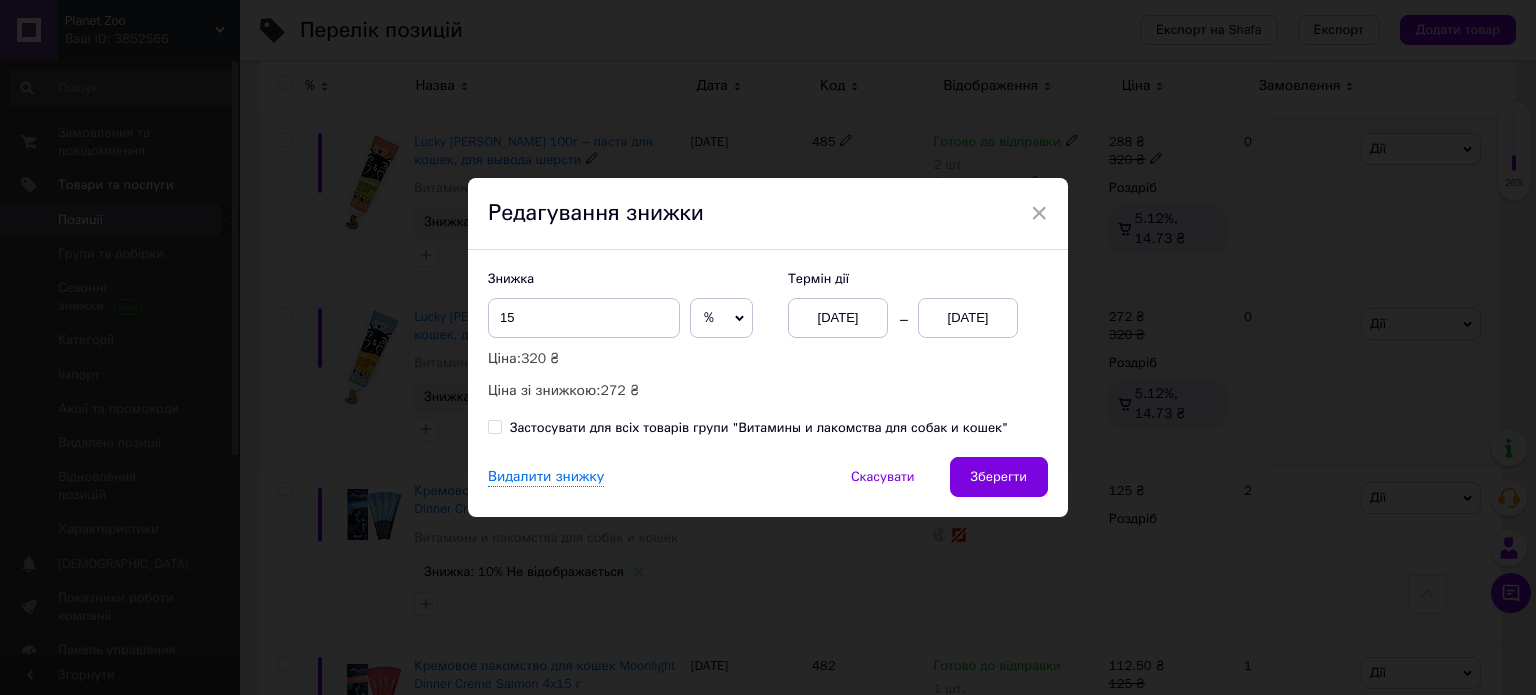 click on "Зберегти" at bounding box center (999, 477) 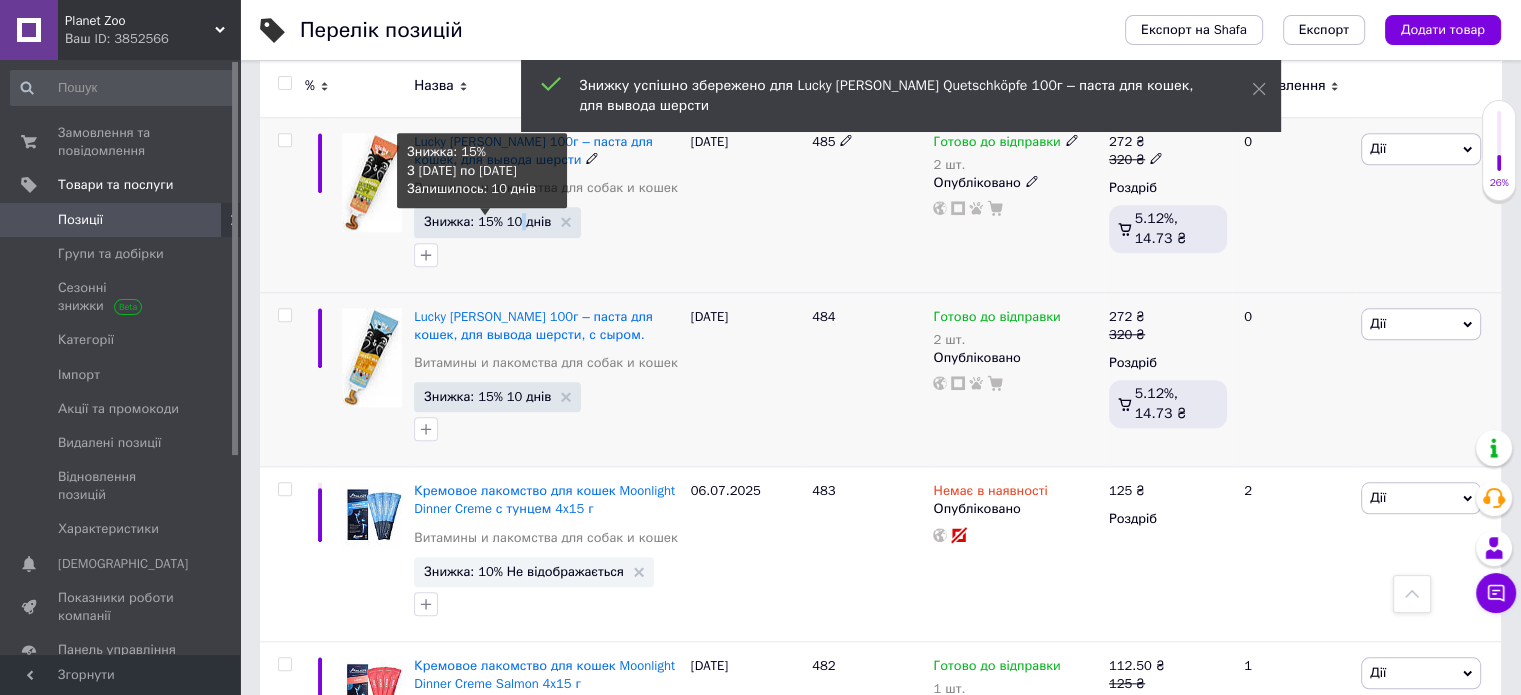 click on "Знижка: 15% 10 днів" at bounding box center [487, 221] 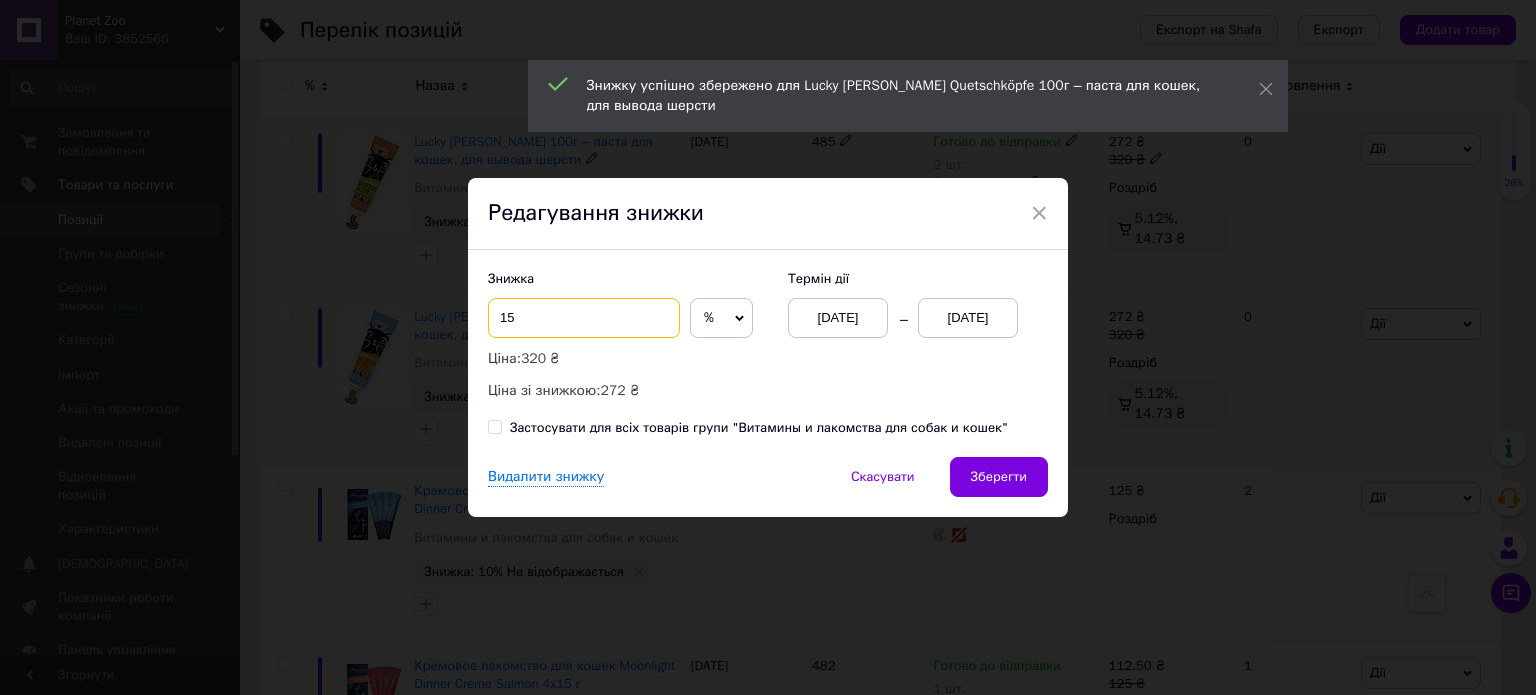 click on "15" at bounding box center (584, 318) 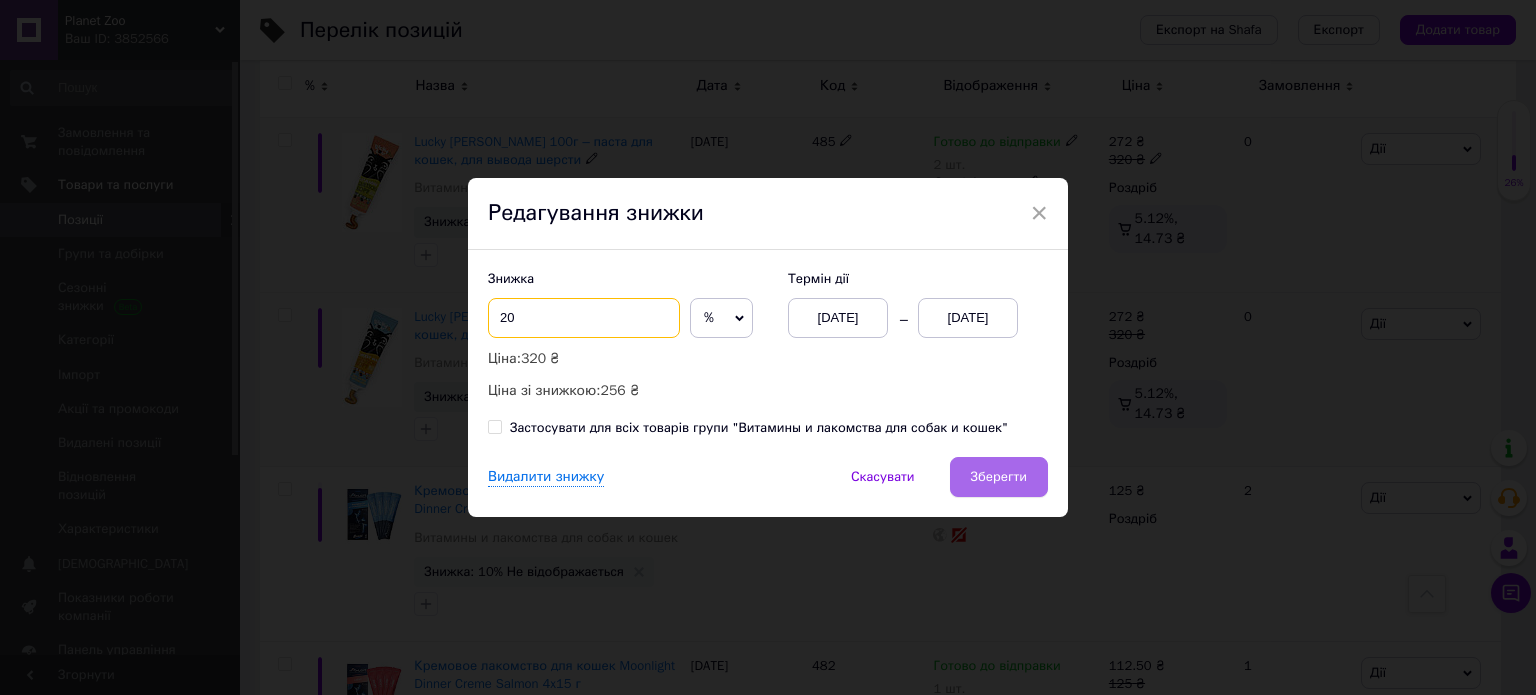 type on "20" 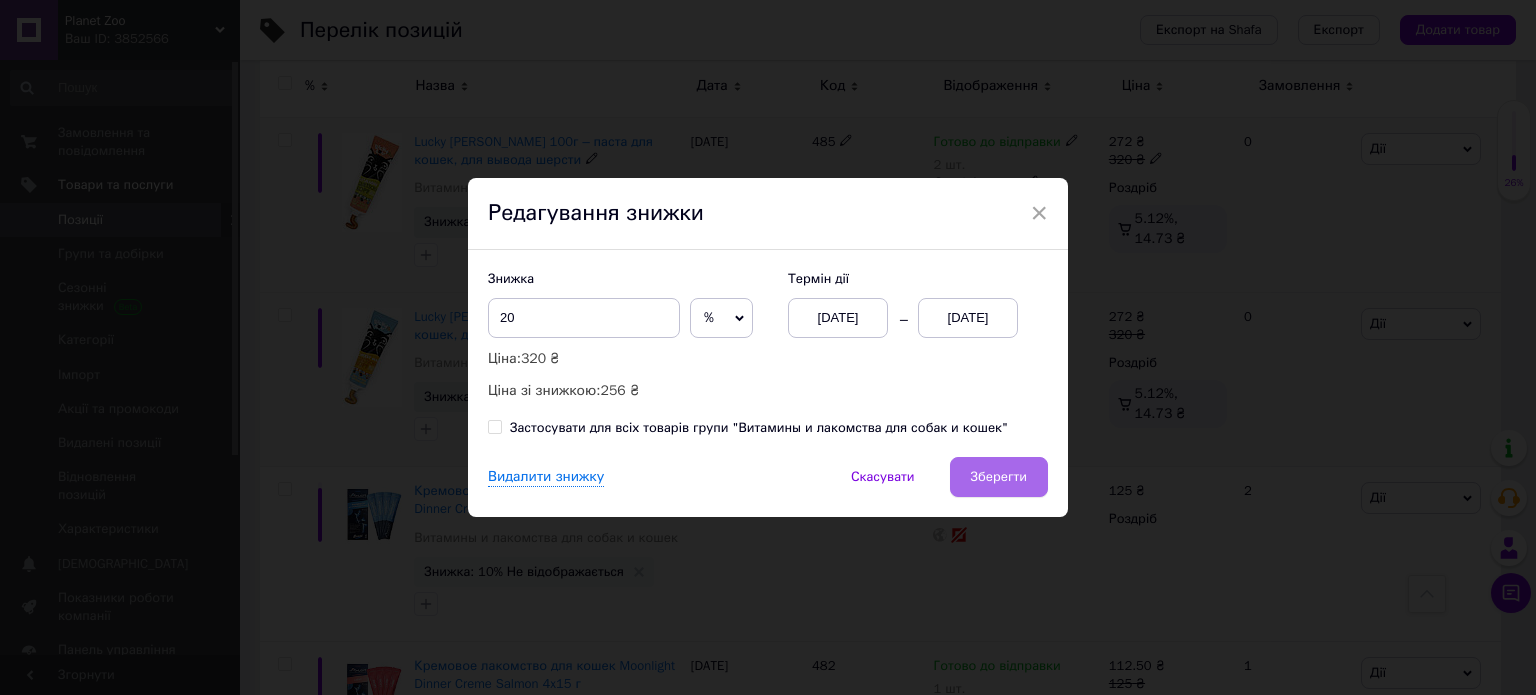 click on "Зберегти" at bounding box center [999, 477] 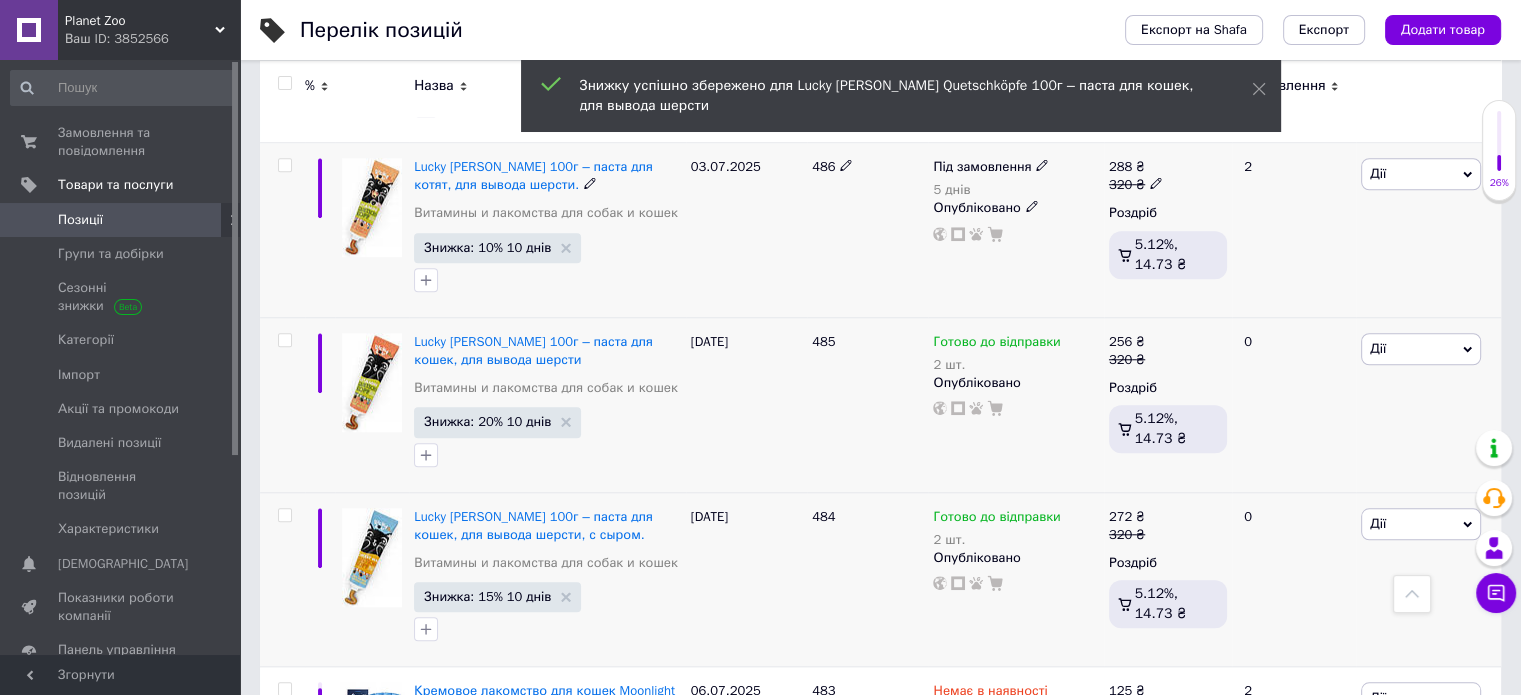 scroll, scrollTop: 1623, scrollLeft: 0, axis: vertical 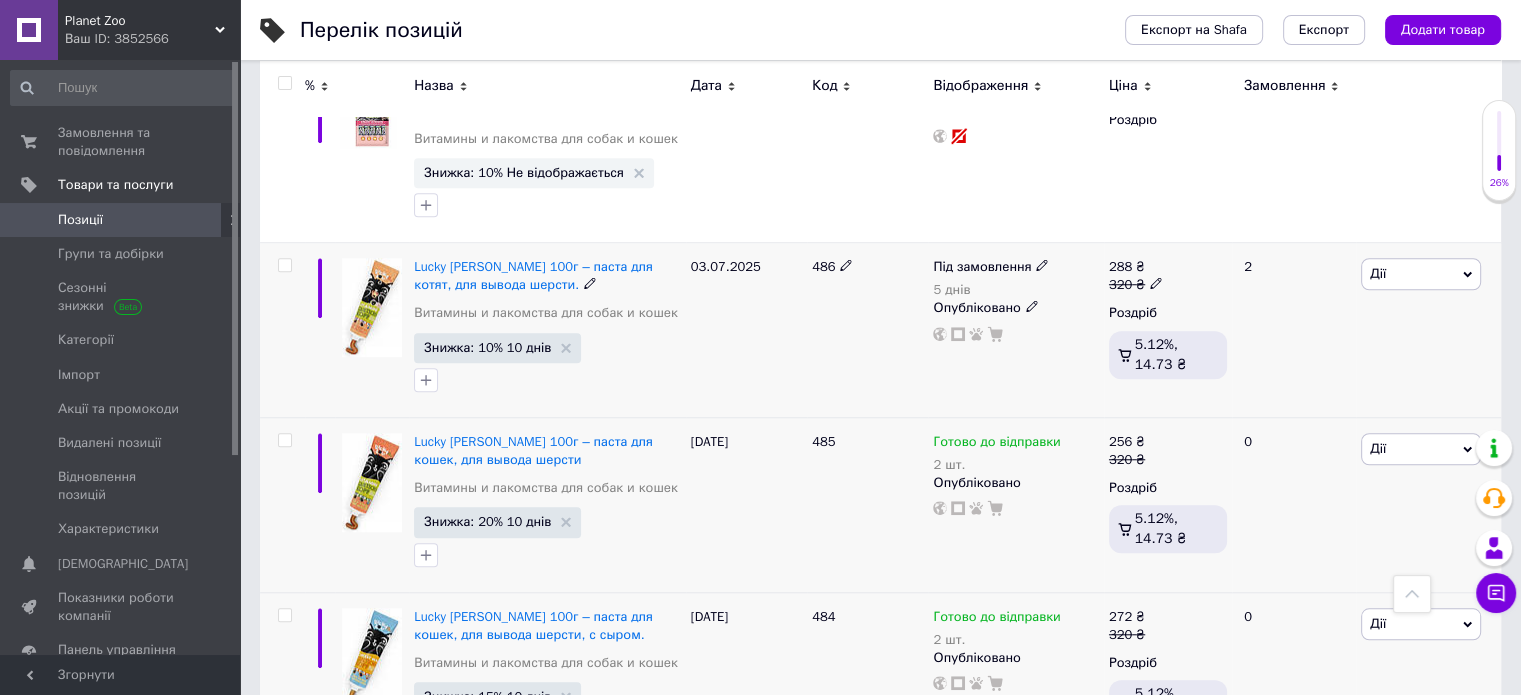 click 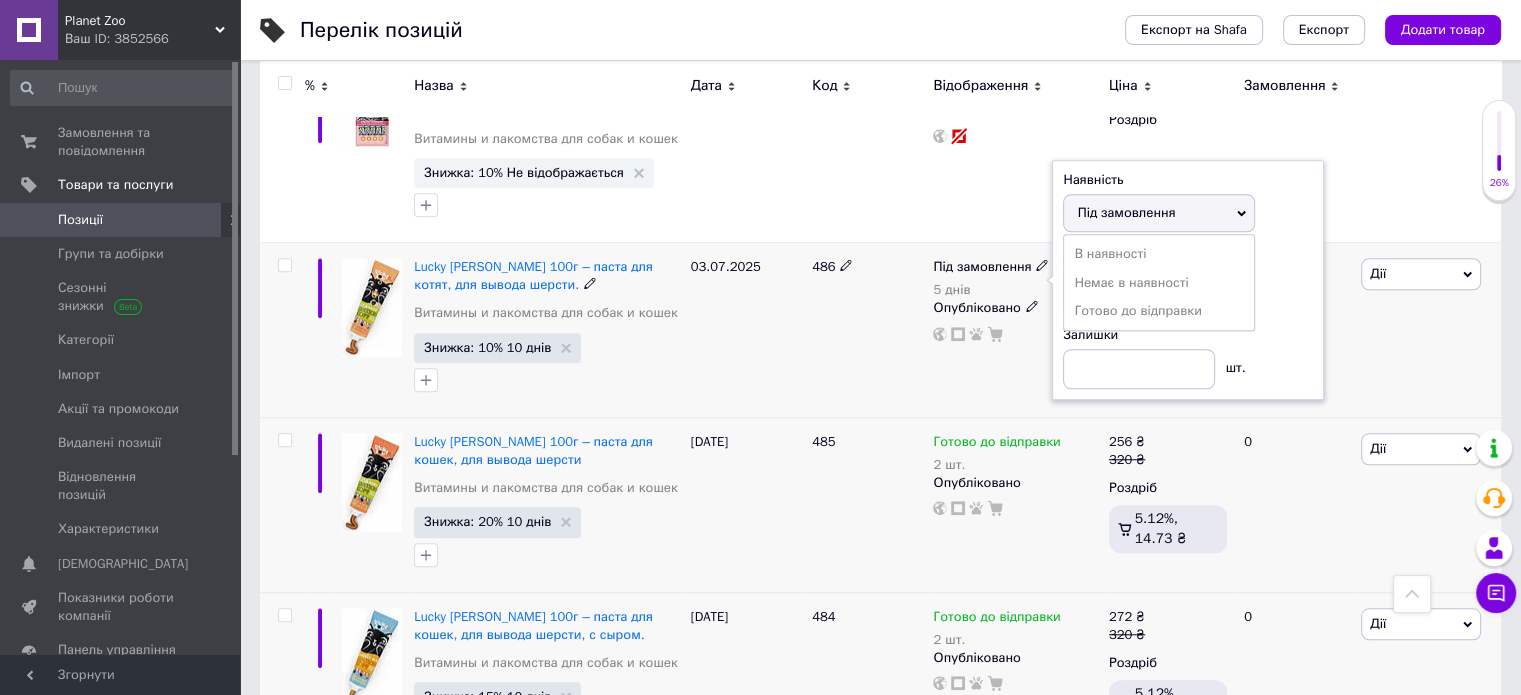 click on "Дії" at bounding box center [1421, 274] 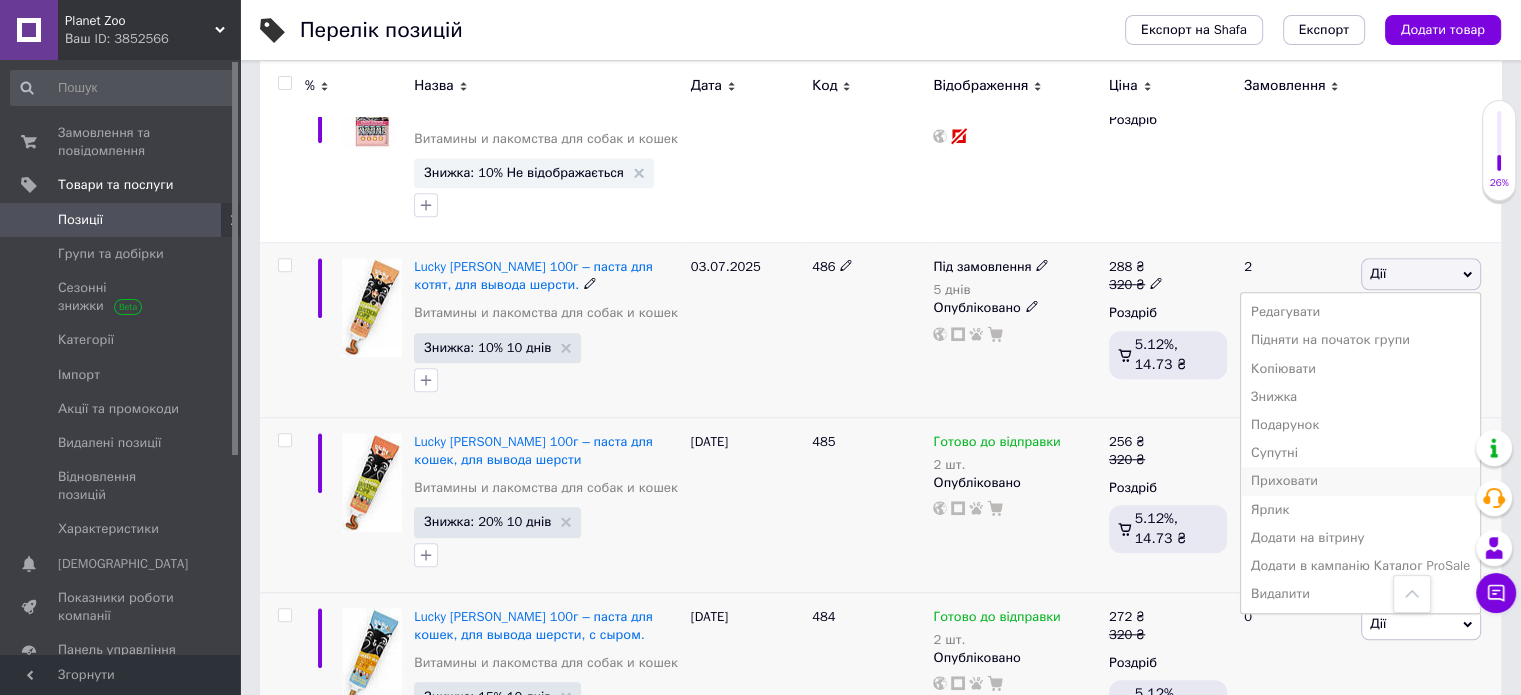 click on "Приховати" at bounding box center (1360, 481) 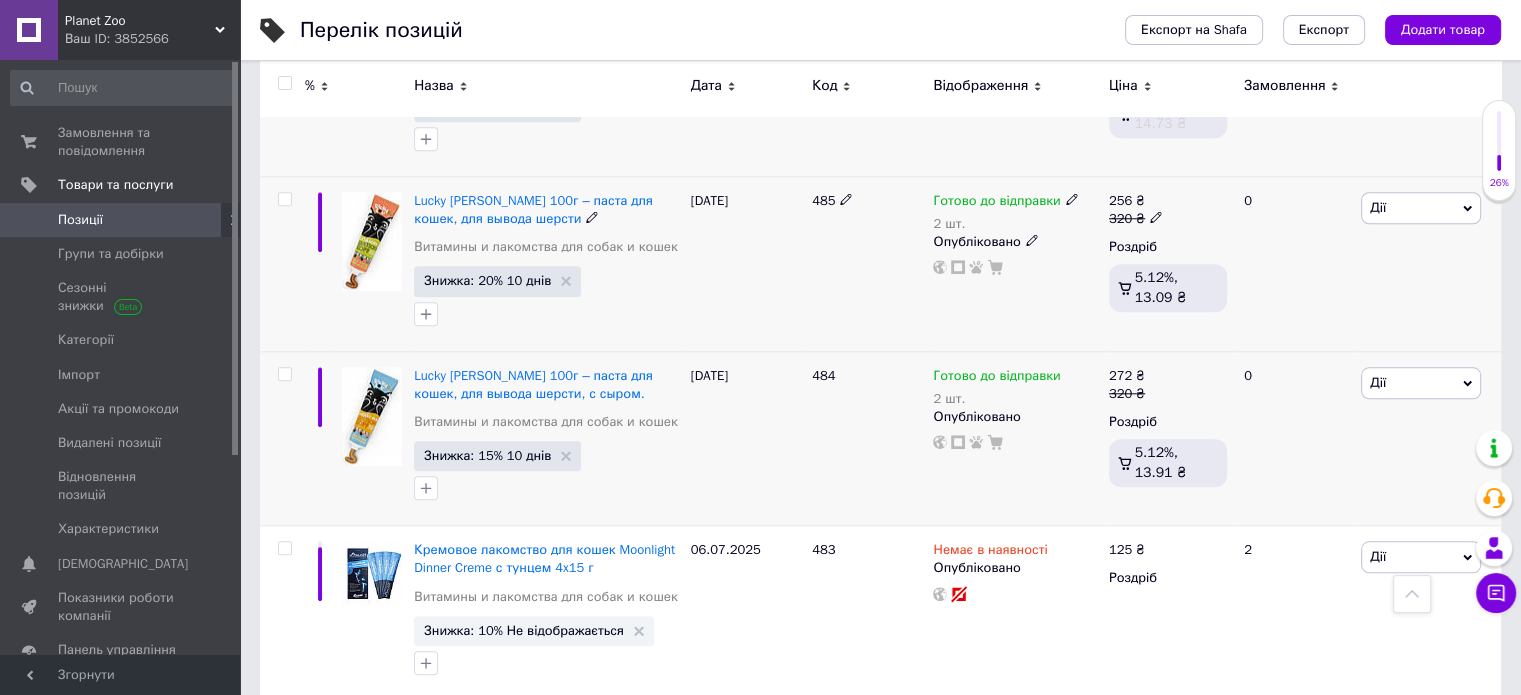 scroll, scrollTop: 1923, scrollLeft: 0, axis: vertical 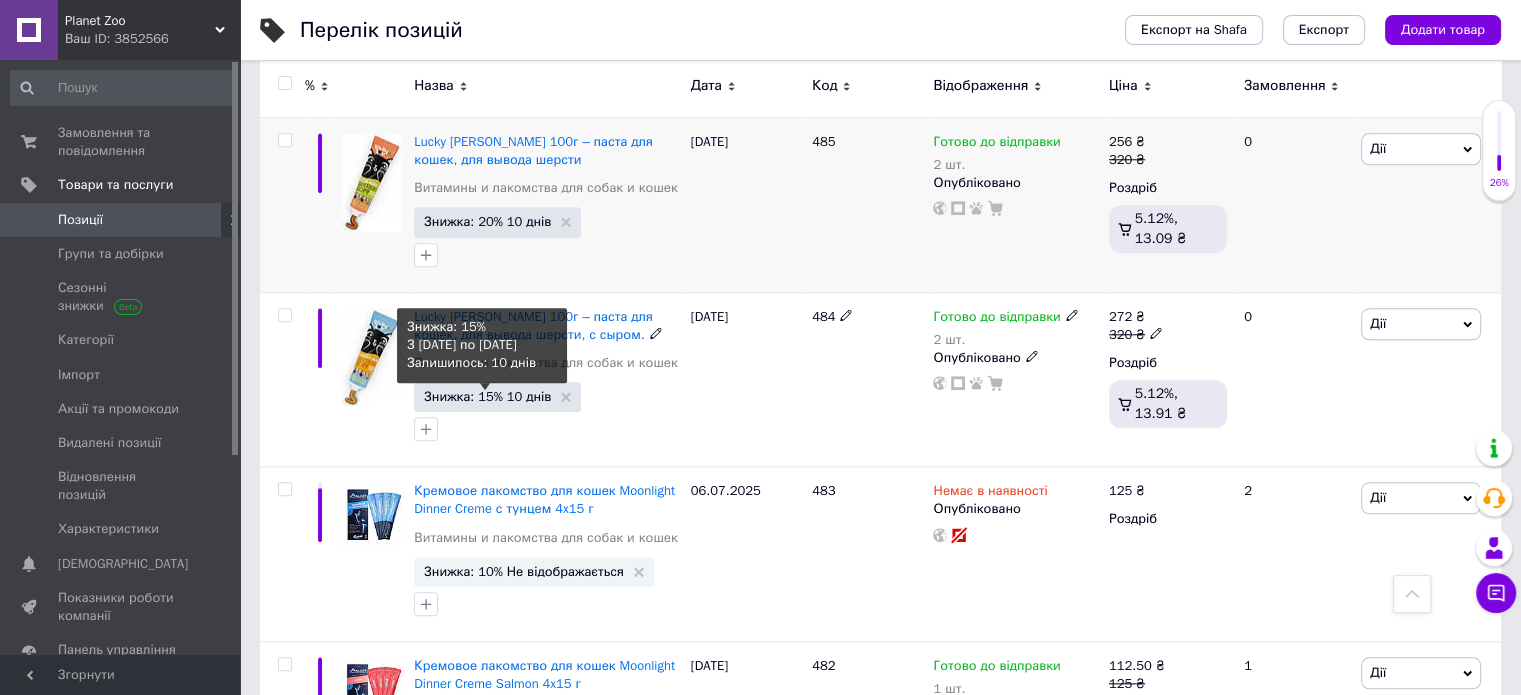 click on "Знижка: 15% 10 днів" at bounding box center [487, 396] 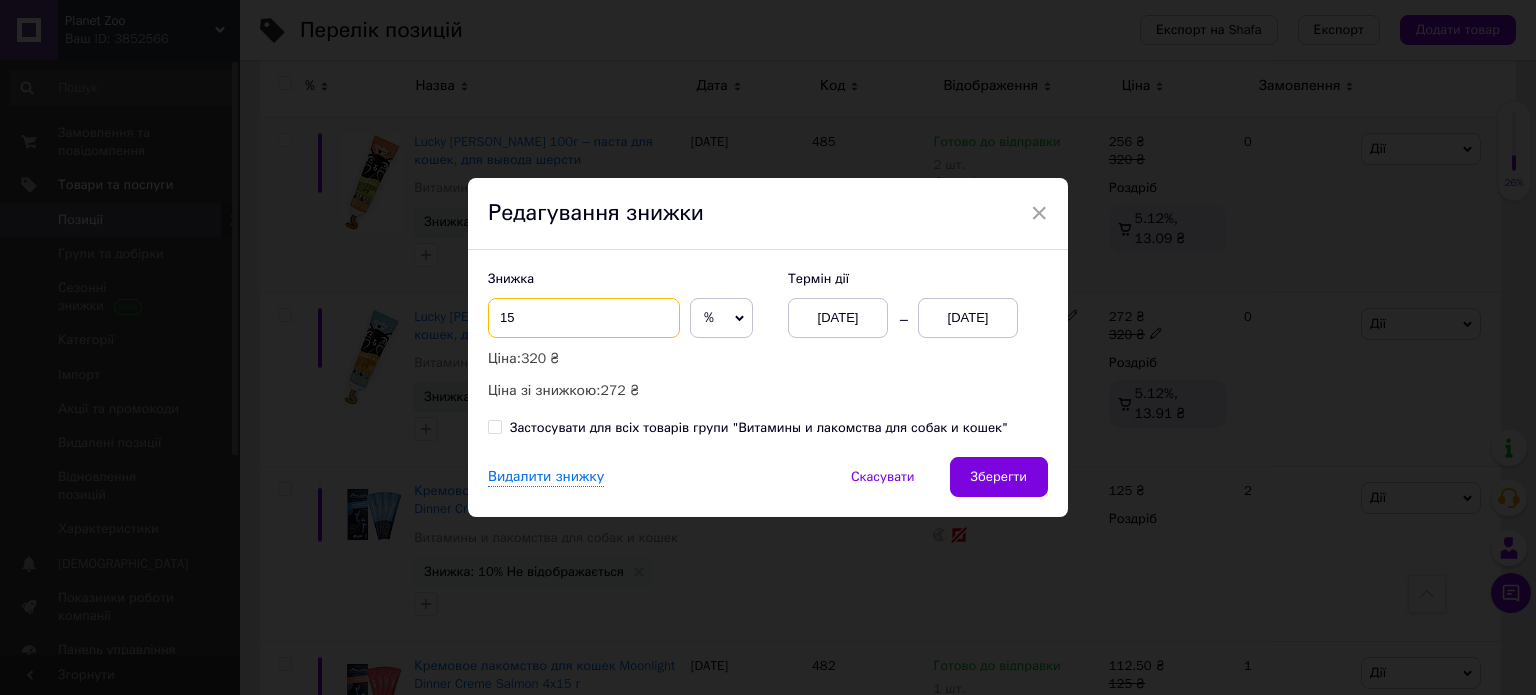 click on "15" at bounding box center [584, 318] 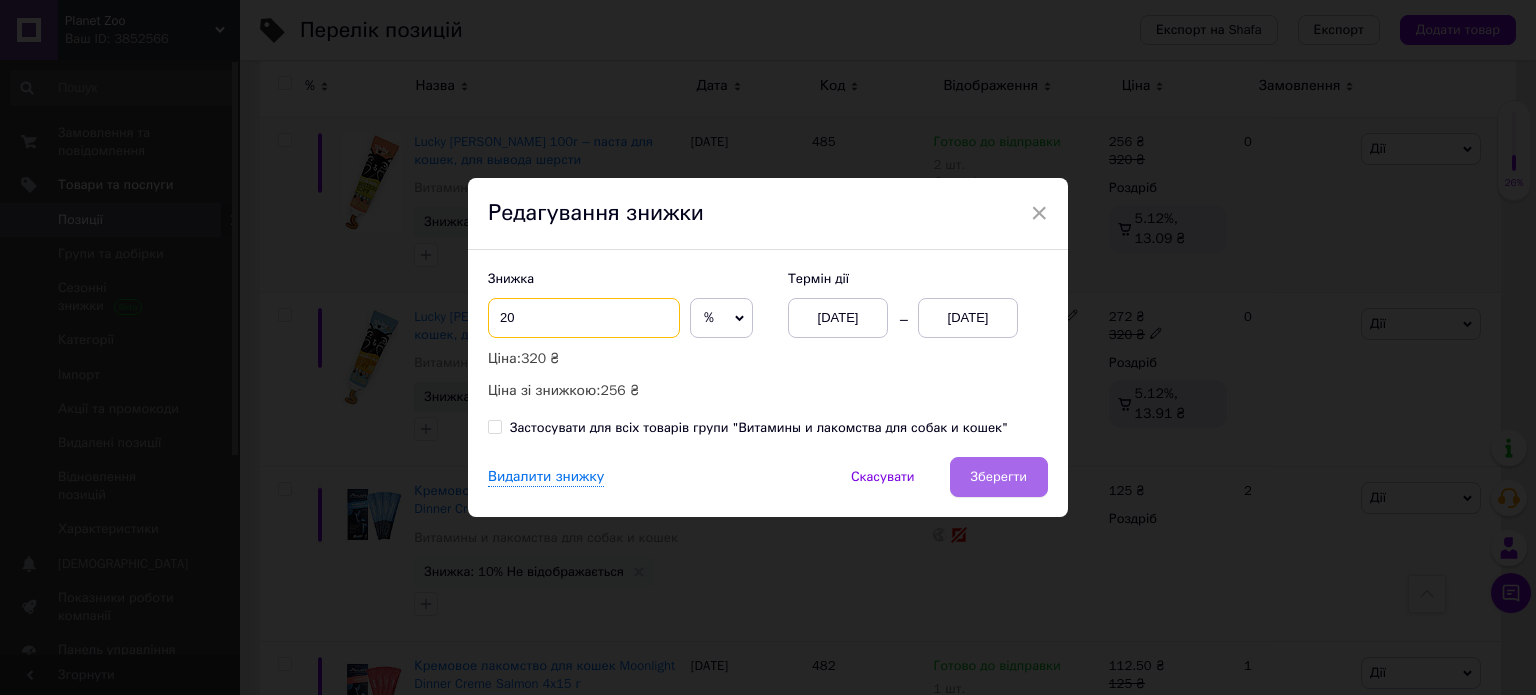 type on "20" 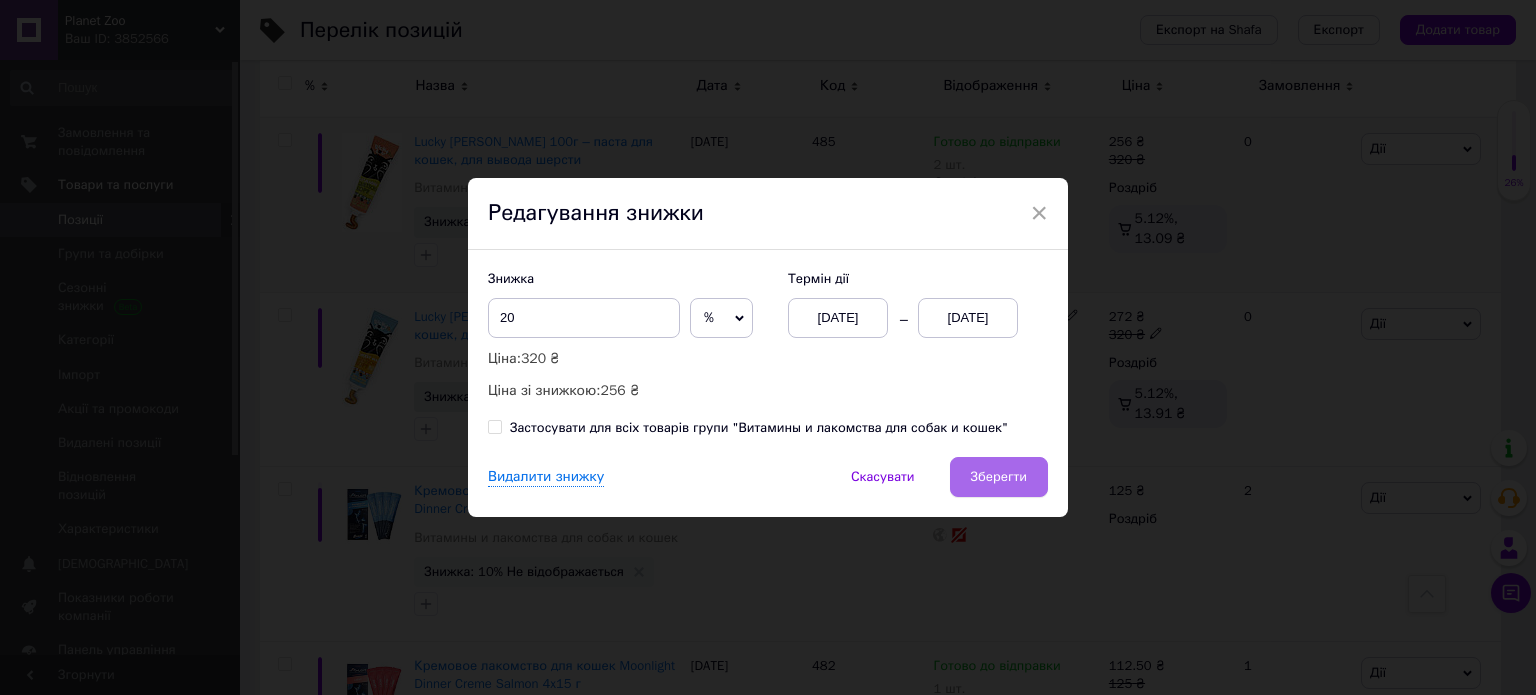 click on "Зберегти" at bounding box center (999, 477) 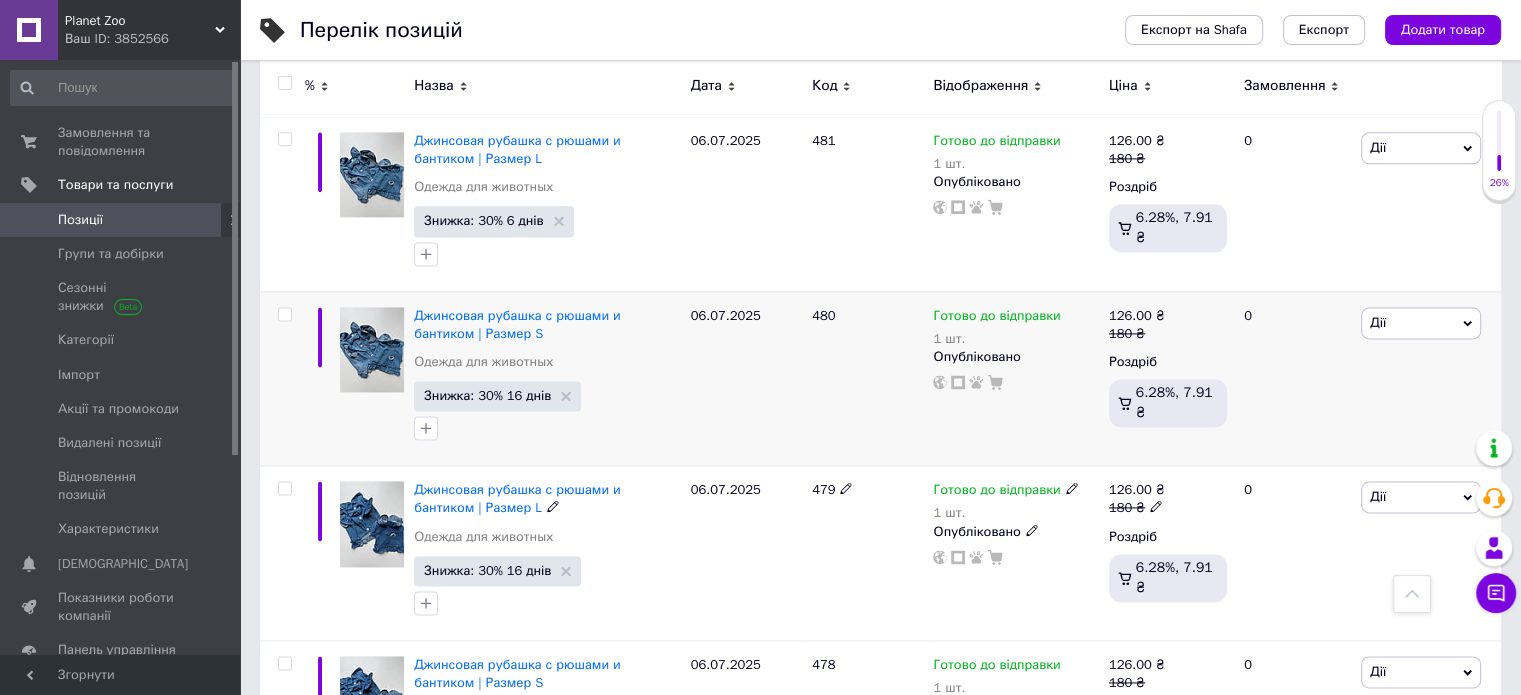 scroll, scrollTop: 2523, scrollLeft: 0, axis: vertical 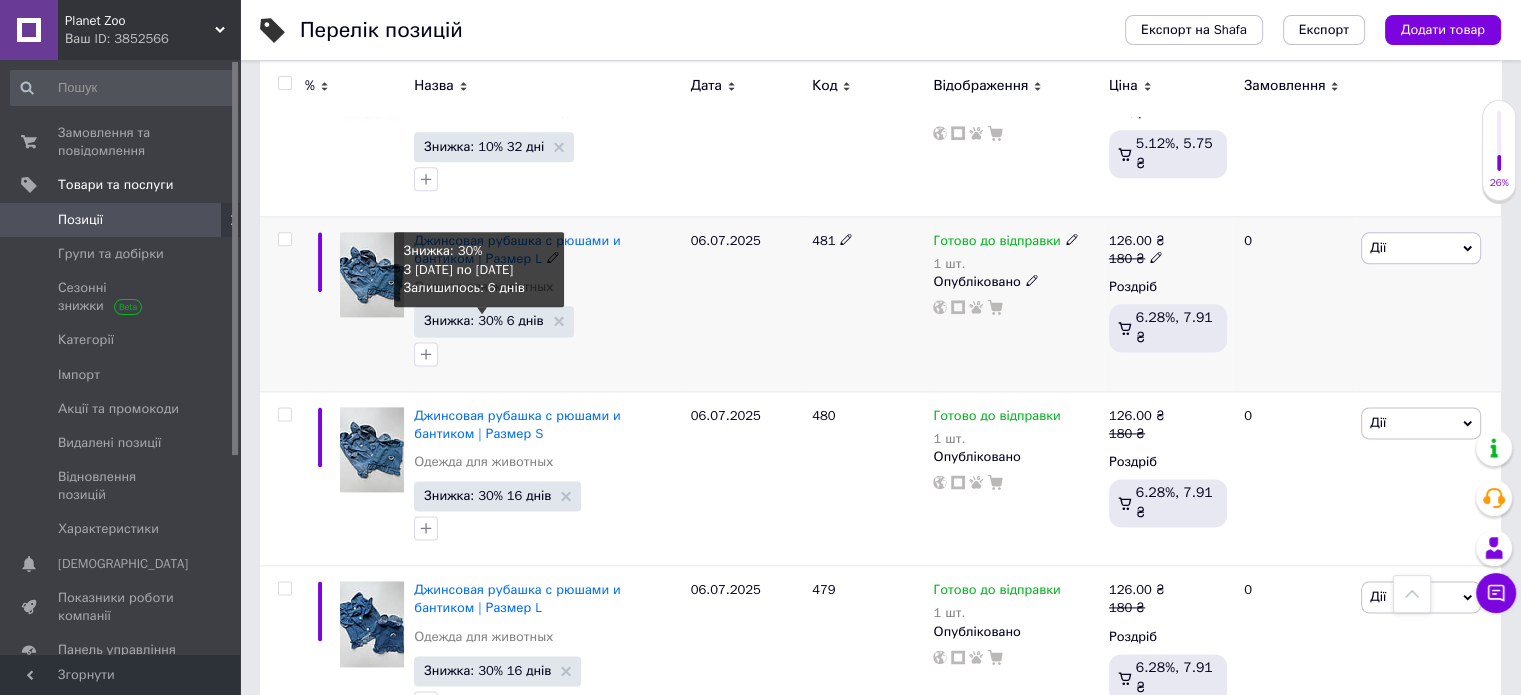 click on "Знижка: 30% 6 днів" at bounding box center [483, 320] 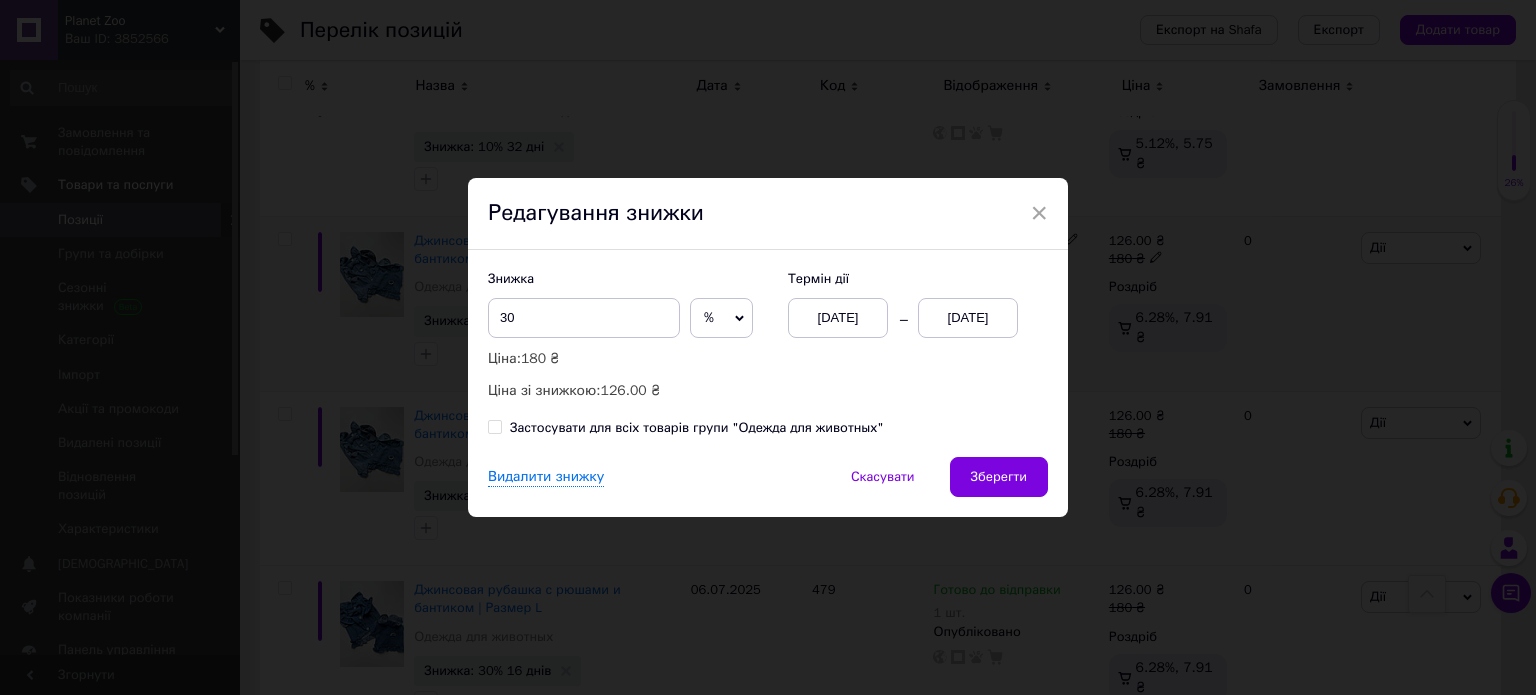 click on "[DATE]" at bounding box center (838, 318) 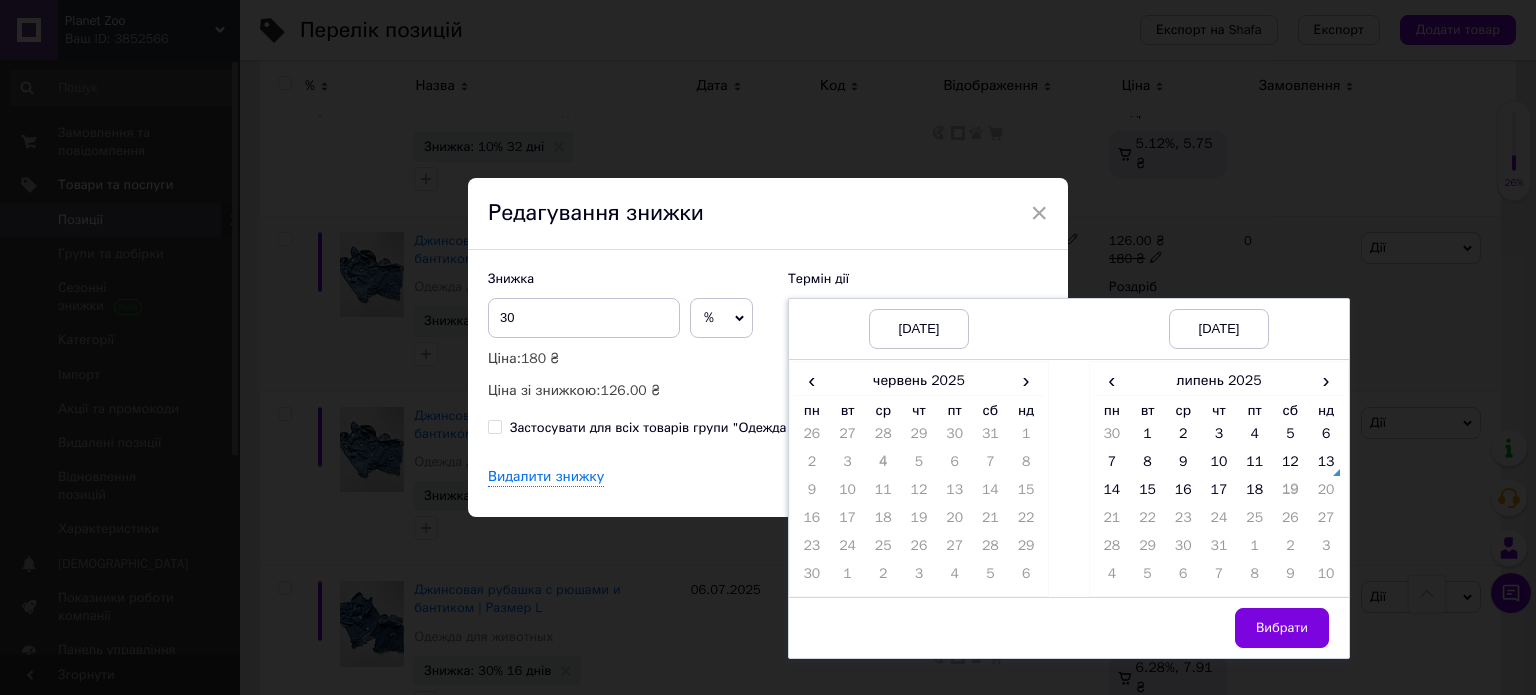 drag, startPoint x: 1018, startPoint y: 375, endPoint x: 1004, endPoint y: 447, distance: 73.34848 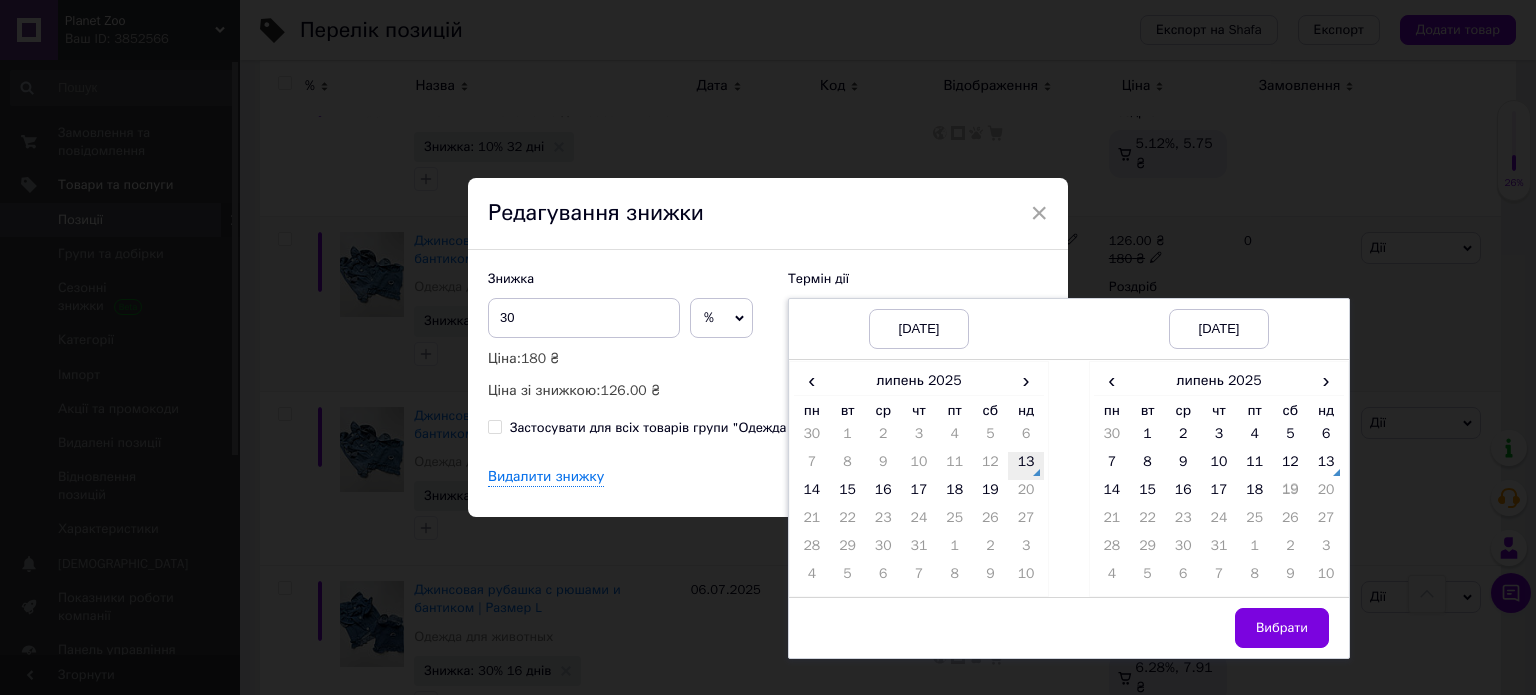 click on "13" at bounding box center (1026, 466) 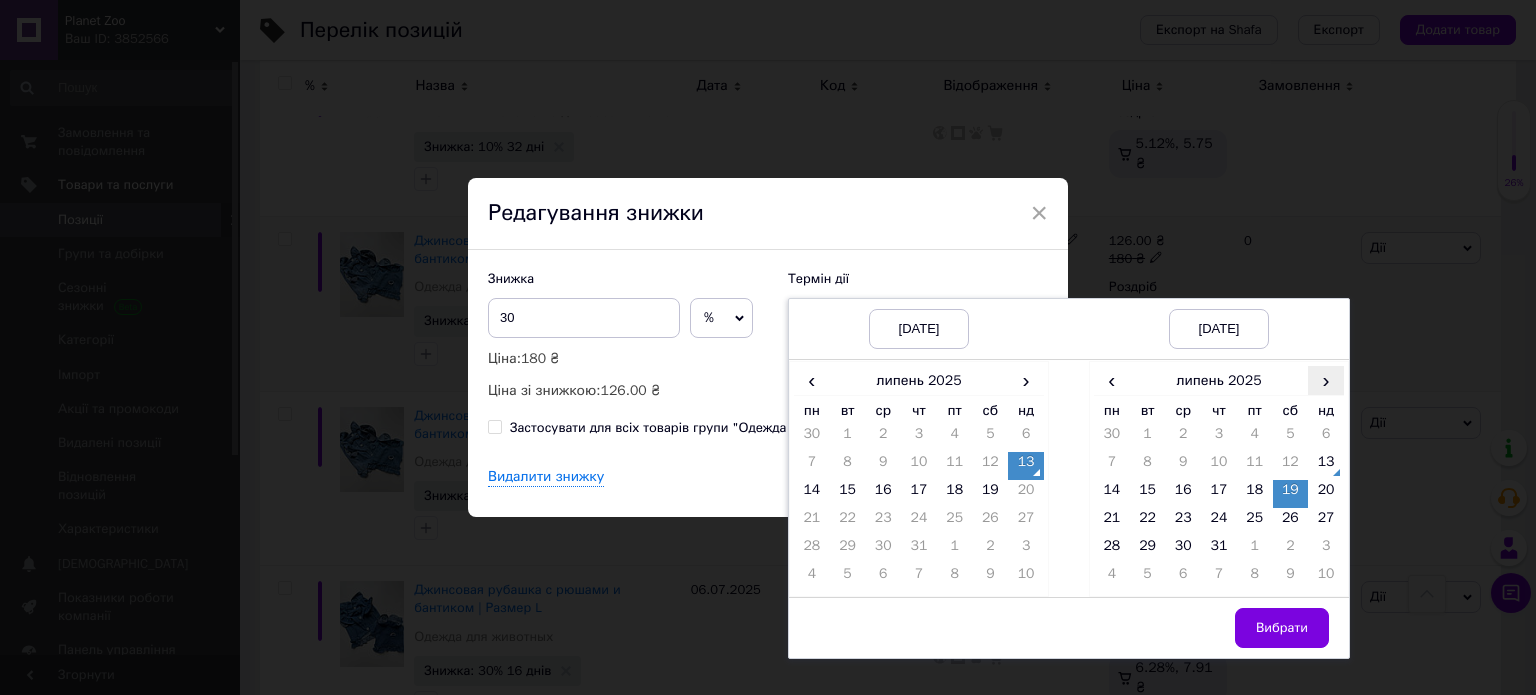click on "›" at bounding box center (1326, 380) 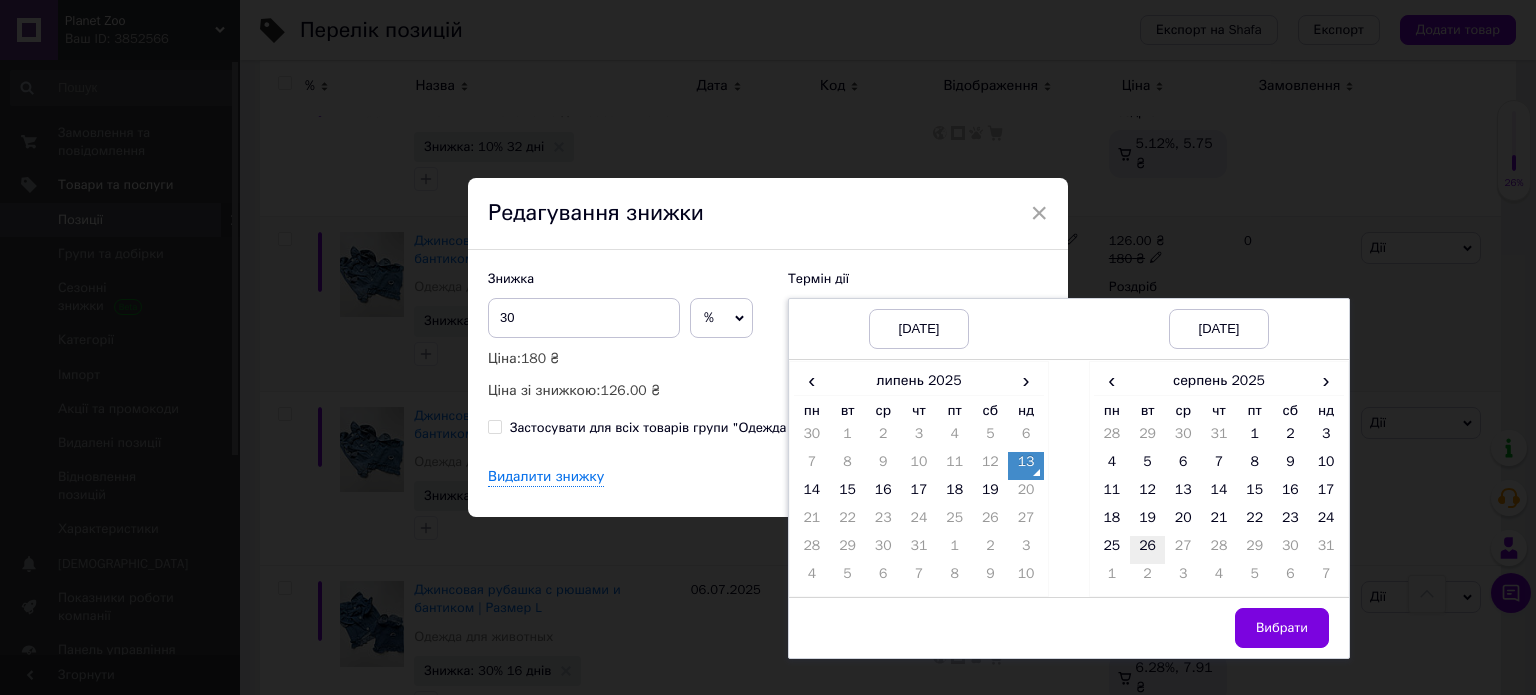 click on "26" at bounding box center (1148, 550) 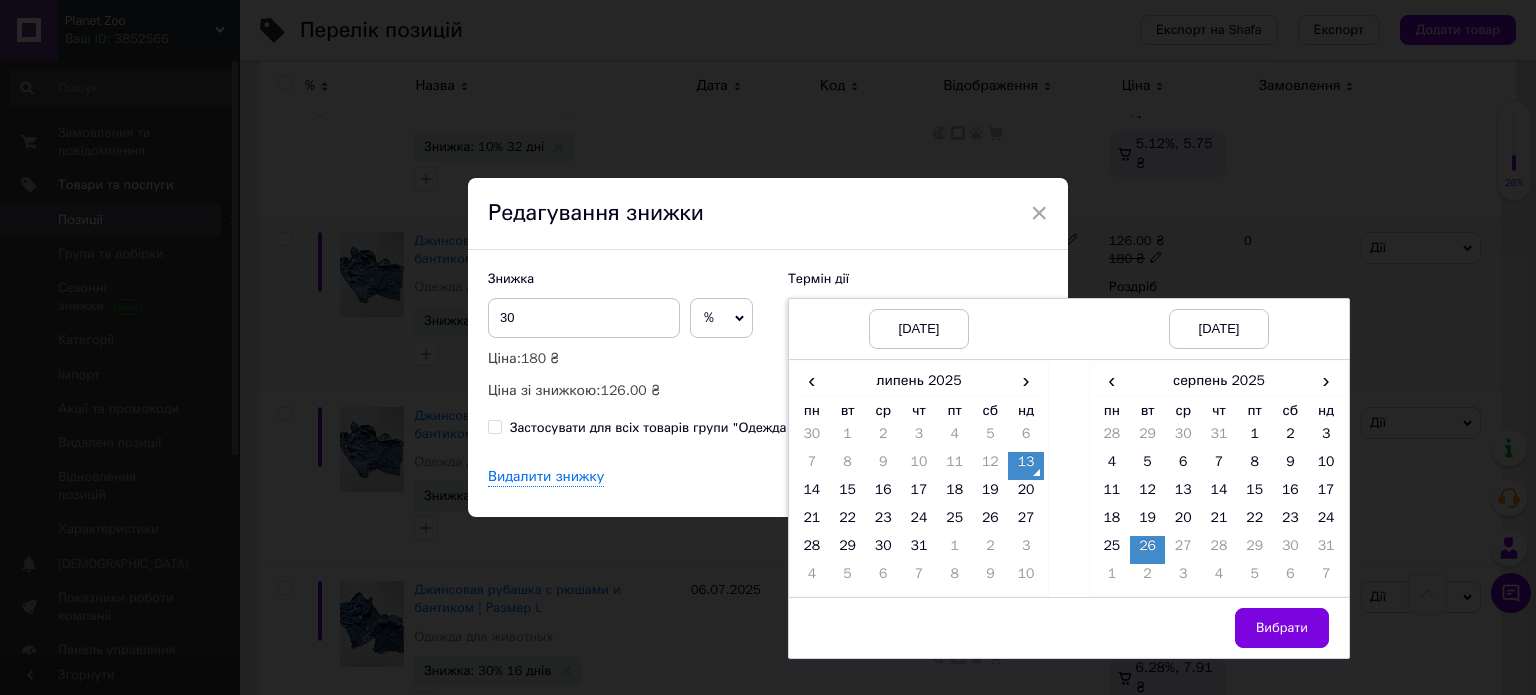 drag, startPoint x: 1268, startPoint y: 614, endPoint x: 1126, endPoint y: 538, distance: 161.05899 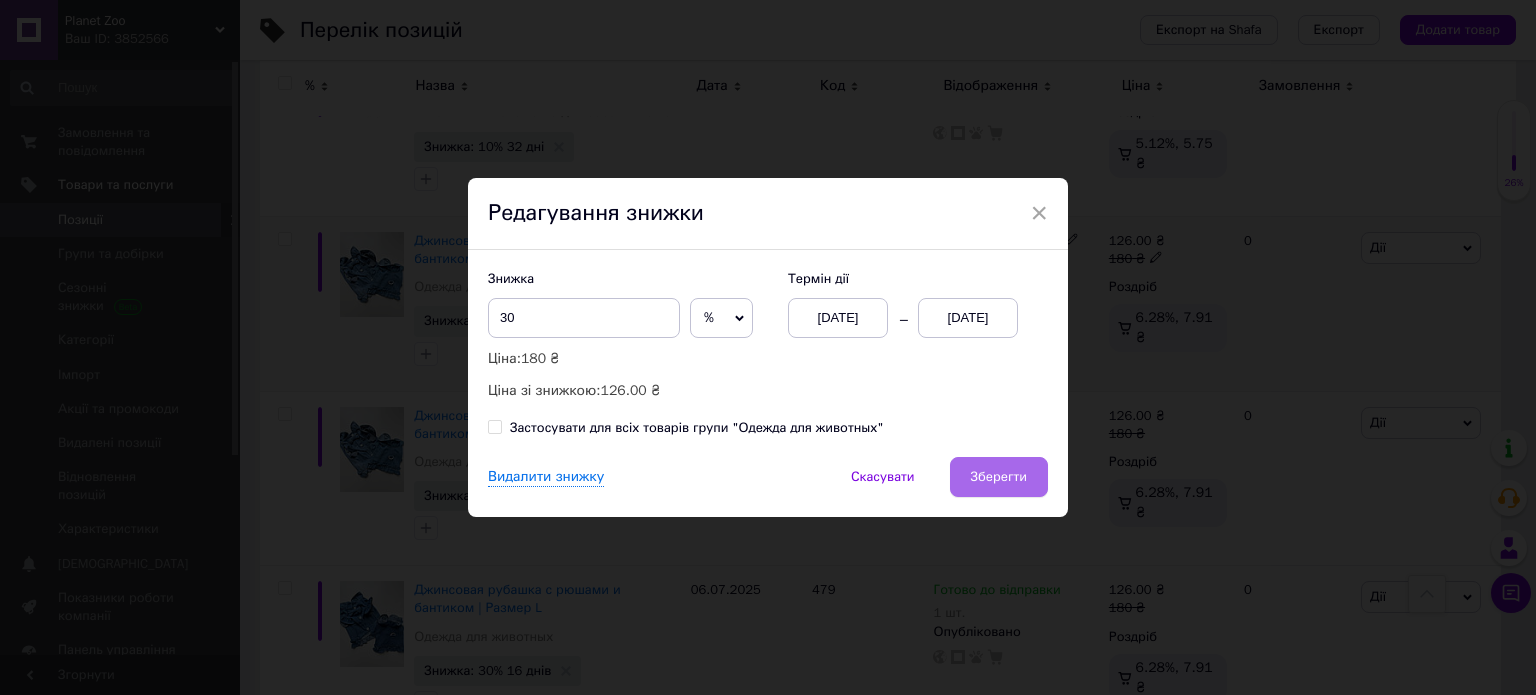 drag, startPoint x: 995, startPoint y: 442, endPoint x: 1003, endPoint y: 459, distance: 18.788294 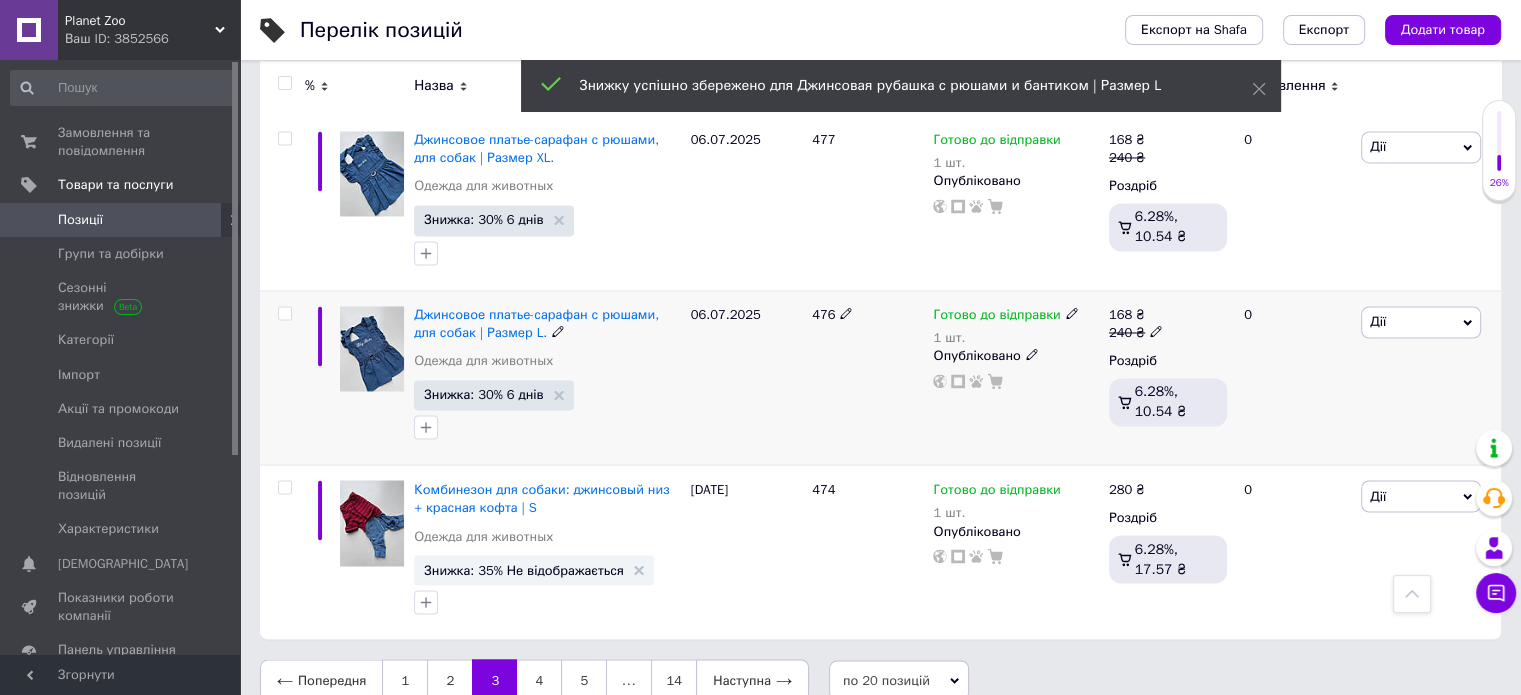 scroll, scrollTop: 3328, scrollLeft: 0, axis: vertical 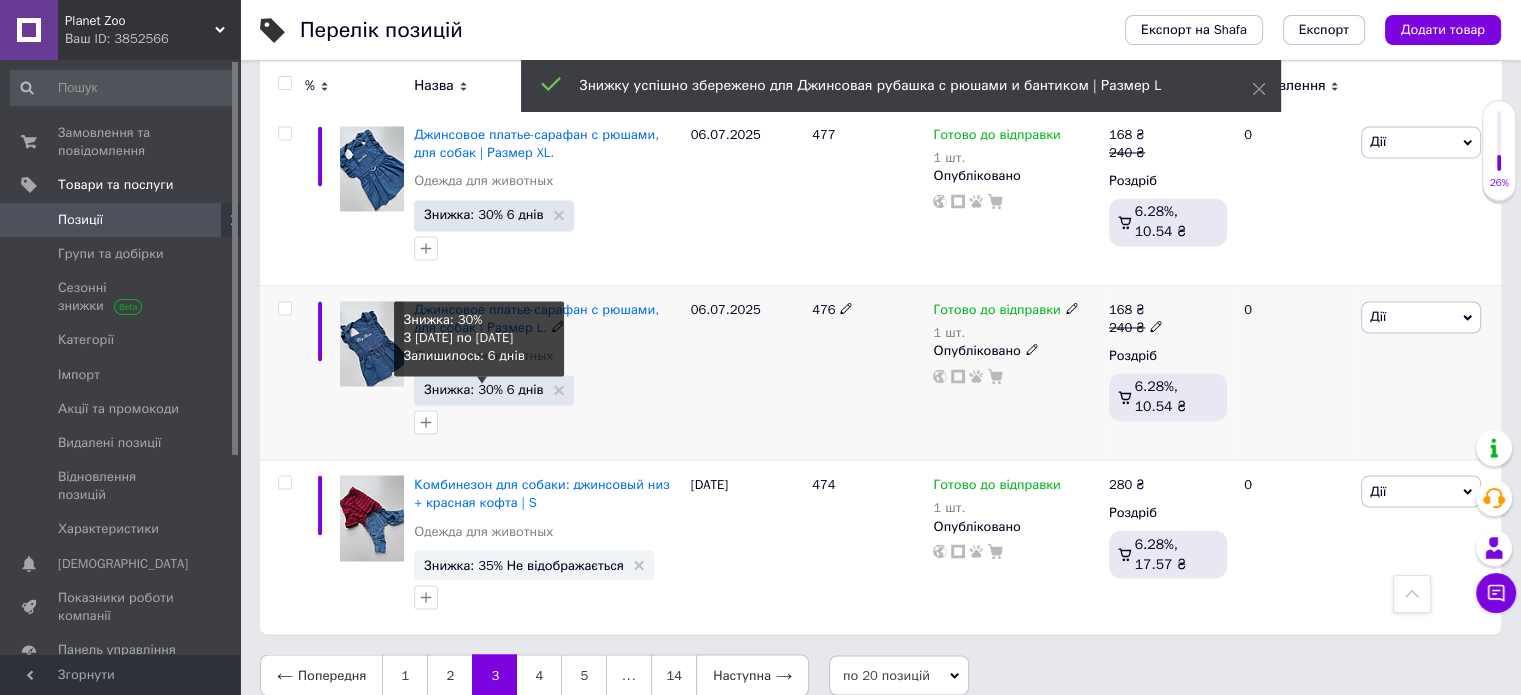 click on "Знижка: 30% 6 днів" at bounding box center [483, 389] 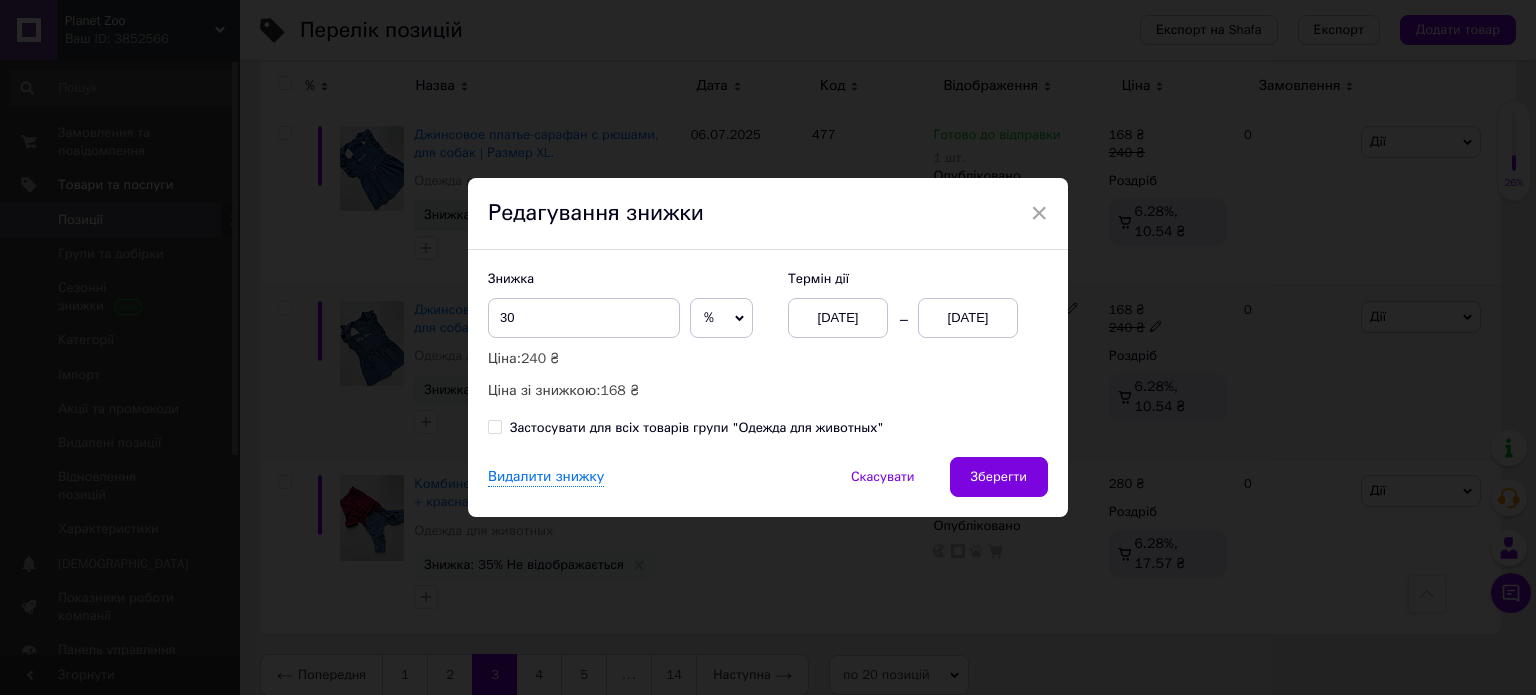 click on "[DATE]" at bounding box center (838, 318) 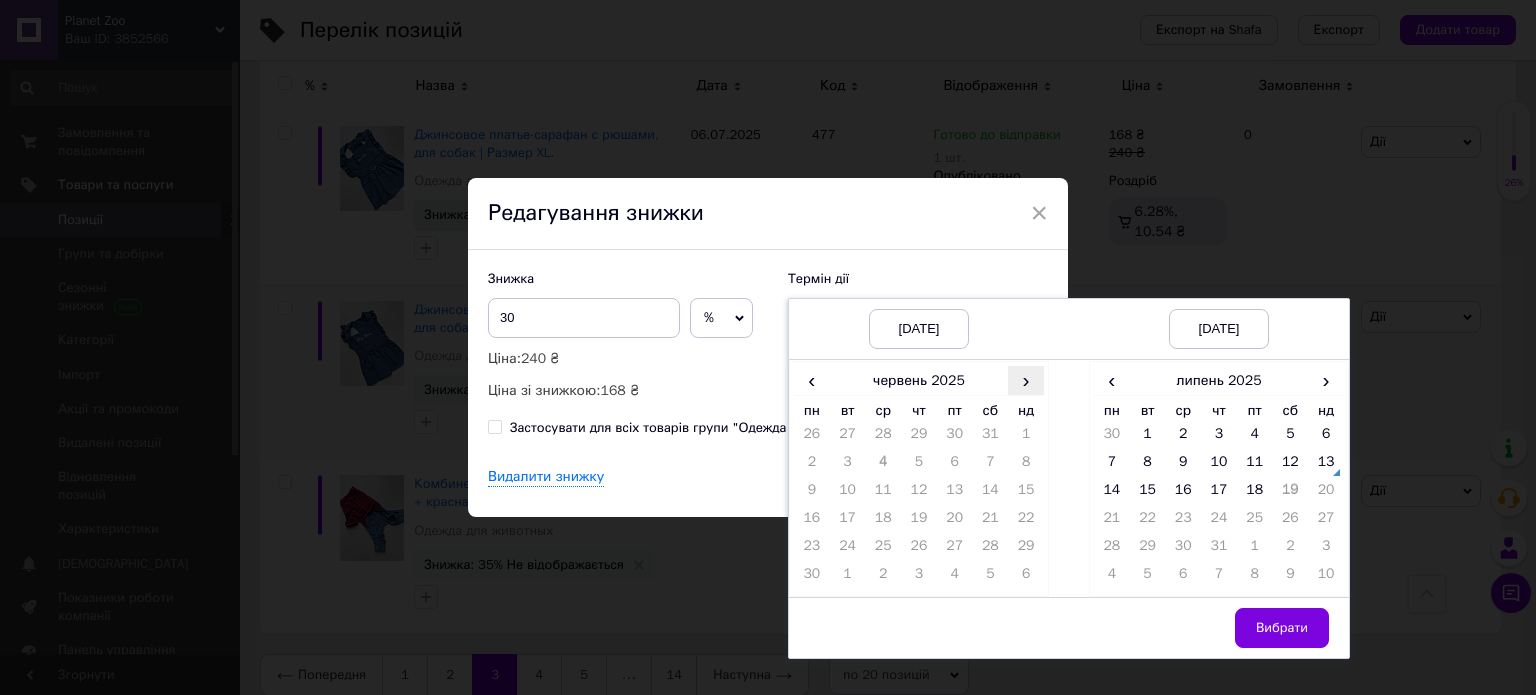 click on "›" at bounding box center (1026, 380) 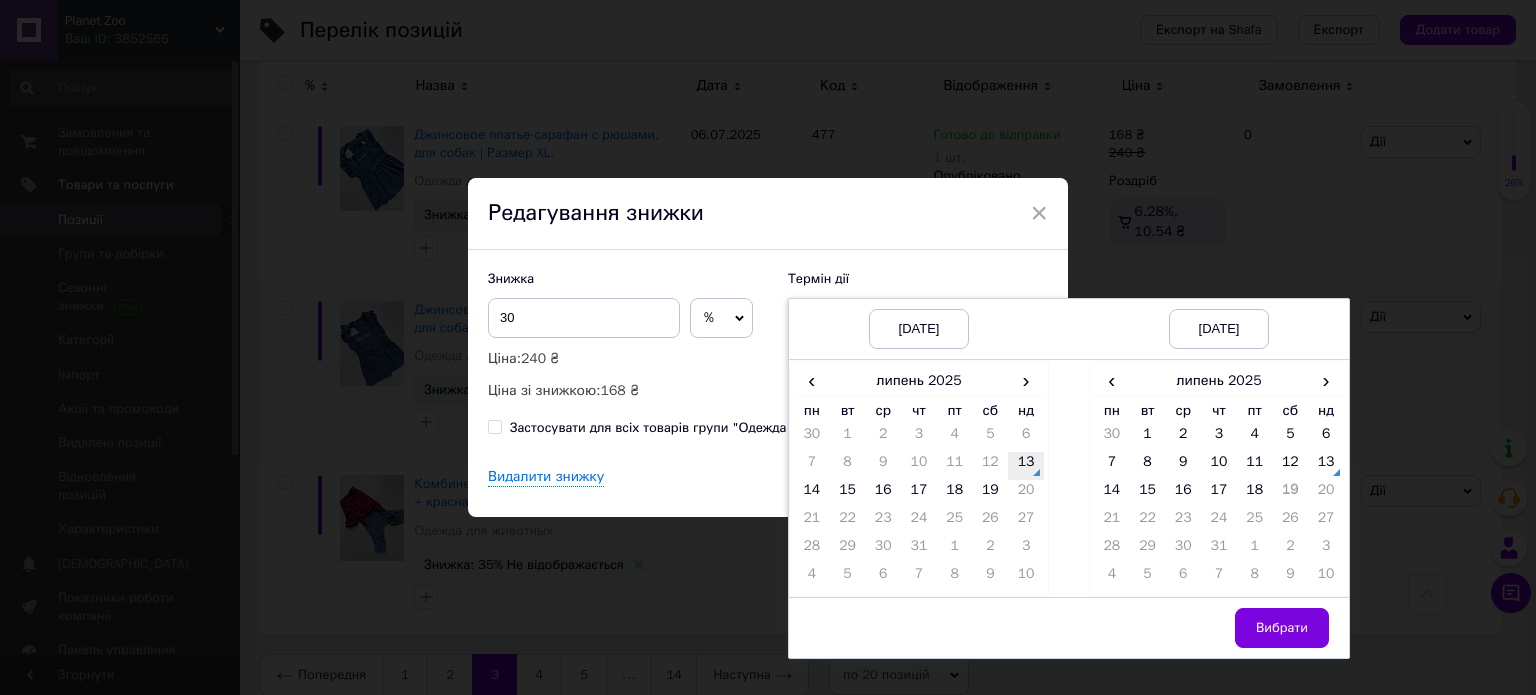 click on "13" at bounding box center (1026, 466) 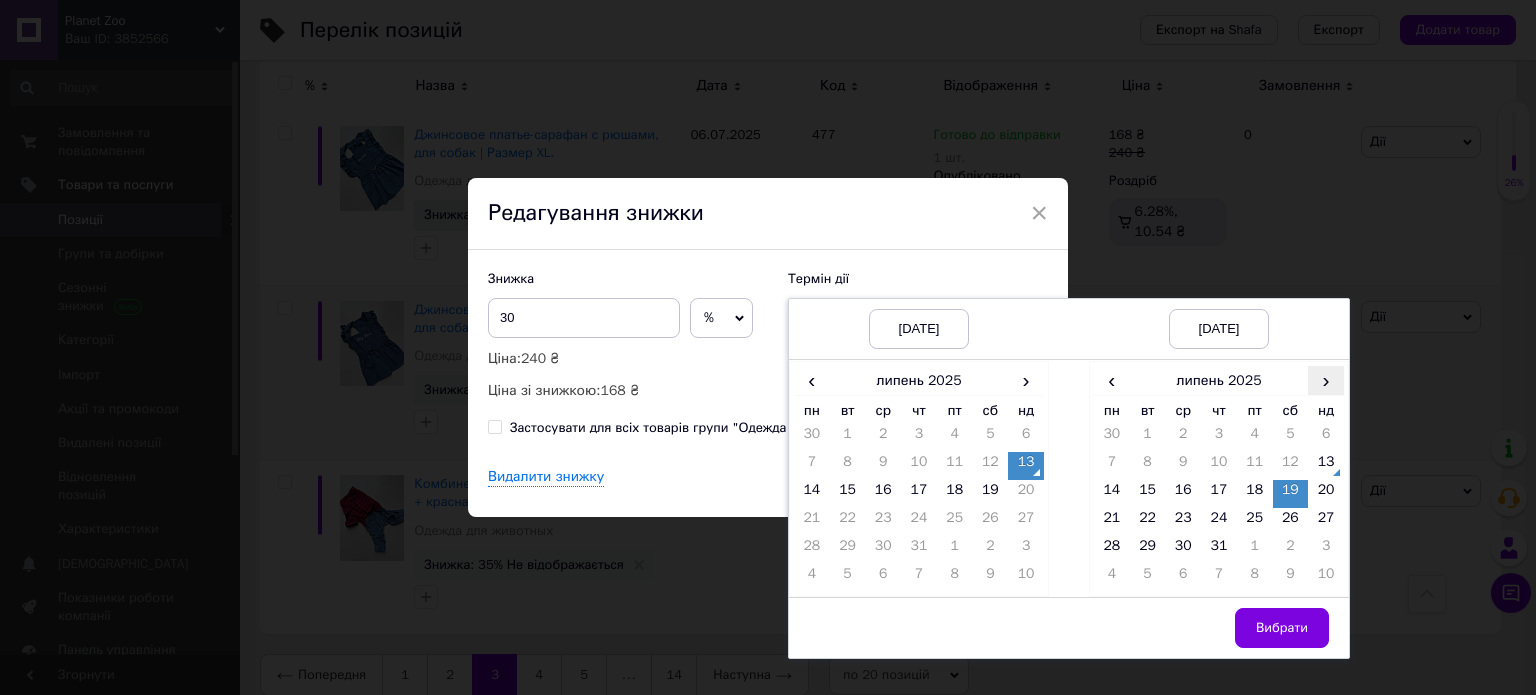 click on "›" at bounding box center [1326, 380] 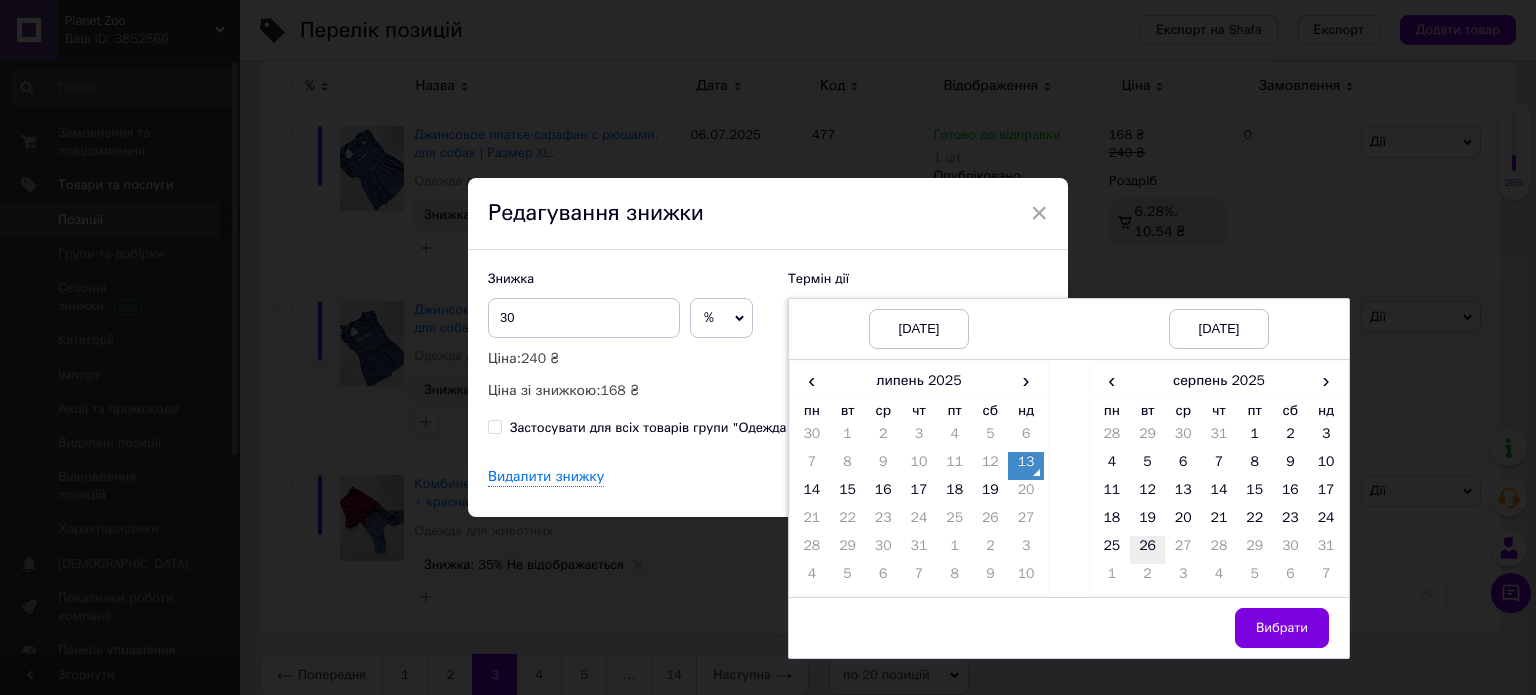 click on "26" at bounding box center [1148, 550] 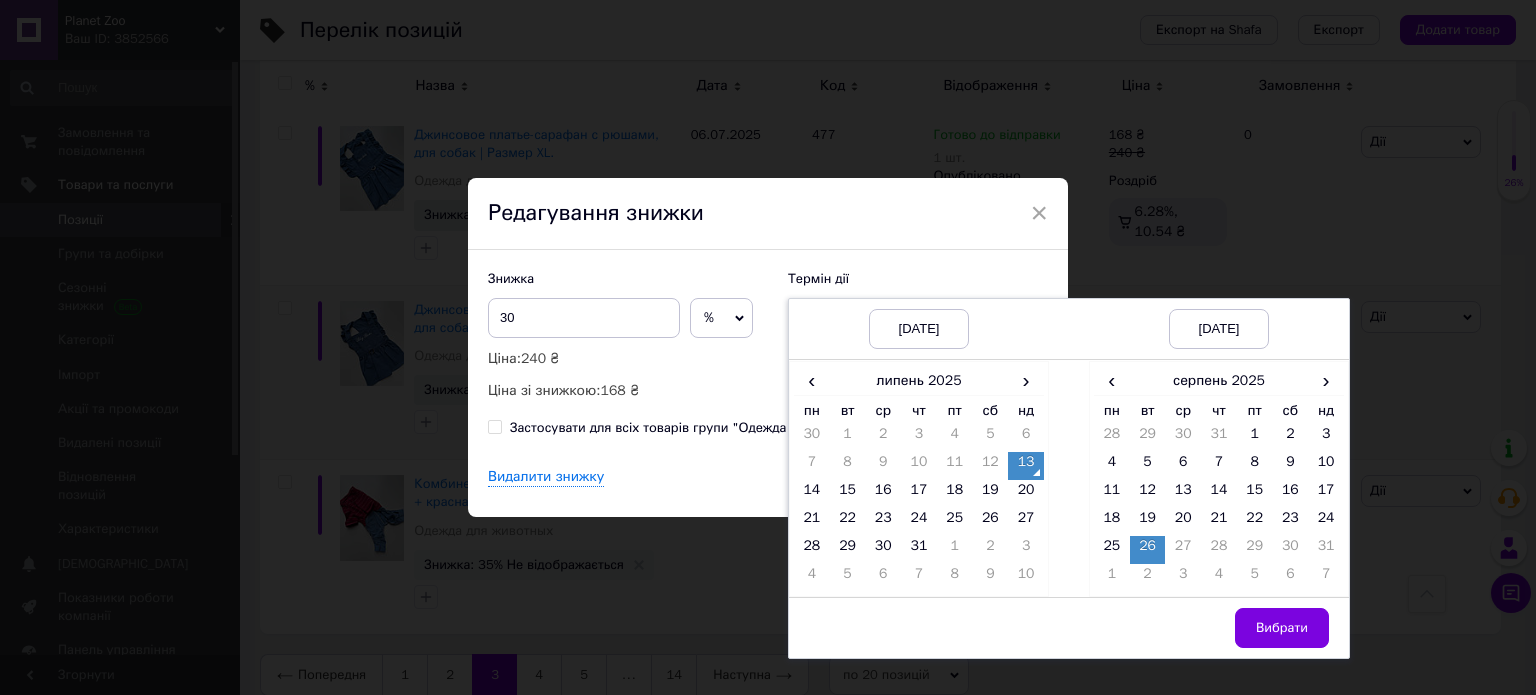 drag, startPoint x: 1267, startPoint y: 627, endPoint x: 1176, endPoint y: 589, distance: 98.61542 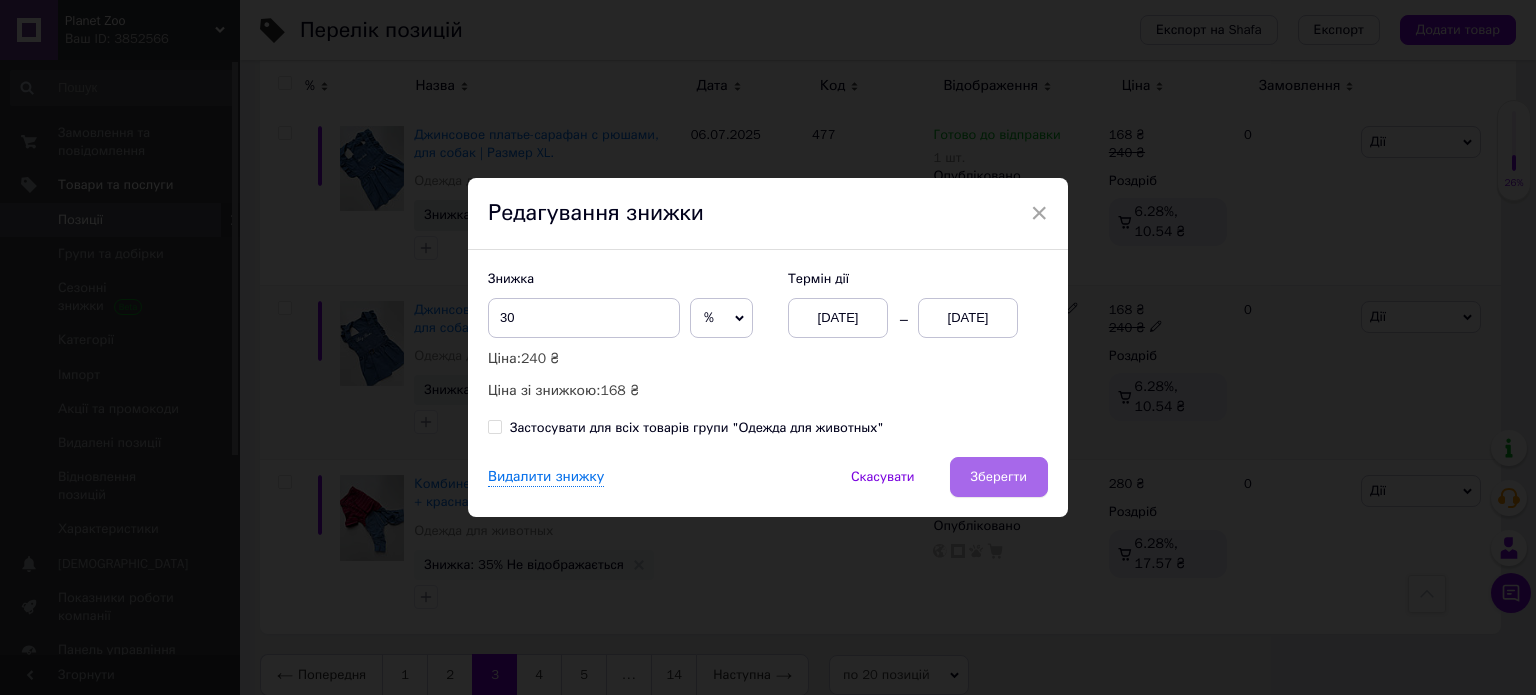 click on "Зберегти" at bounding box center (999, 477) 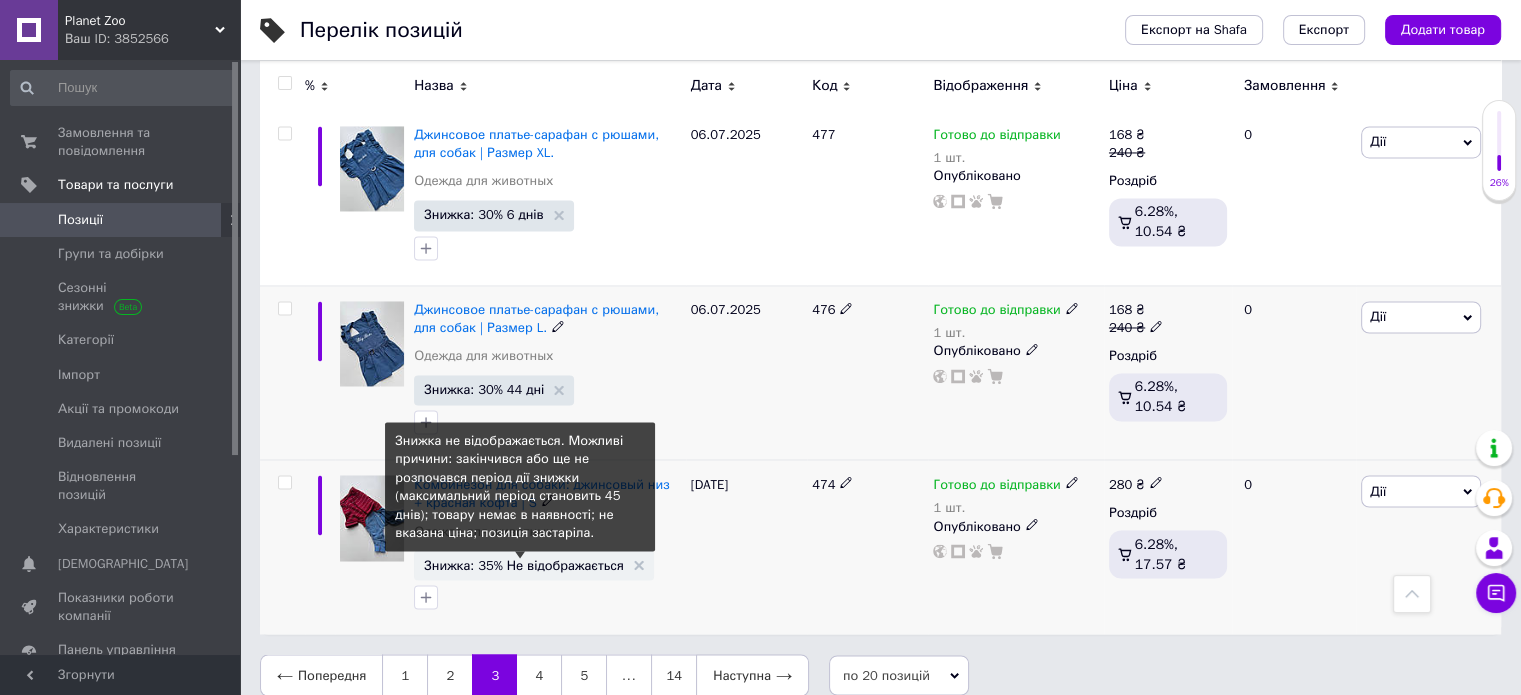 click on "Знижка: 35% Не відображається Знижка не відображається. Можливі причини: закінчився або ще не розпочався
період дії знижки (максимальний період становить 45 днів); товару
немає в наявності; не вказана ціна; позиція застаріла." at bounding box center [534, 565] 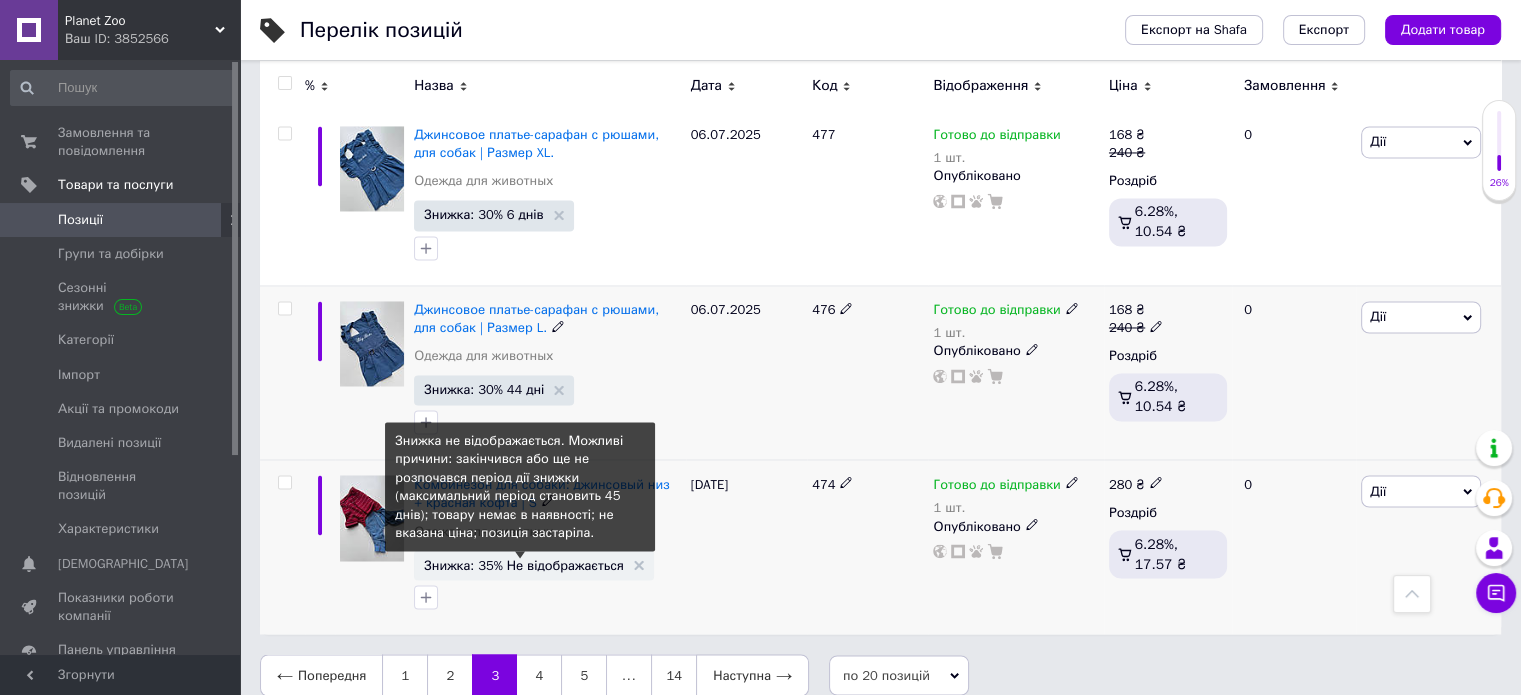 click on "Знижка: 35% Не відображається" at bounding box center (524, 564) 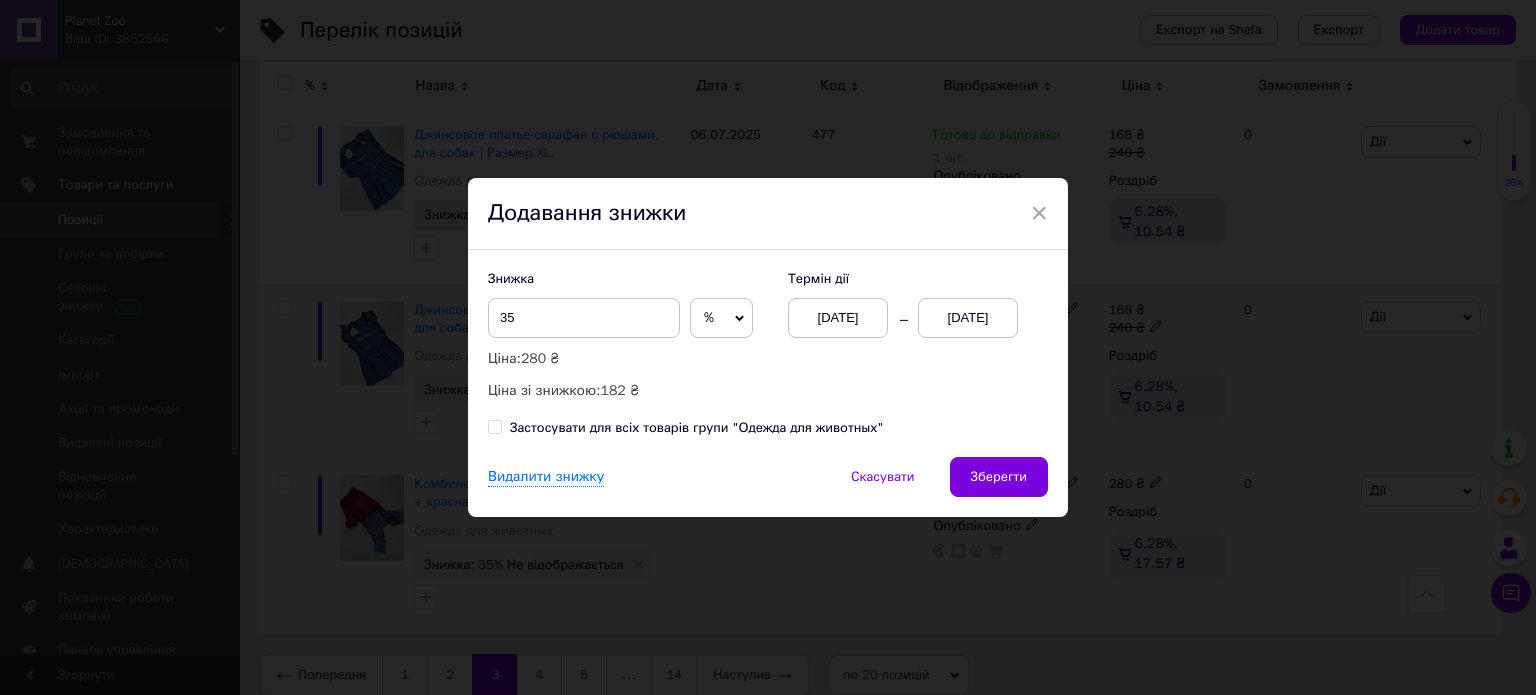 click on "[DATE]" at bounding box center (838, 318) 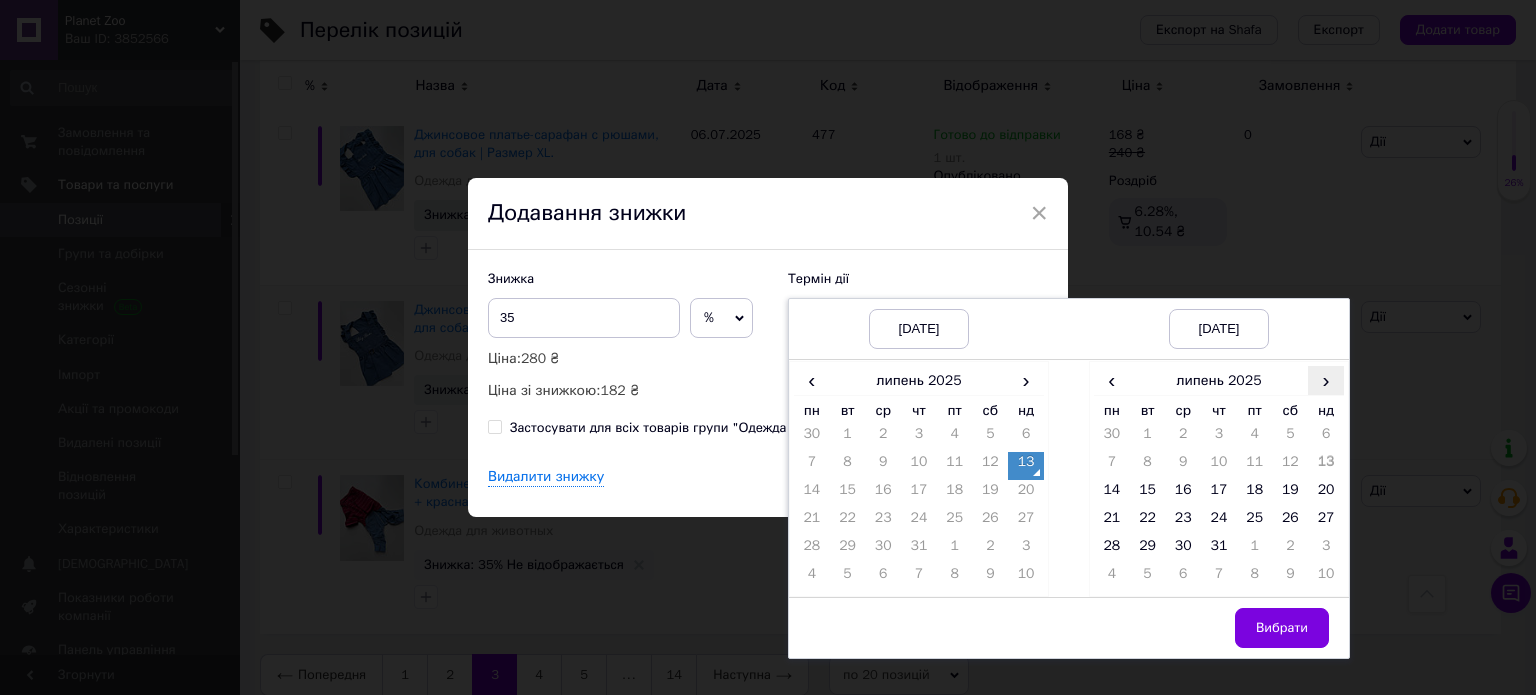 click on "›" at bounding box center [1326, 380] 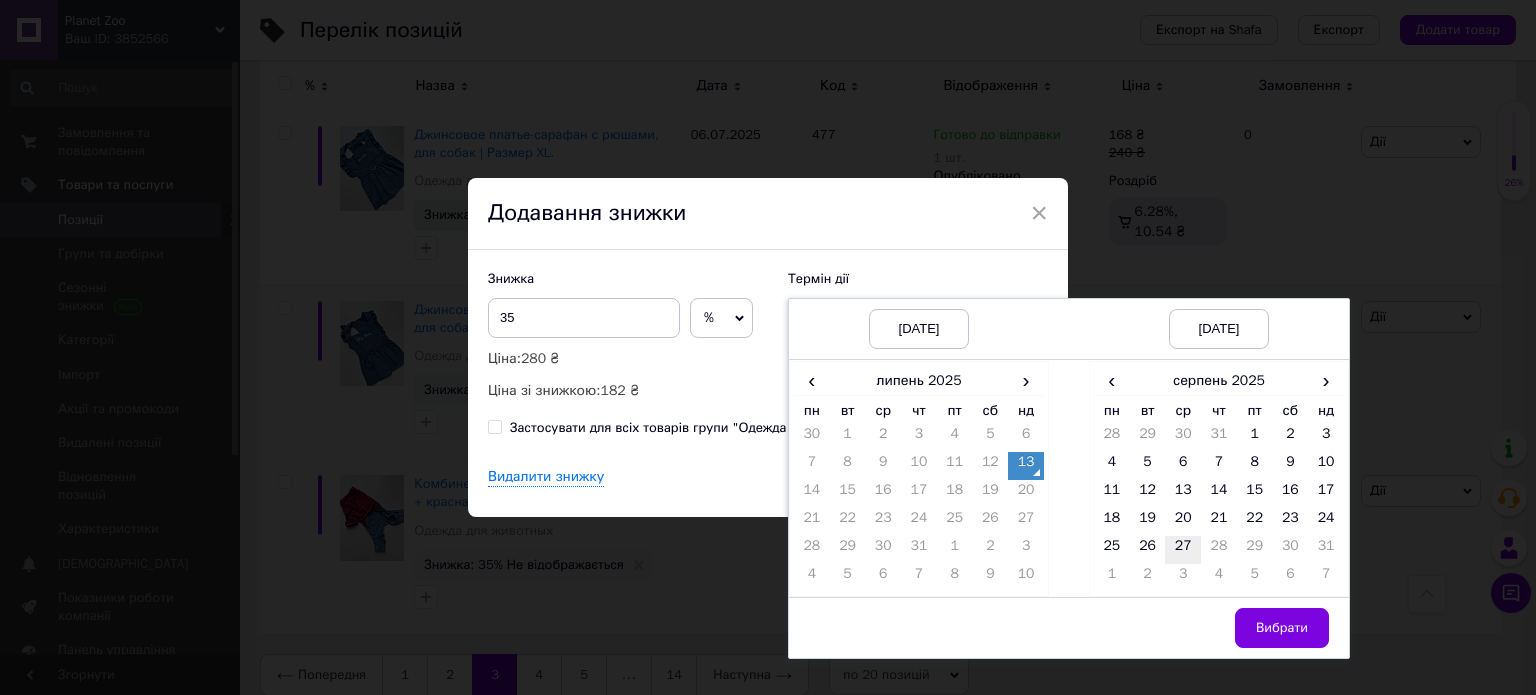 click on "27" at bounding box center [1183, 550] 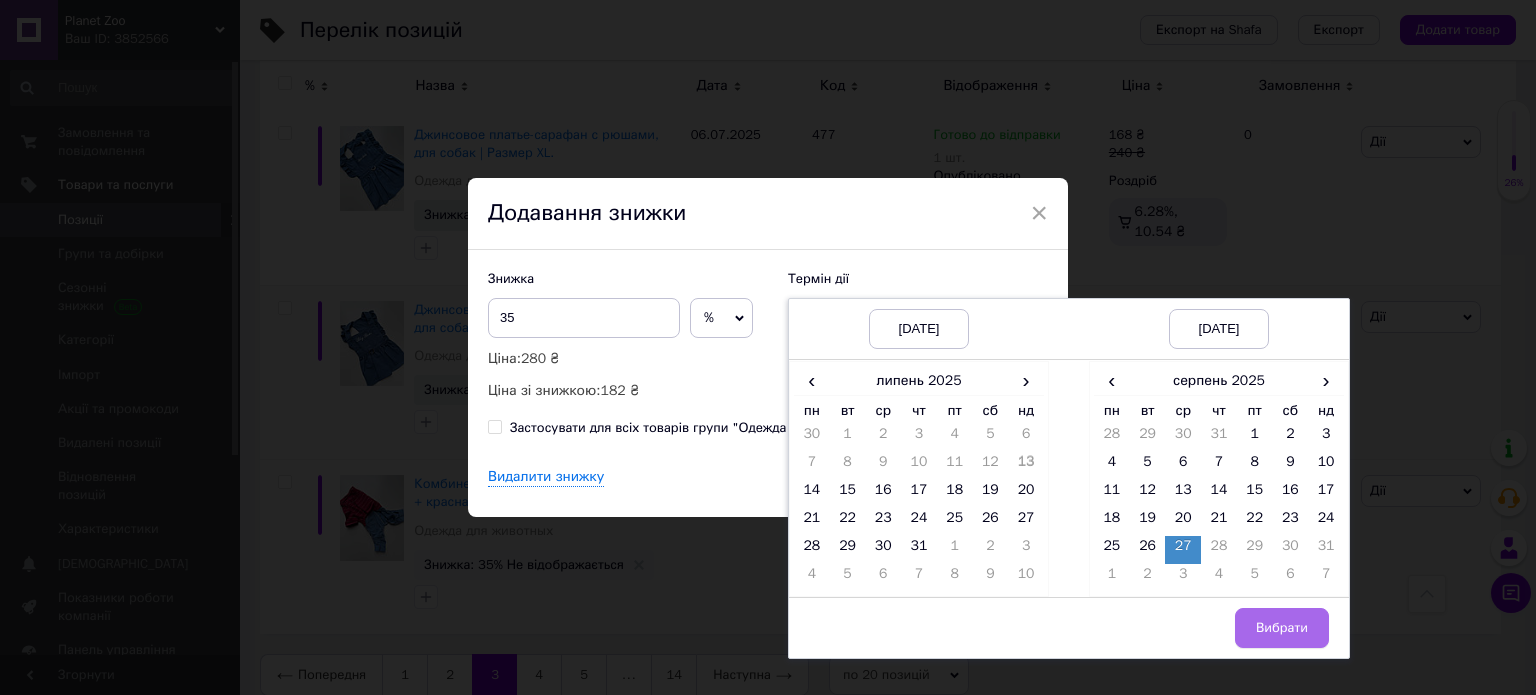 click on "Вибрати" at bounding box center (1282, 628) 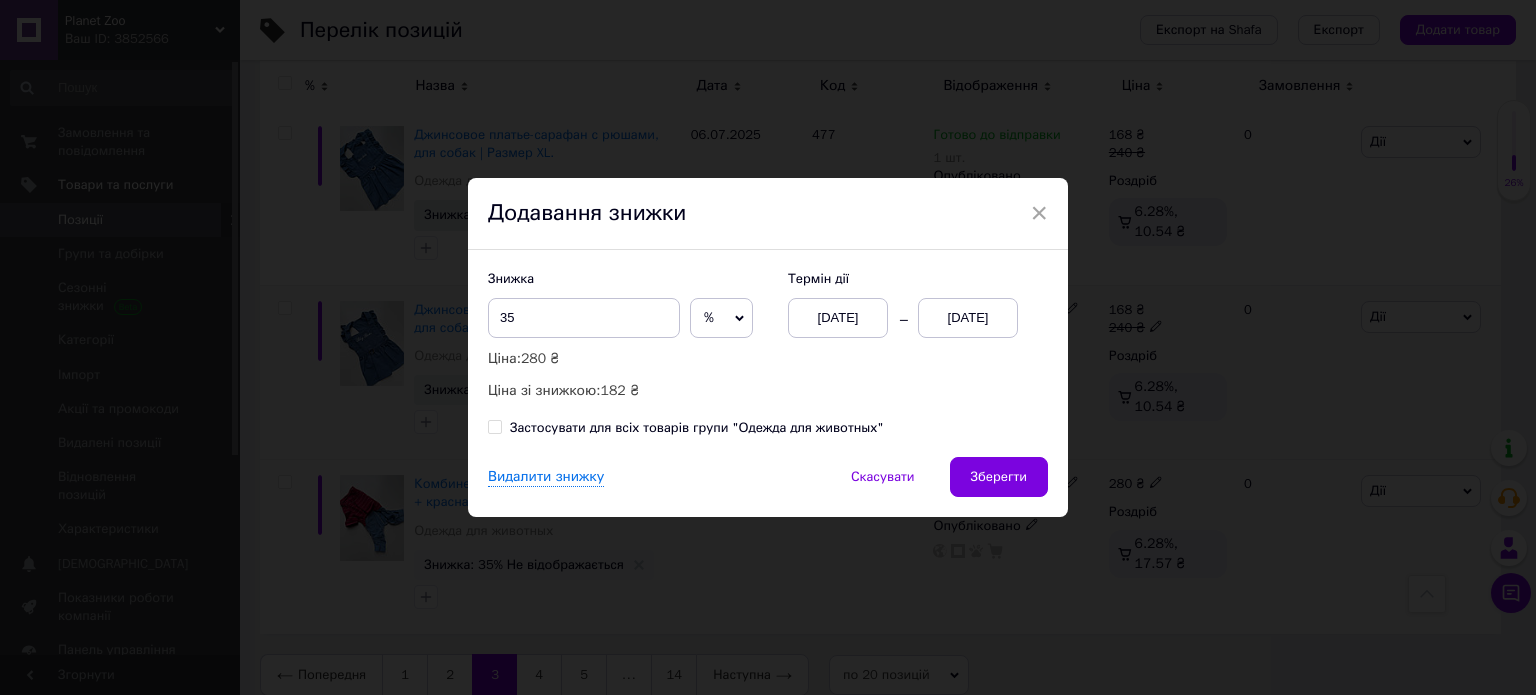 click on "Скасувати" at bounding box center [883, 477] 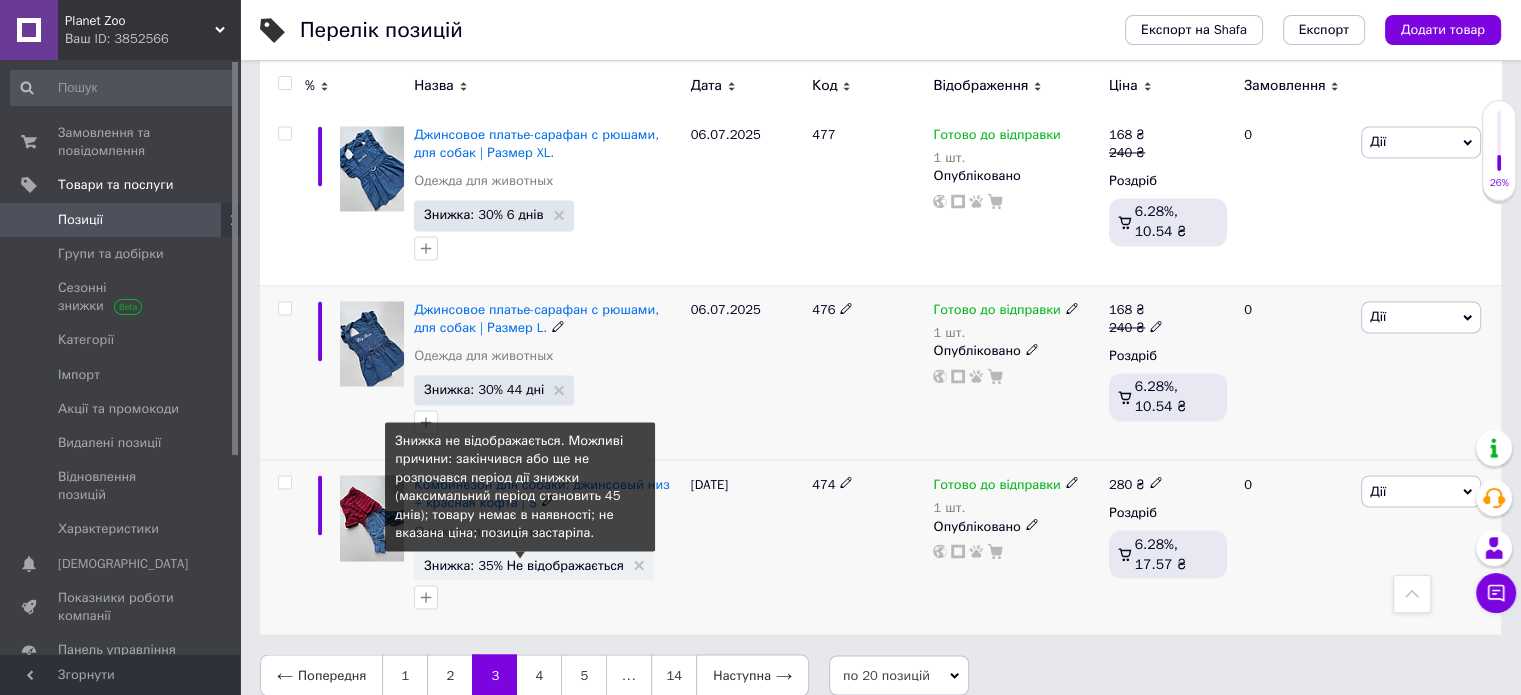 click on "Знижка: 35% Не відображається" at bounding box center (524, 564) 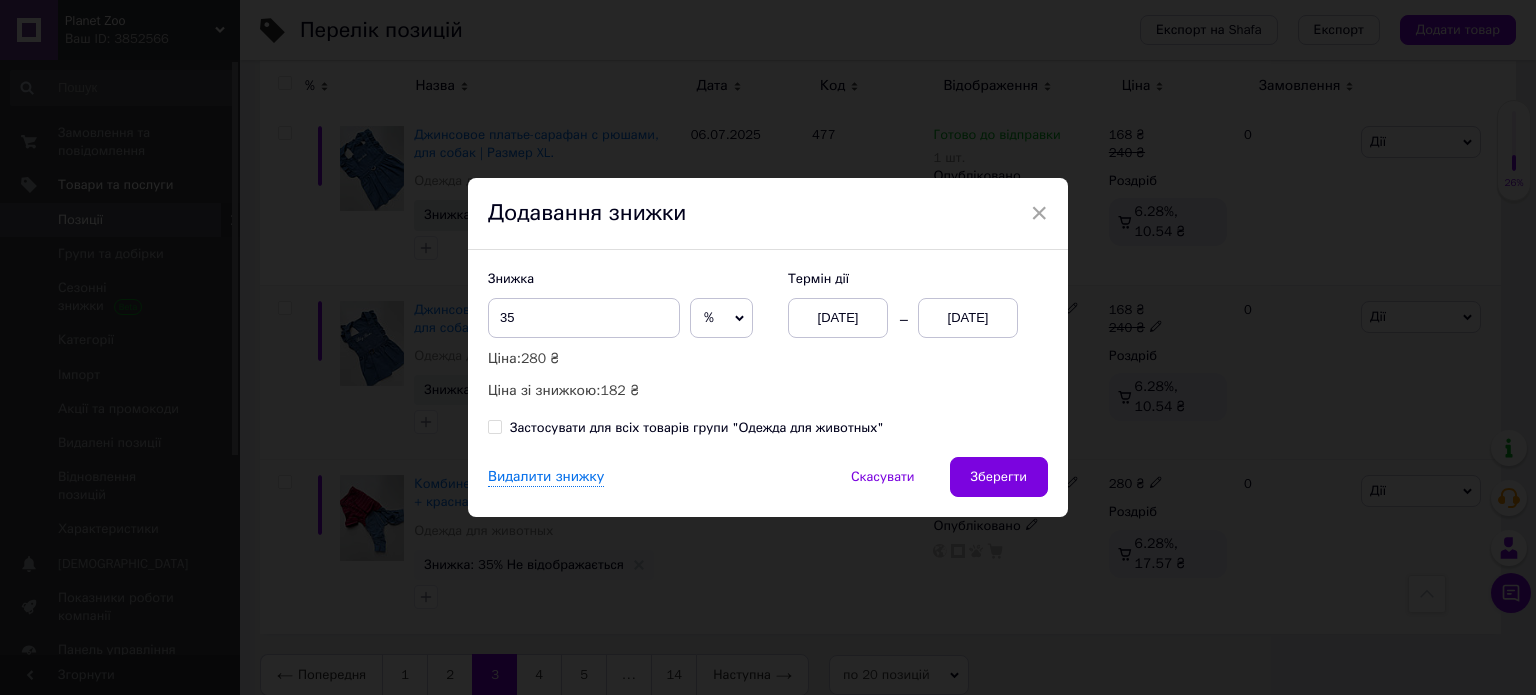 click on "Знижка 35 % ₴ Ціна:  280   ₴ Ціна зі знижкою:  182   ₴ Термін дії [DATE] [DATE]" at bounding box center [768, 336] 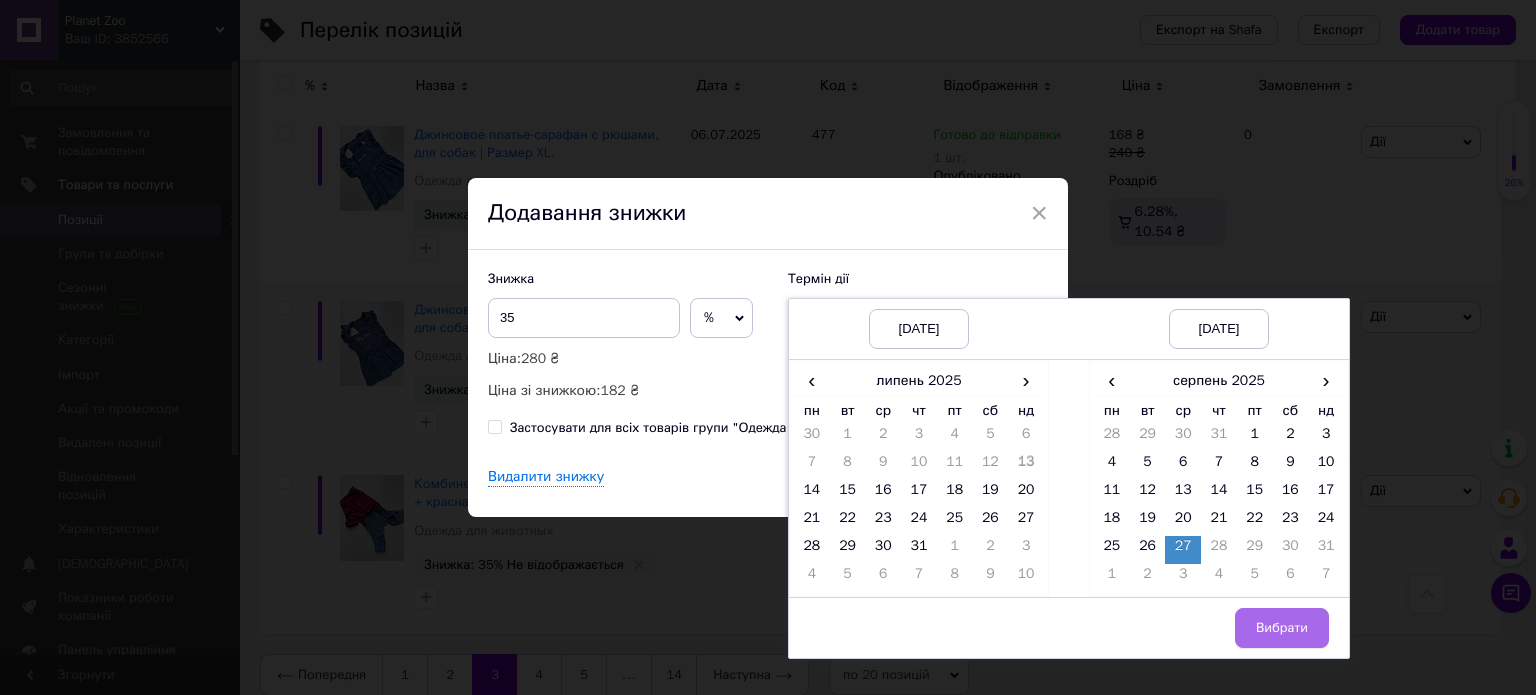 click on "Вибрати" at bounding box center [1282, 628] 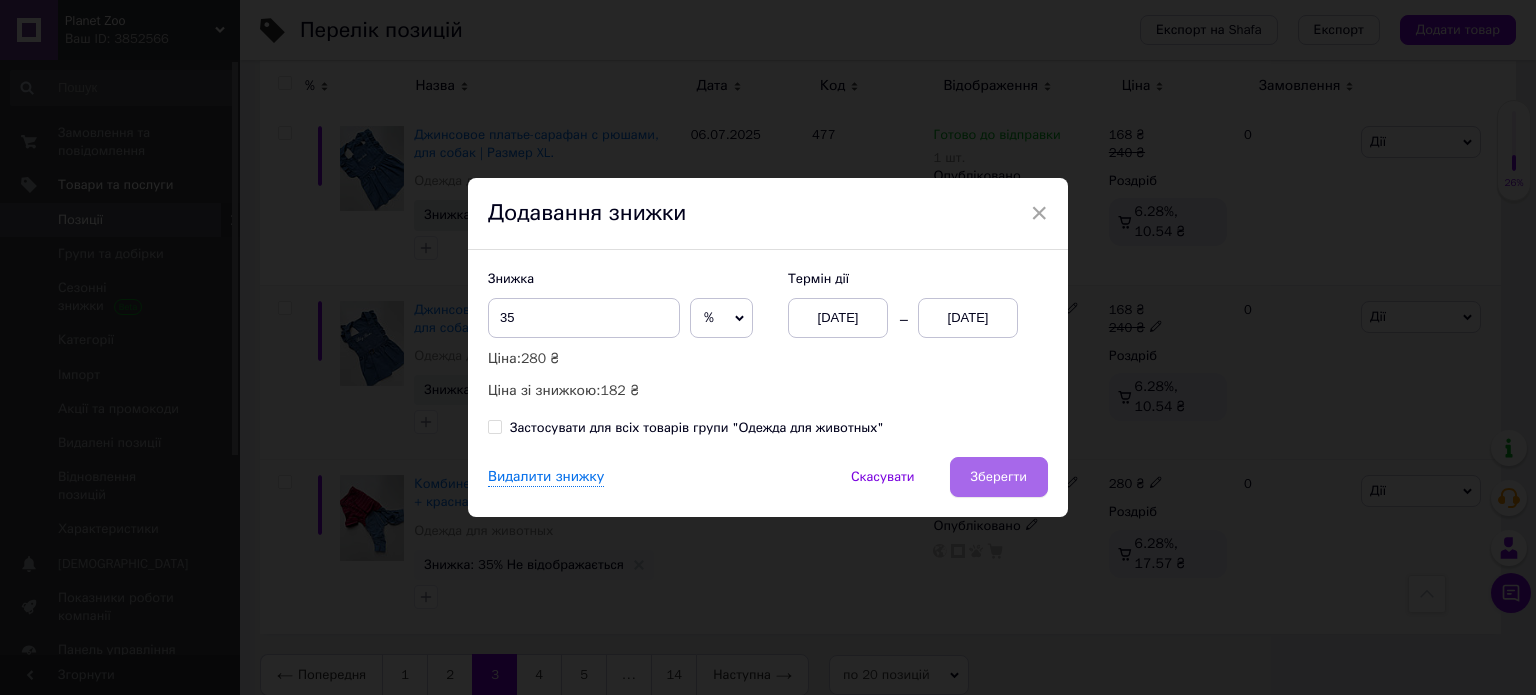 click on "Зберегти" at bounding box center (999, 477) 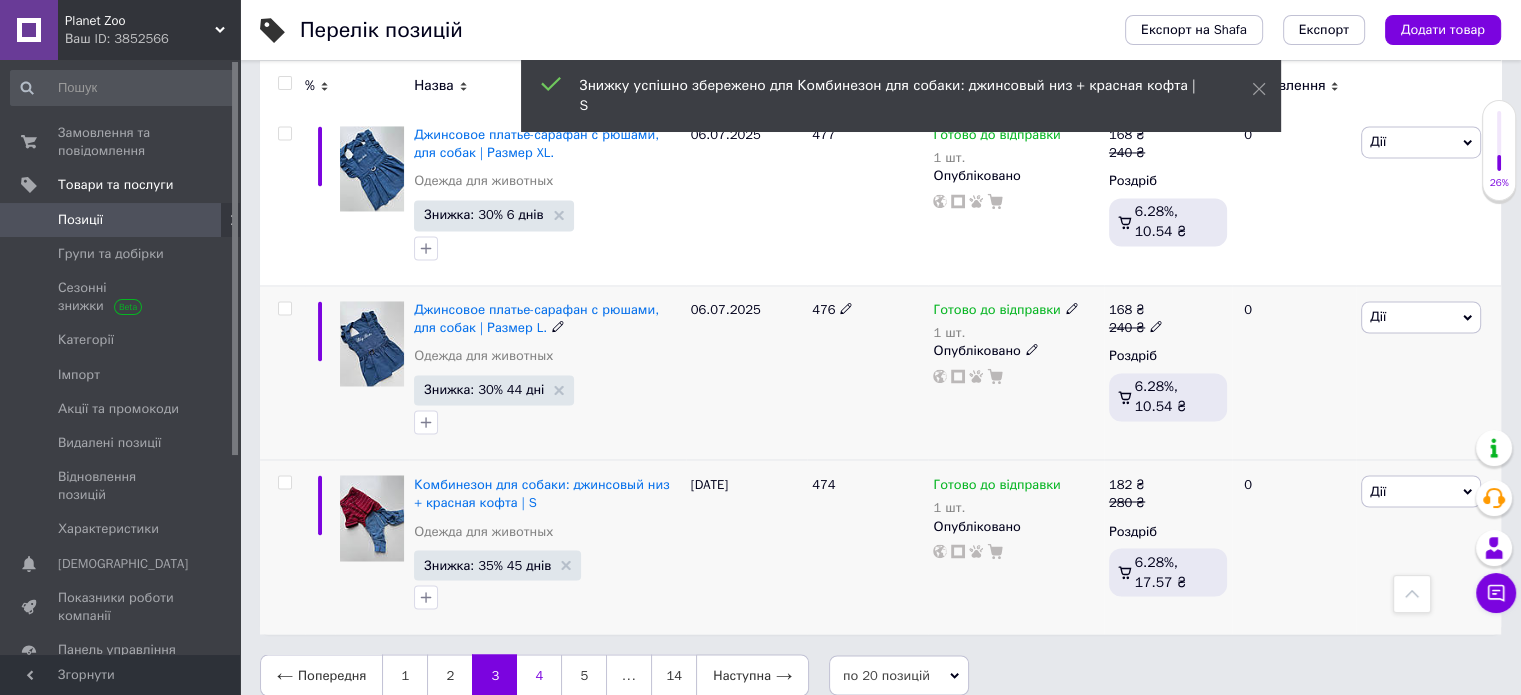 click on "4" at bounding box center [539, 675] 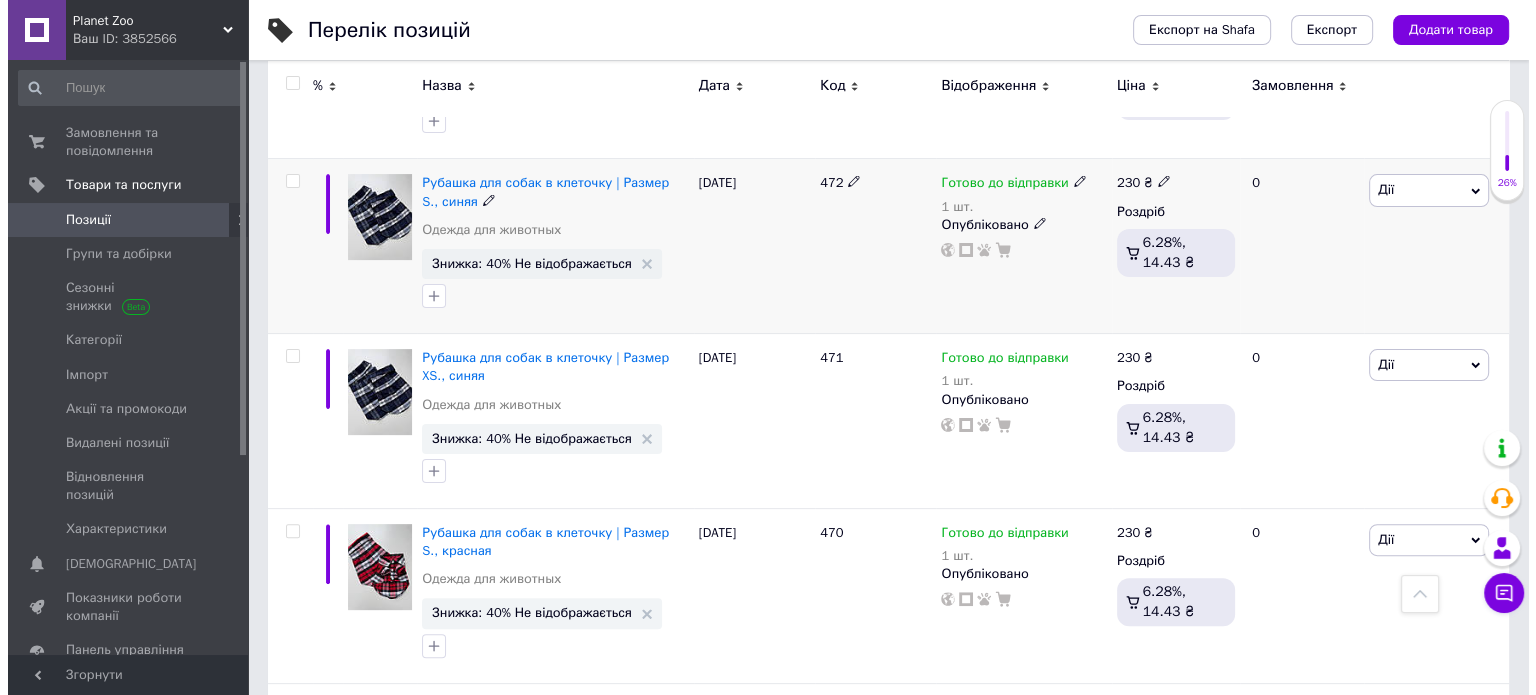 scroll, scrollTop: 400, scrollLeft: 0, axis: vertical 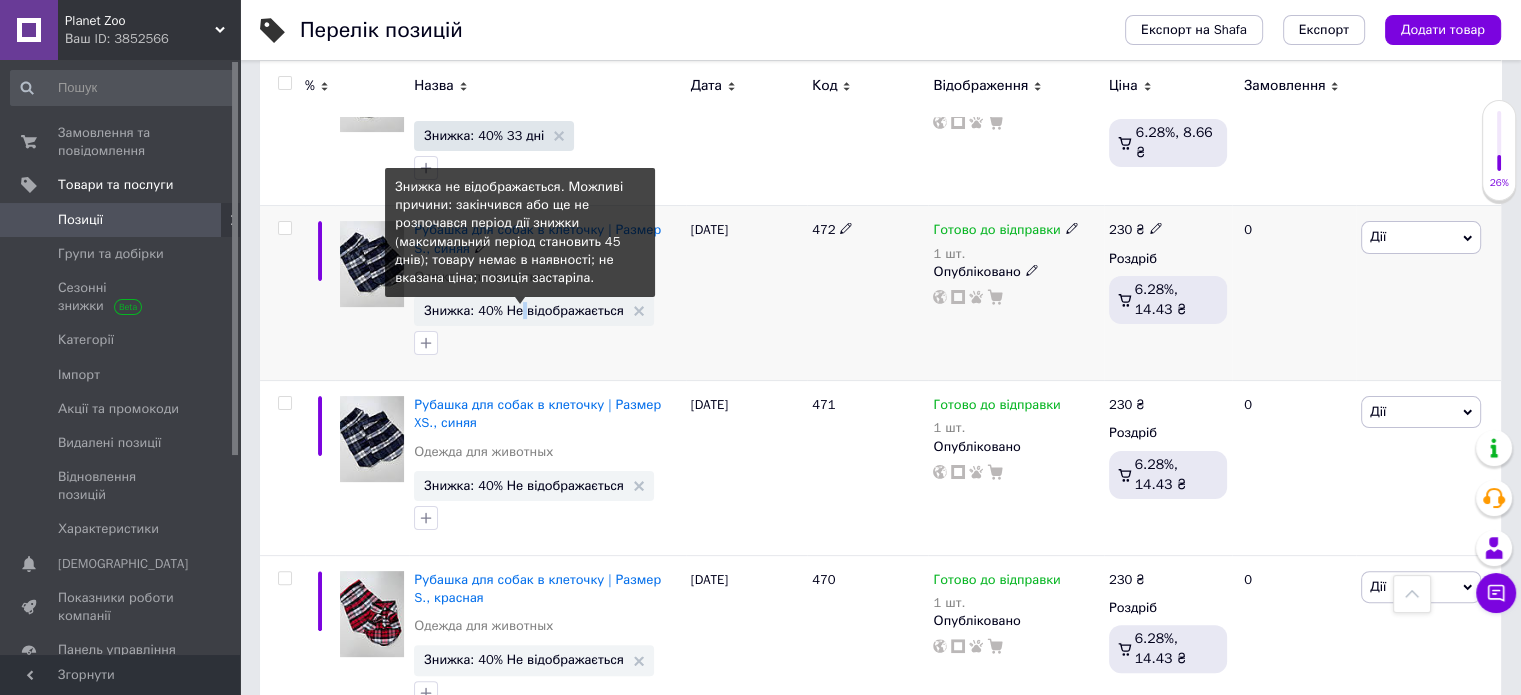 click on "Знижка: 40% Не відображається" at bounding box center [524, 310] 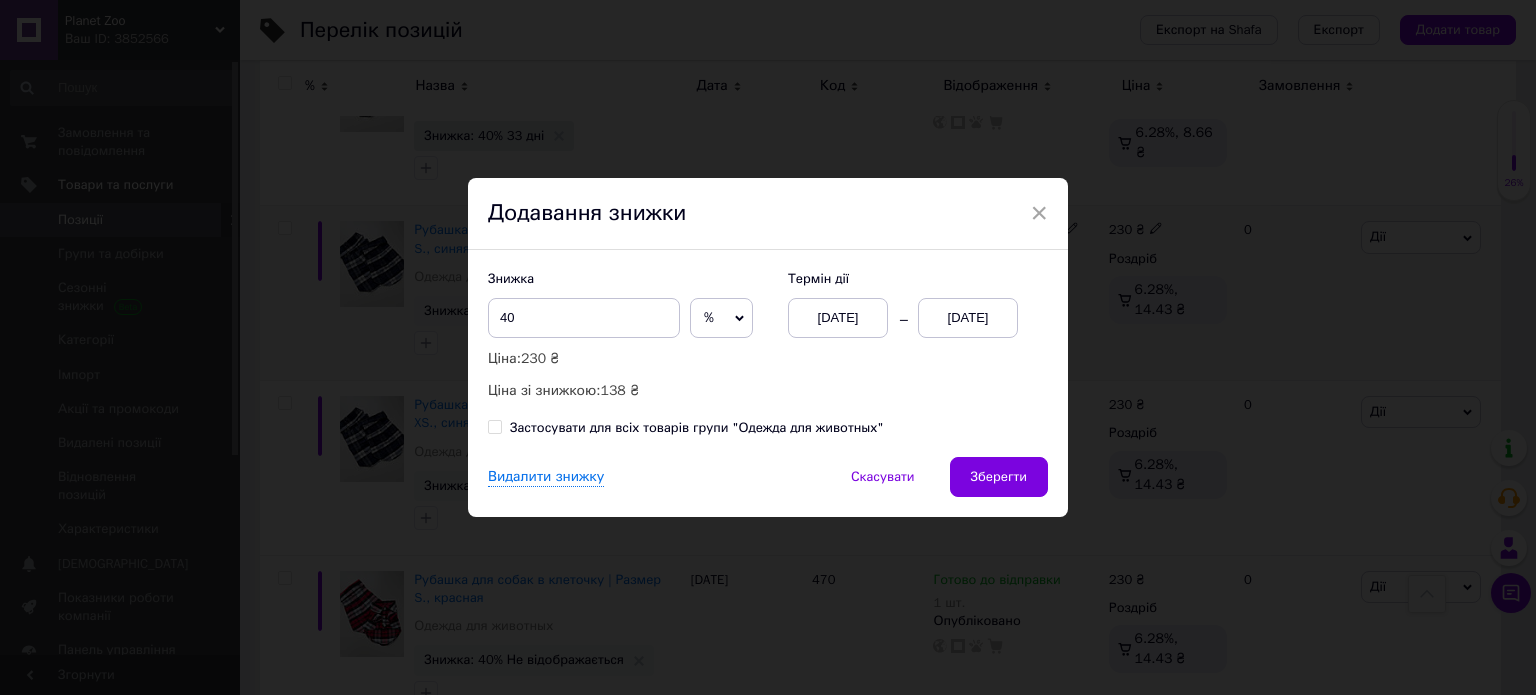 click on "[DATE]" at bounding box center (968, 318) 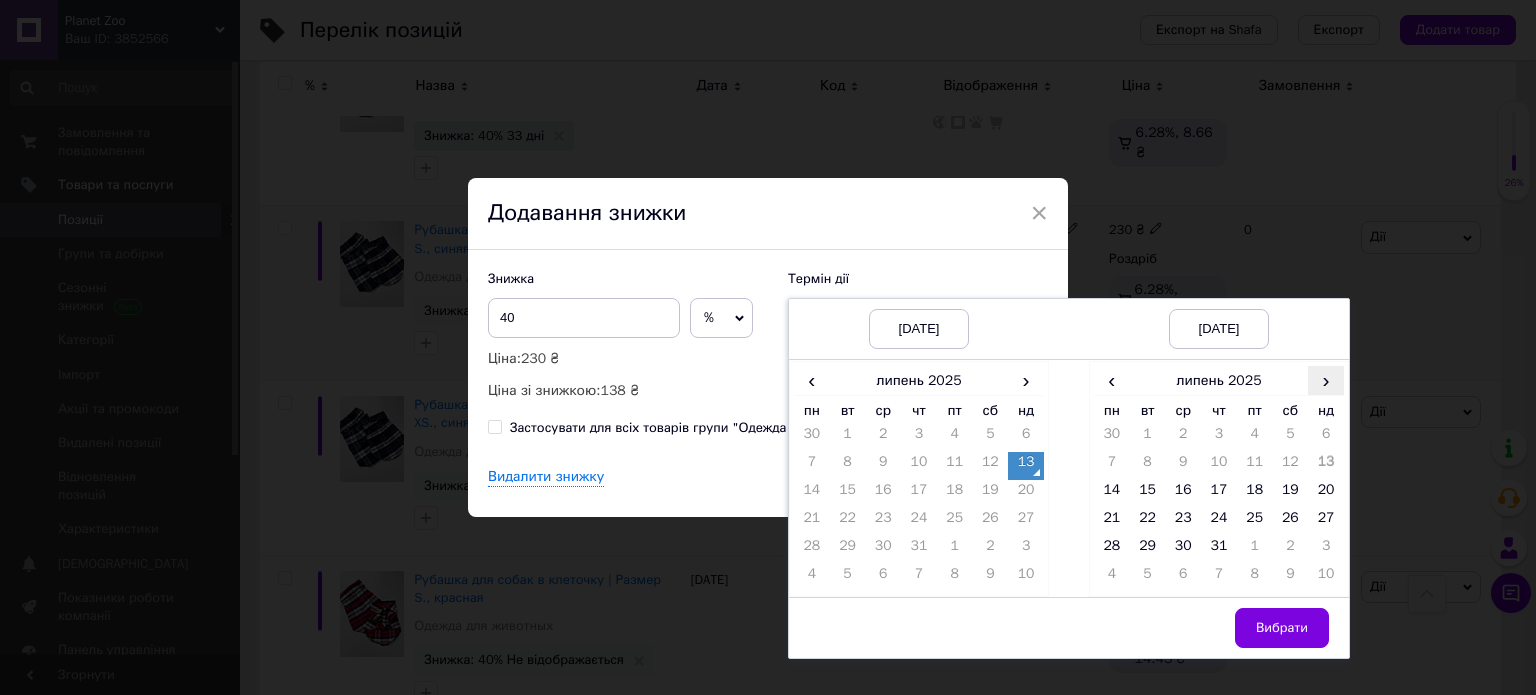 click on "›" at bounding box center [1326, 380] 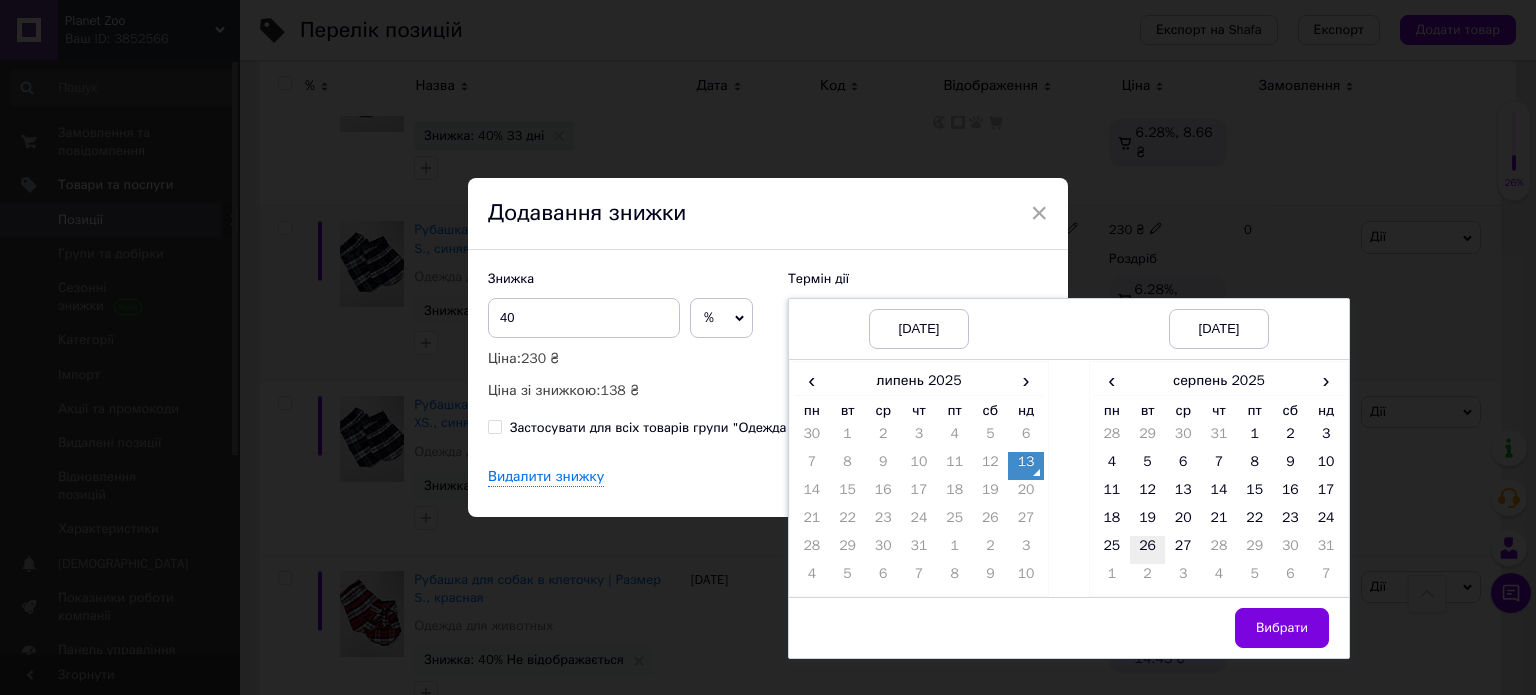 click on "26" at bounding box center [1148, 550] 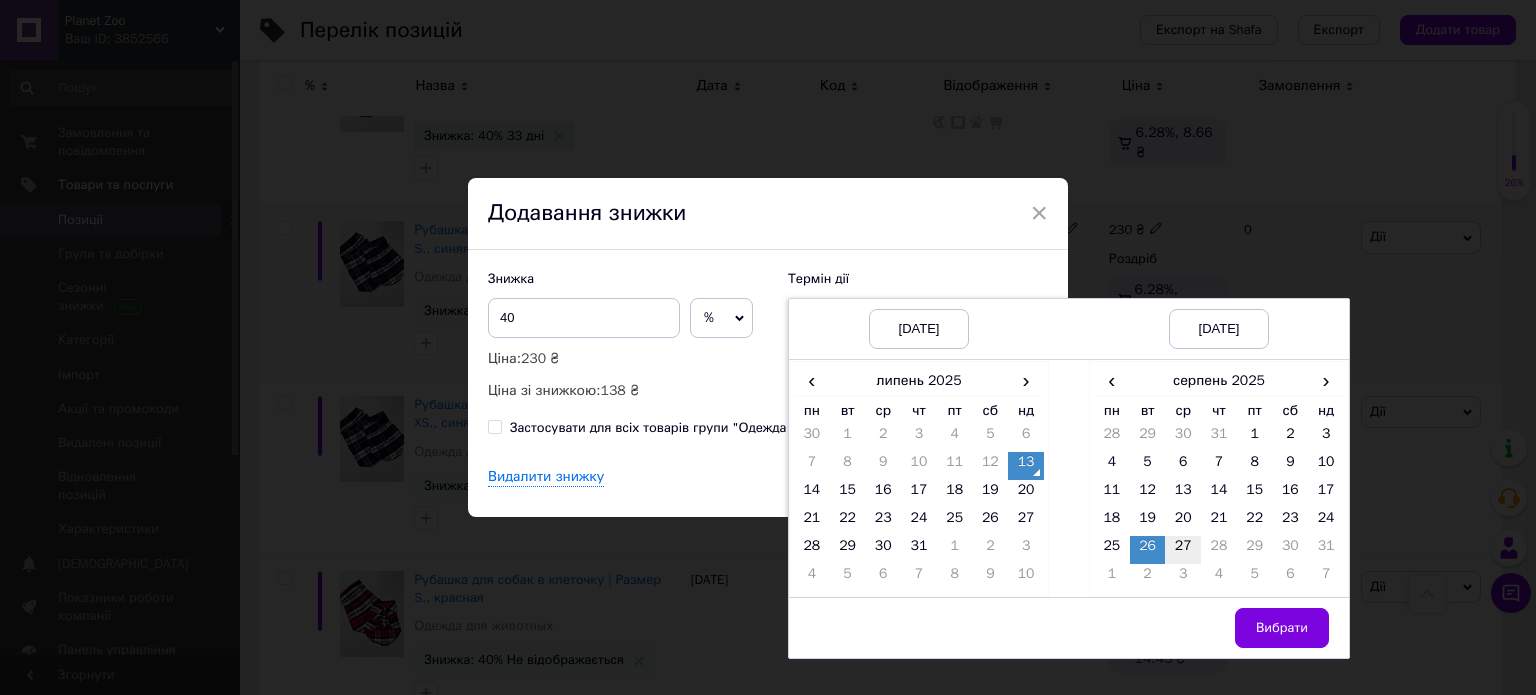 click on "27" at bounding box center (1183, 550) 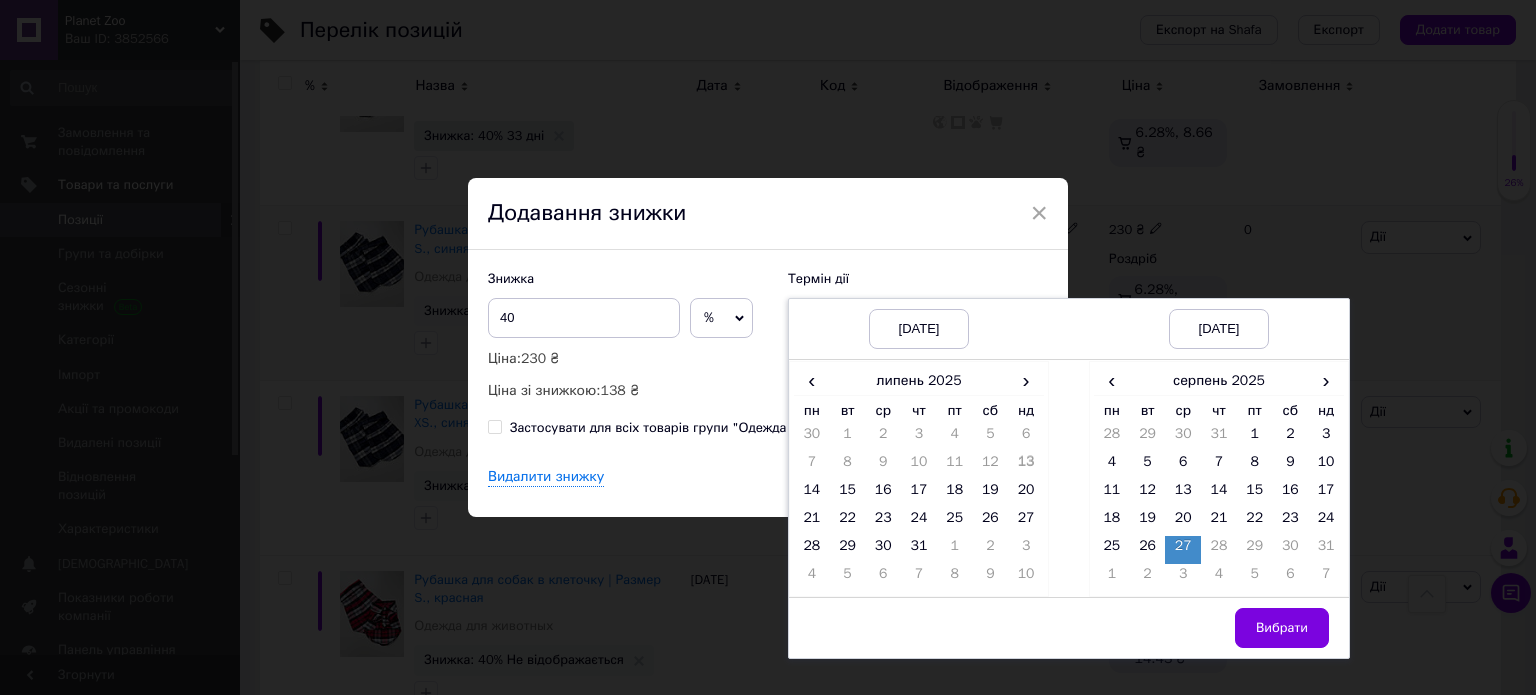 click on "Вибрати" at bounding box center (1282, 628) 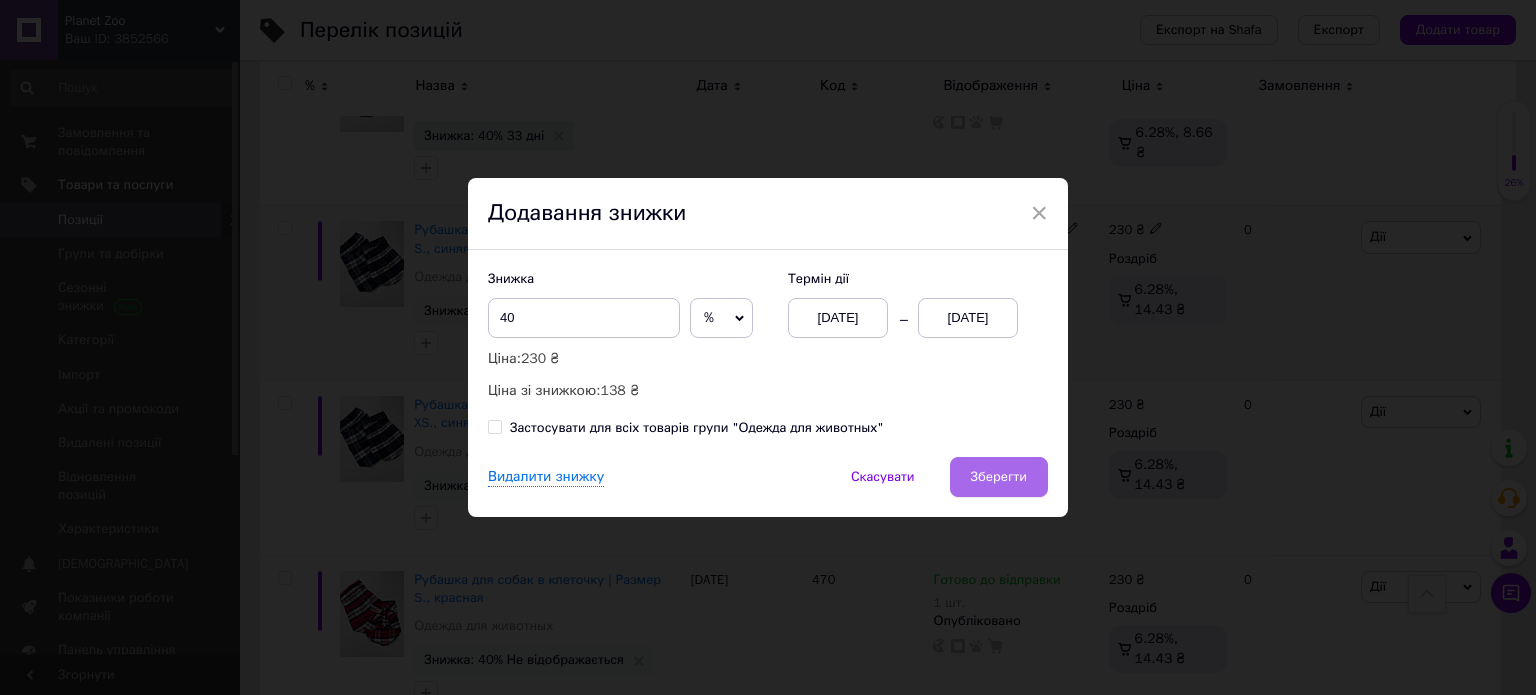 click on "Зберегти" at bounding box center (999, 477) 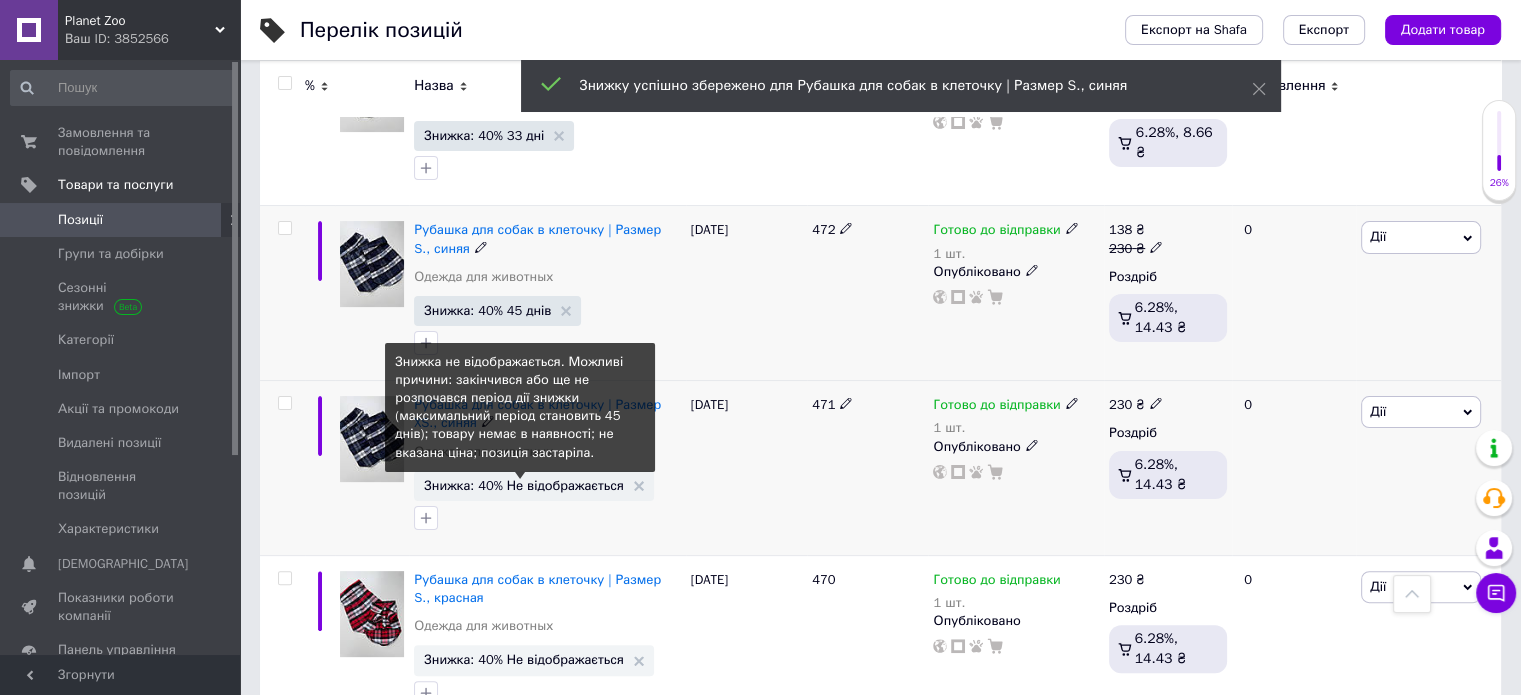click on "Знижка: 40% Не відображається" at bounding box center [524, 485] 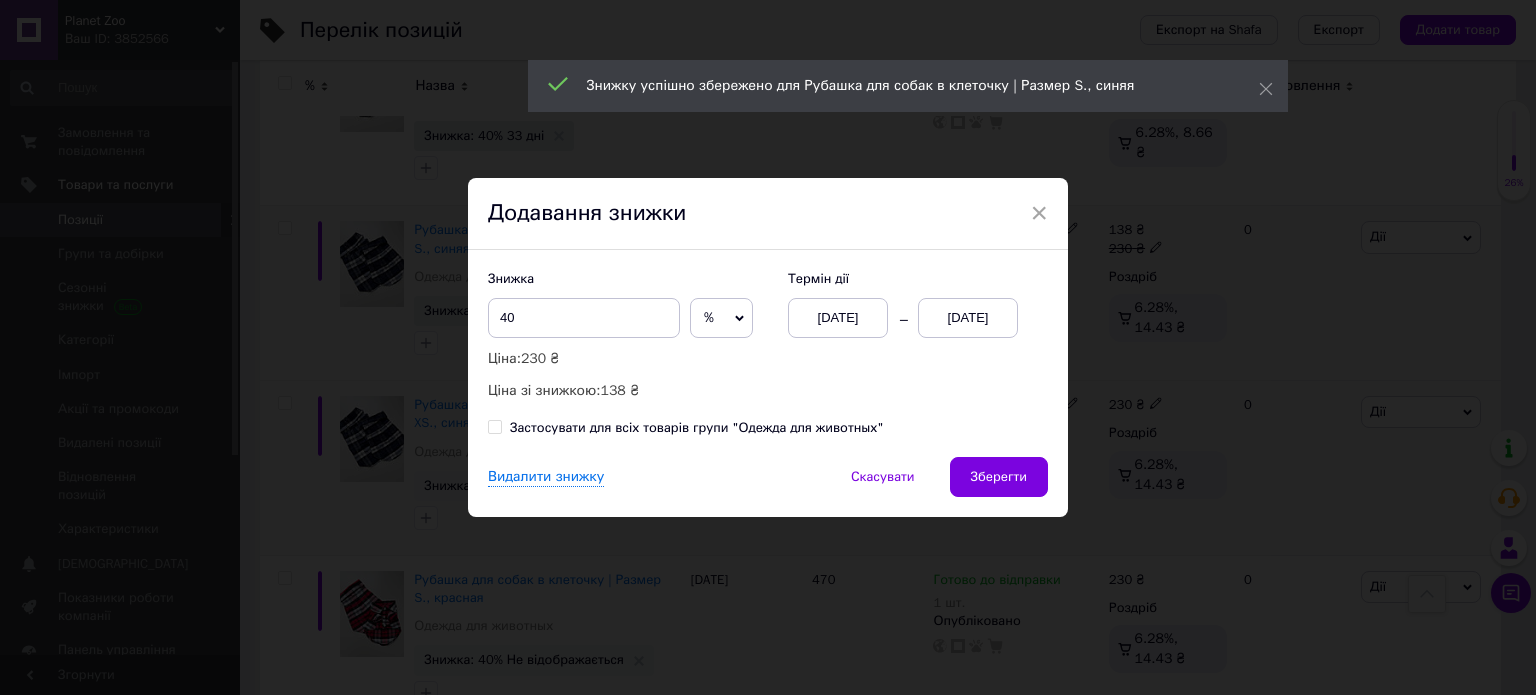 click on "[DATE]" at bounding box center [968, 318] 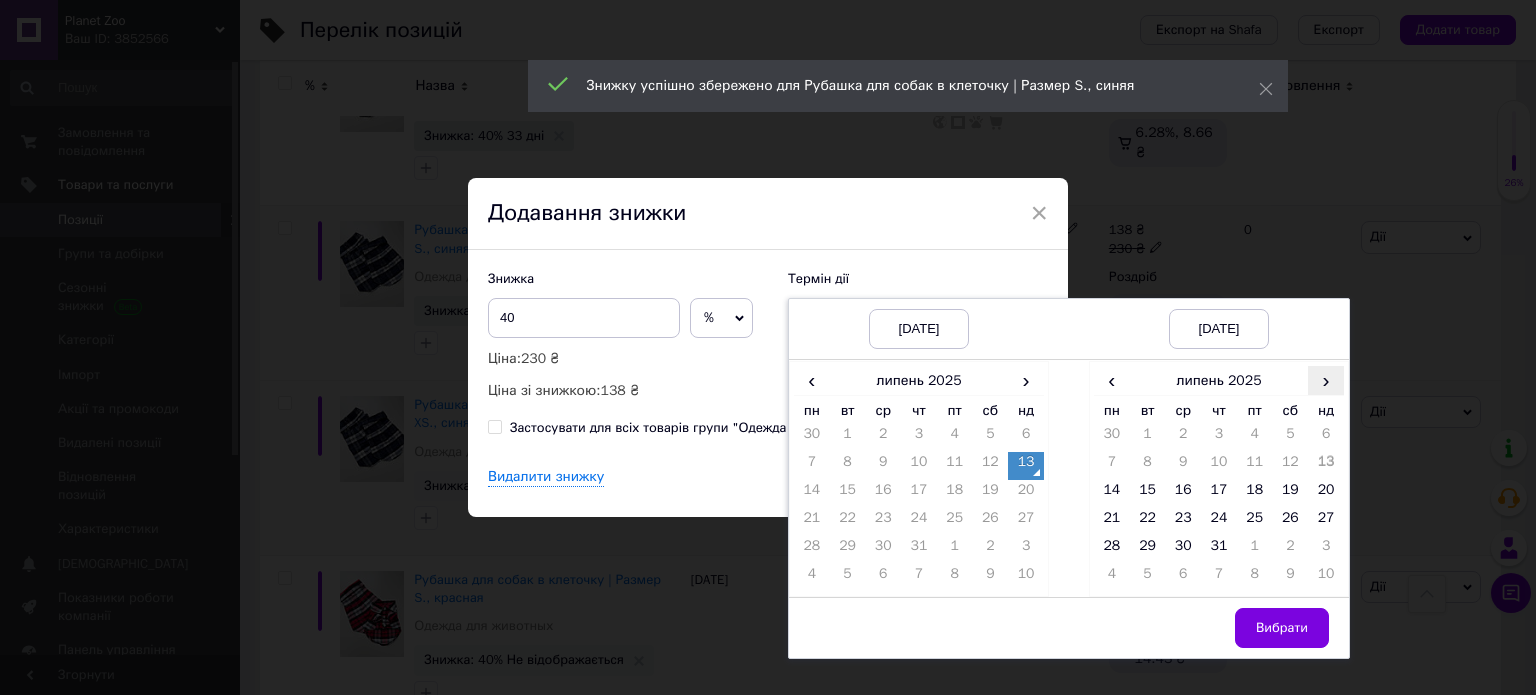 drag, startPoint x: 1336, startPoint y: 399, endPoint x: 1330, endPoint y: 387, distance: 13.416408 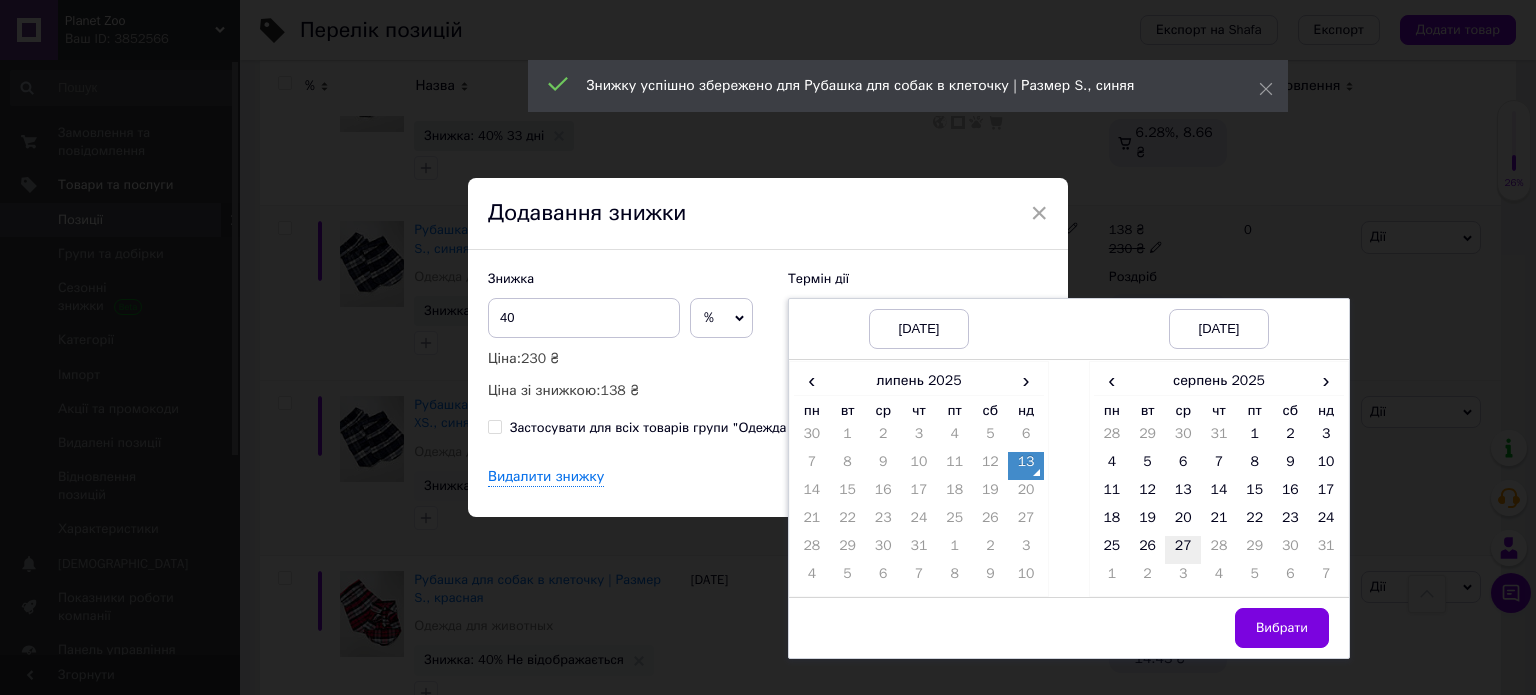 click on "27" at bounding box center [1183, 550] 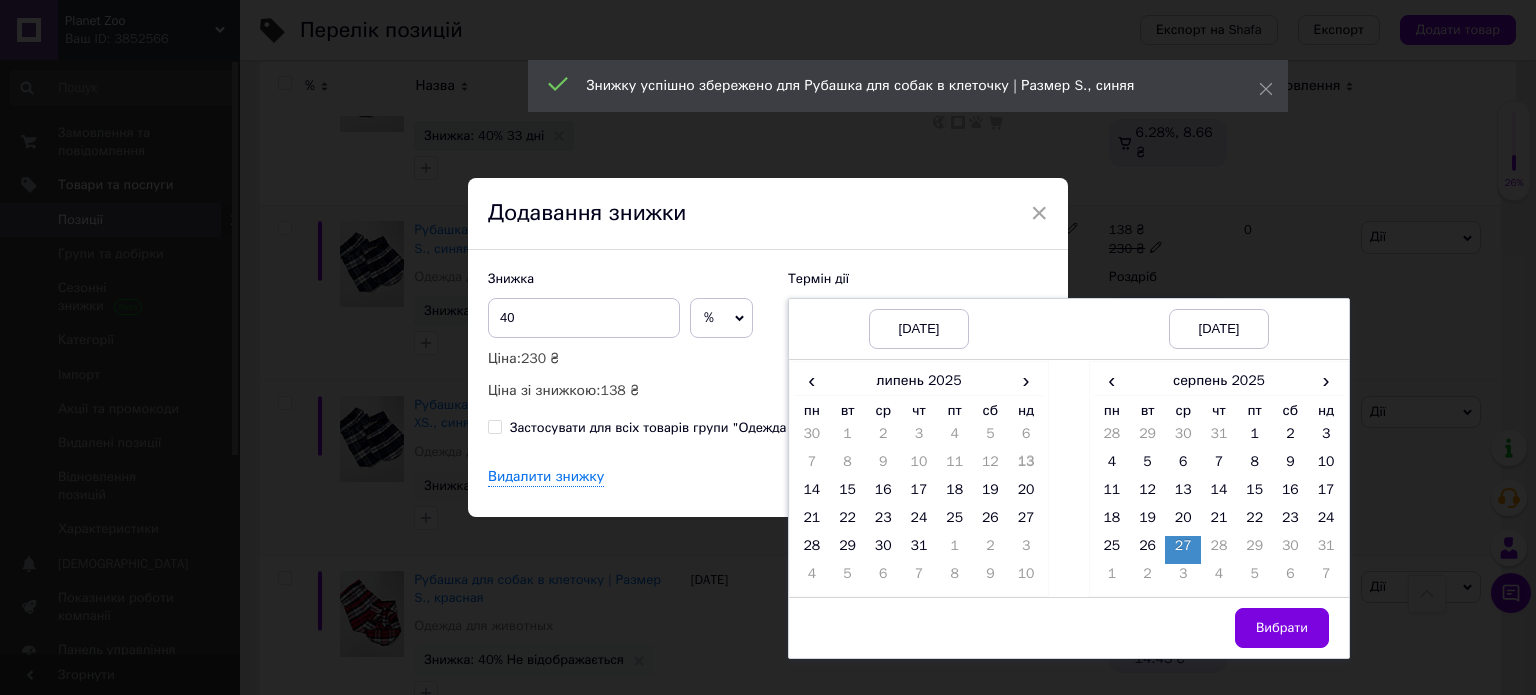 drag, startPoint x: 1275, startPoint y: 625, endPoint x: 1237, endPoint y: 594, distance: 49.0408 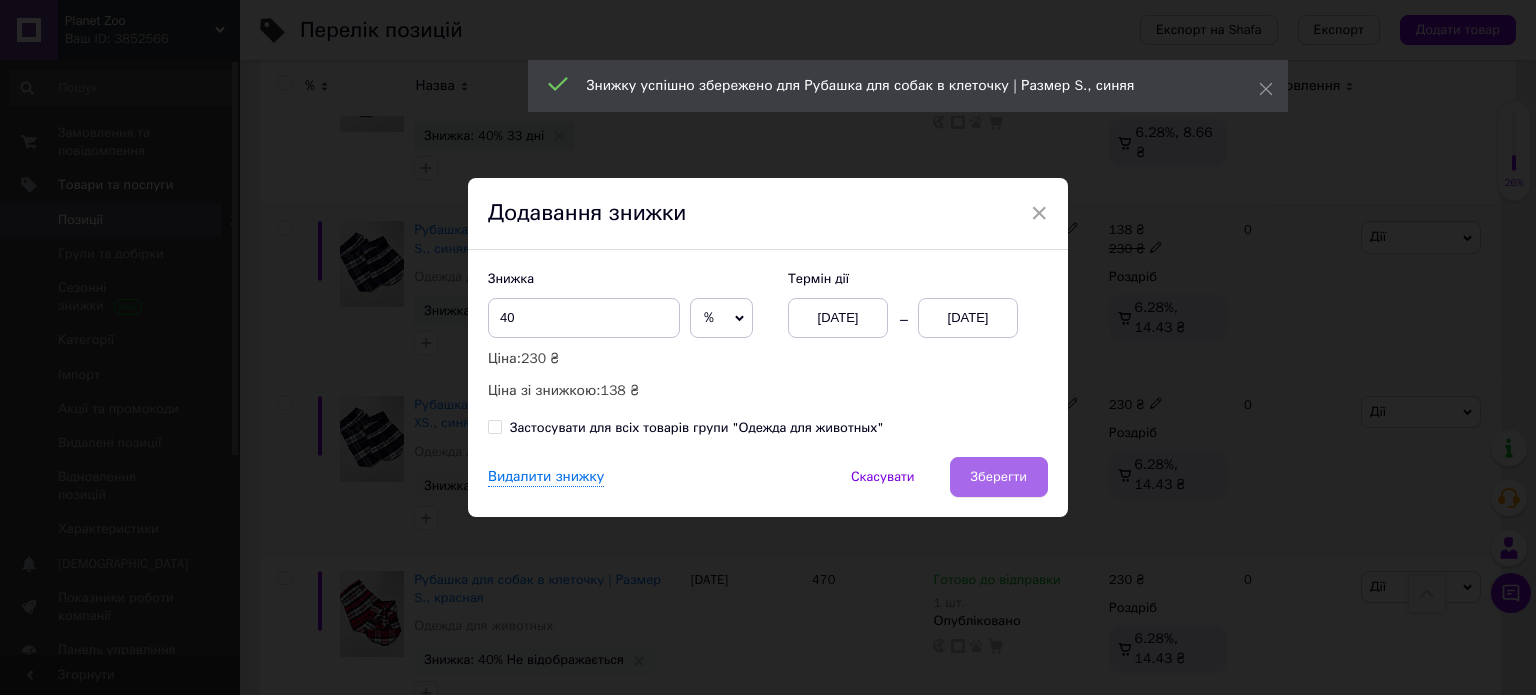 click on "Зберегти" at bounding box center (999, 477) 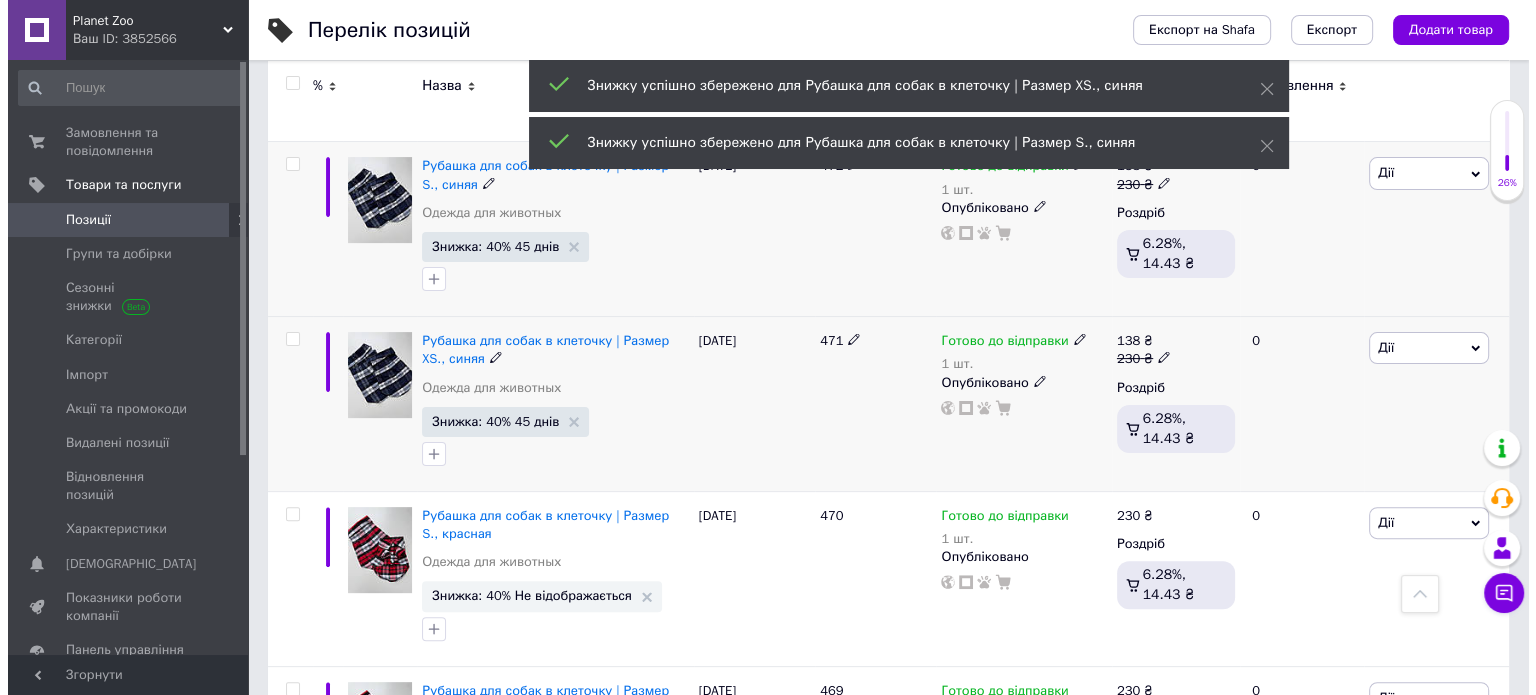 scroll, scrollTop: 500, scrollLeft: 0, axis: vertical 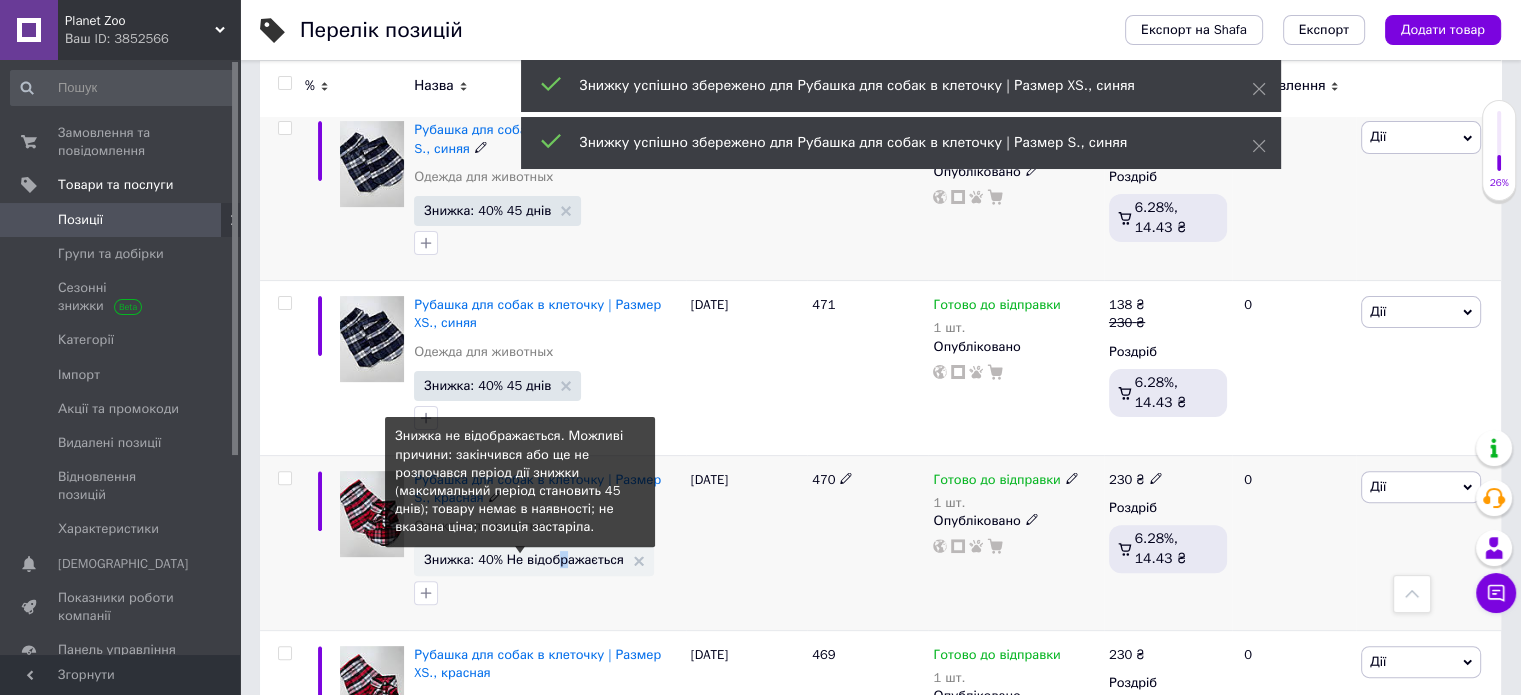 click on "Знижка: 40% Не відображається" at bounding box center (524, 559) 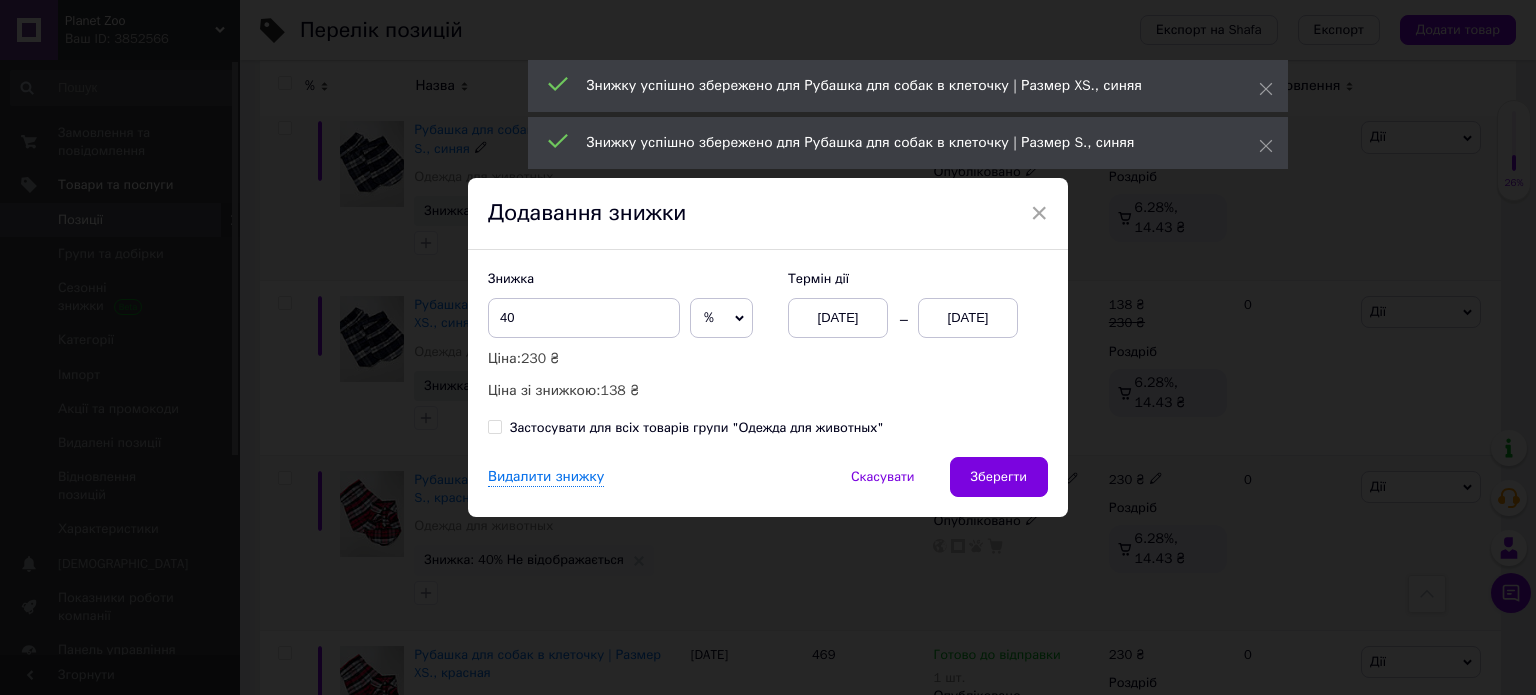 click on "[DATE]" at bounding box center (968, 318) 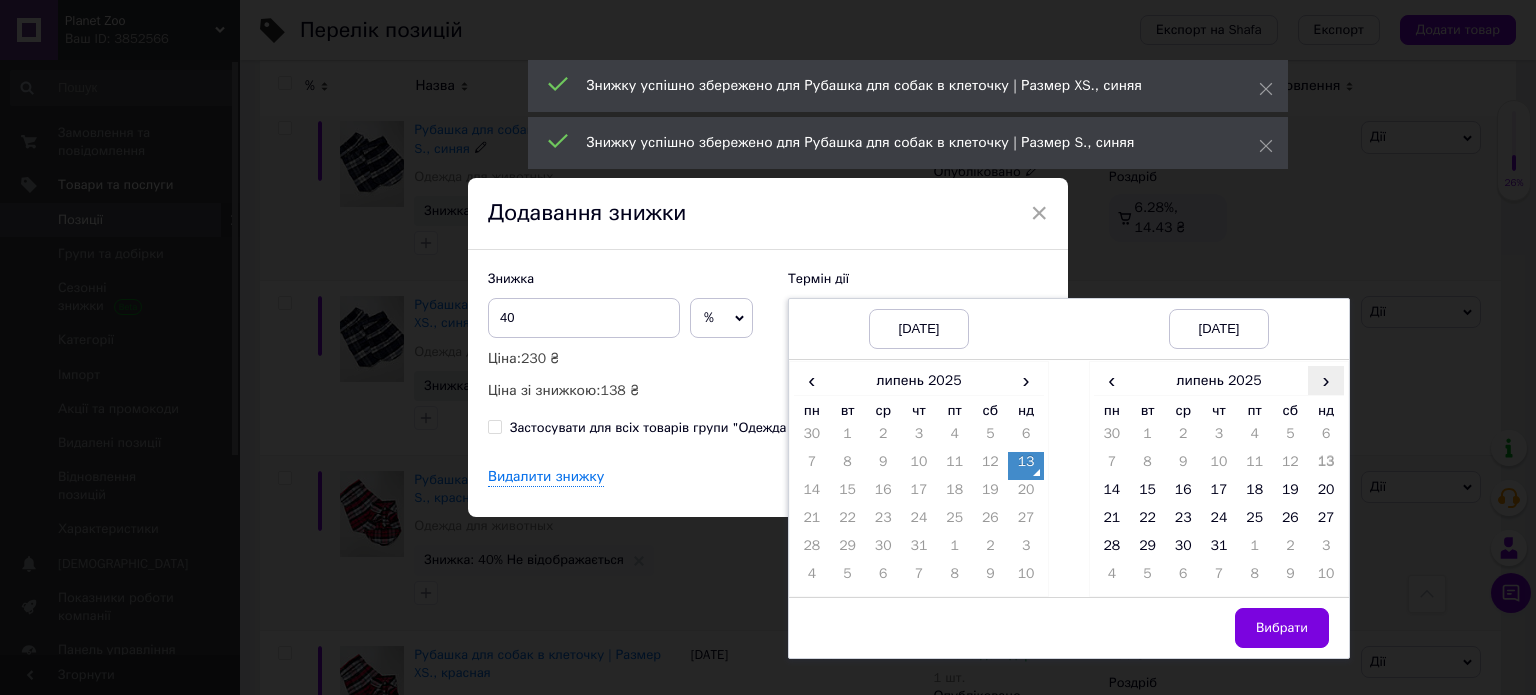click on "›" at bounding box center [1326, 380] 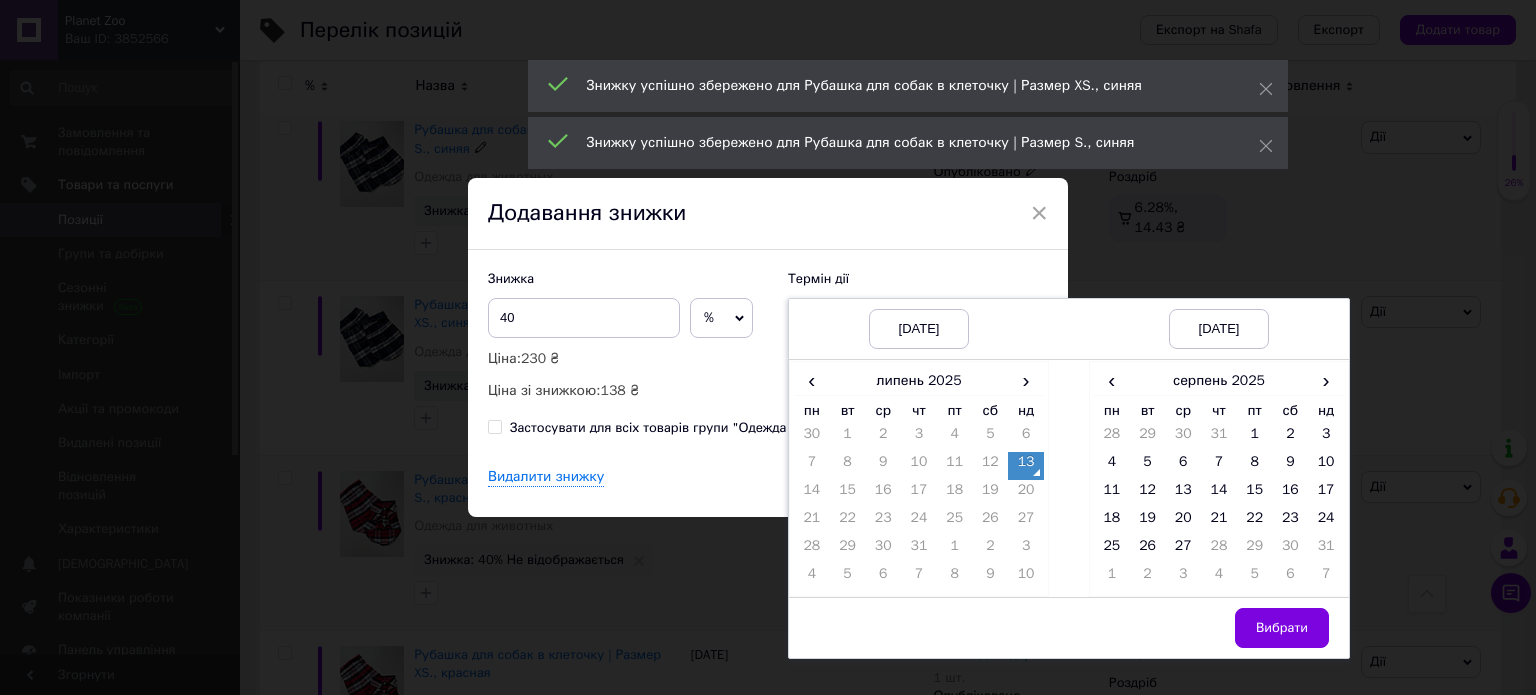 drag, startPoint x: 1185, startPoint y: 543, endPoint x: 1198, endPoint y: 555, distance: 17.691807 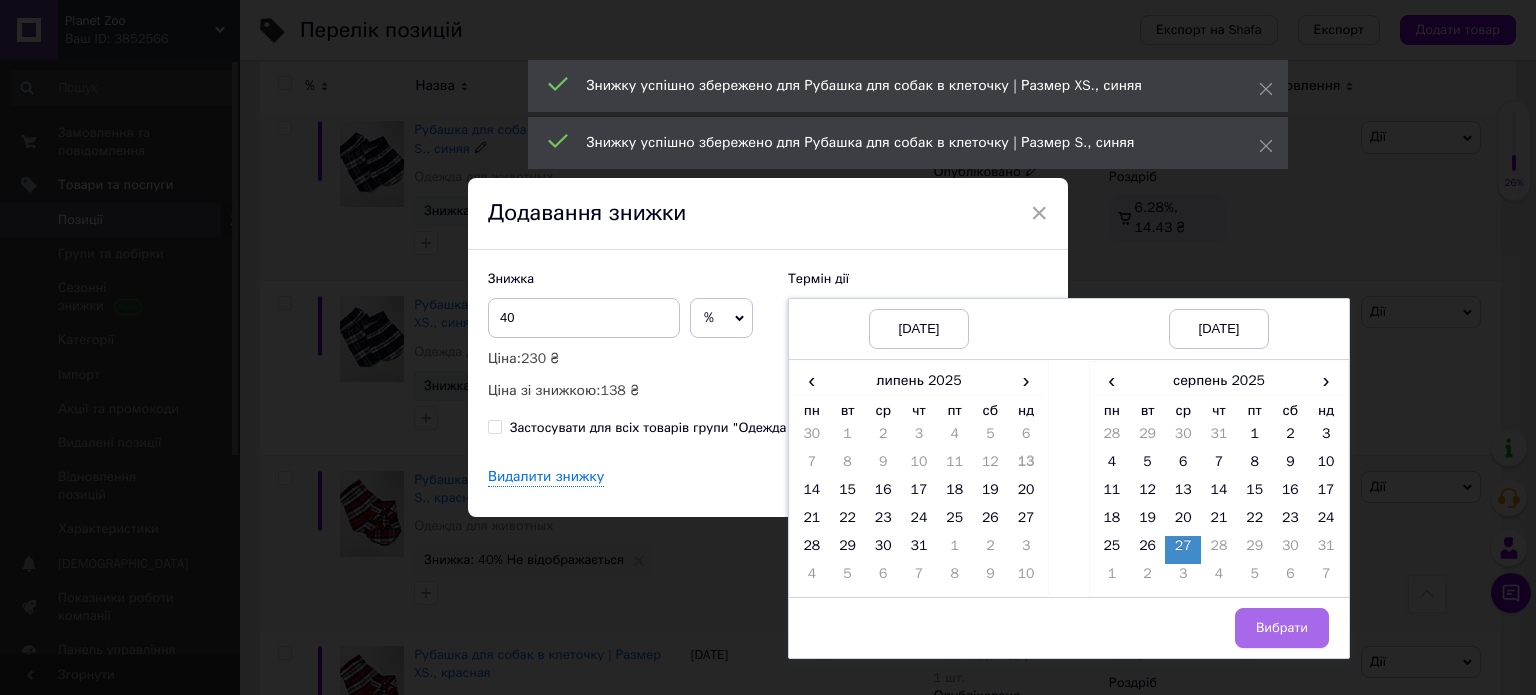 click on "Вибрати" at bounding box center (1282, 628) 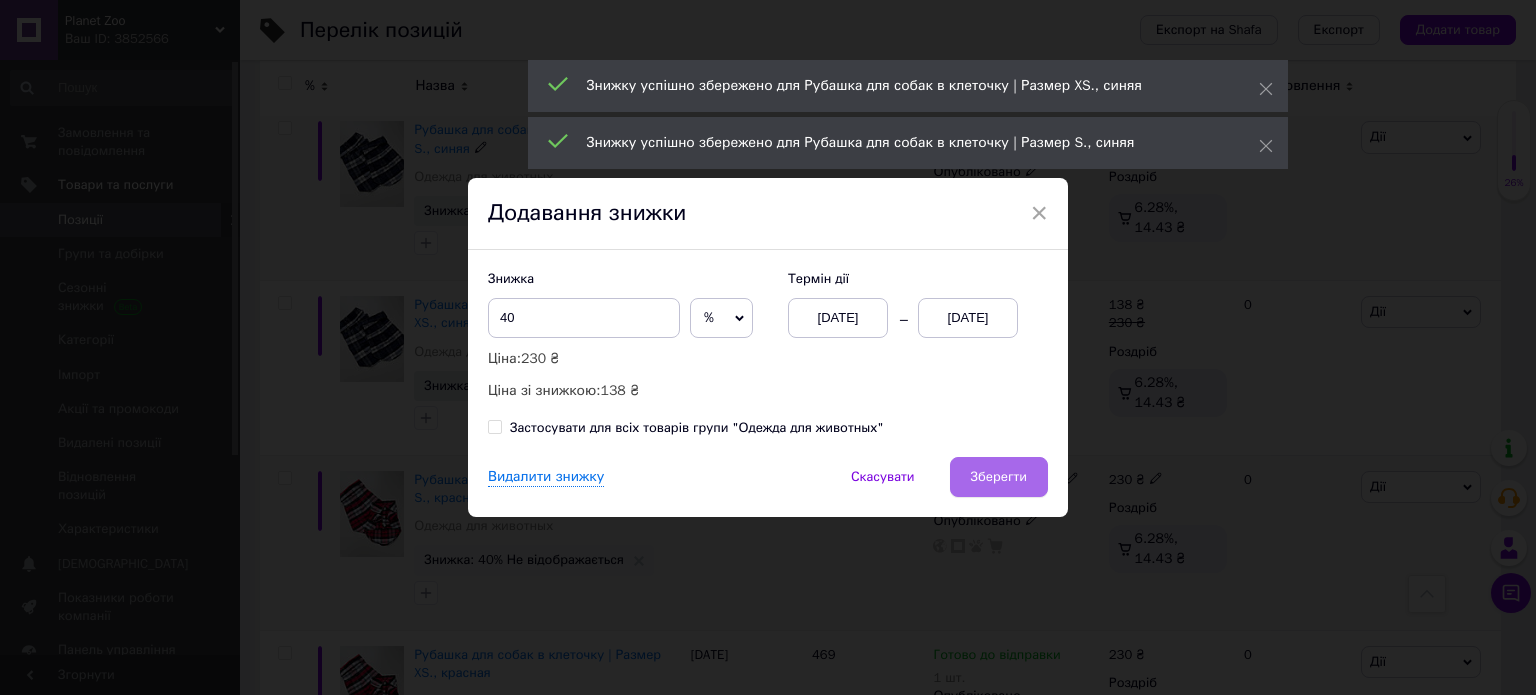 click on "Зберегти" at bounding box center [999, 477] 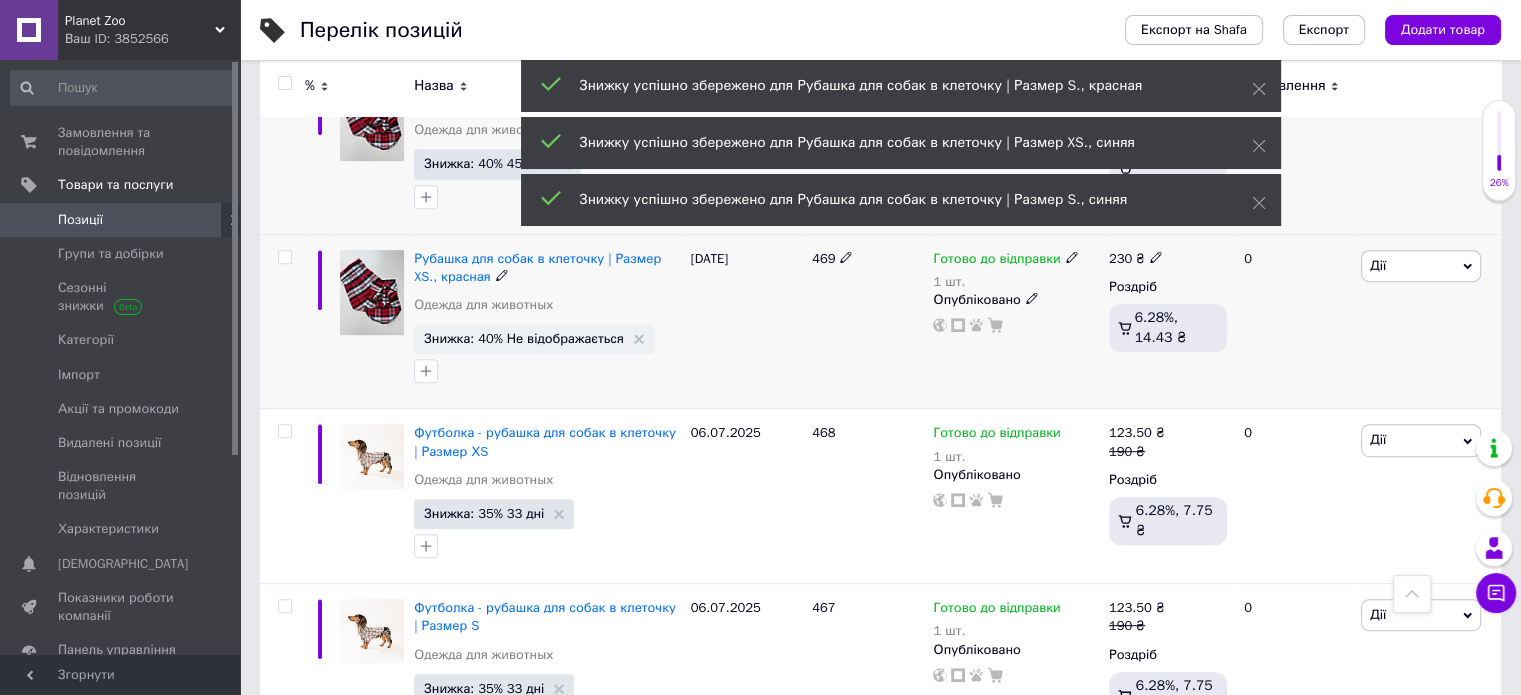 scroll, scrollTop: 900, scrollLeft: 0, axis: vertical 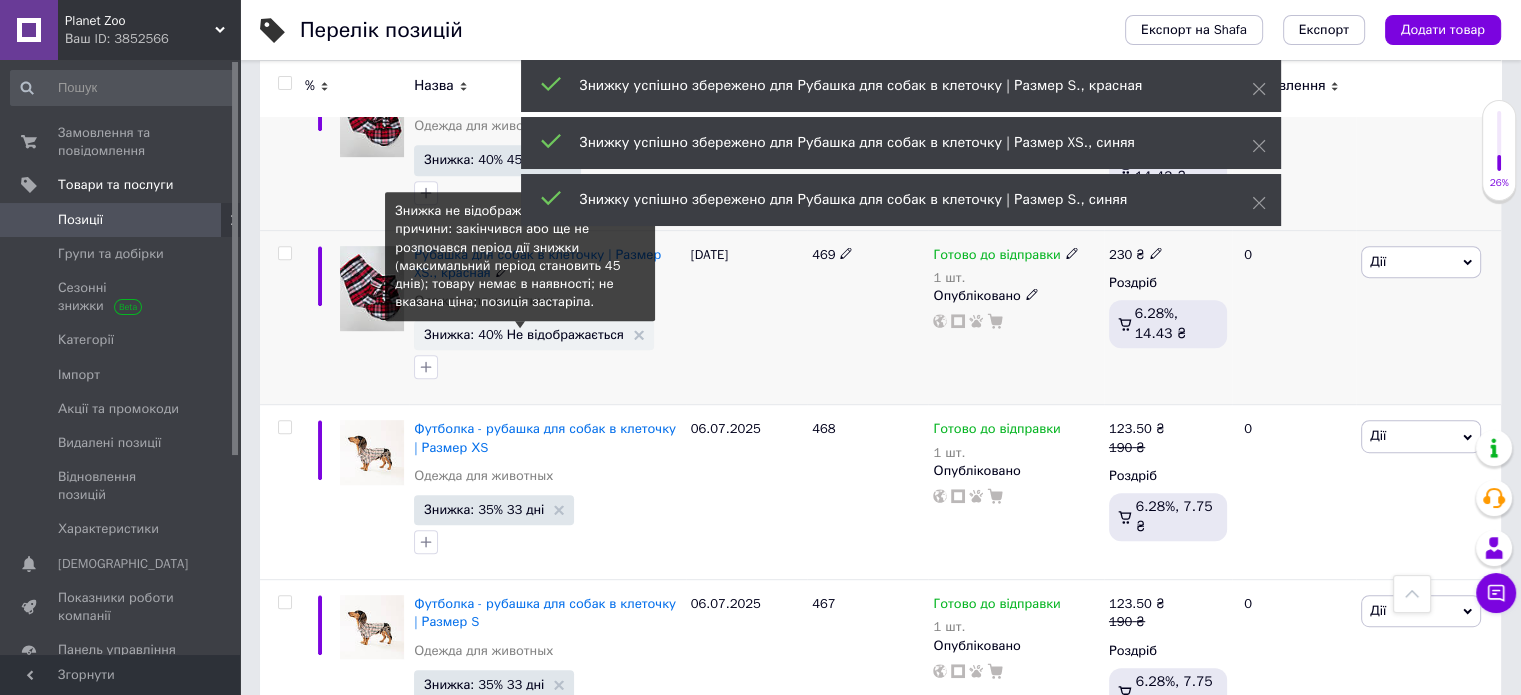 click on "Знижка: 40% Не відображається" at bounding box center [524, 334] 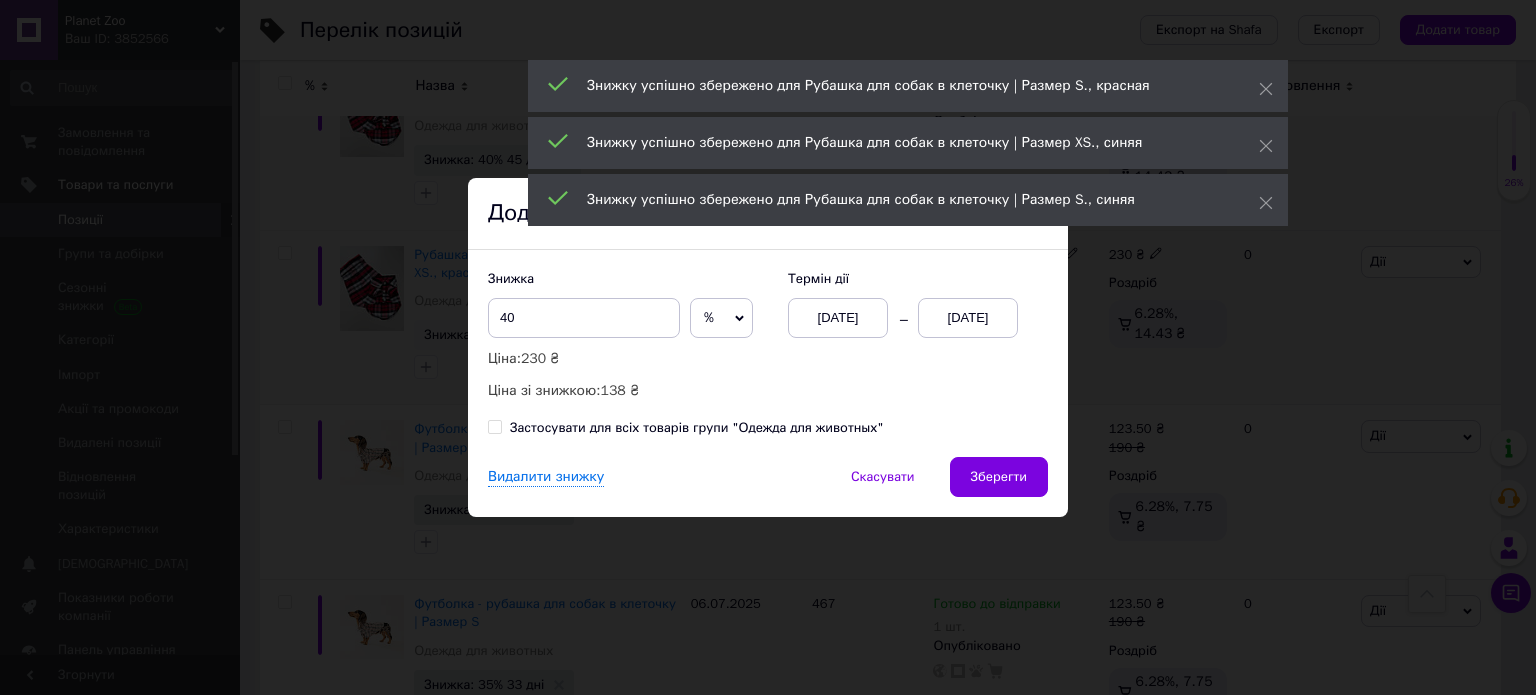 click on "[DATE]" at bounding box center (968, 318) 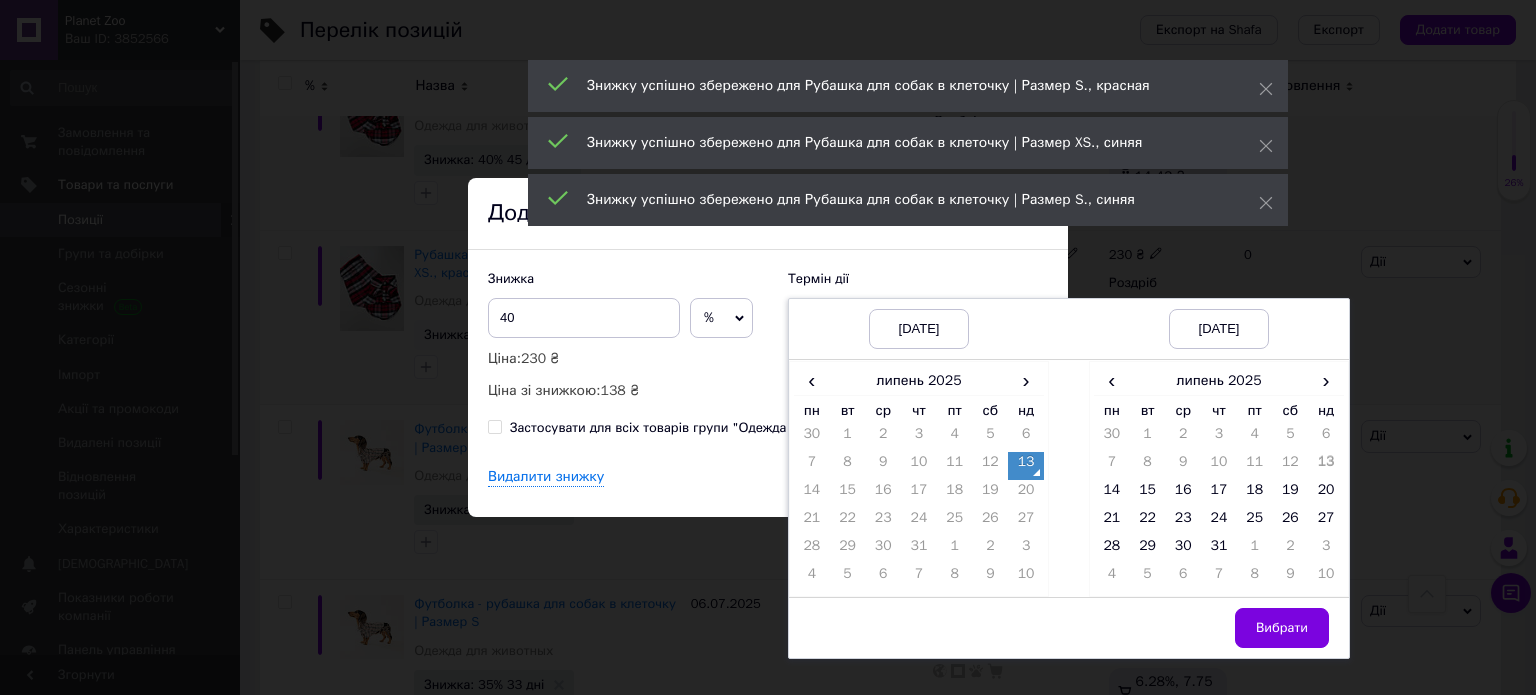 click on "‹ липень 2025 › пн вт ср чт пт сб нд 30 1 2 3 4 5 6 7 8 9 10 11 12 13 14 15 16 17 18 19 20 21 22 23 24 25 26 27 28 29 30 31 1 2 3 4 5 6 7 8 9 10" at bounding box center (1219, 479) 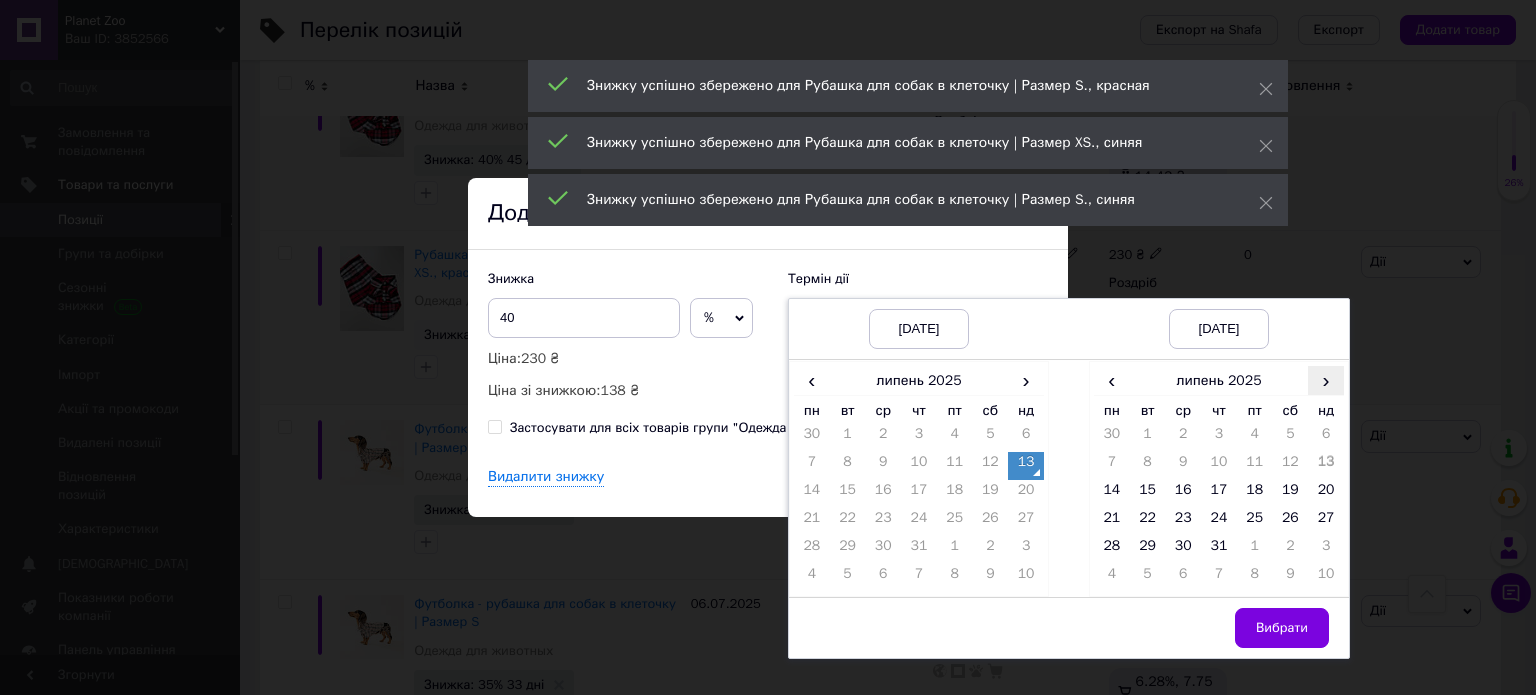 click on "›" at bounding box center (1326, 380) 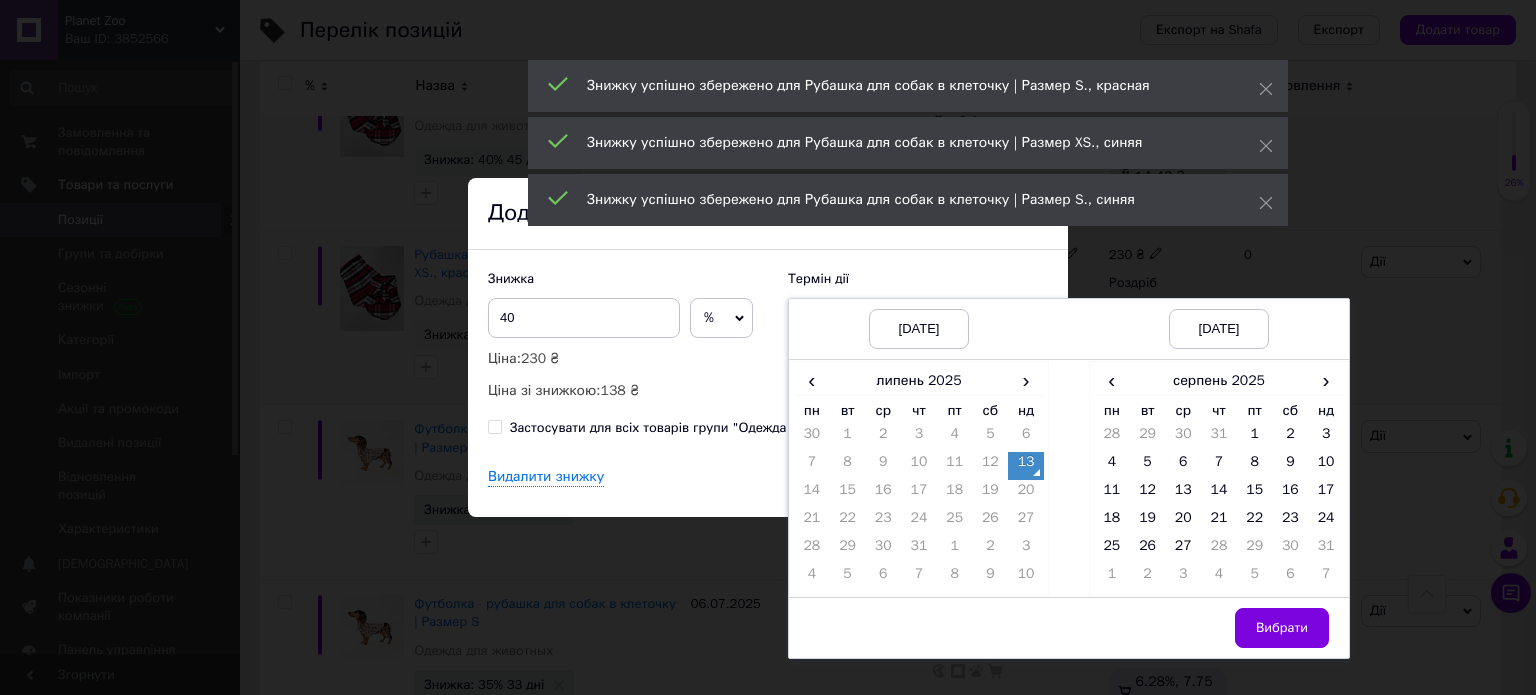 drag, startPoint x: 1172, startPoint y: 551, endPoint x: 1196, endPoint y: 565, distance: 27.784887 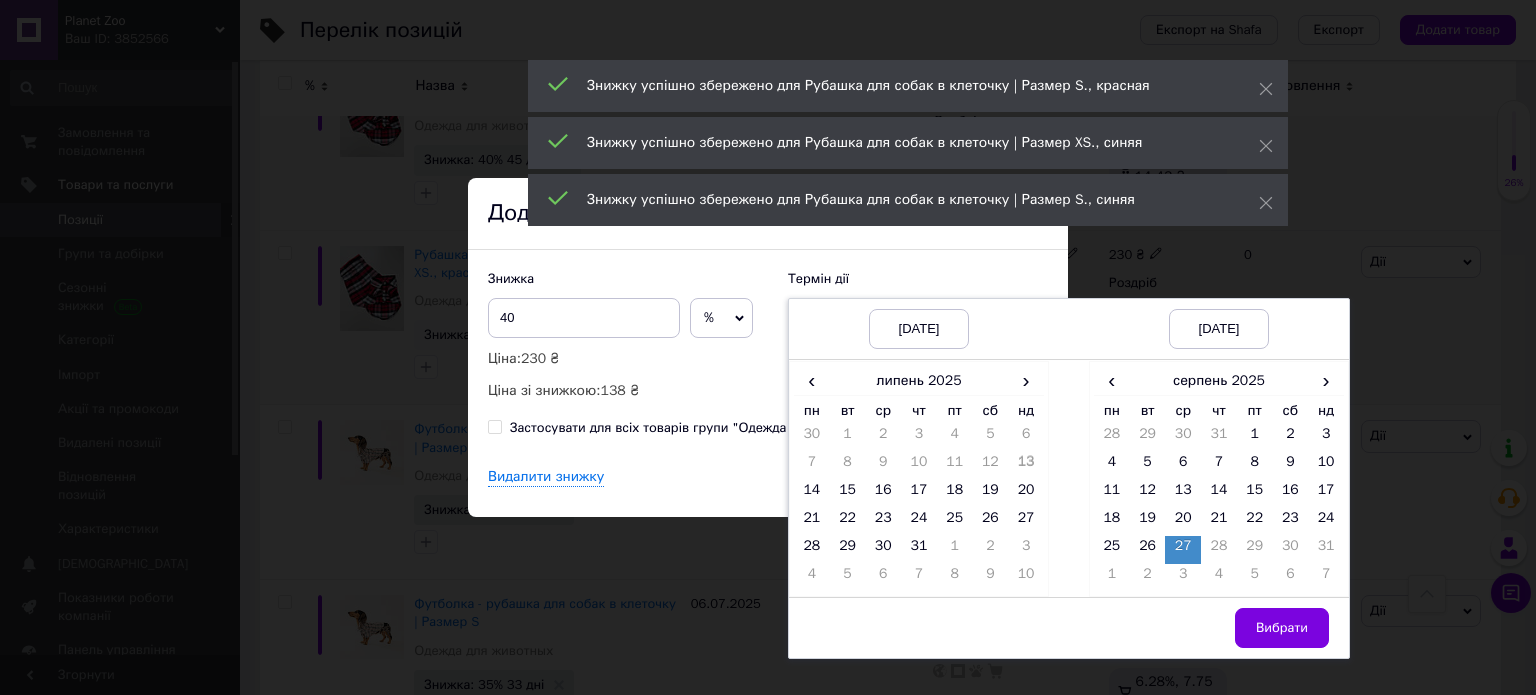 click on "Вибрати" at bounding box center (1282, 628) 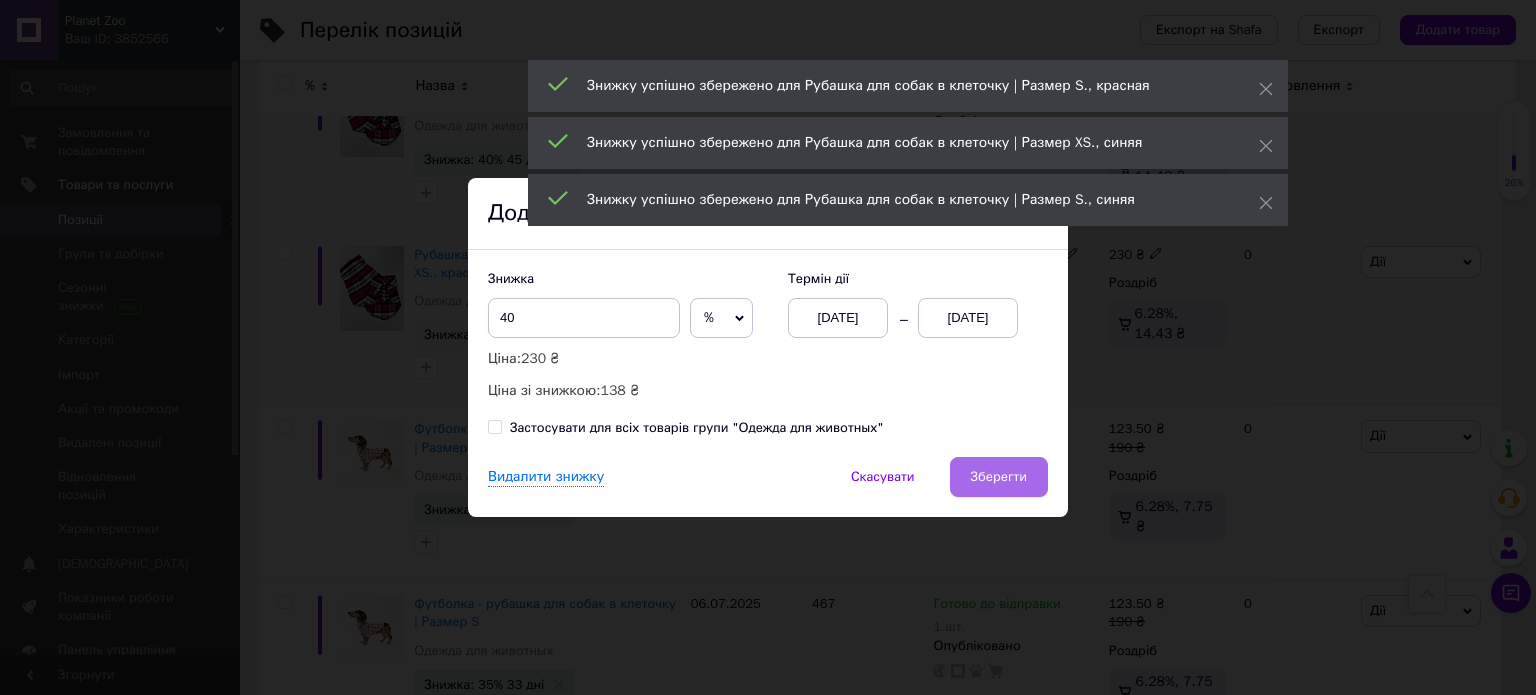 click on "Зберегти" at bounding box center (999, 477) 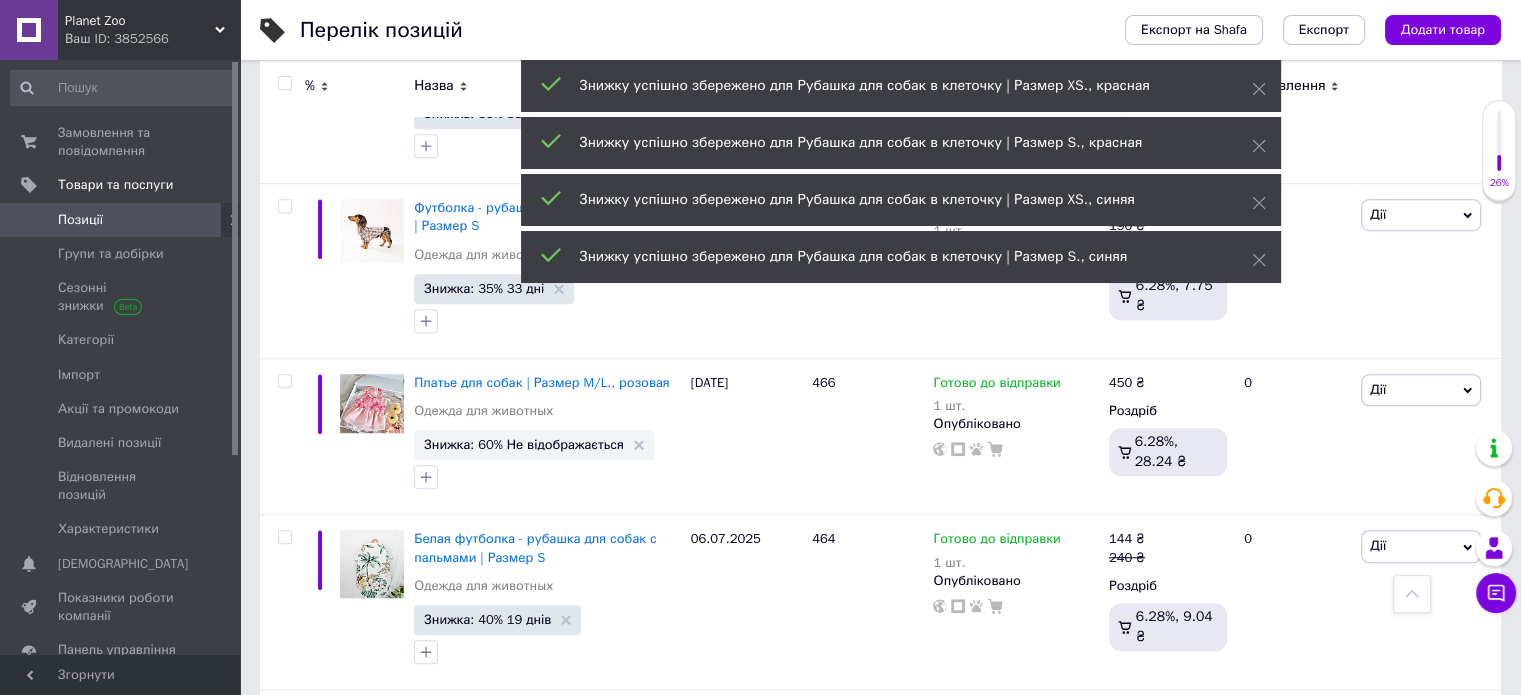 scroll, scrollTop: 1300, scrollLeft: 0, axis: vertical 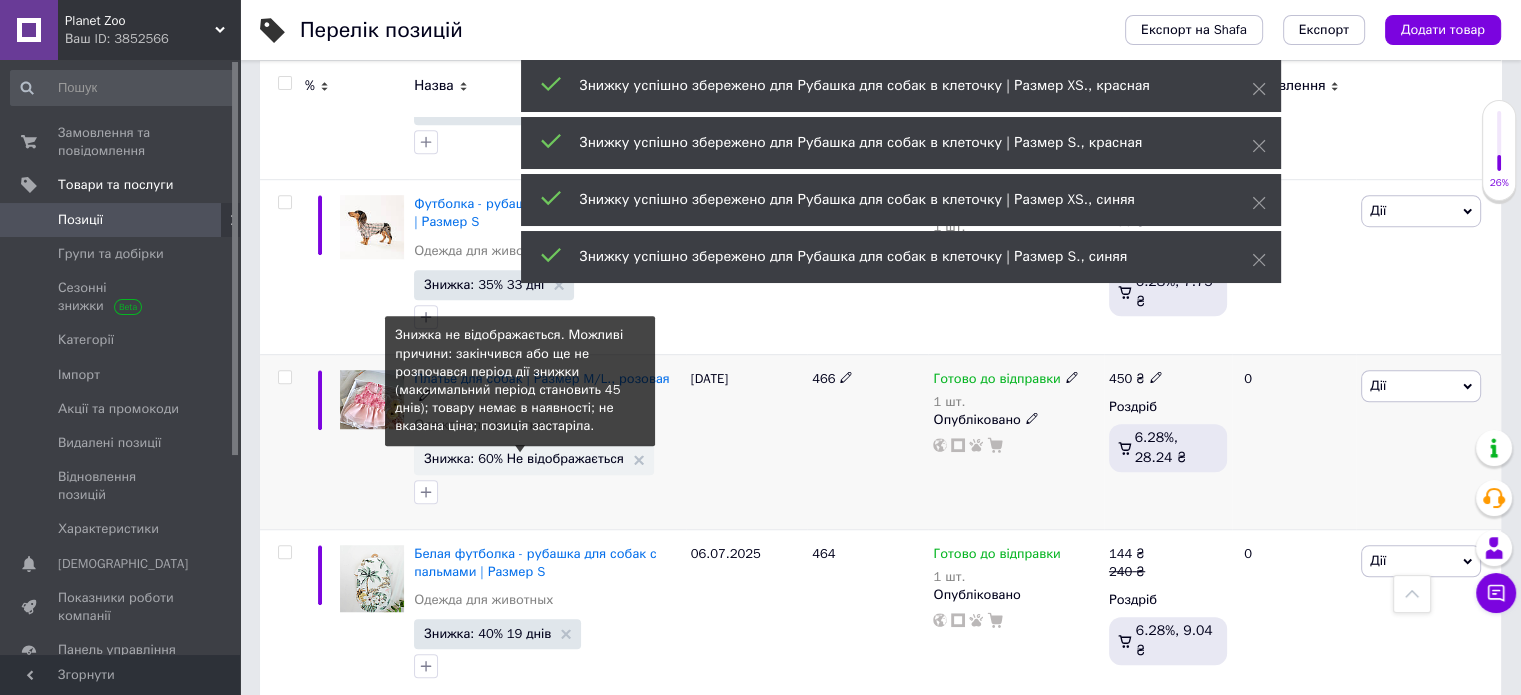 click on "Знижка: 60% Не відображається" at bounding box center [524, 458] 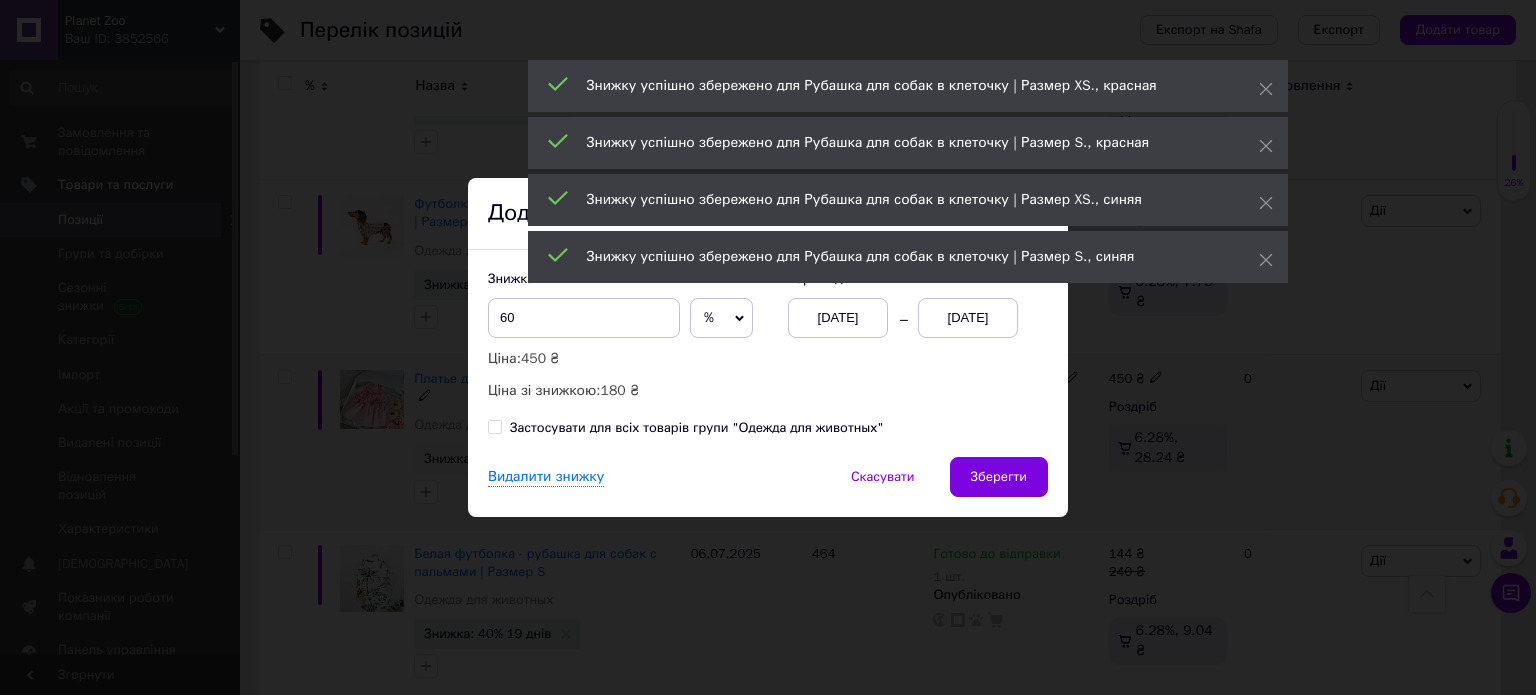 click on "[DATE]" at bounding box center (968, 318) 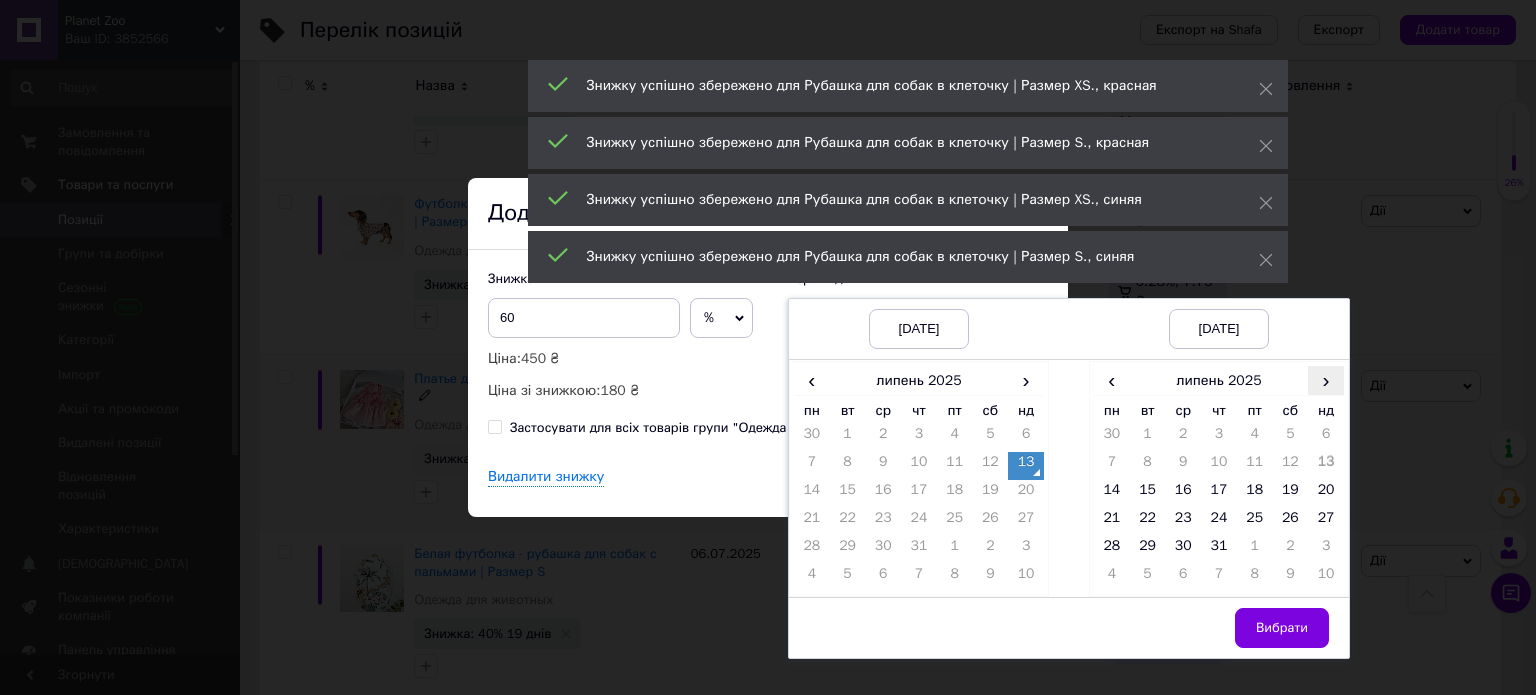 click on "›" at bounding box center (1326, 380) 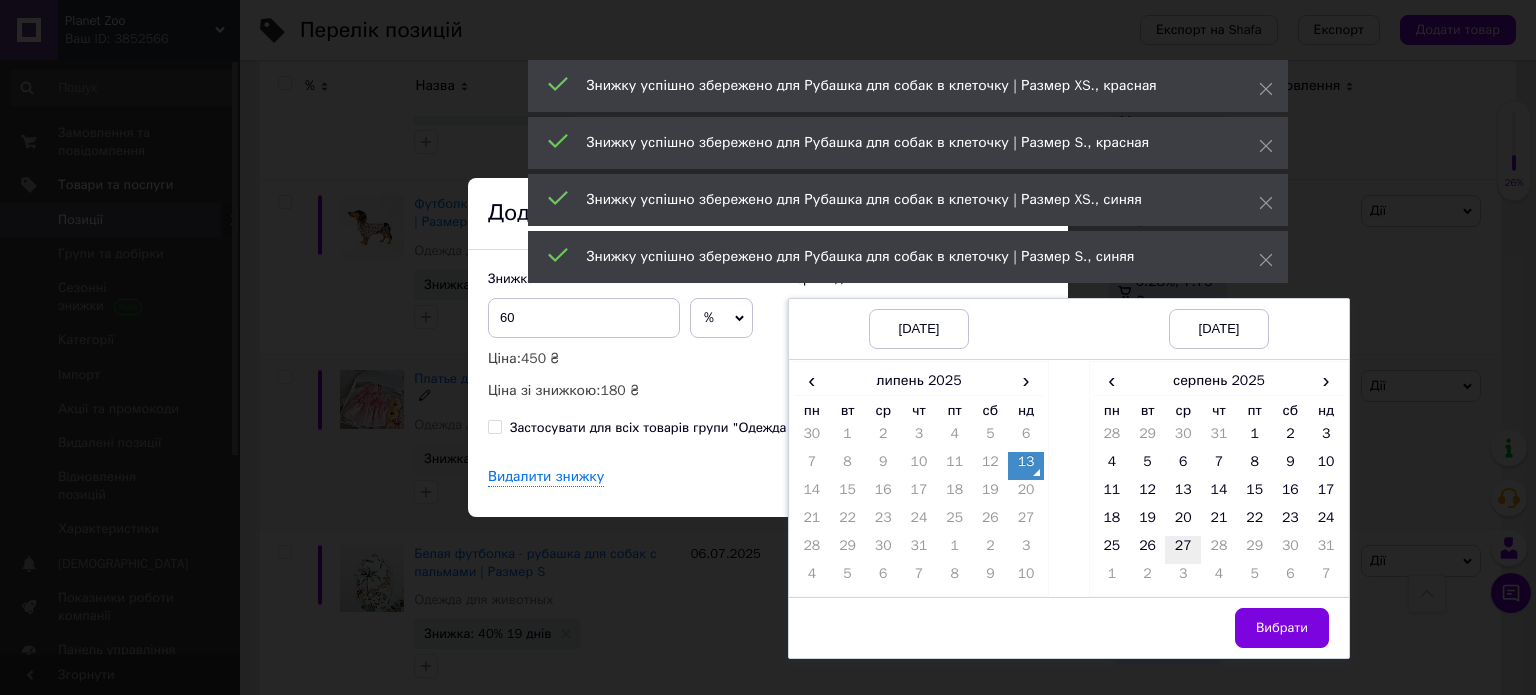 click on "27" at bounding box center [1183, 550] 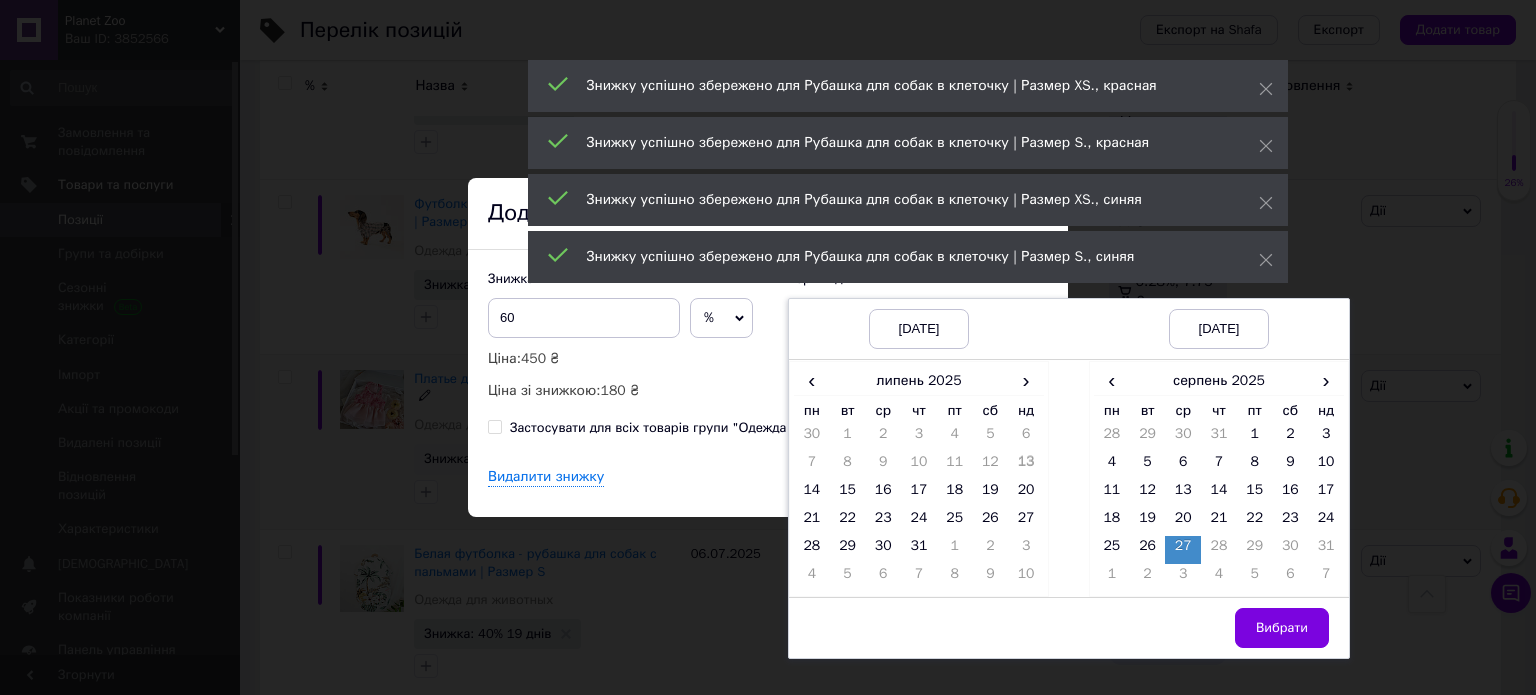 drag, startPoint x: 1288, startPoint y: 636, endPoint x: 1256, endPoint y: 619, distance: 36.23534 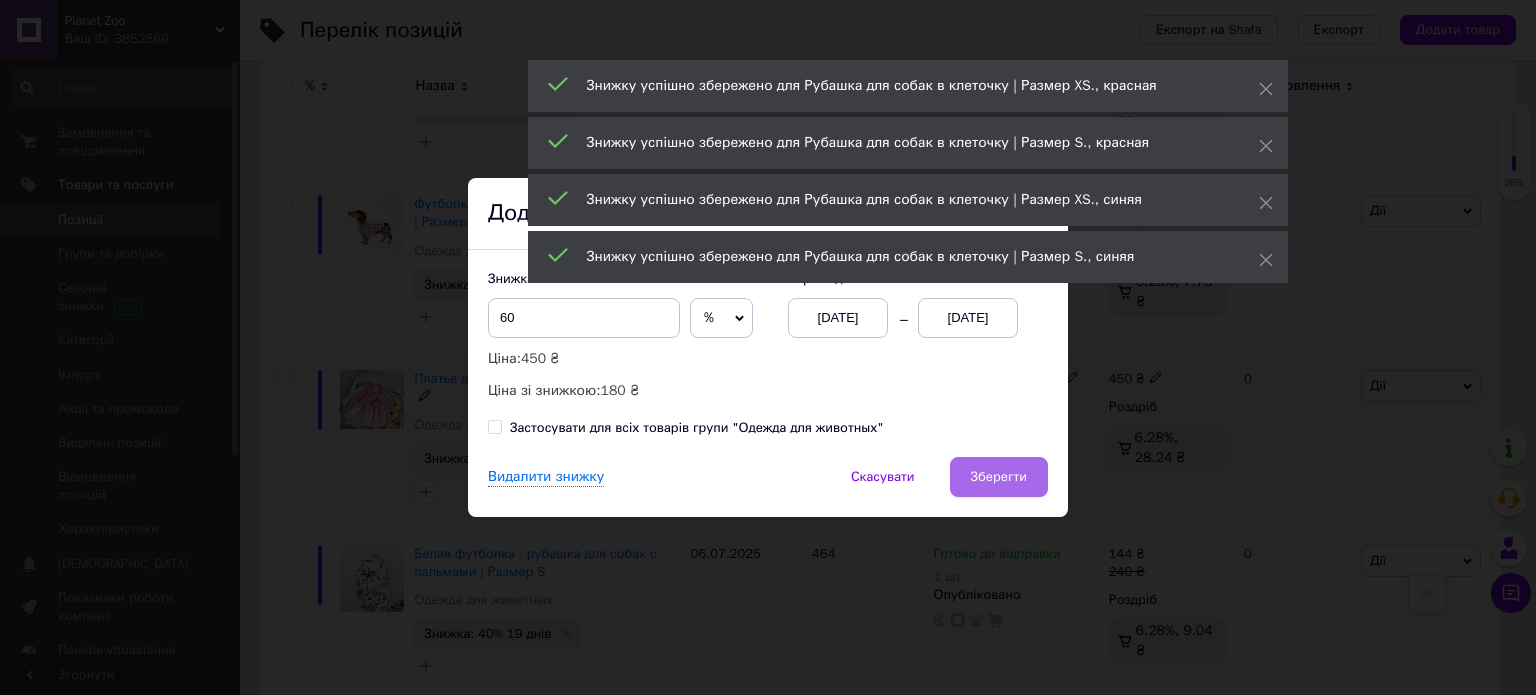 click on "Зберегти" at bounding box center (999, 477) 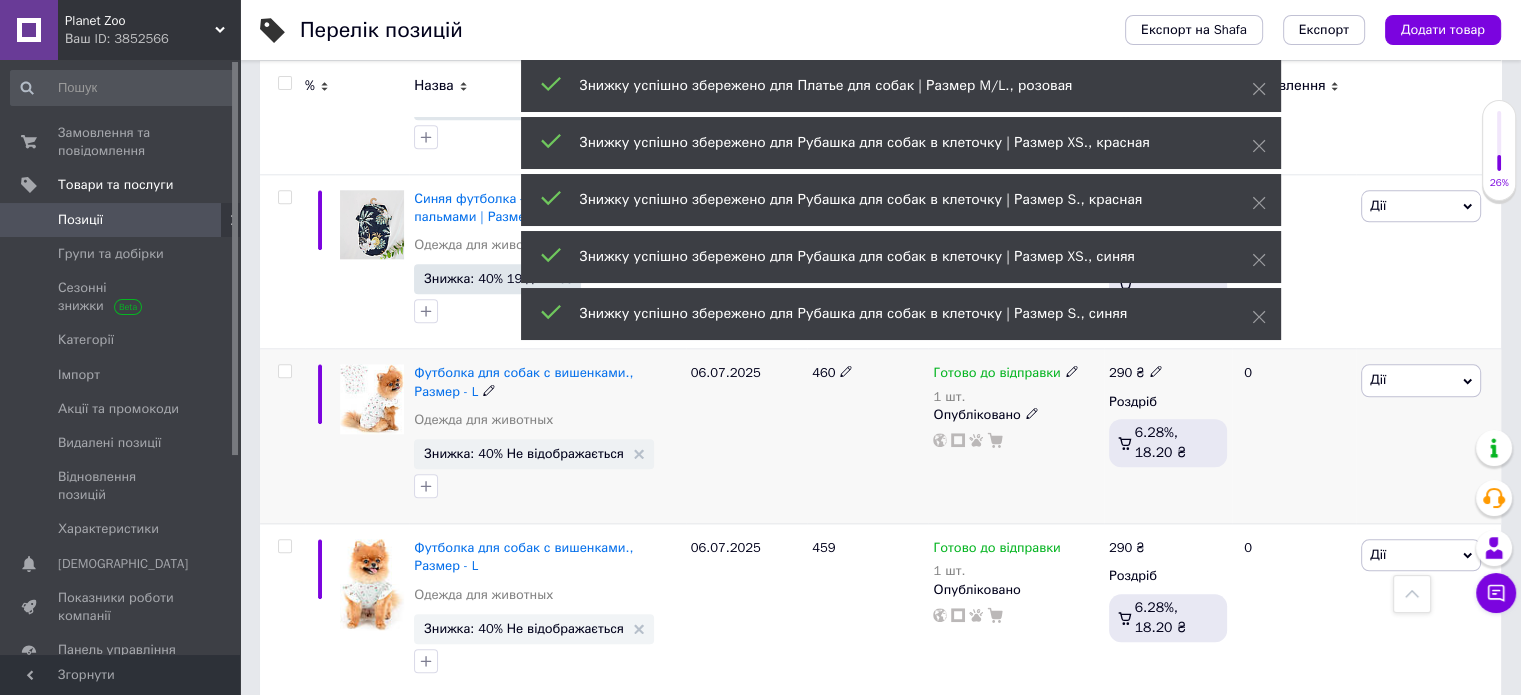scroll, scrollTop: 2200, scrollLeft: 0, axis: vertical 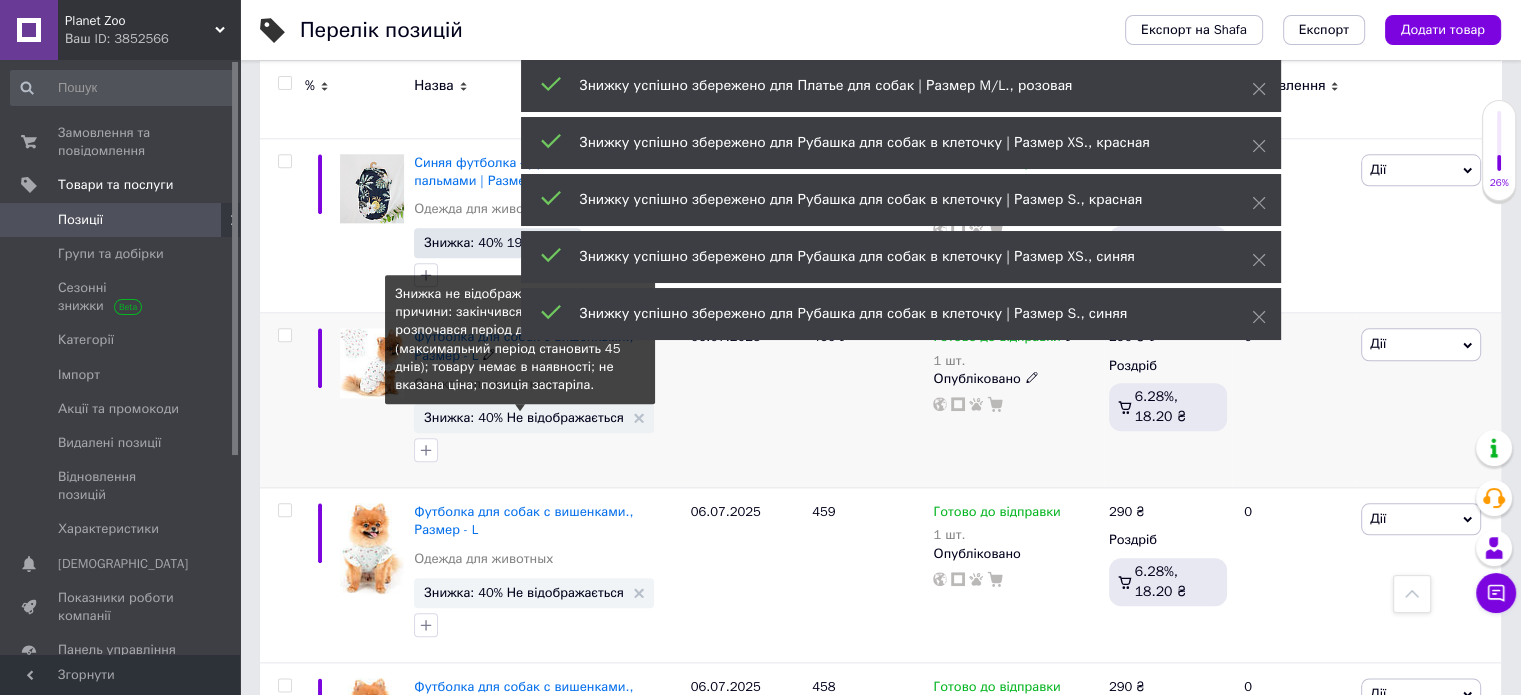 click on "Знижка: 40% Не відображається" at bounding box center (524, 417) 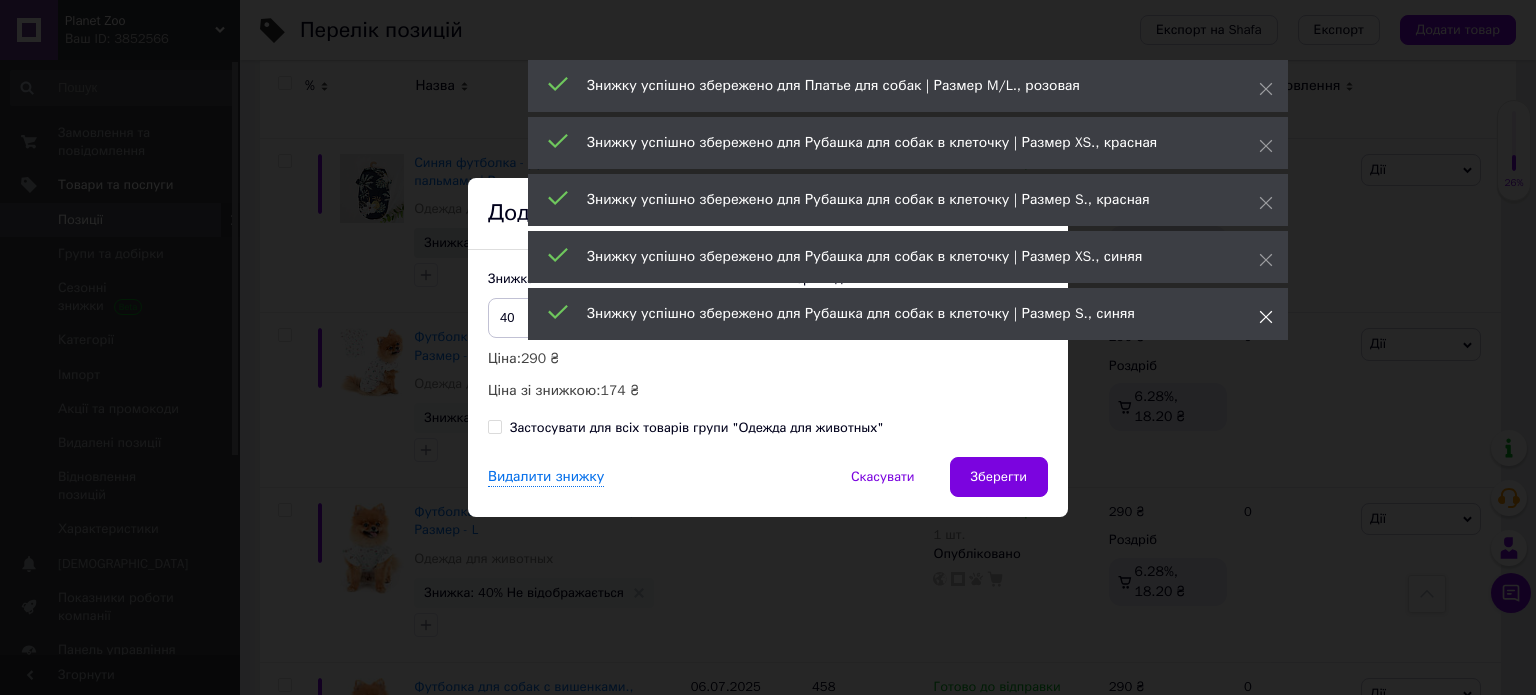 click 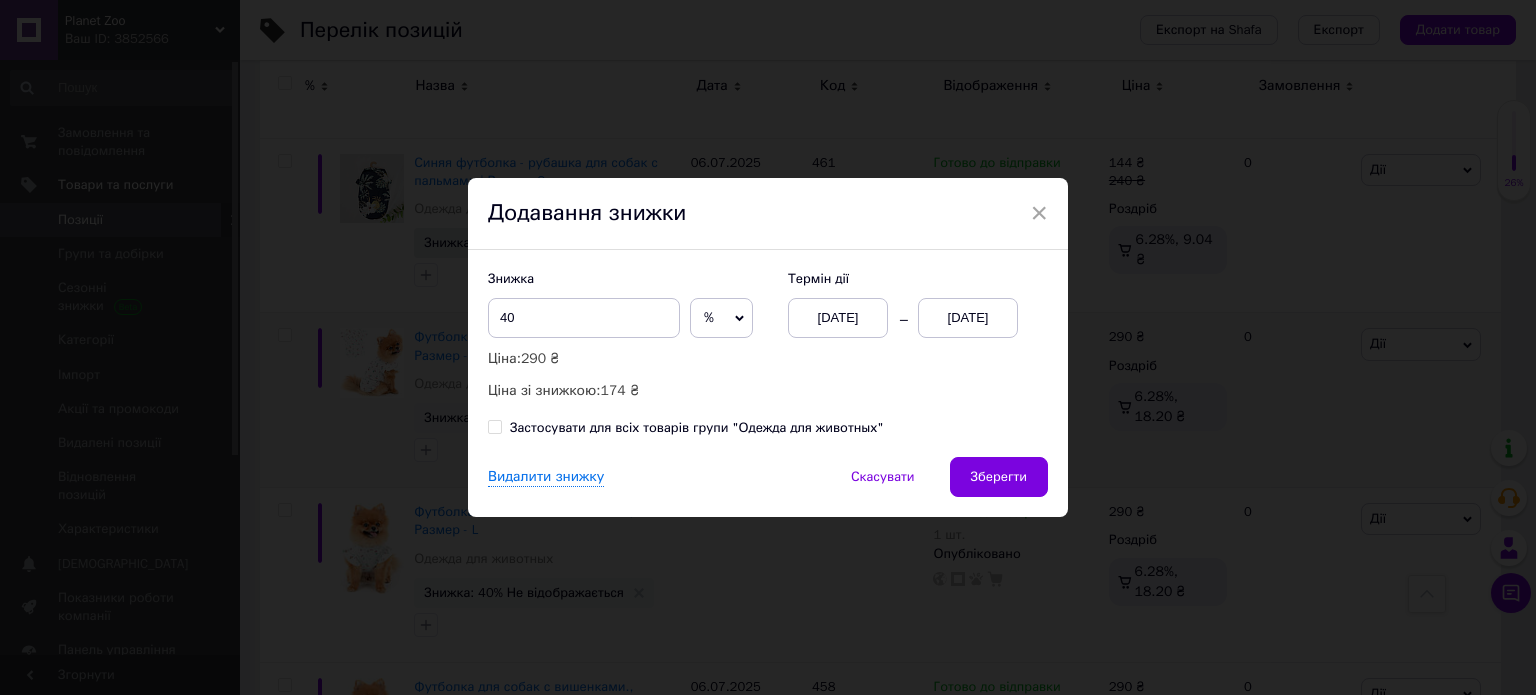 click on "[DATE]" at bounding box center (968, 318) 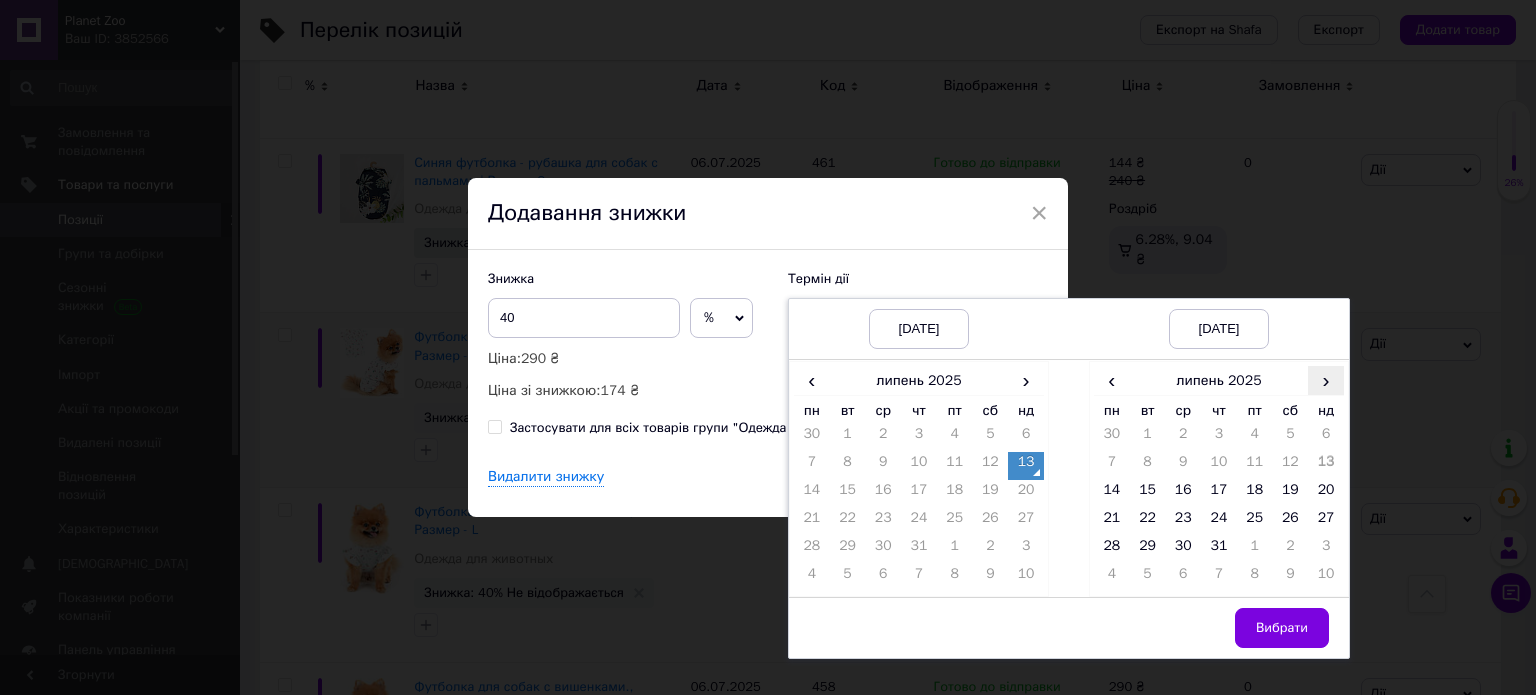 click on "›" at bounding box center (1326, 380) 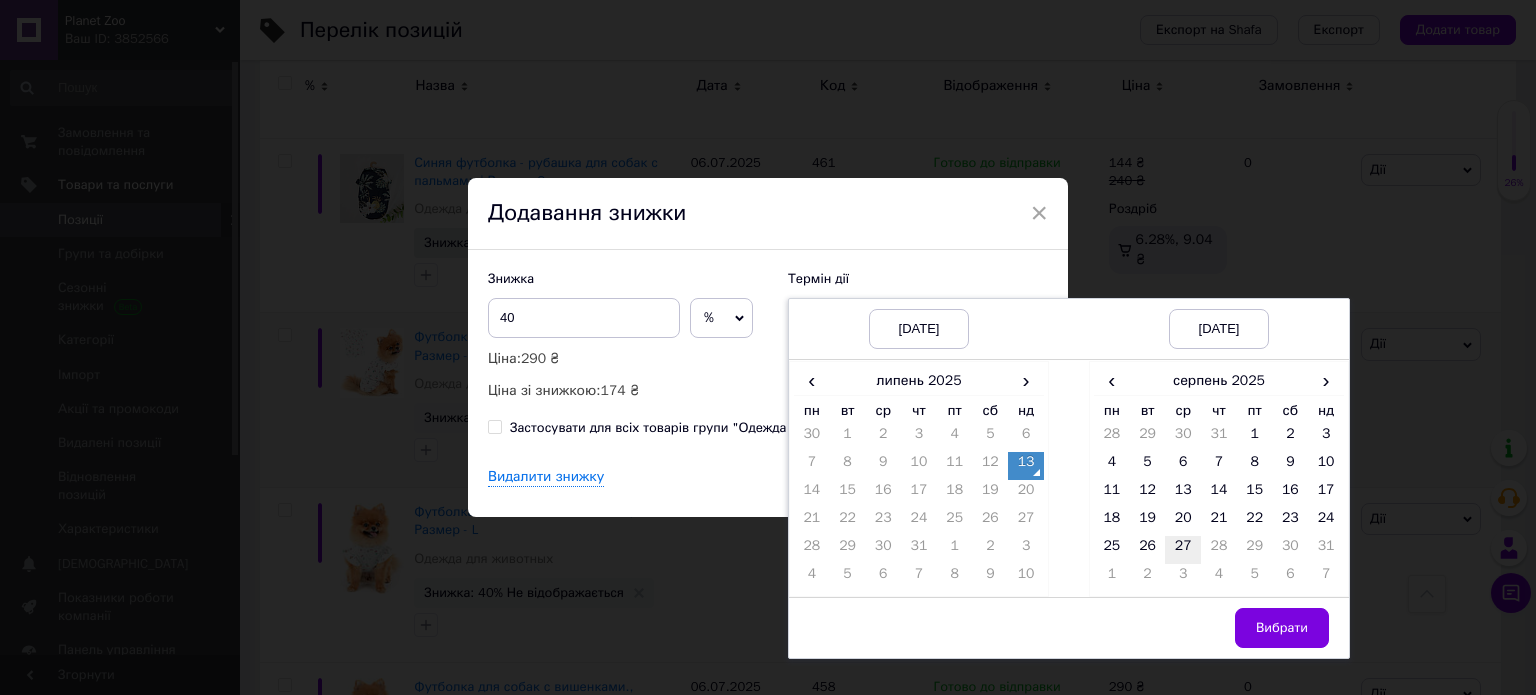 click on "27" at bounding box center [1183, 550] 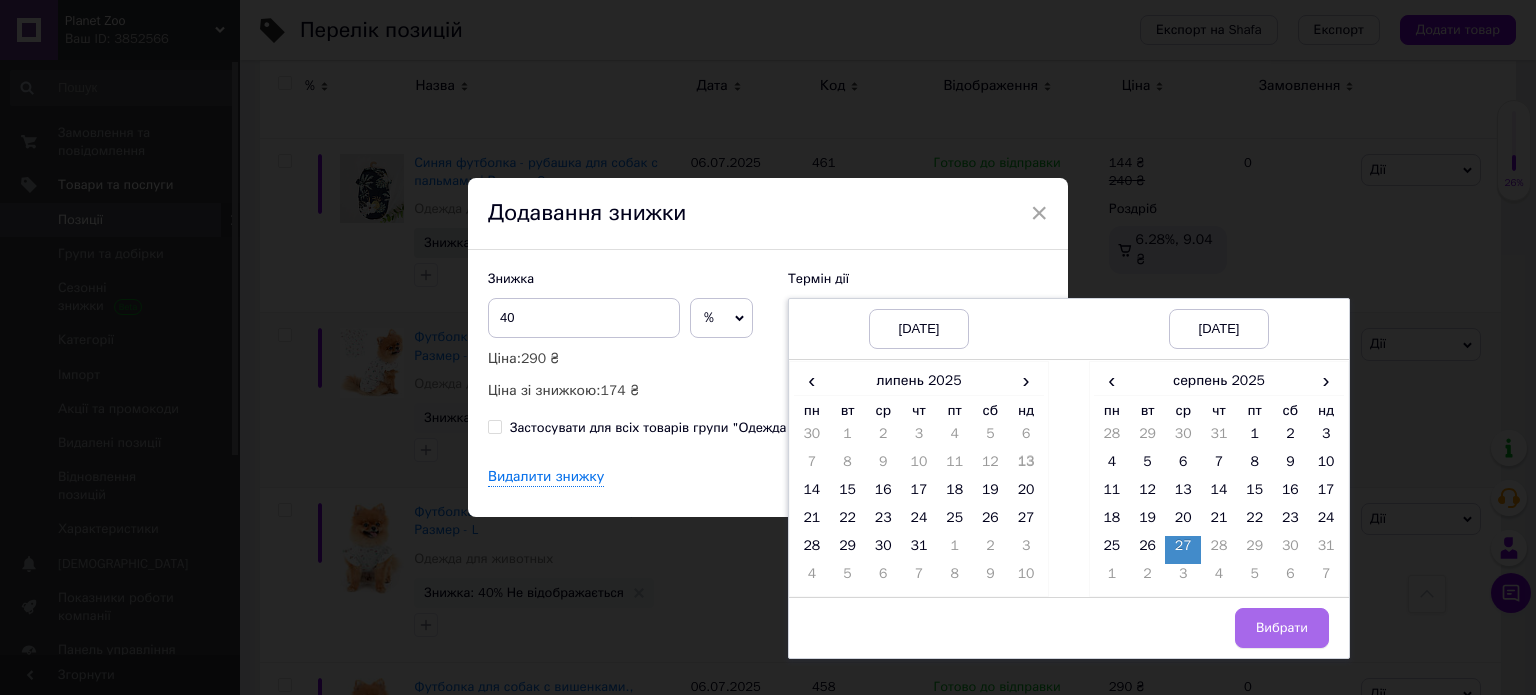 click on "Вибрати" at bounding box center [1282, 628] 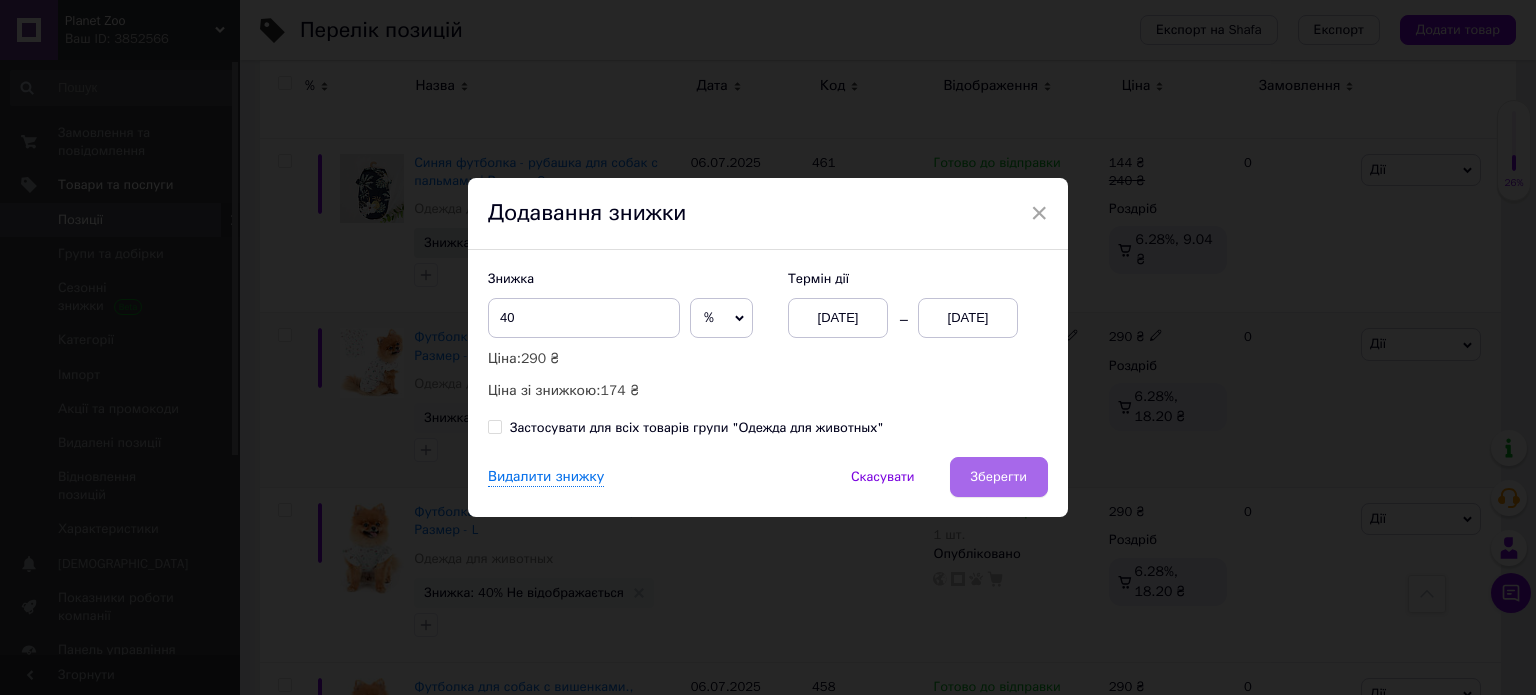 click on "Зберегти" at bounding box center [999, 477] 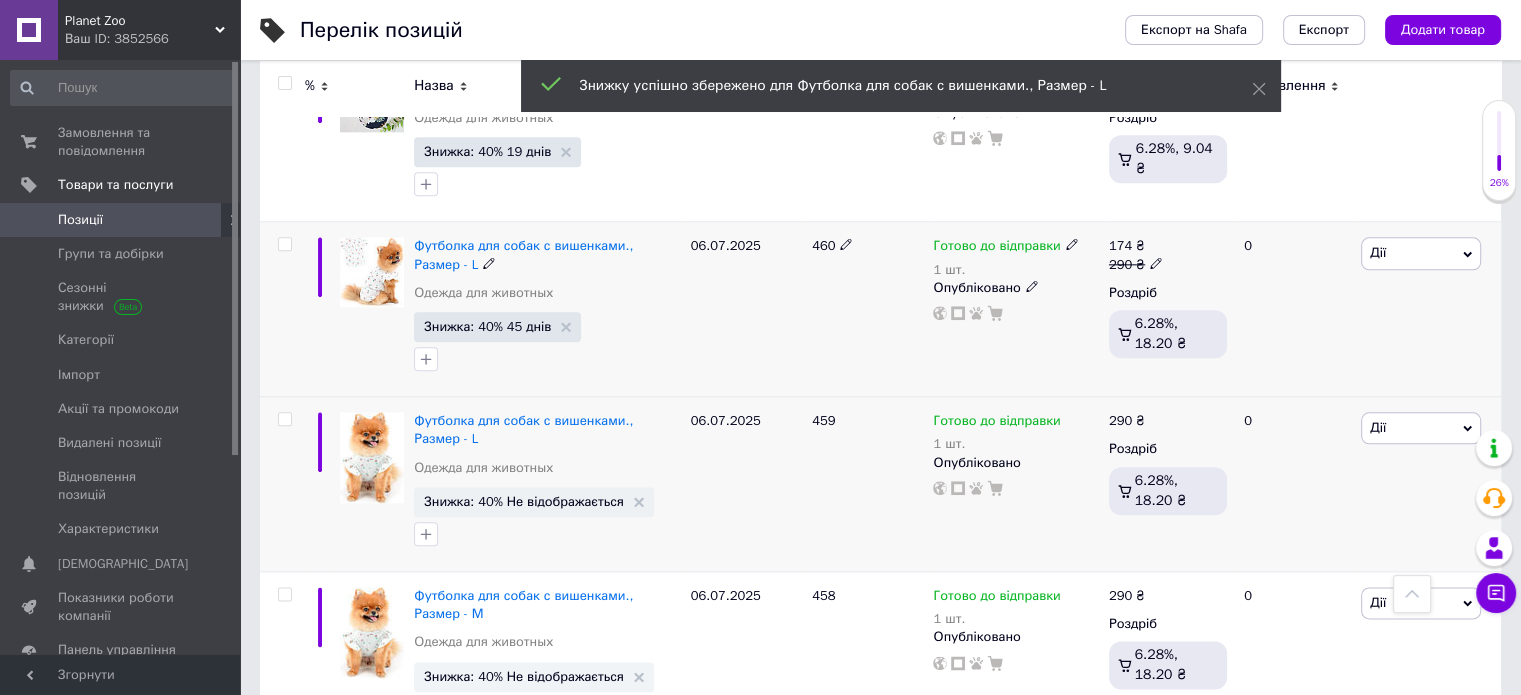 scroll, scrollTop: 2400, scrollLeft: 0, axis: vertical 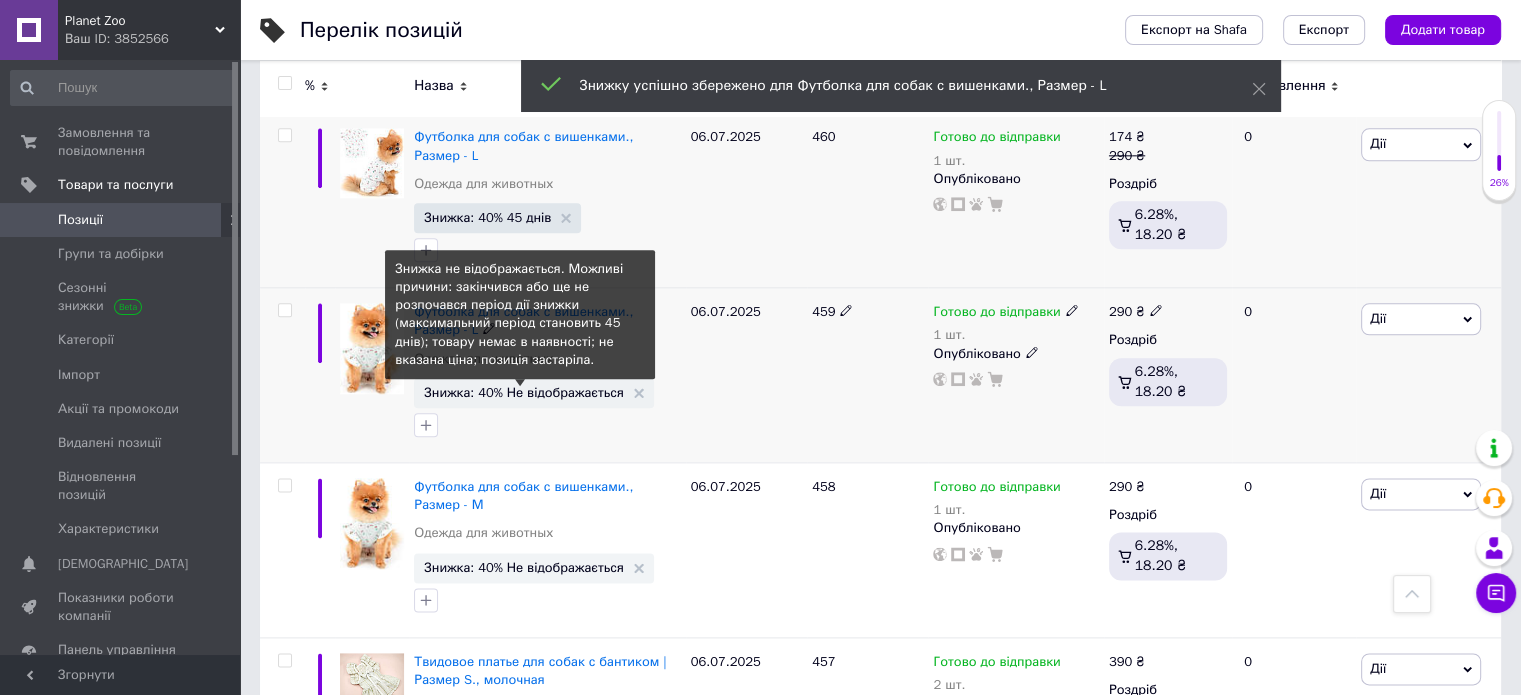 click on "Знижка: 40% Не відображається" at bounding box center (524, 392) 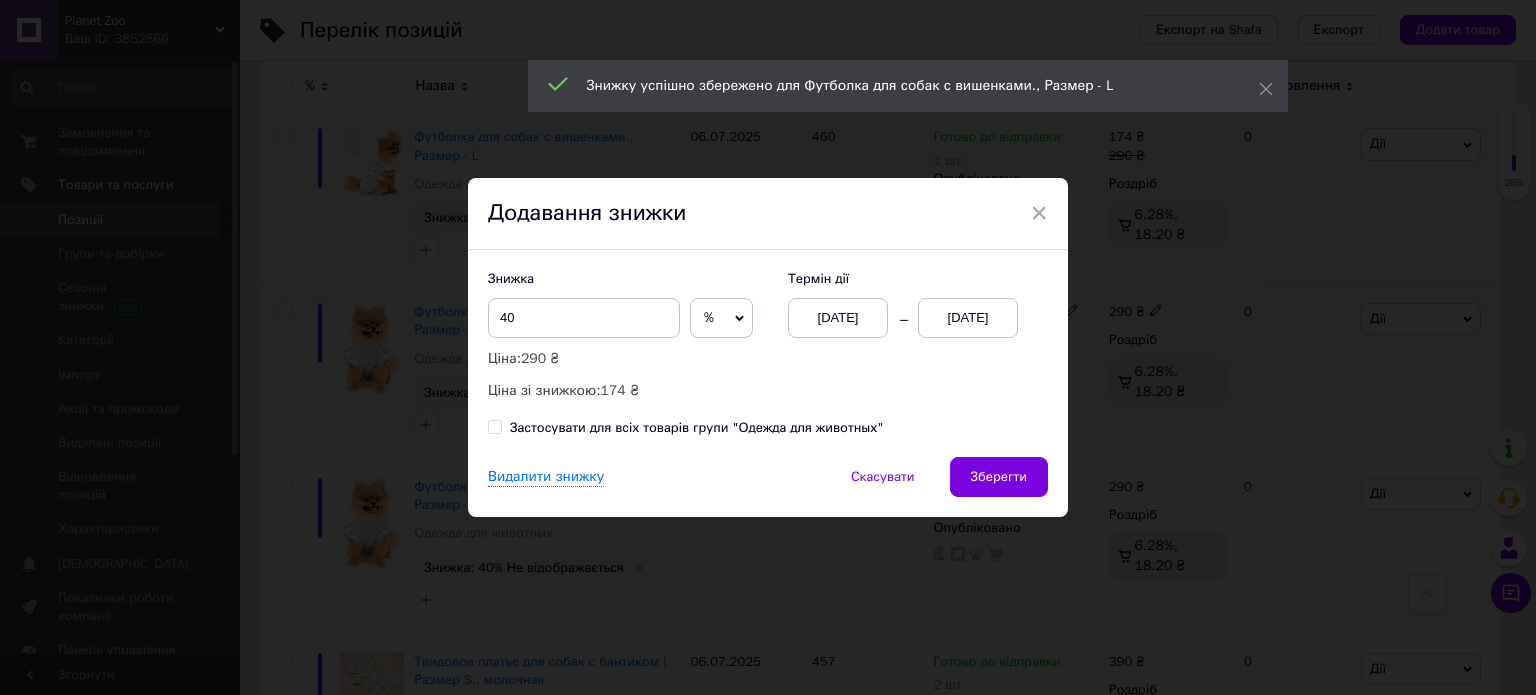 click on "[DATE]" at bounding box center [968, 318] 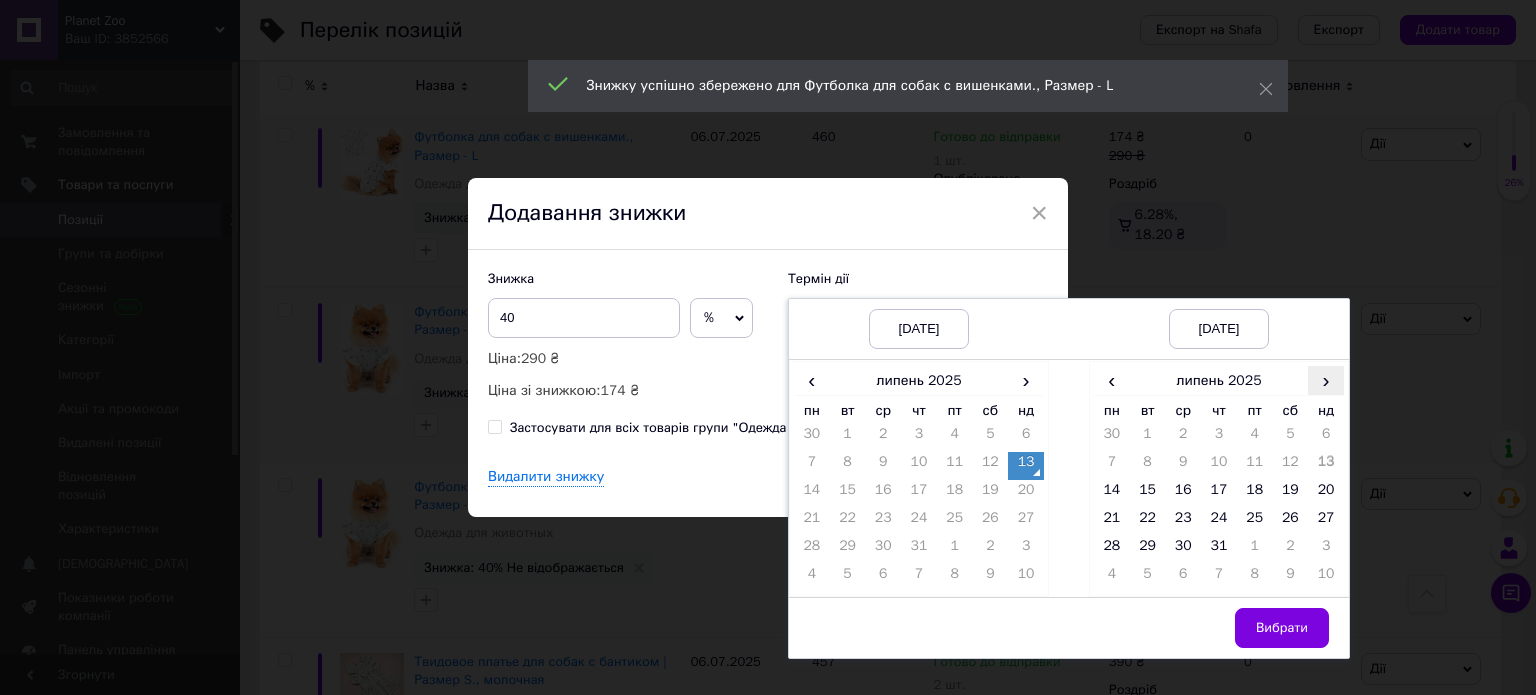 click on "›" at bounding box center [1326, 380] 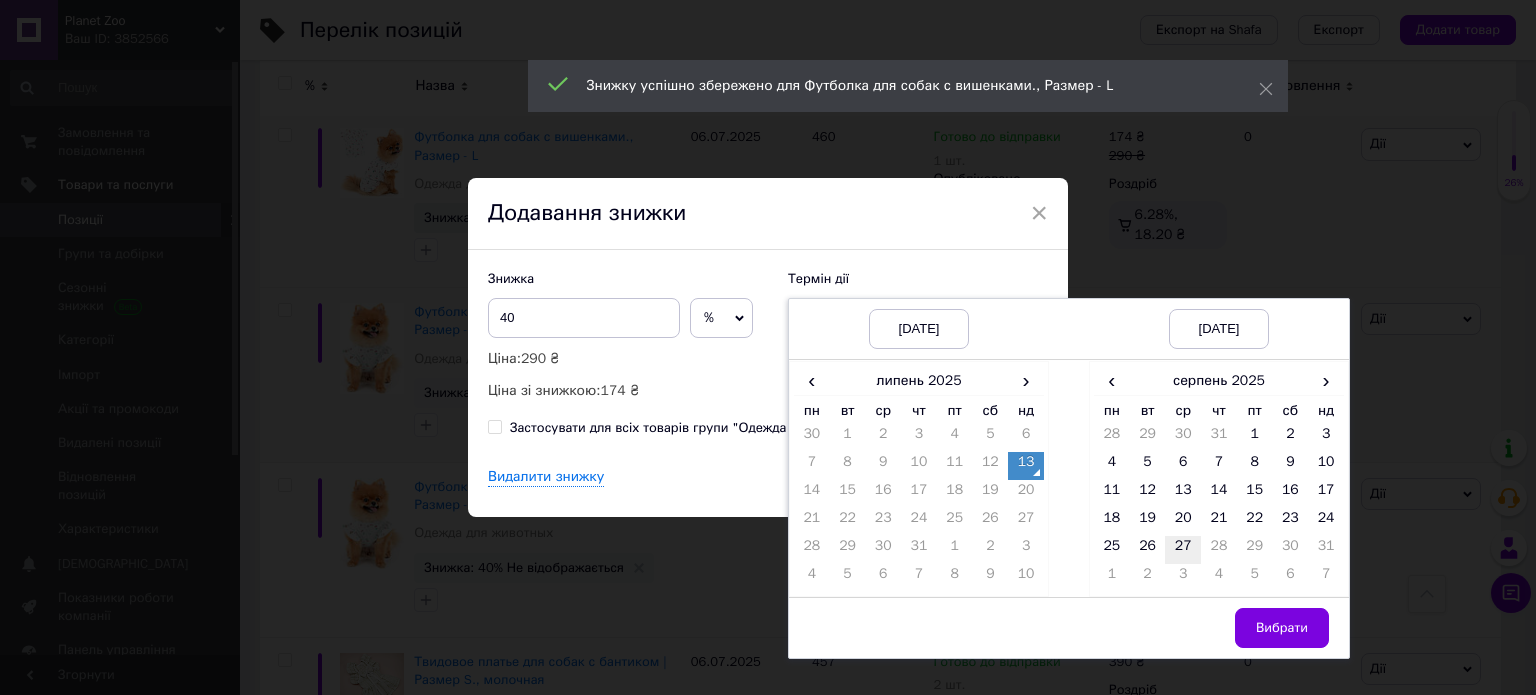 click on "27" at bounding box center (1183, 550) 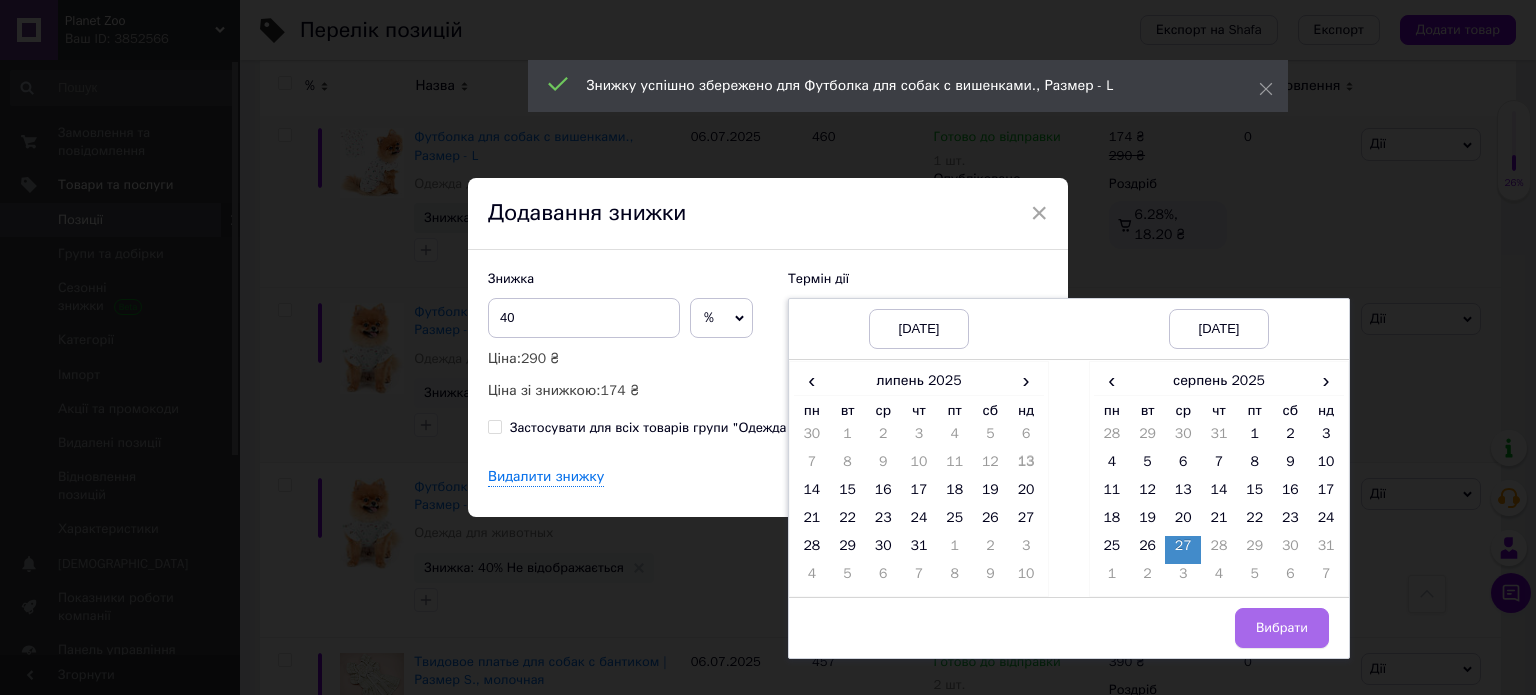 drag, startPoint x: 1284, startPoint y: 621, endPoint x: 1100, endPoint y: 536, distance: 202.68448 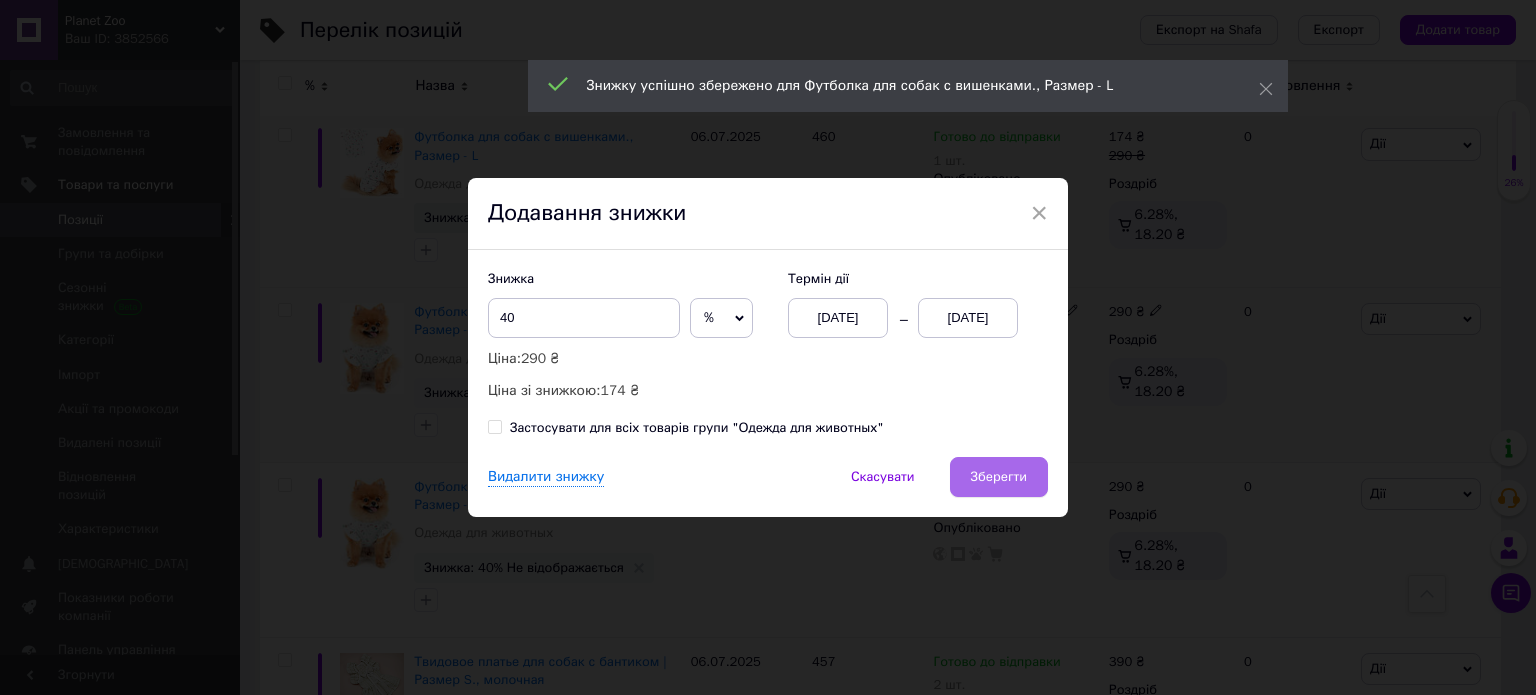 click on "Зберегти" at bounding box center [999, 477] 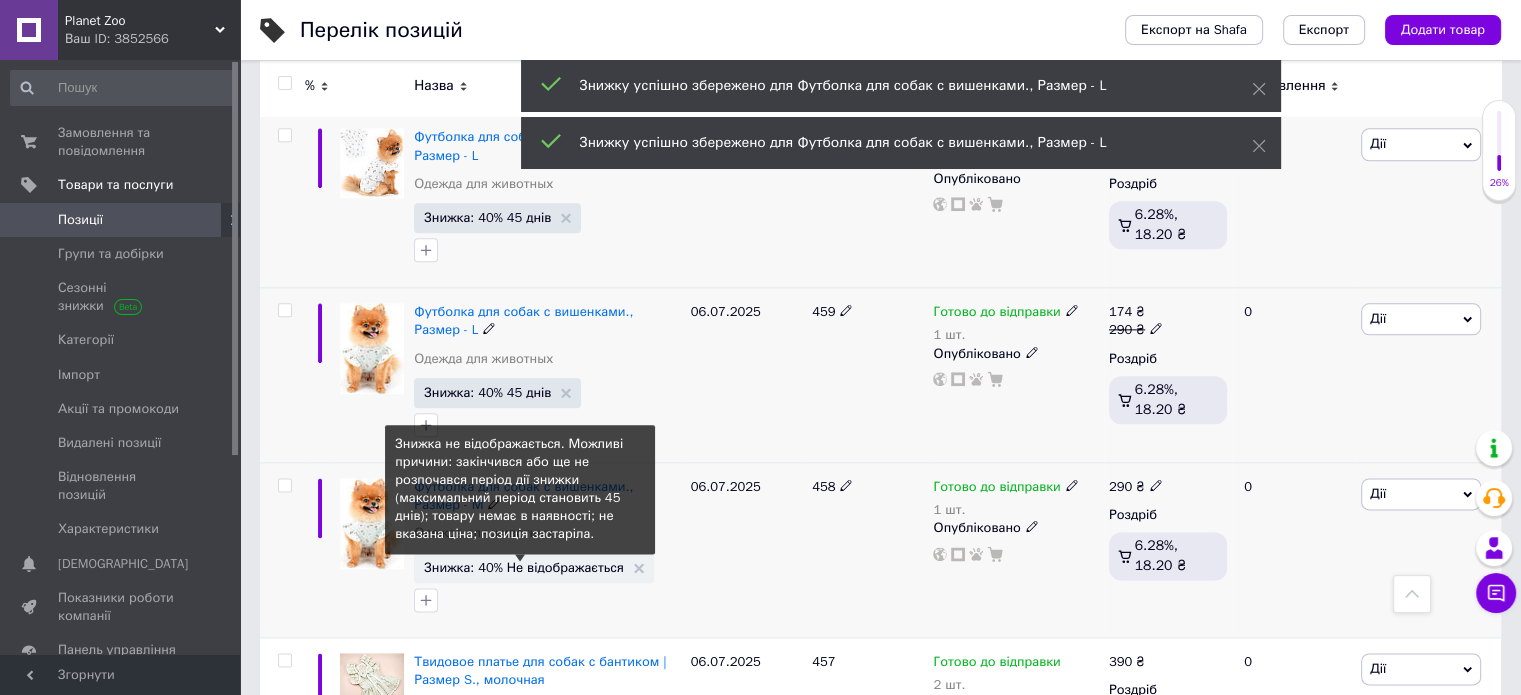 click on "Знижка: 40% Не відображається" at bounding box center (524, 567) 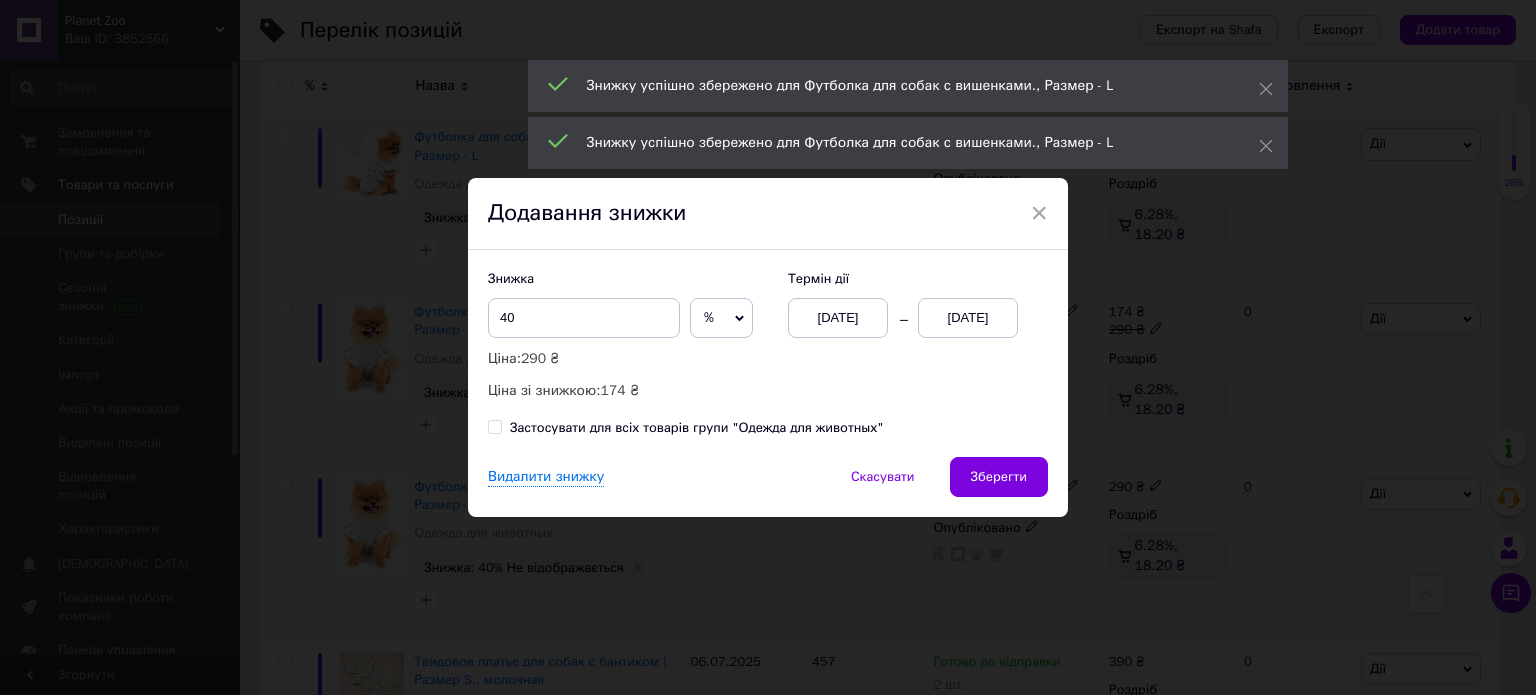 click on "Термін дії" at bounding box center [918, 279] 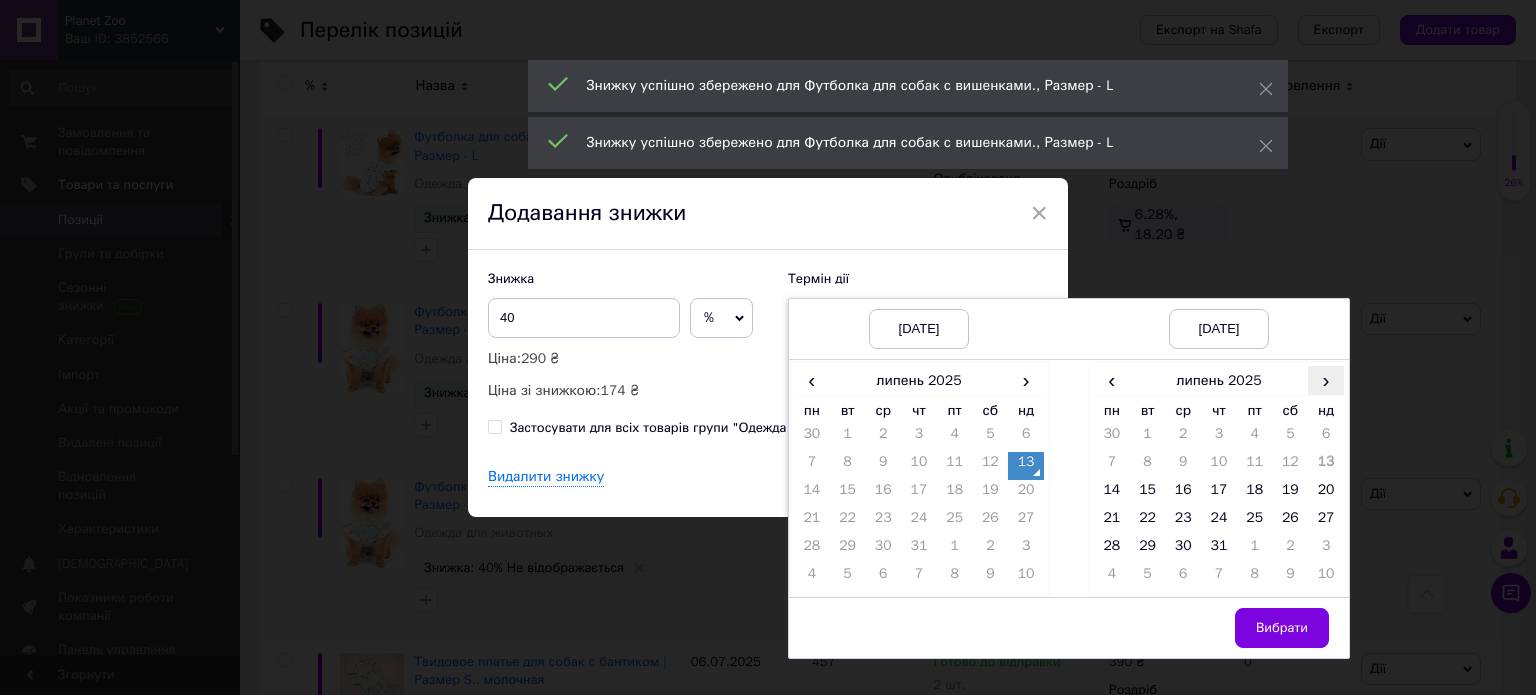 click on "›" at bounding box center (1326, 380) 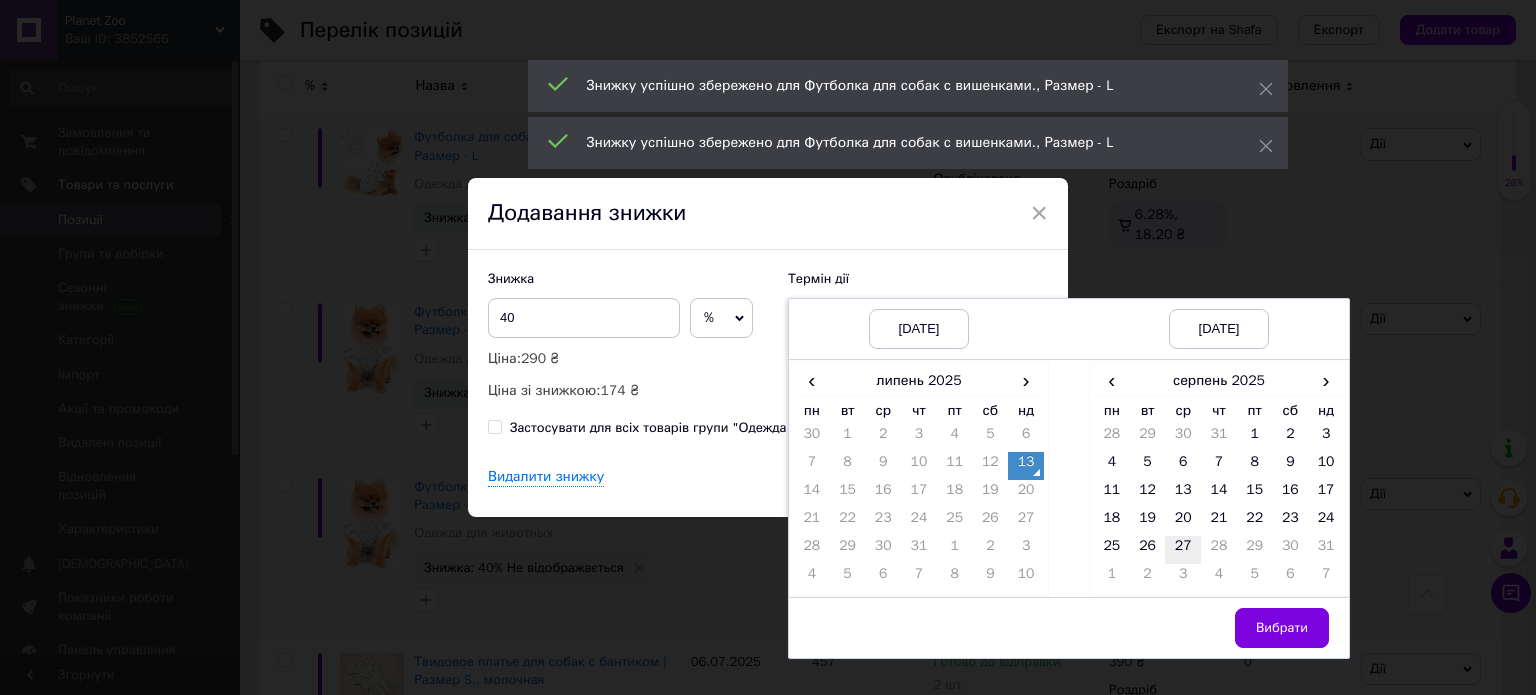 click on "27" at bounding box center [1183, 550] 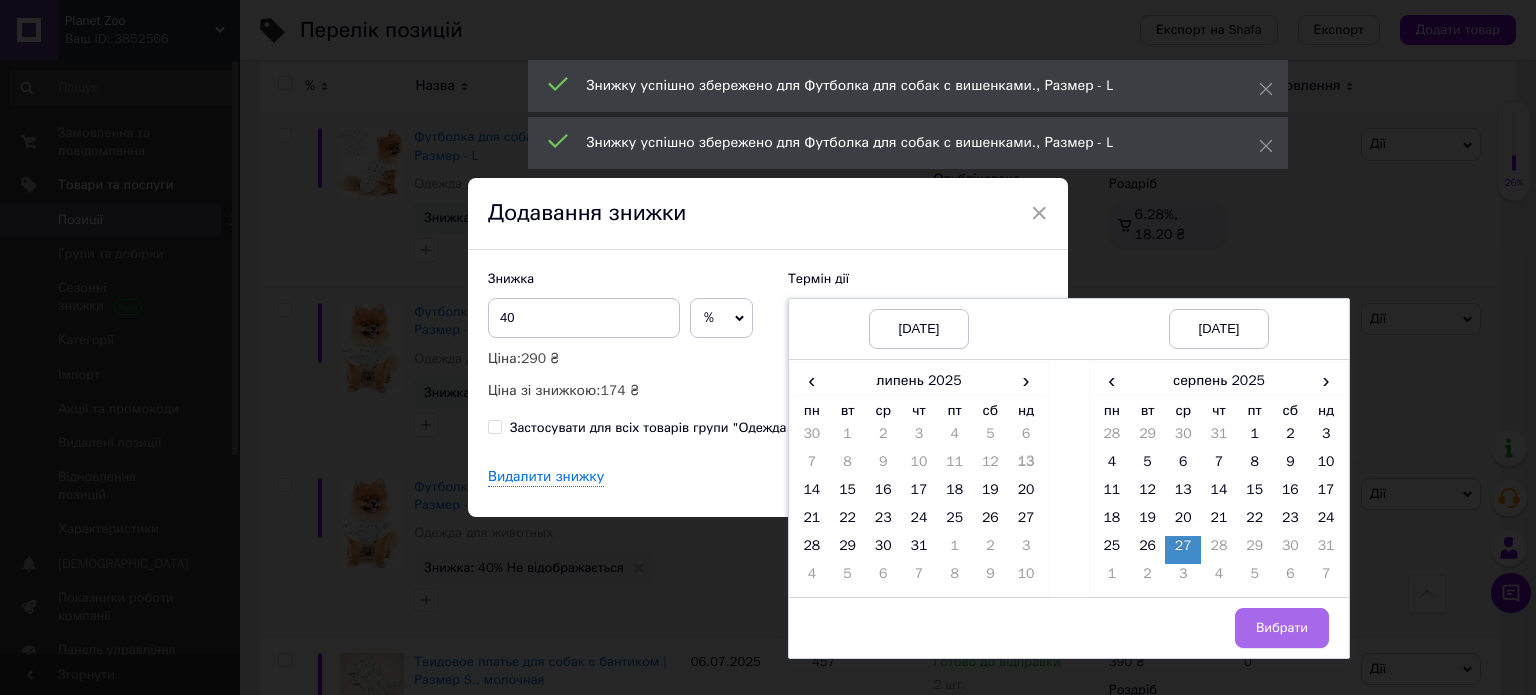 click on "Вибрати" at bounding box center [1282, 628] 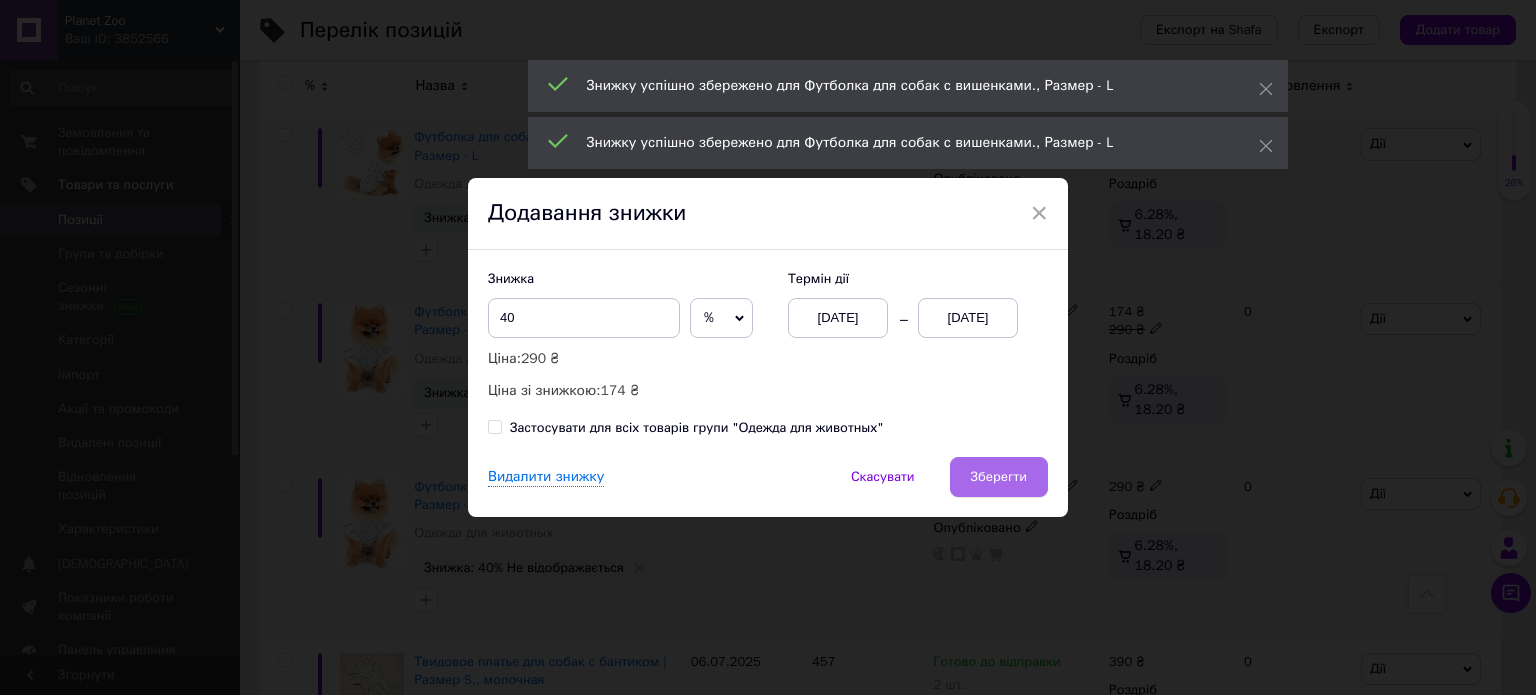click on "Зберегти" at bounding box center [999, 477] 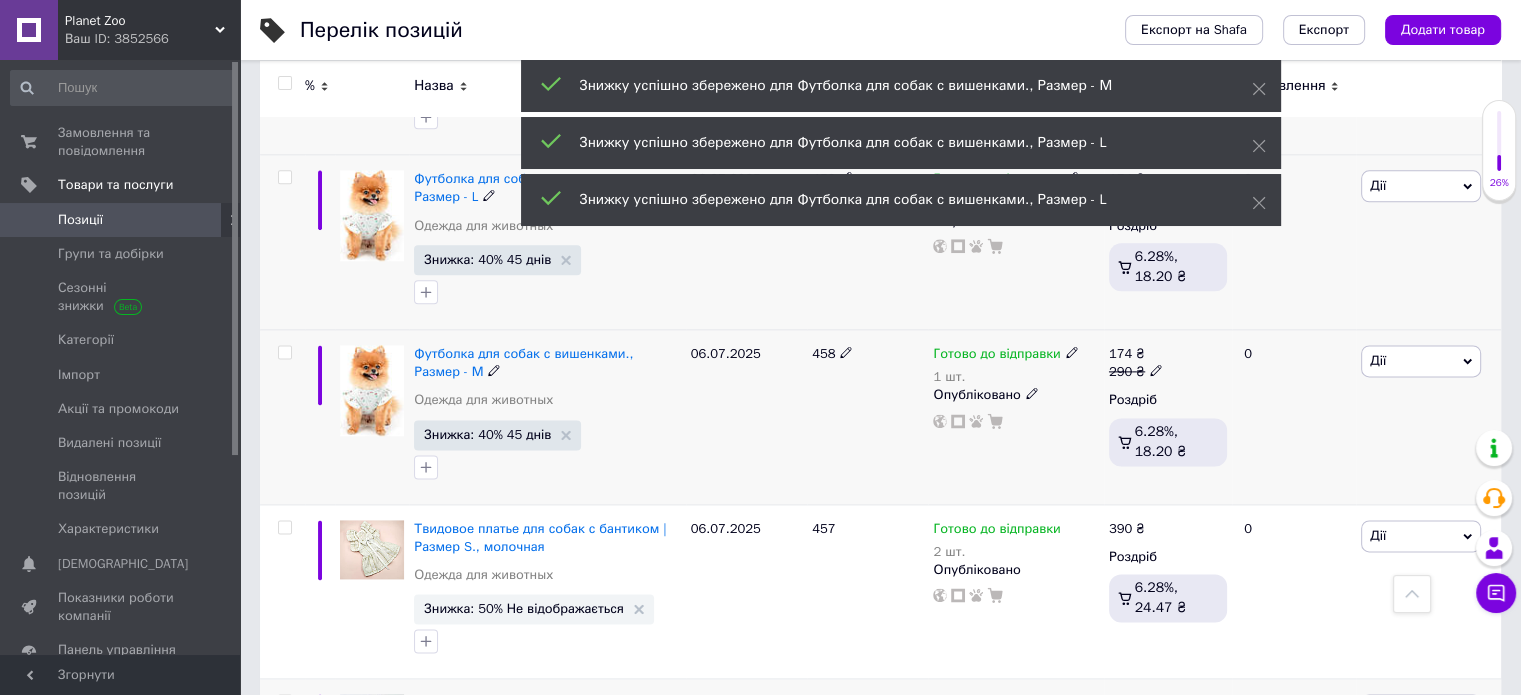 scroll, scrollTop: 2700, scrollLeft: 0, axis: vertical 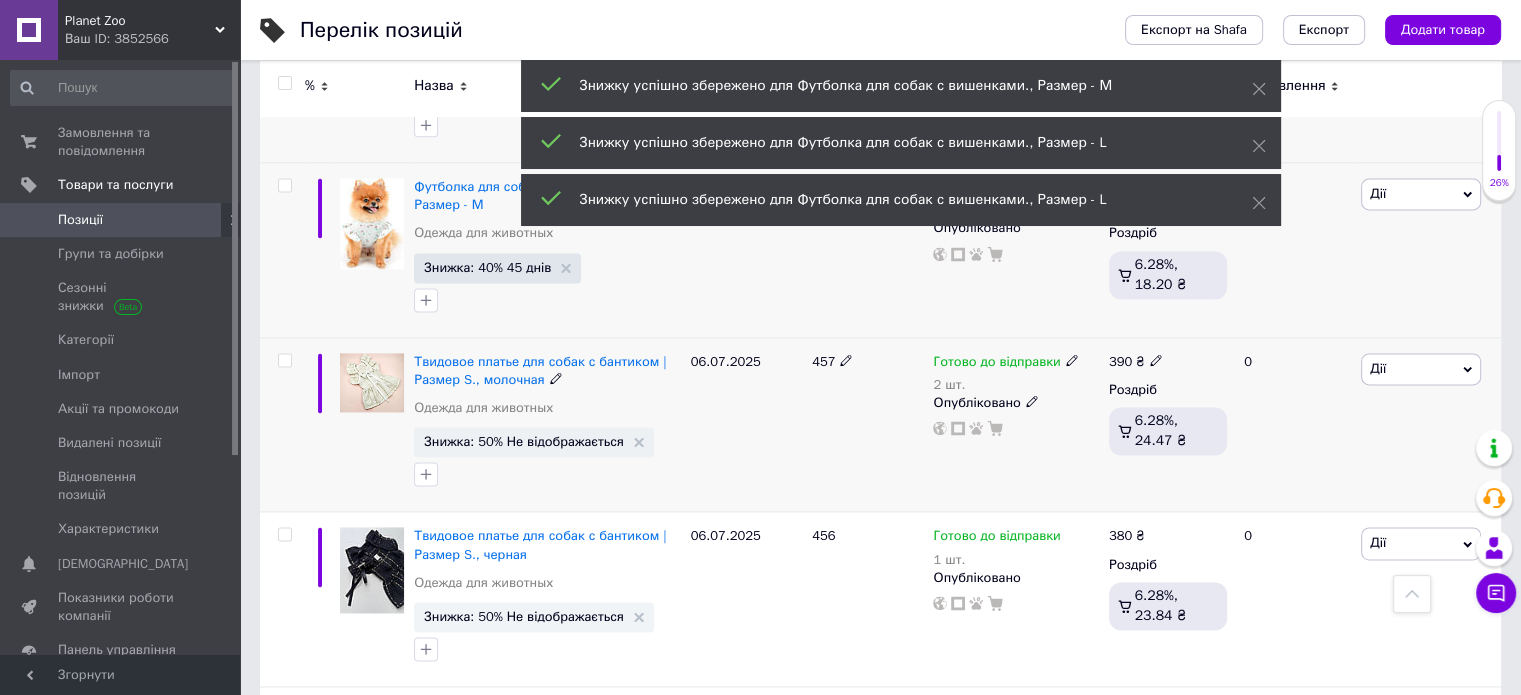 click on "Знижка: 50% Не відображається" at bounding box center (524, 441) 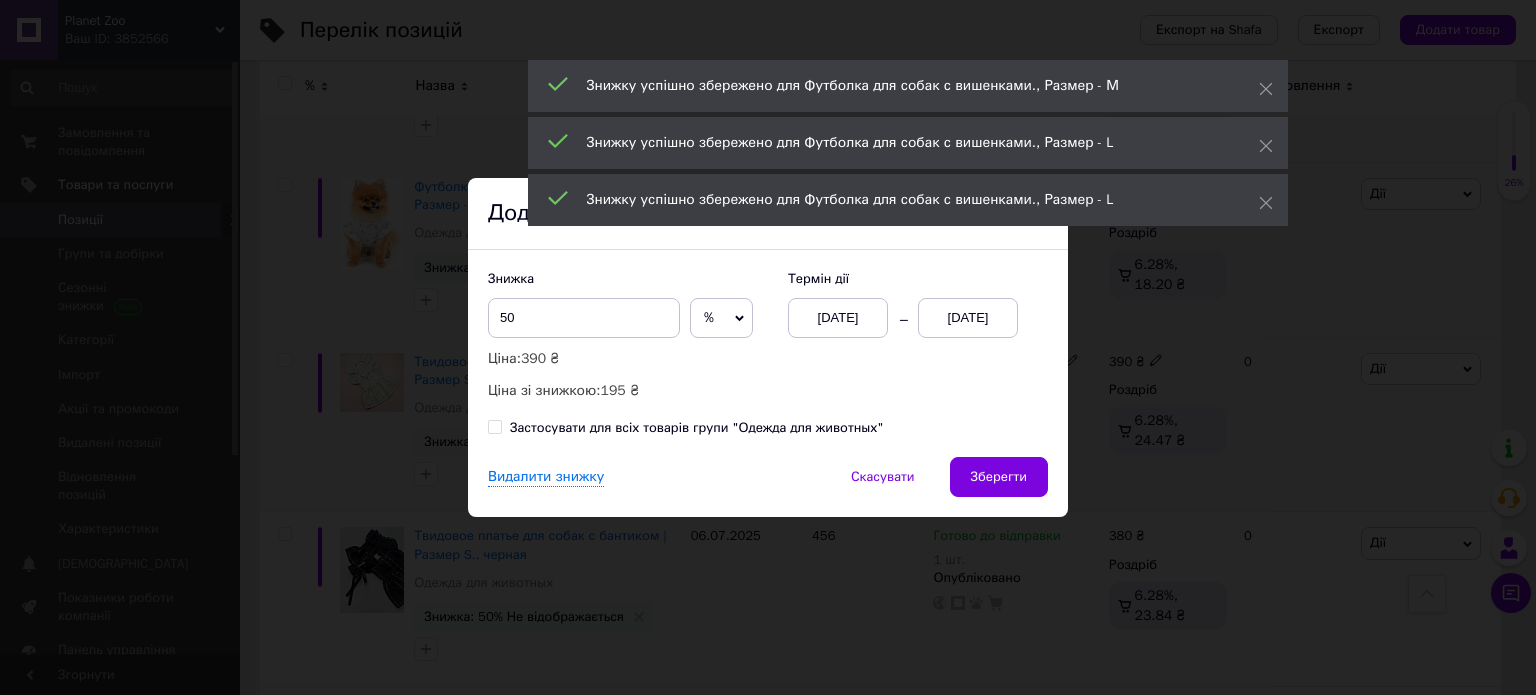 click on "[DATE]" at bounding box center [968, 318] 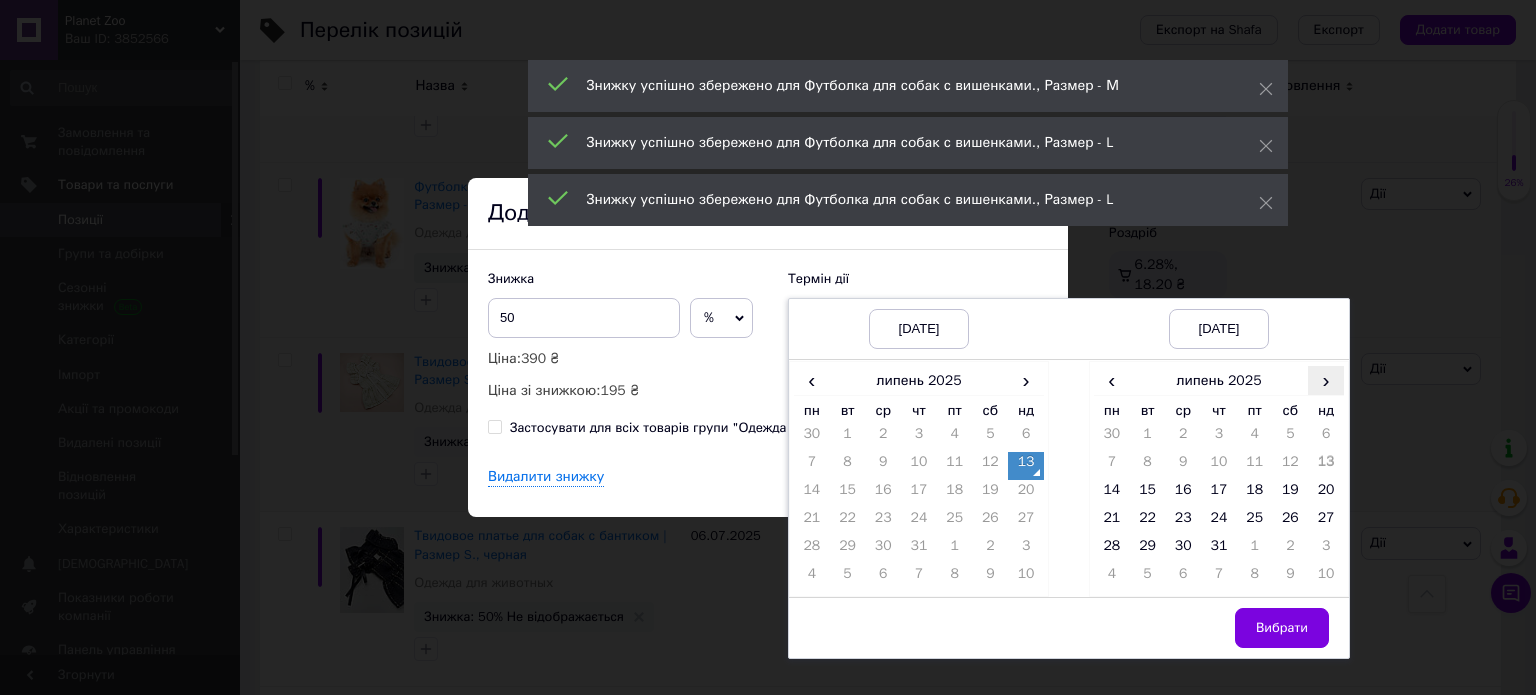 click on "›" at bounding box center (1326, 380) 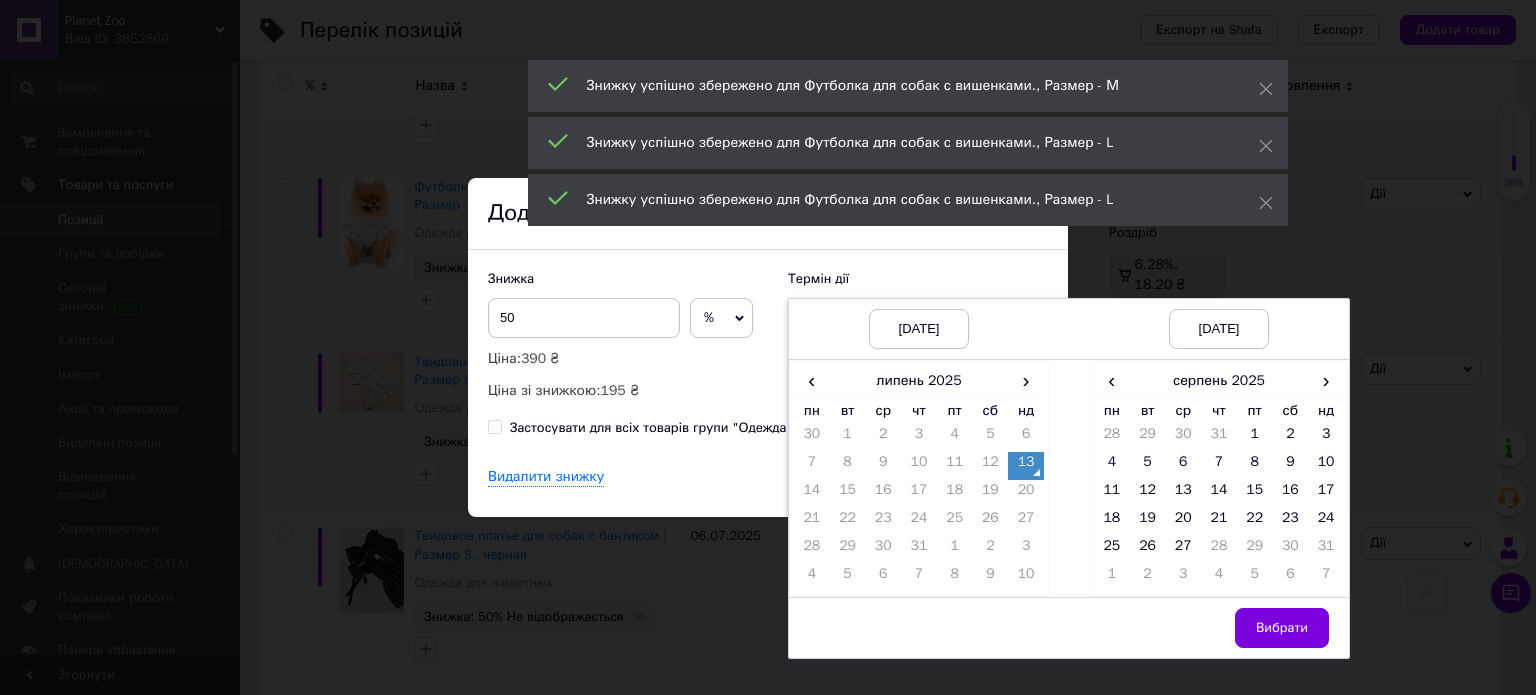 click on "3" at bounding box center (1183, 578) 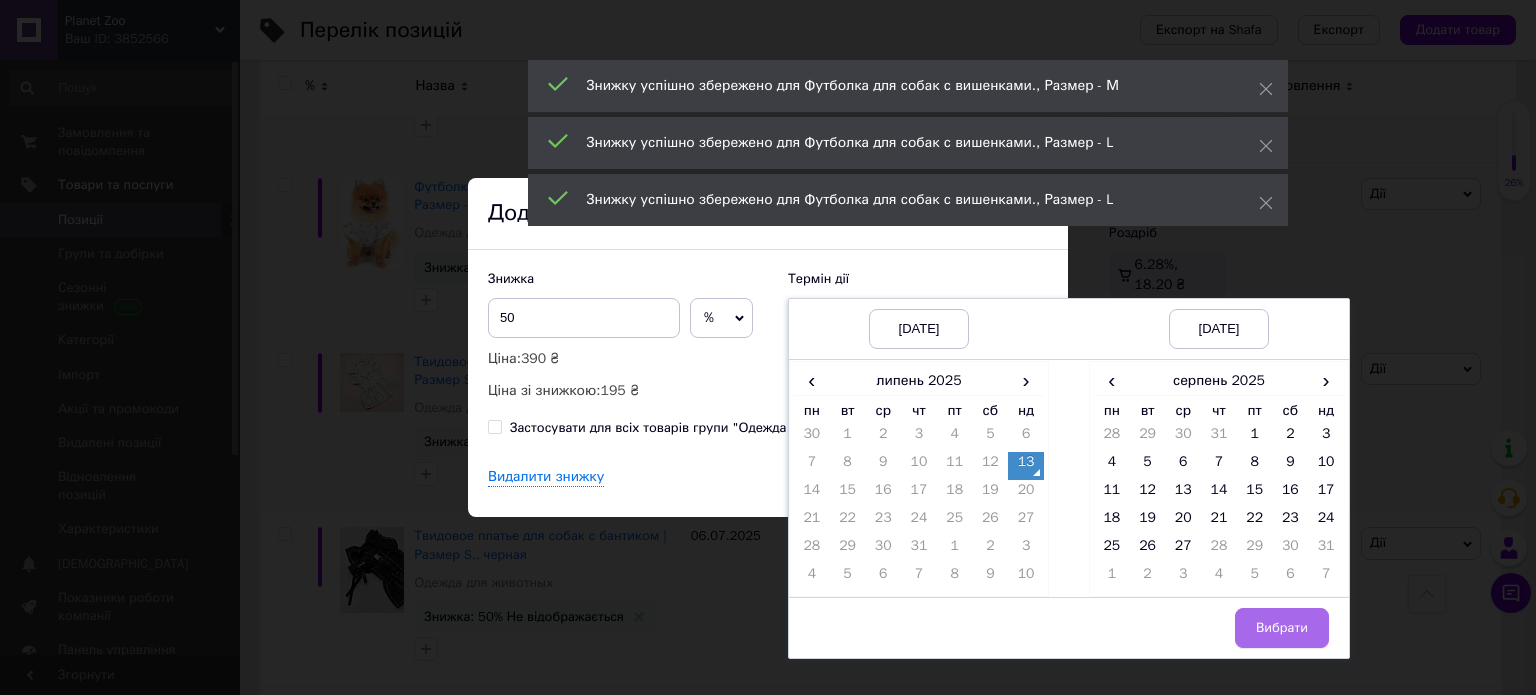 drag, startPoint x: 1185, startPoint y: 554, endPoint x: 1277, endPoint y: 623, distance: 115 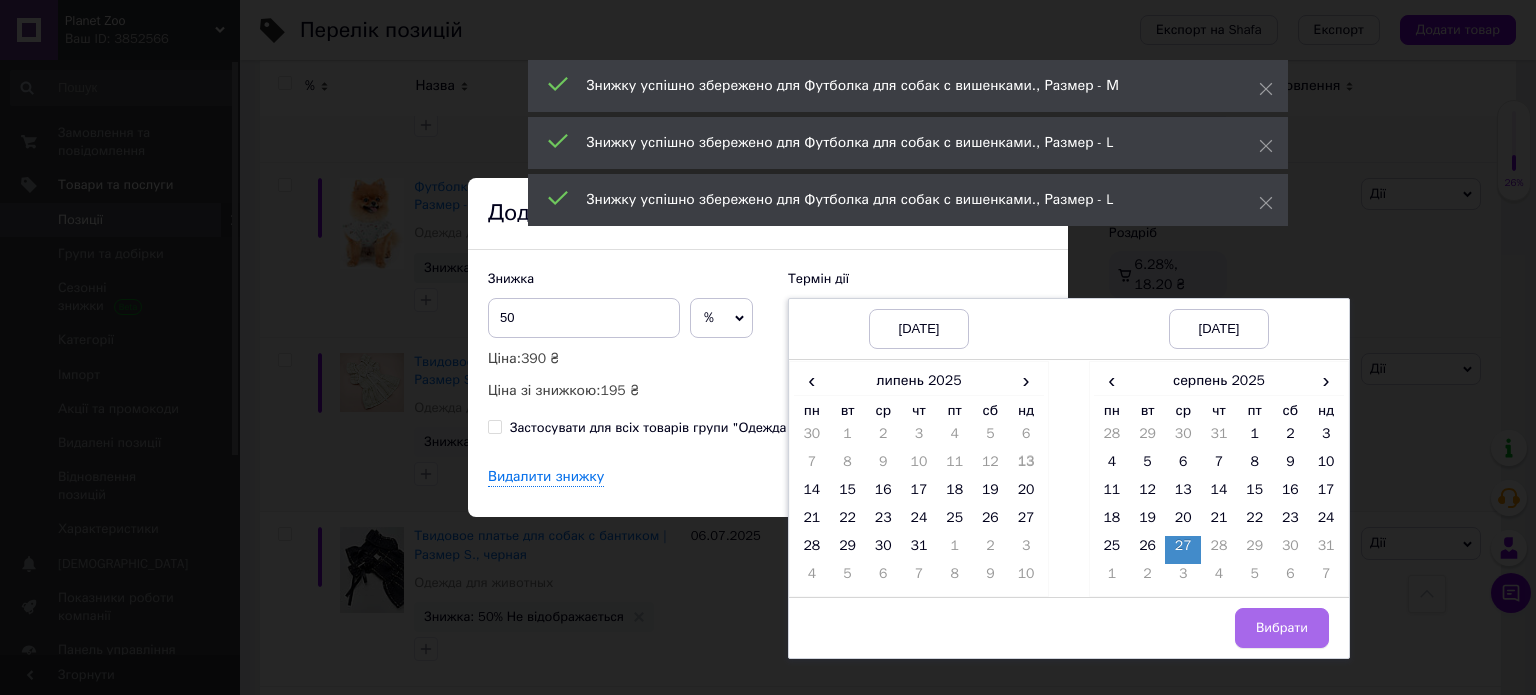 click on "Вибрати" at bounding box center [1282, 628] 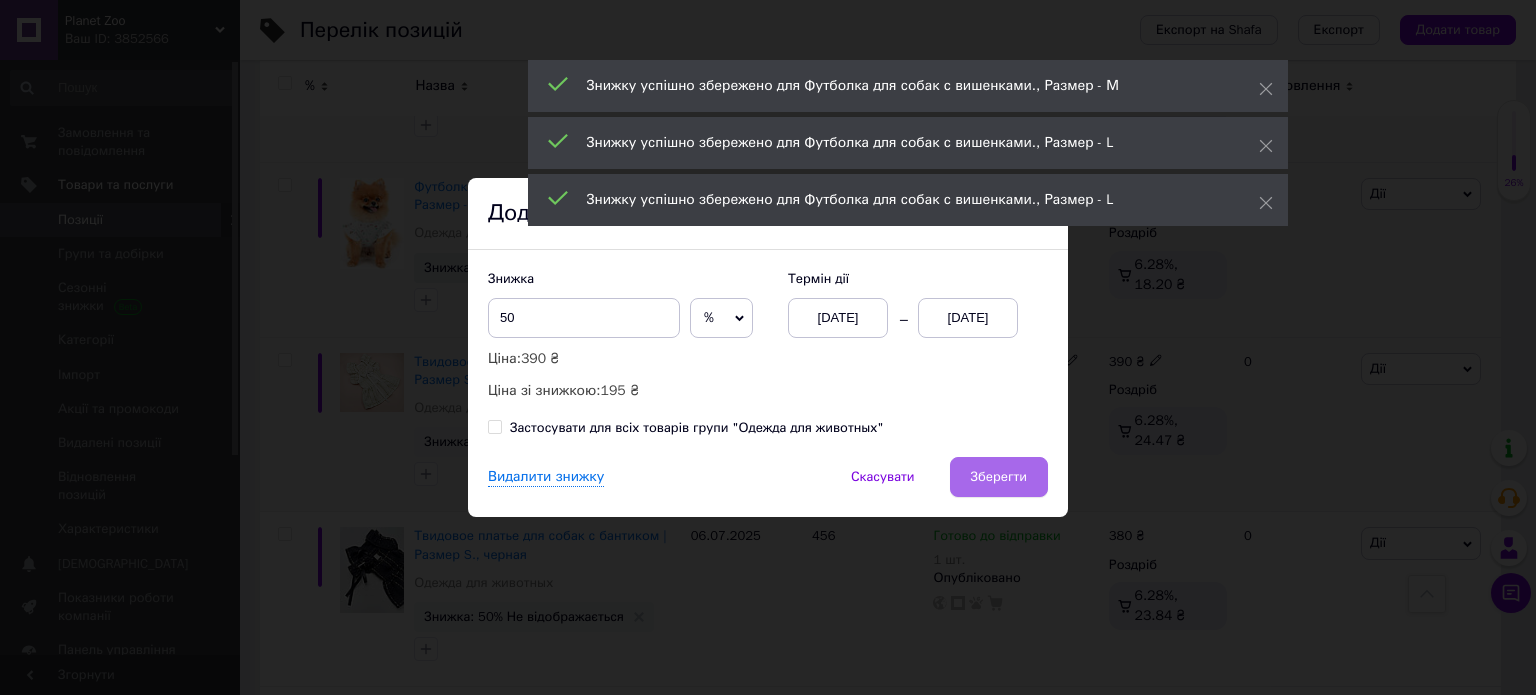 click on "Зберегти" at bounding box center [999, 477] 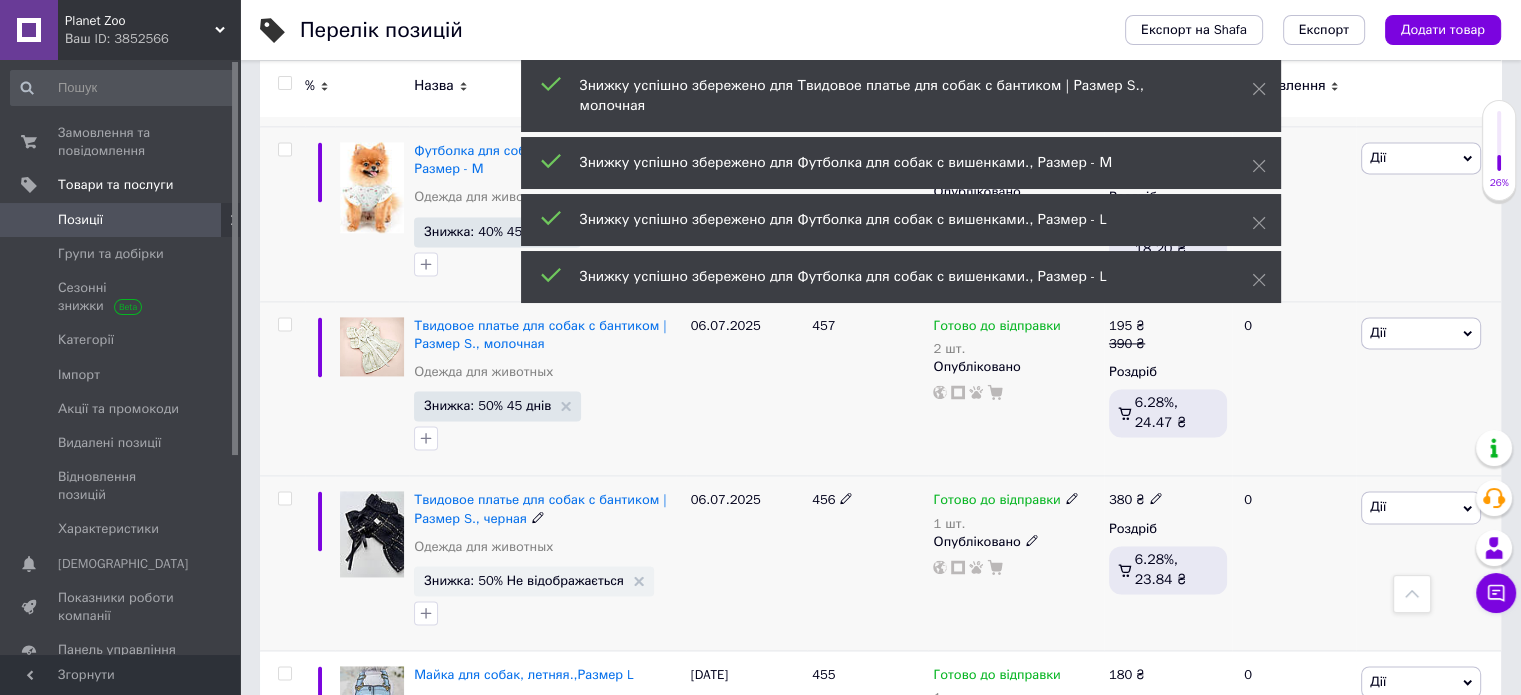 scroll, scrollTop: 2800, scrollLeft: 0, axis: vertical 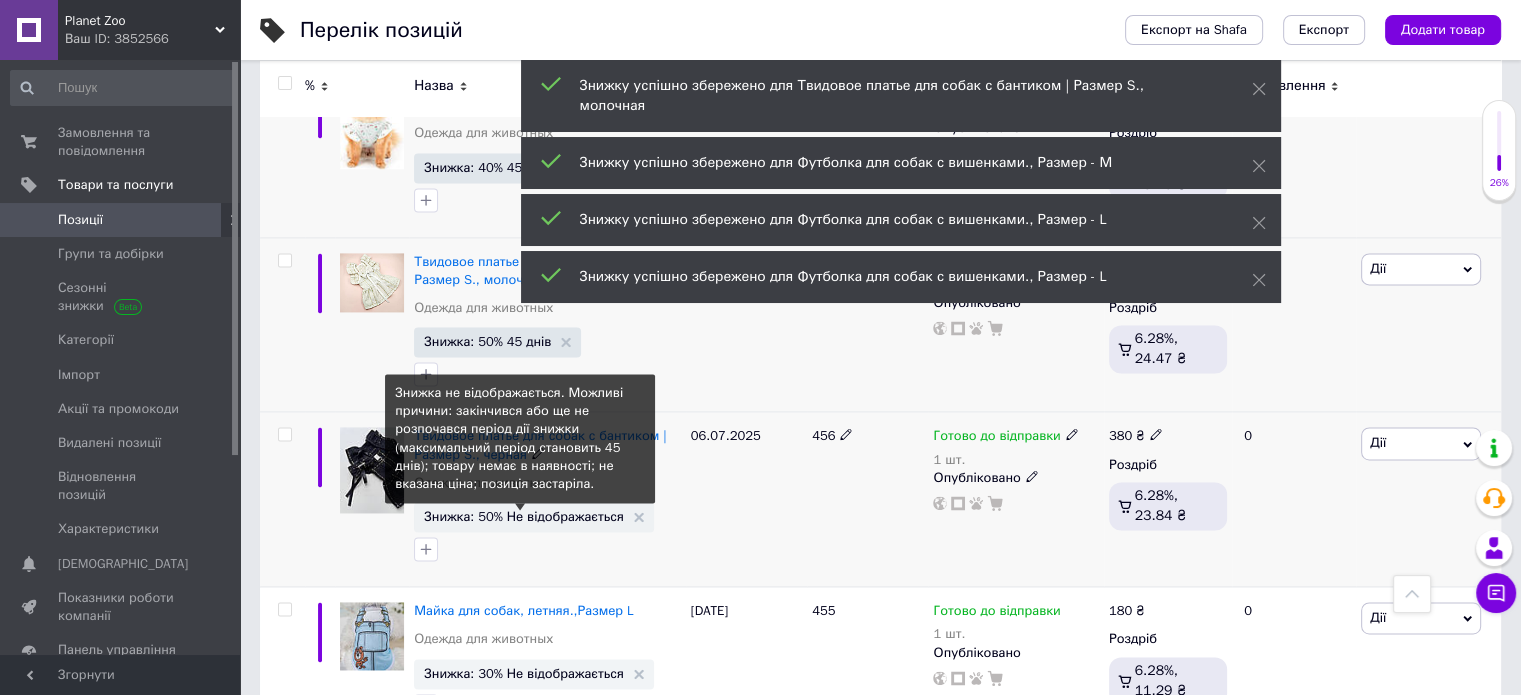 click on "Знижка: 50% Не відображається" at bounding box center (524, 516) 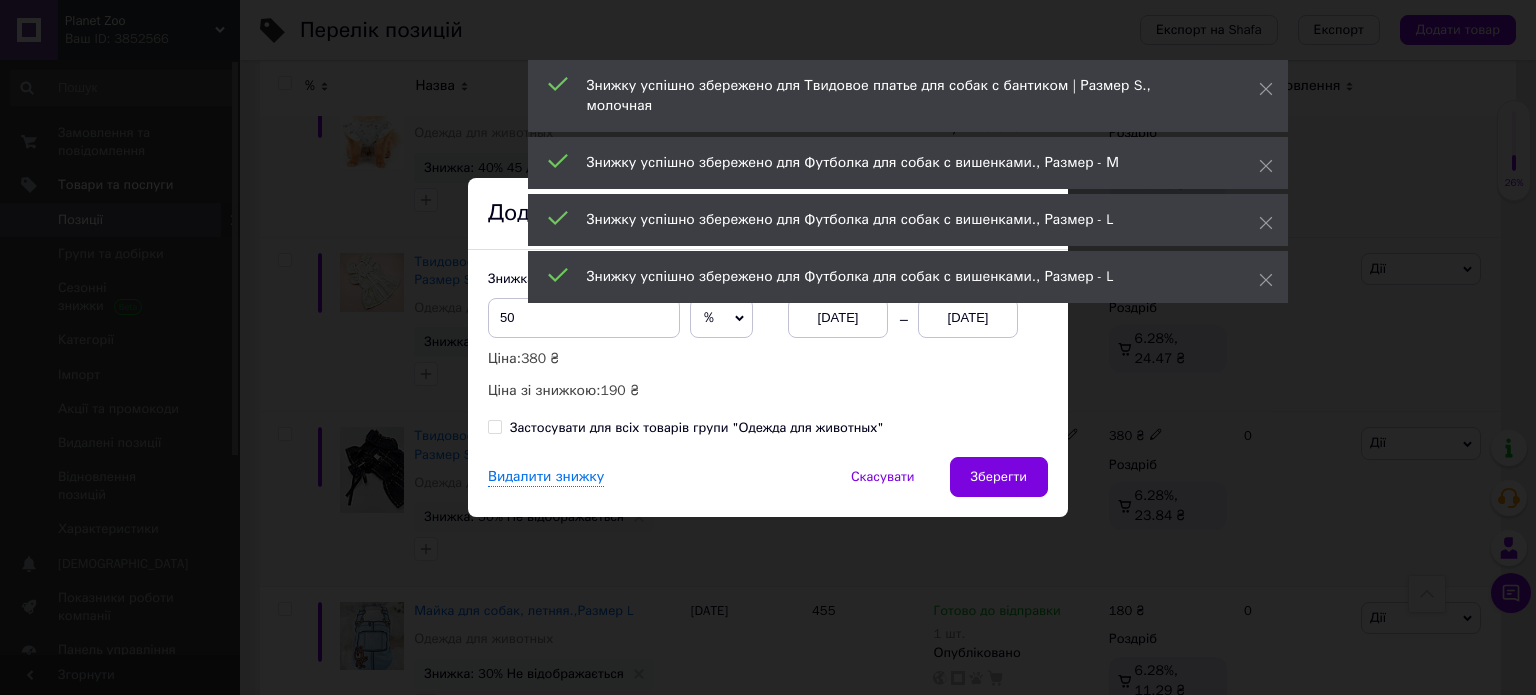 click on "[DATE]" at bounding box center [968, 318] 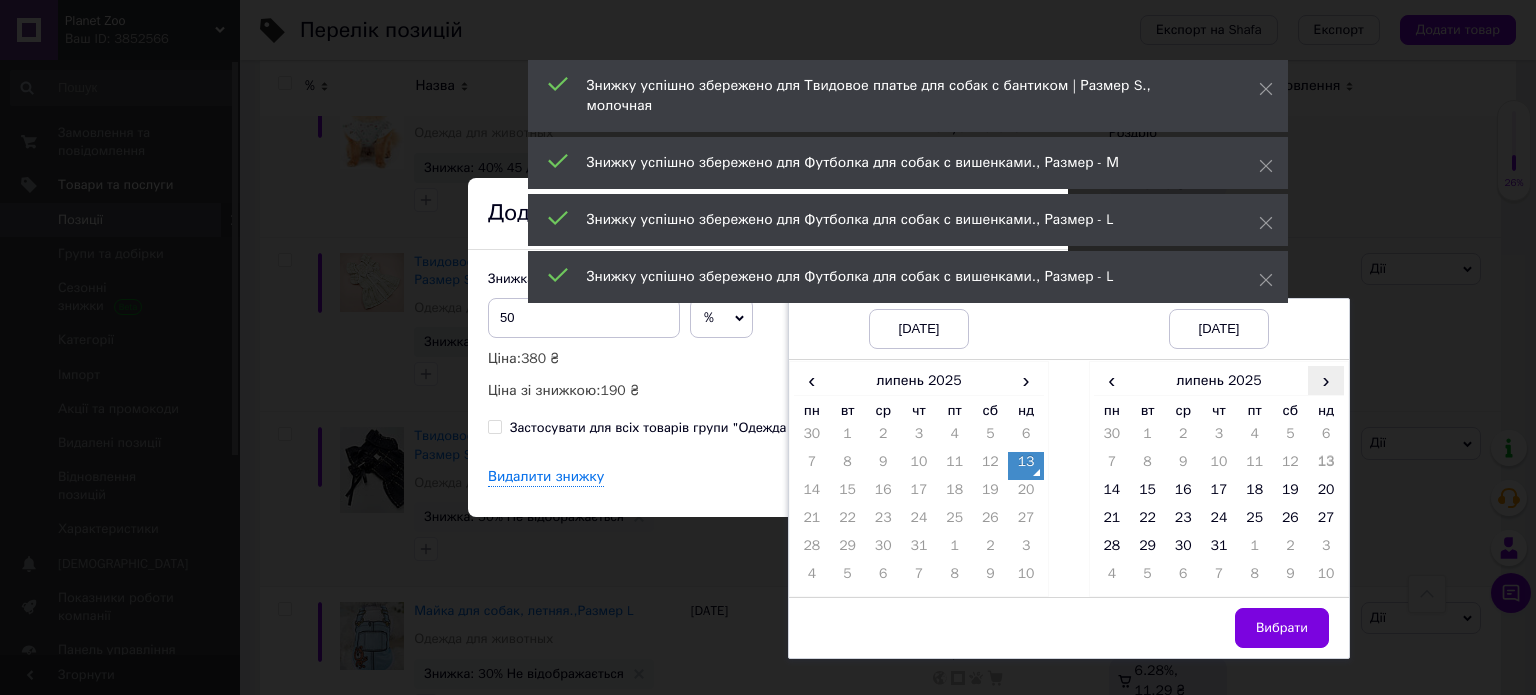 click on "›" at bounding box center [1326, 380] 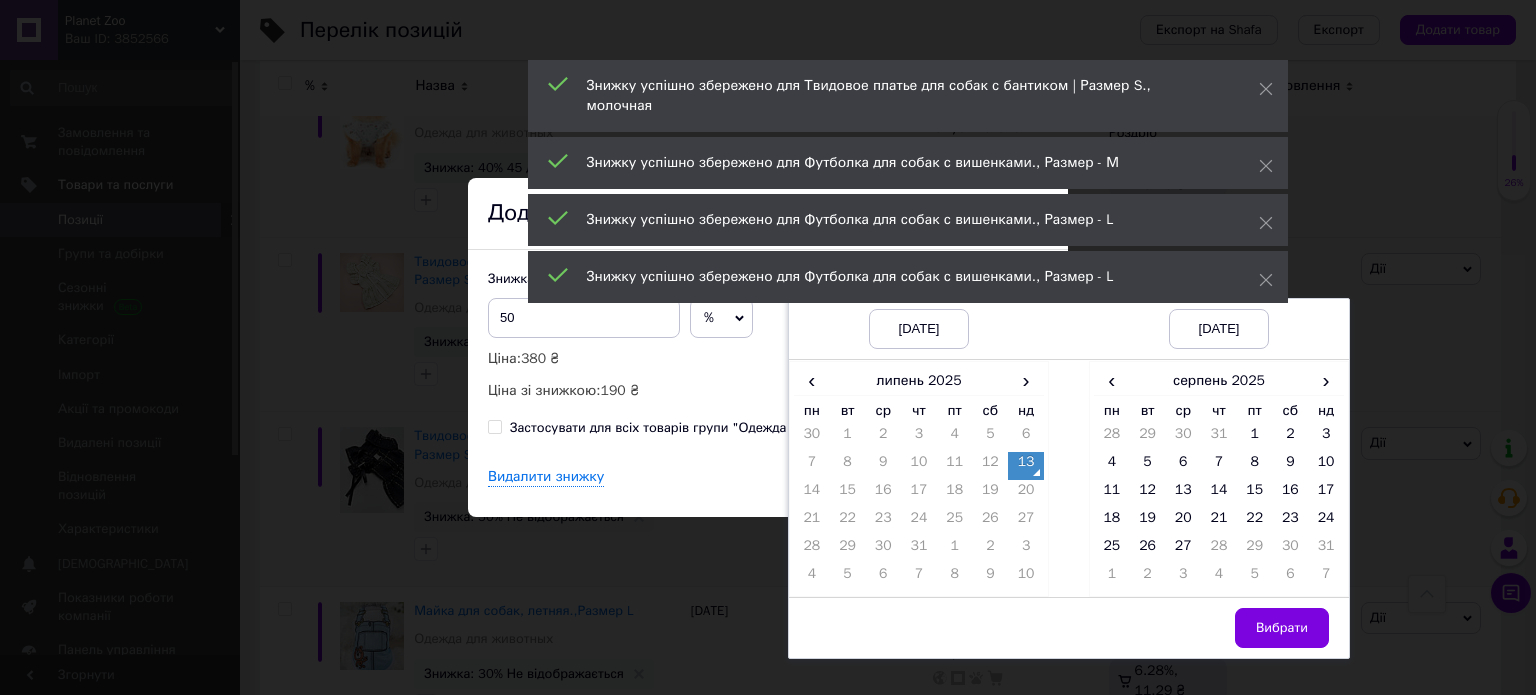 drag, startPoint x: 1184, startPoint y: 552, endPoint x: 1210, endPoint y: 583, distance: 40.459858 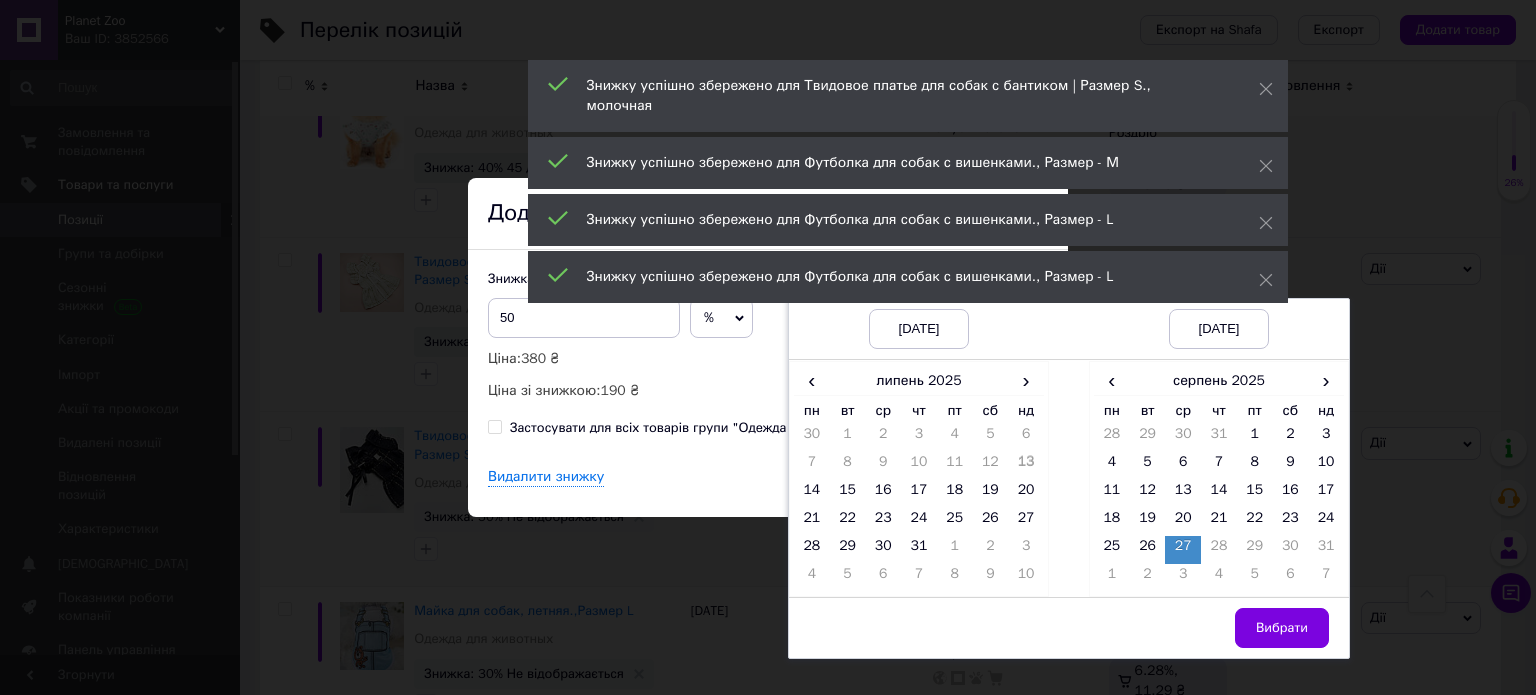 drag, startPoint x: 1298, startPoint y: 627, endPoint x: 1120, endPoint y: 520, distance: 207.68486 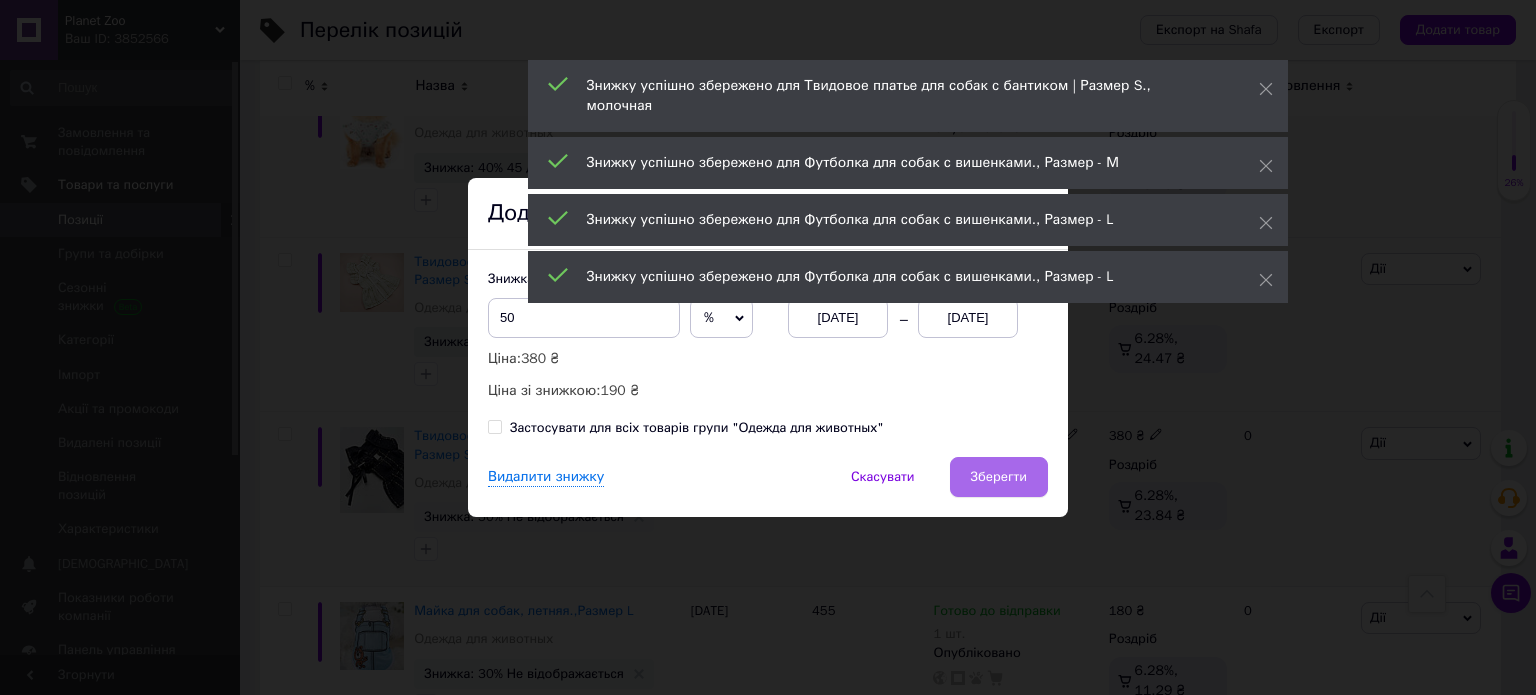 click on "Зберегти" at bounding box center (999, 477) 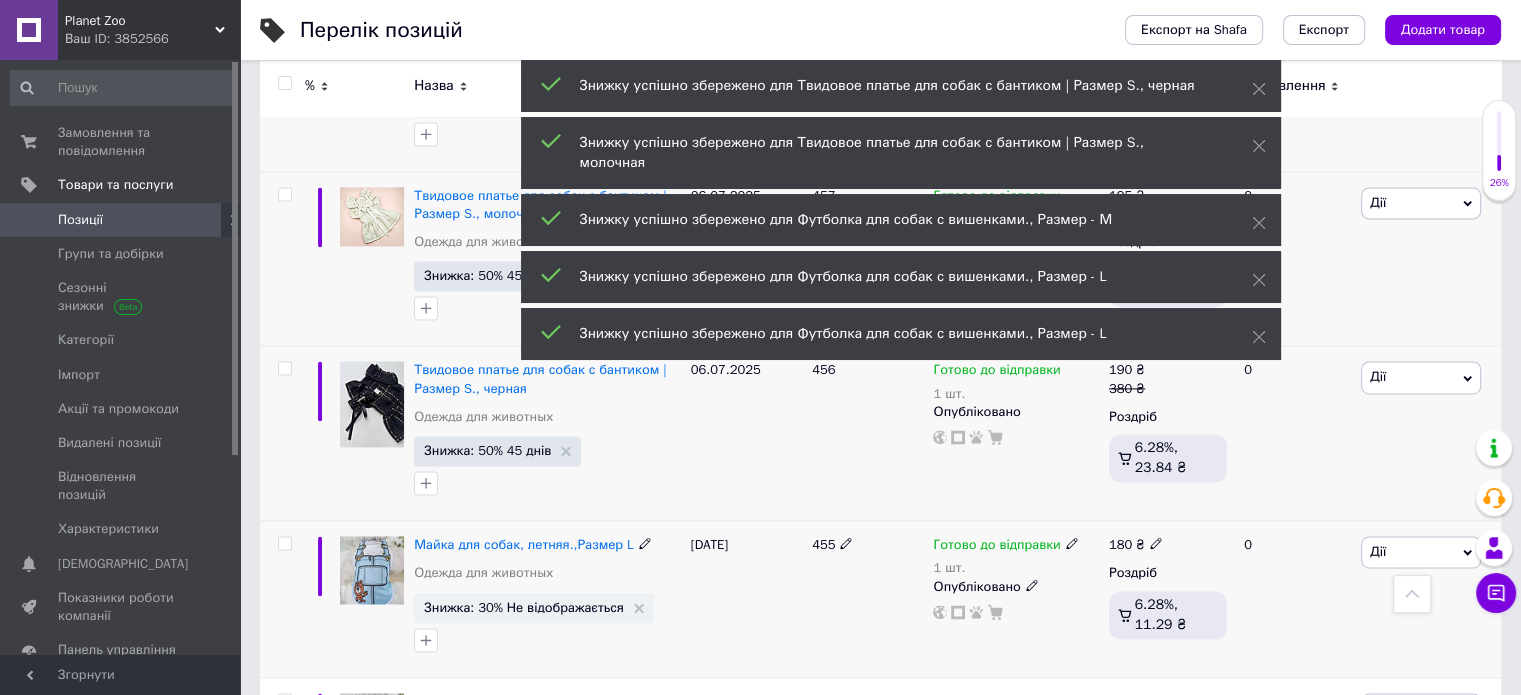 scroll, scrollTop: 2900, scrollLeft: 0, axis: vertical 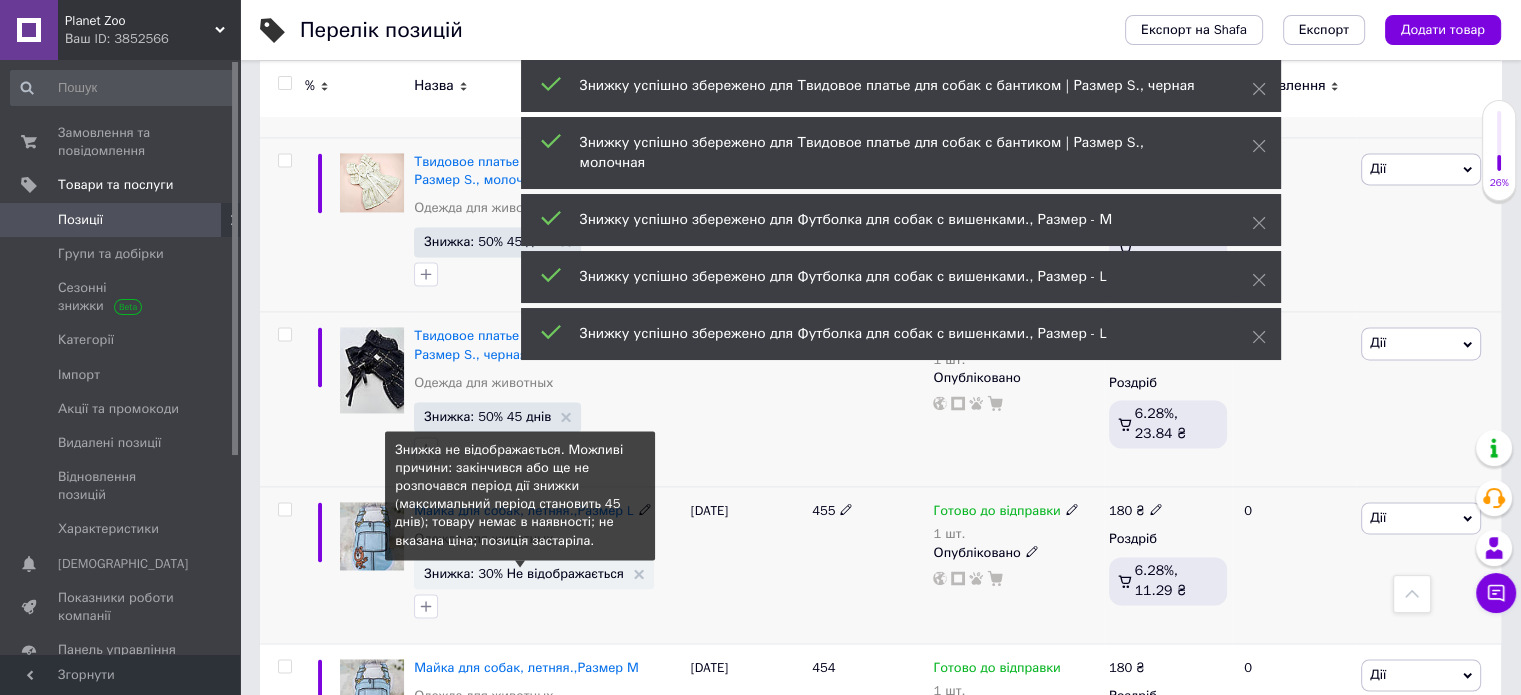 click on "Знижка: 30% Не відображається" at bounding box center [524, 573] 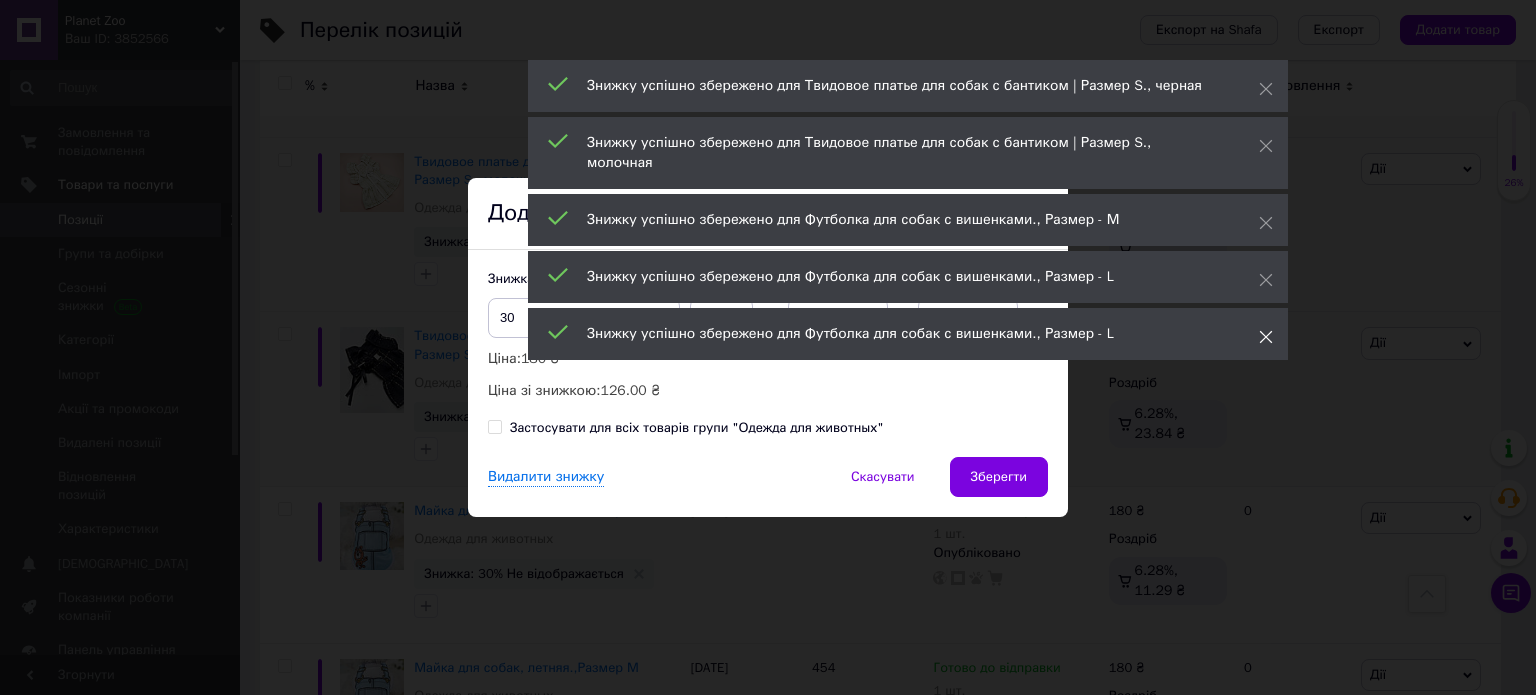 click 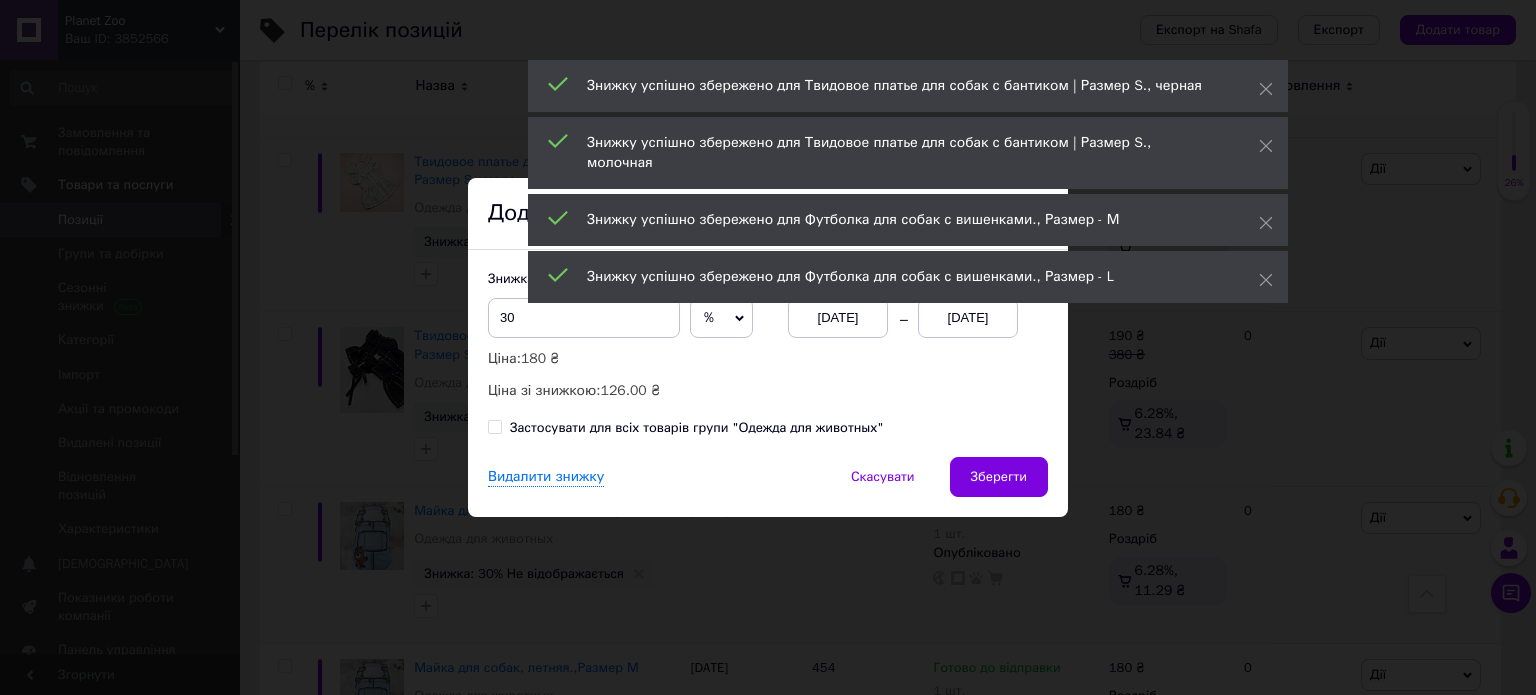 click on "[DATE]" at bounding box center [968, 318] 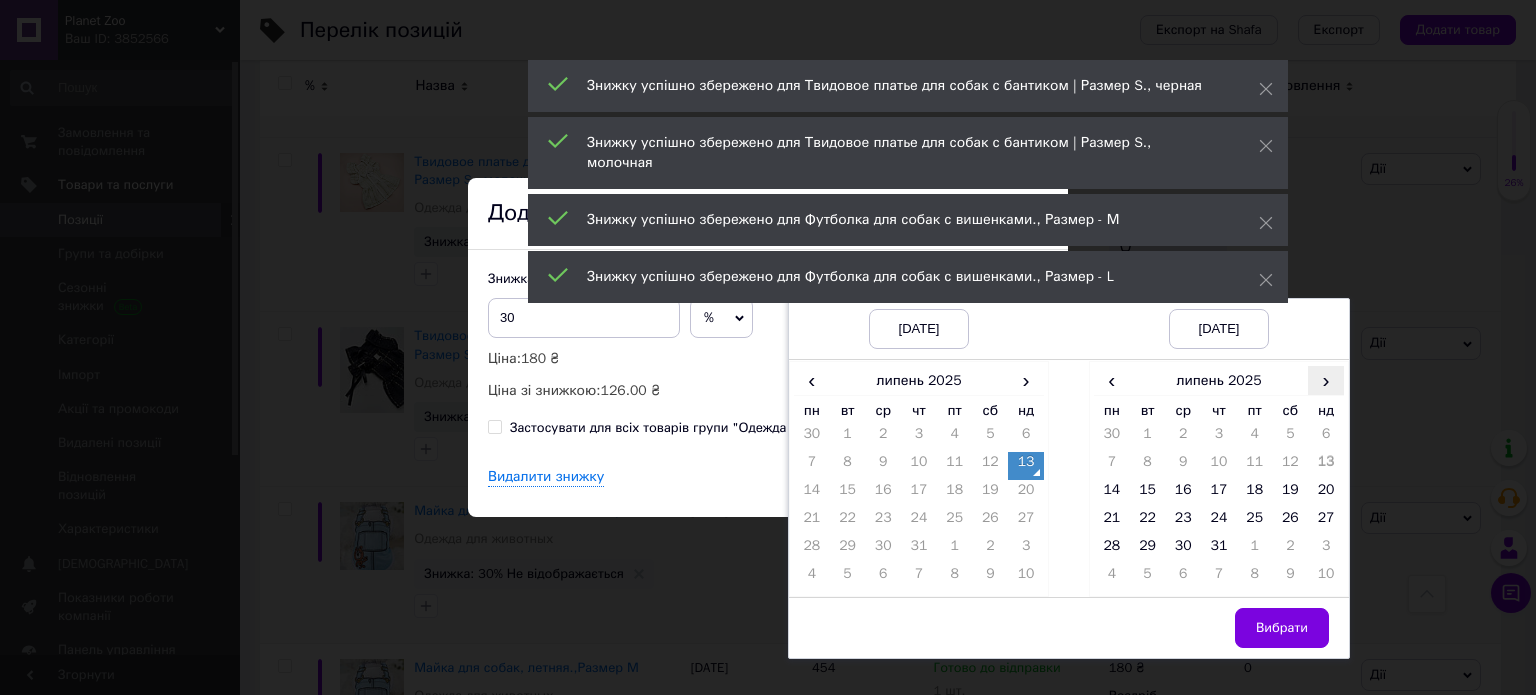 click on "›" at bounding box center (1326, 380) 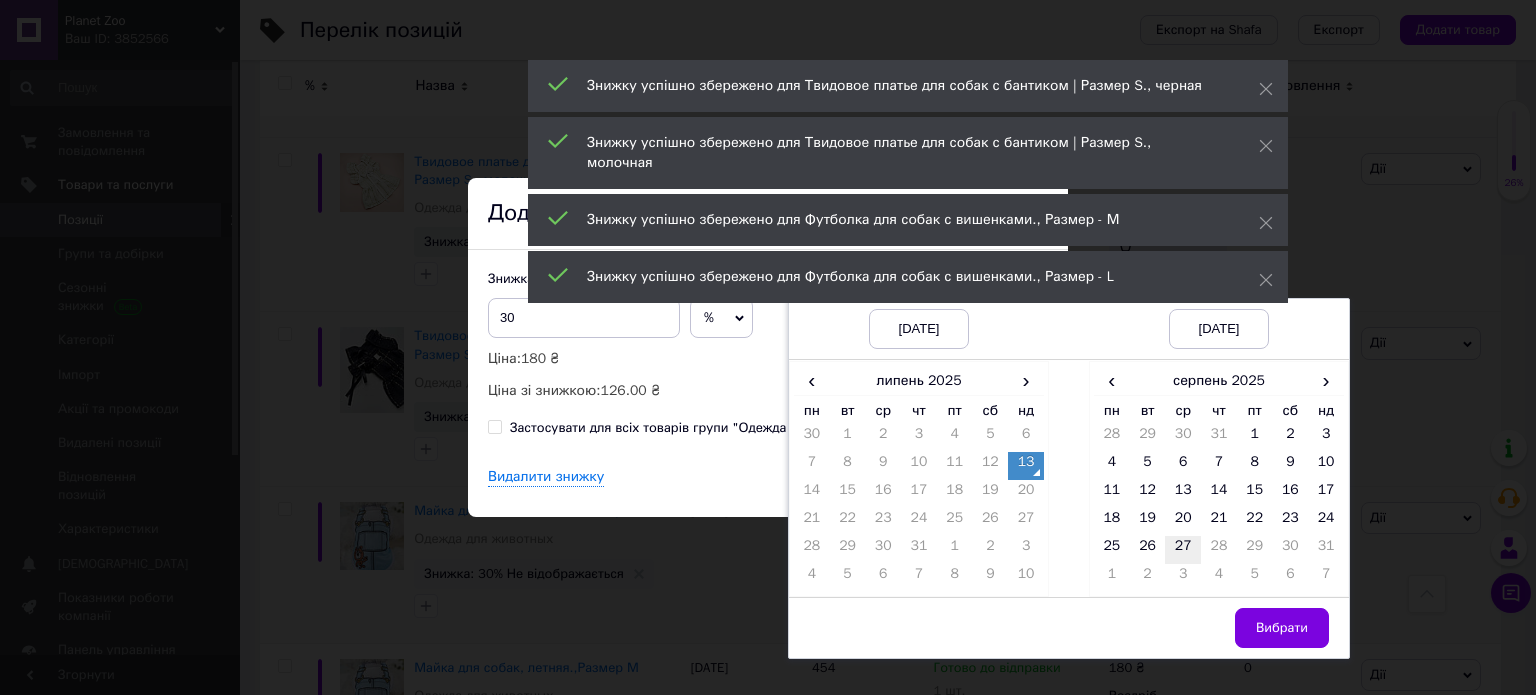 click on "27" at bounding box center (1183, 550) 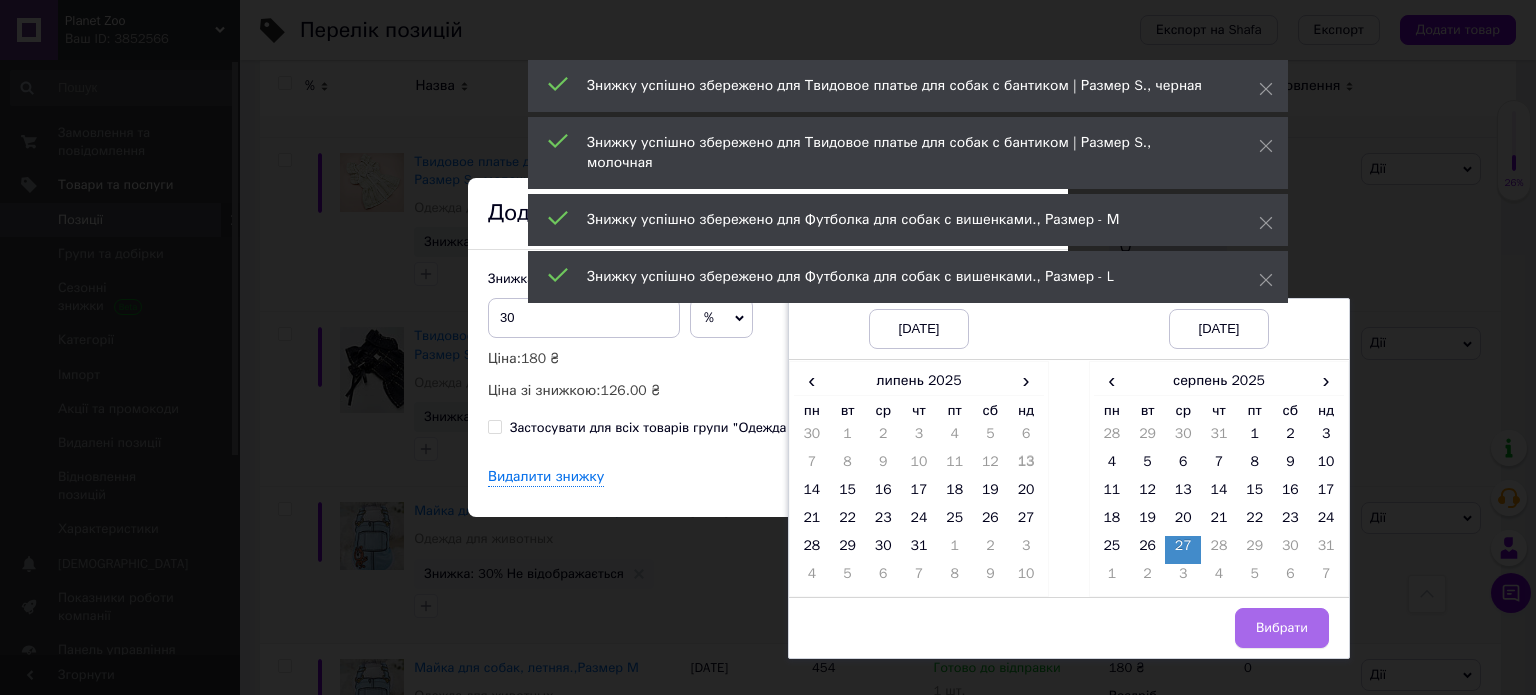 click on "Вибрати" at bounding box center (1282, 628) 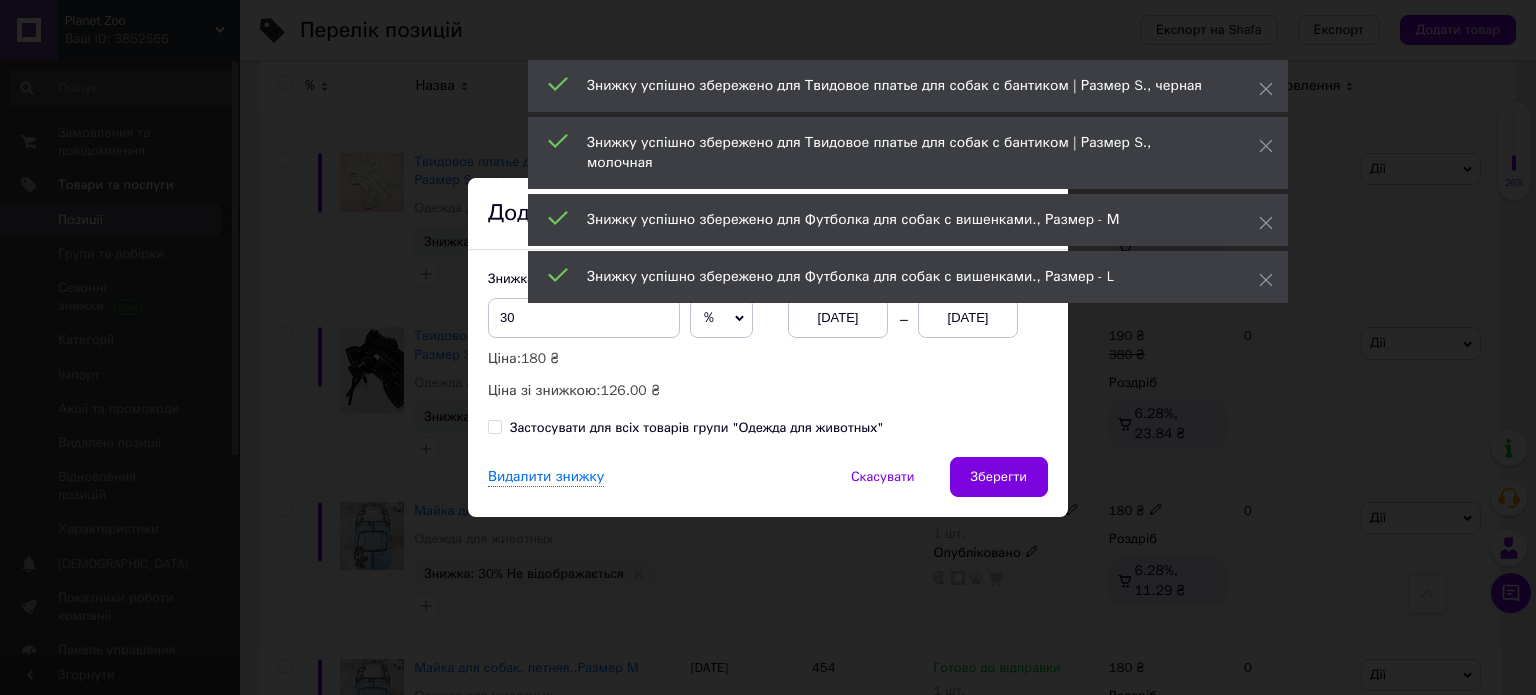 click on "Зберегти" at bounding box center [999, 477] 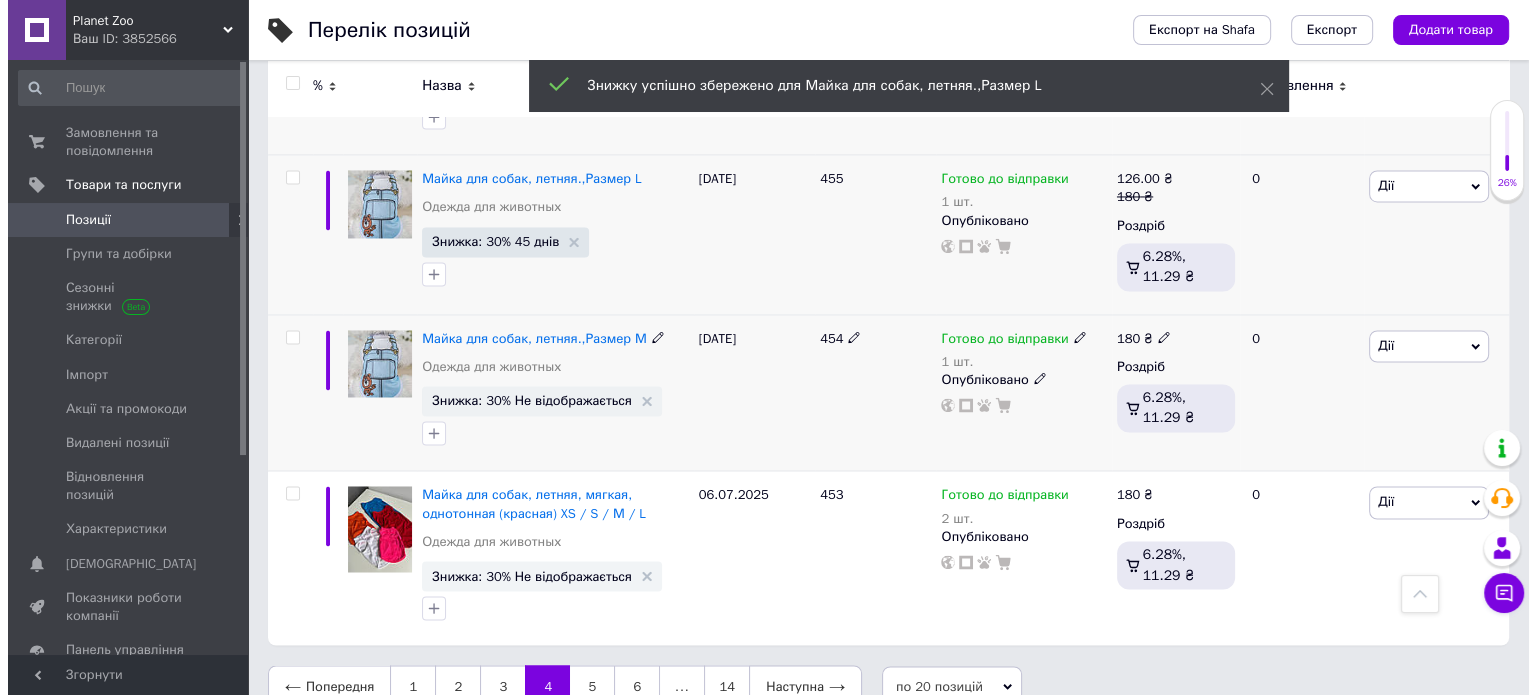 scroll, scrollTop: 3260, scrollLeft: 0, axis: vertical 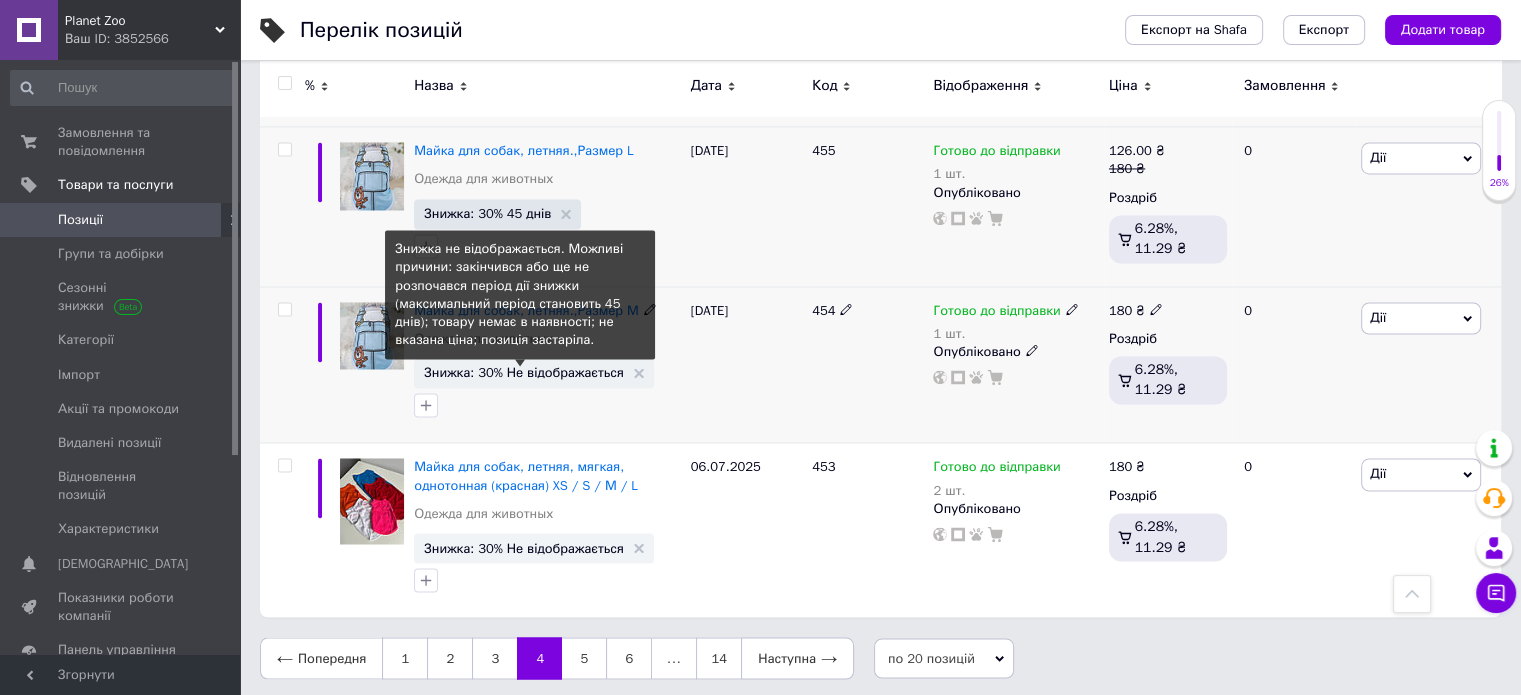 click on "Знижка: 30% Не відображається" at bounding box center (524, 372) 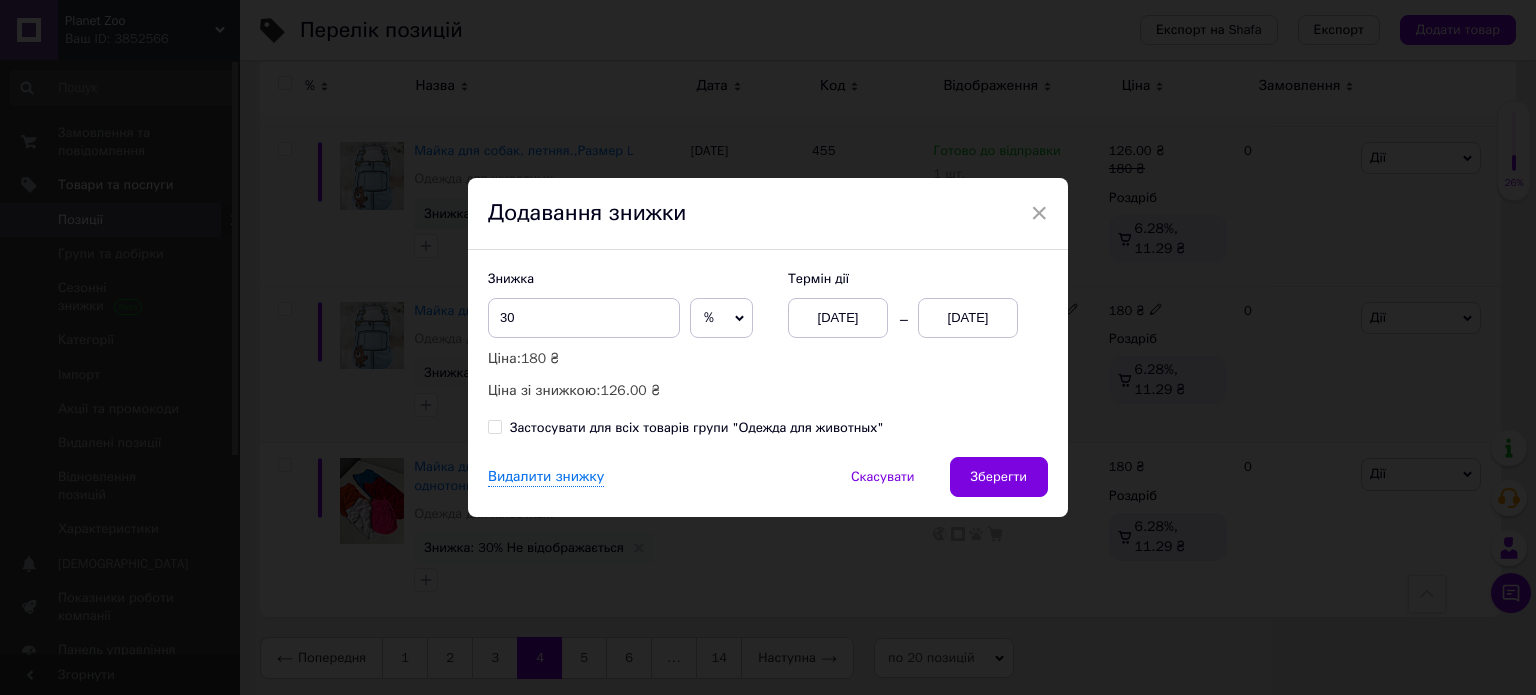 click on "[DATE]" at bounding box center [968, 318] 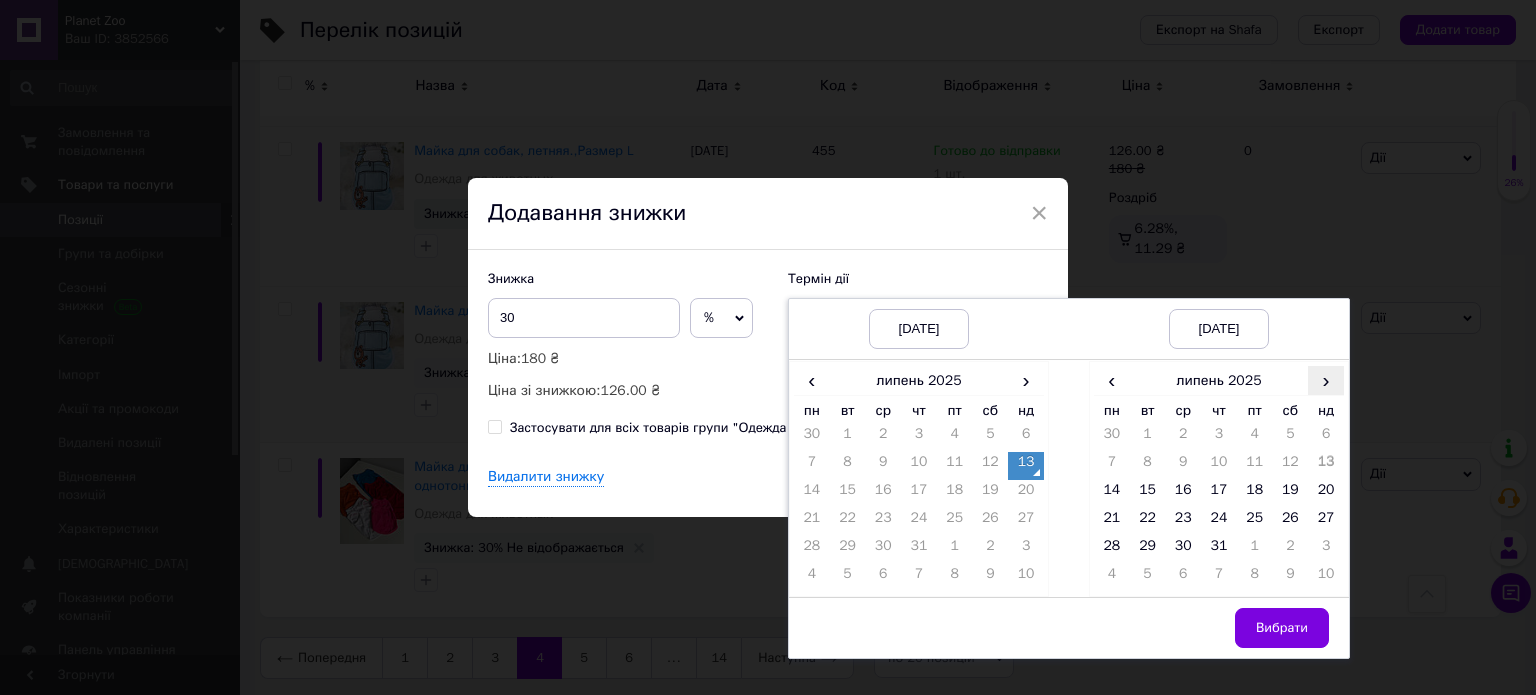 click on "›" at bounding box center [1326, 380] 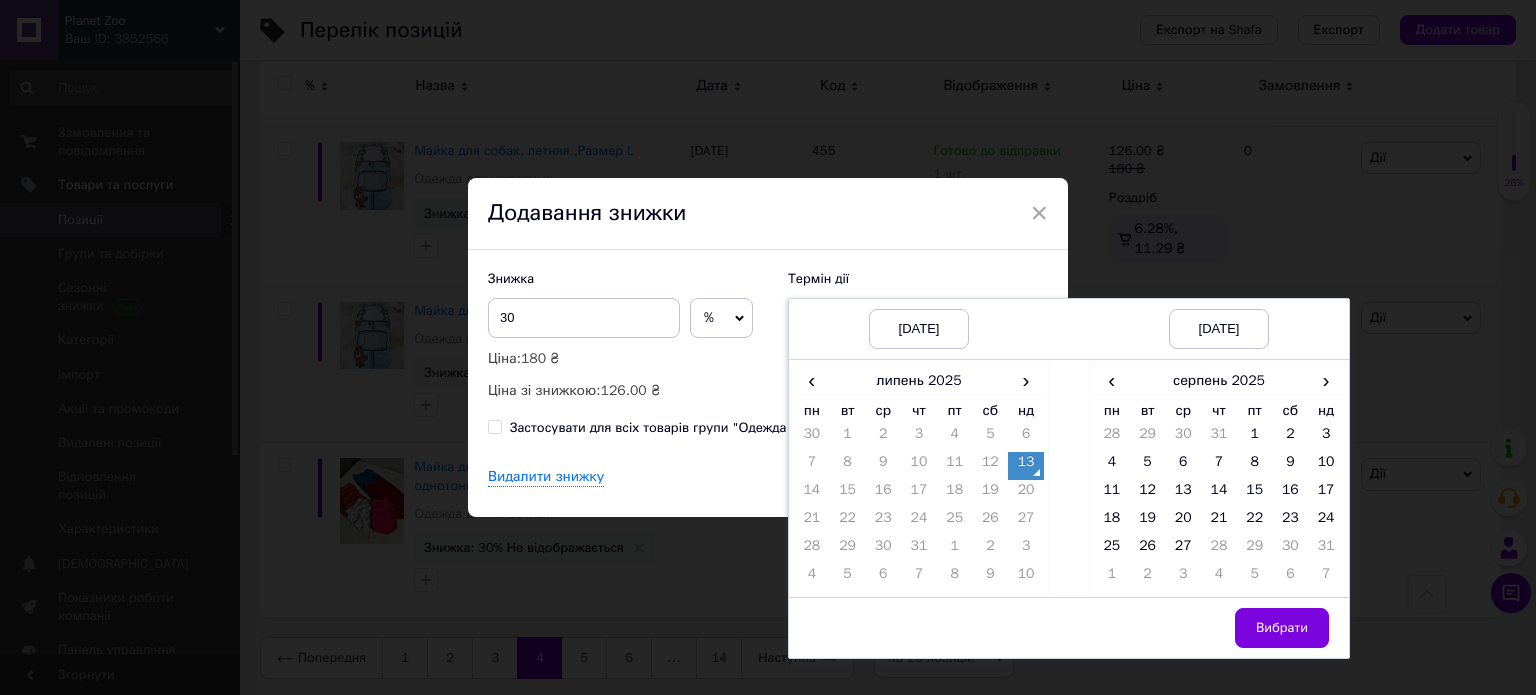 drag, startPoint x: 1188, startPoint y: 541, endPoint x: 1211, endPoint y: 551, distance: 25.079872 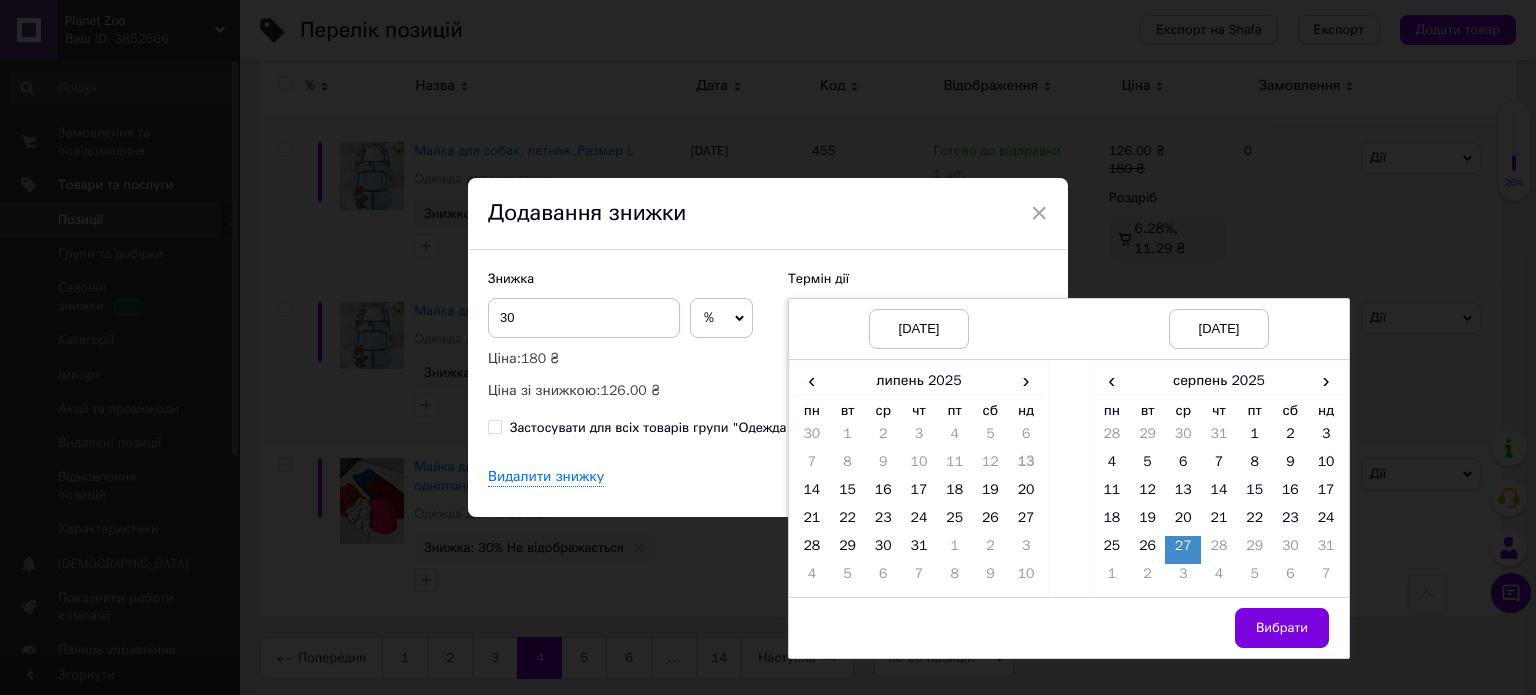 drag, startPoint x: 1263, startPoint y: 621, endPoint x: 1143, endPoint y: 542, distance: 143.66975 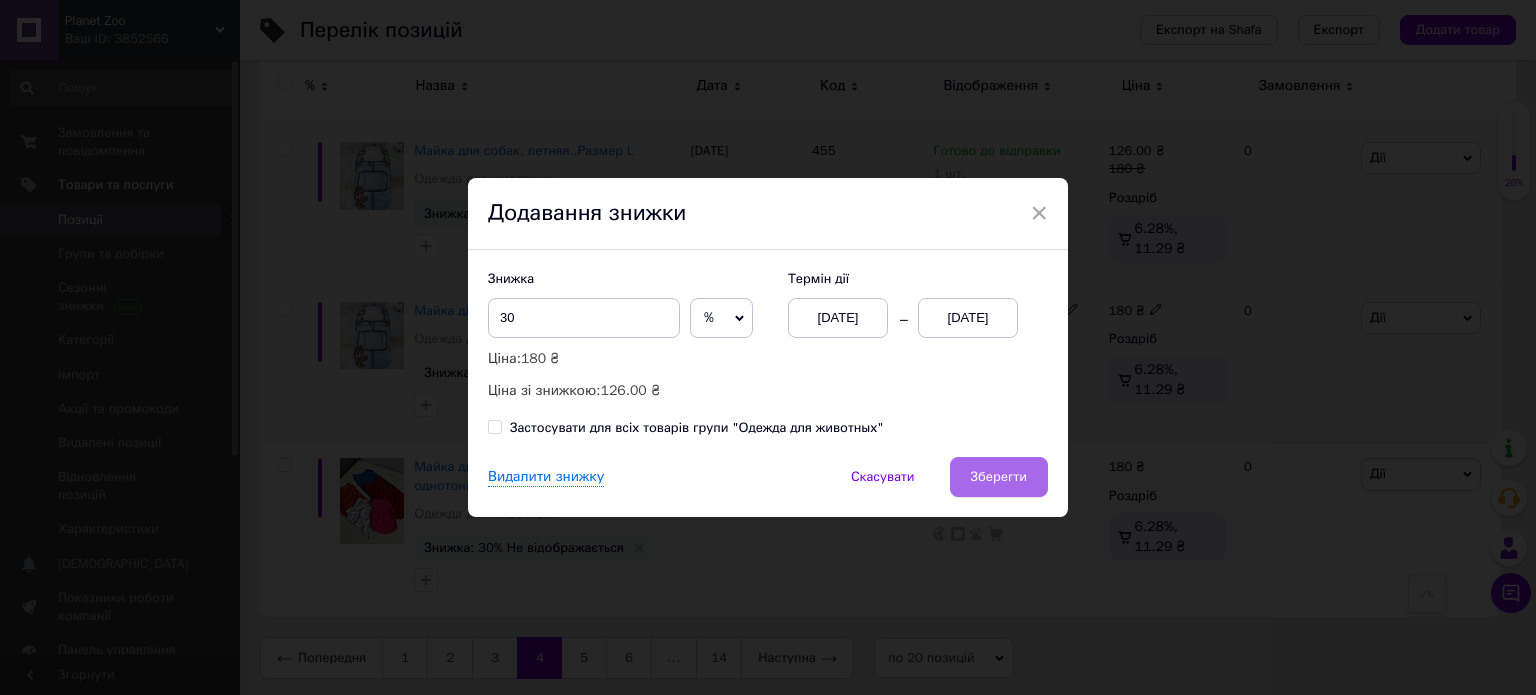 click on "Зберегти" at bounding box center (999, 477) 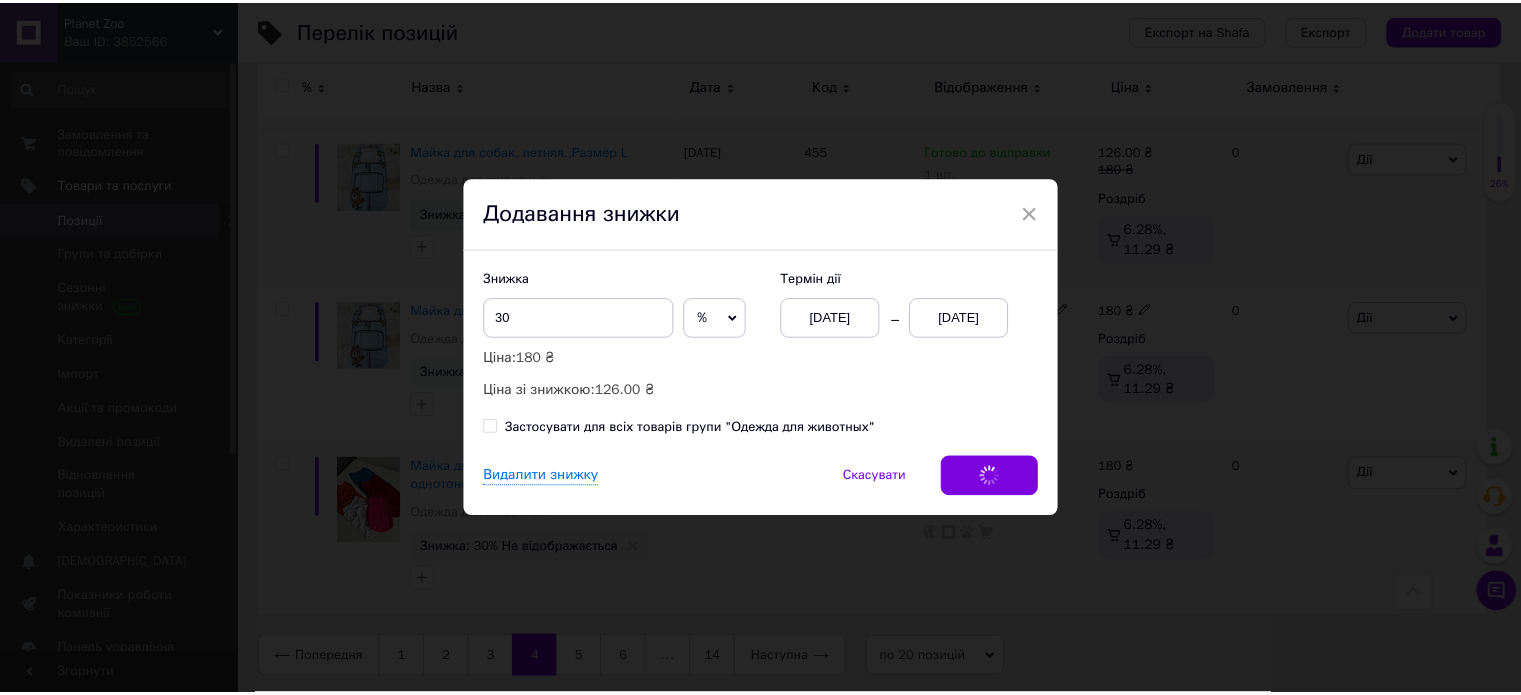 scroll, scrollTop: 3248, scrollLeft: 0, axis: vertical 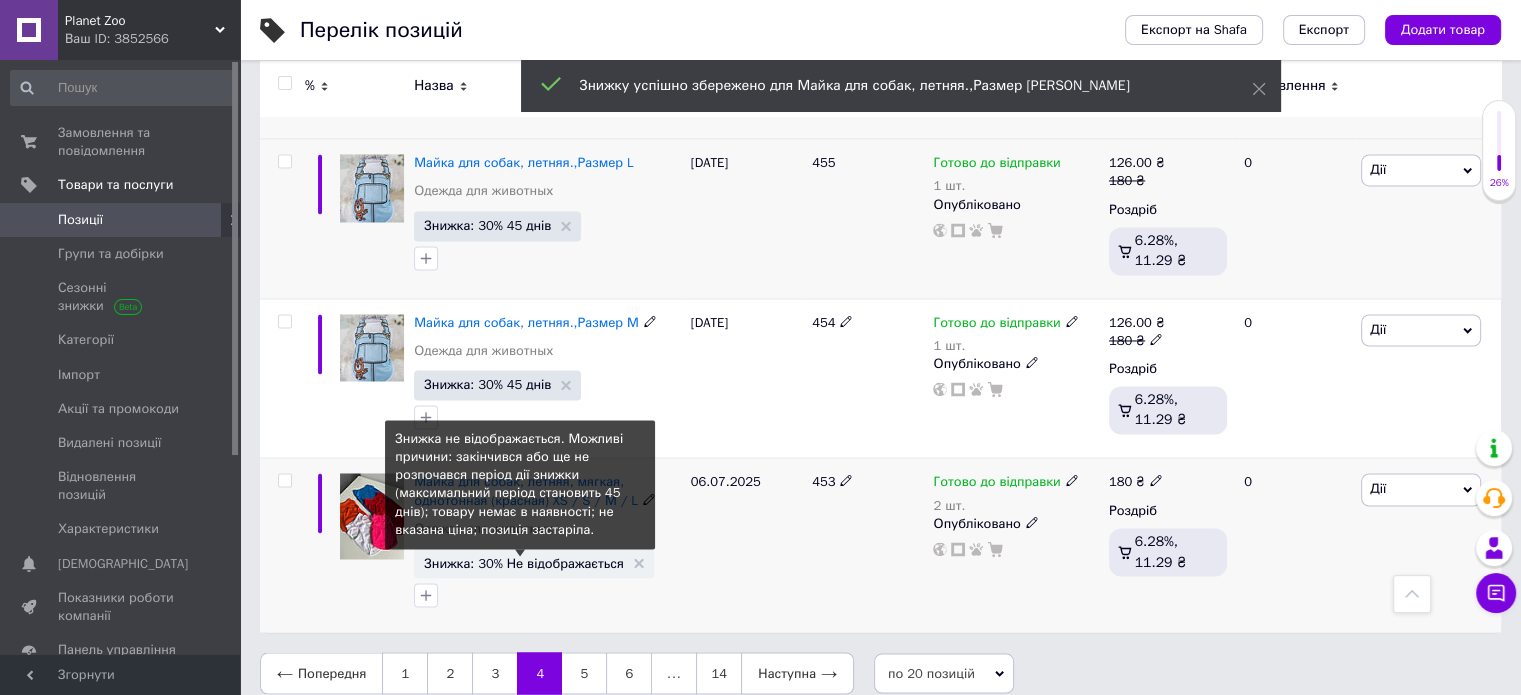 click on "Знижка: 30% Не відображається" at bounding box center [524, 562] 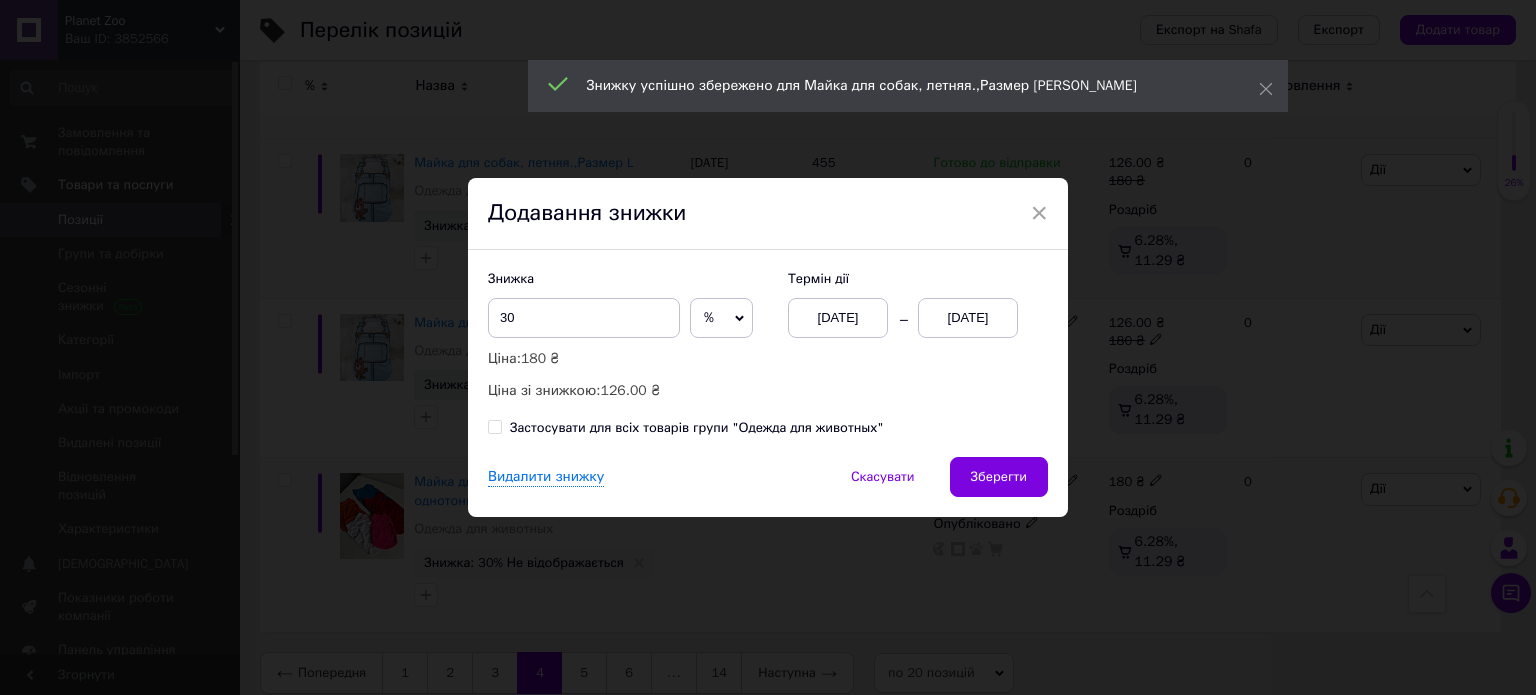 click on "Термін дії [DATE] [DATE]" at bounding box center (908, 304) 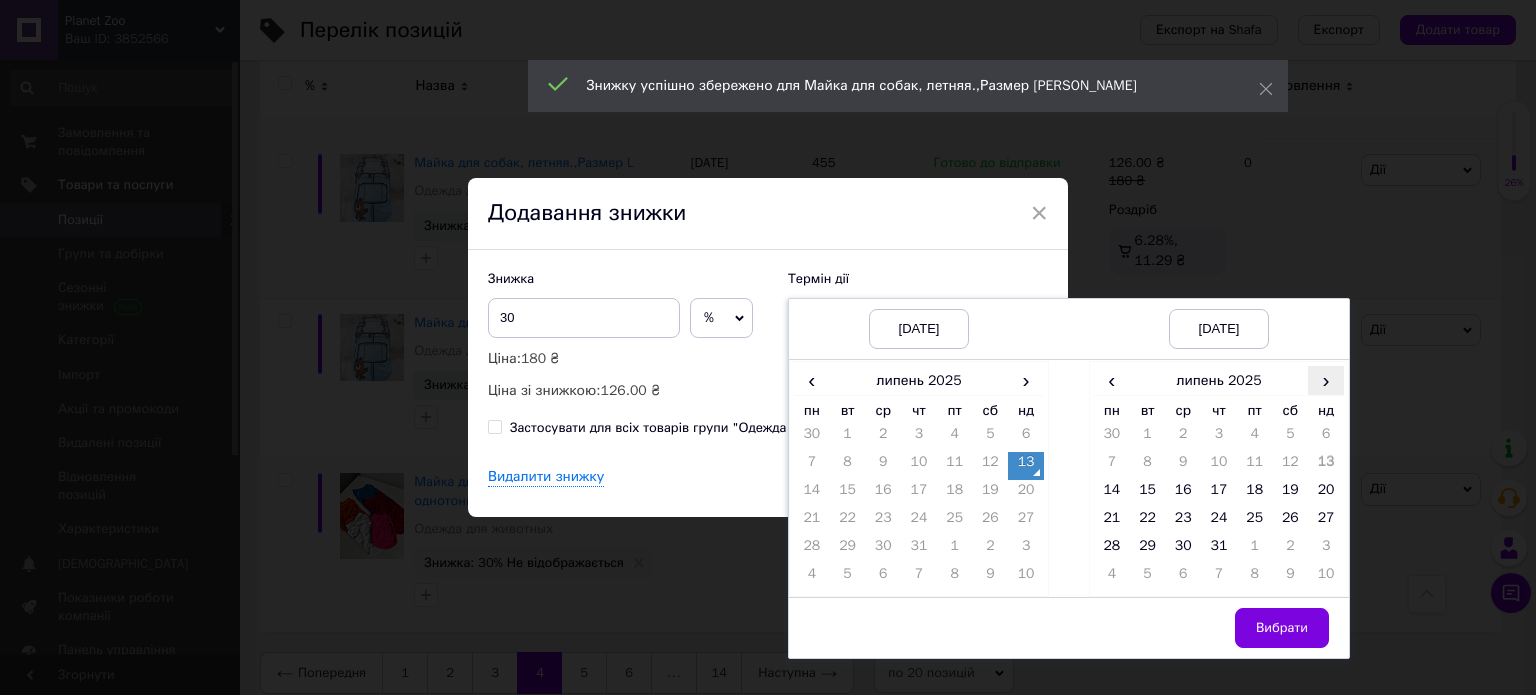 click on "›" at bounding box center (1326, 380) 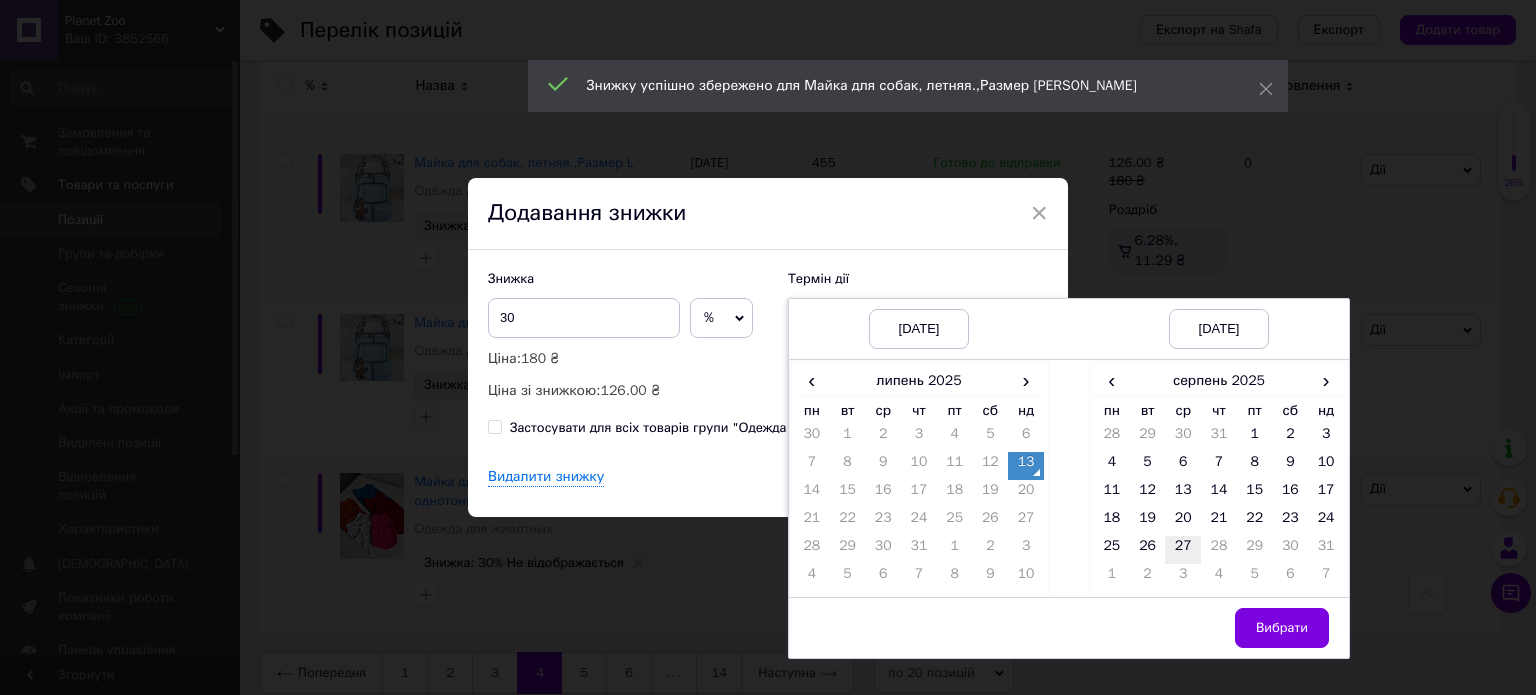 click on "27" at bounding box center [1183, 550] 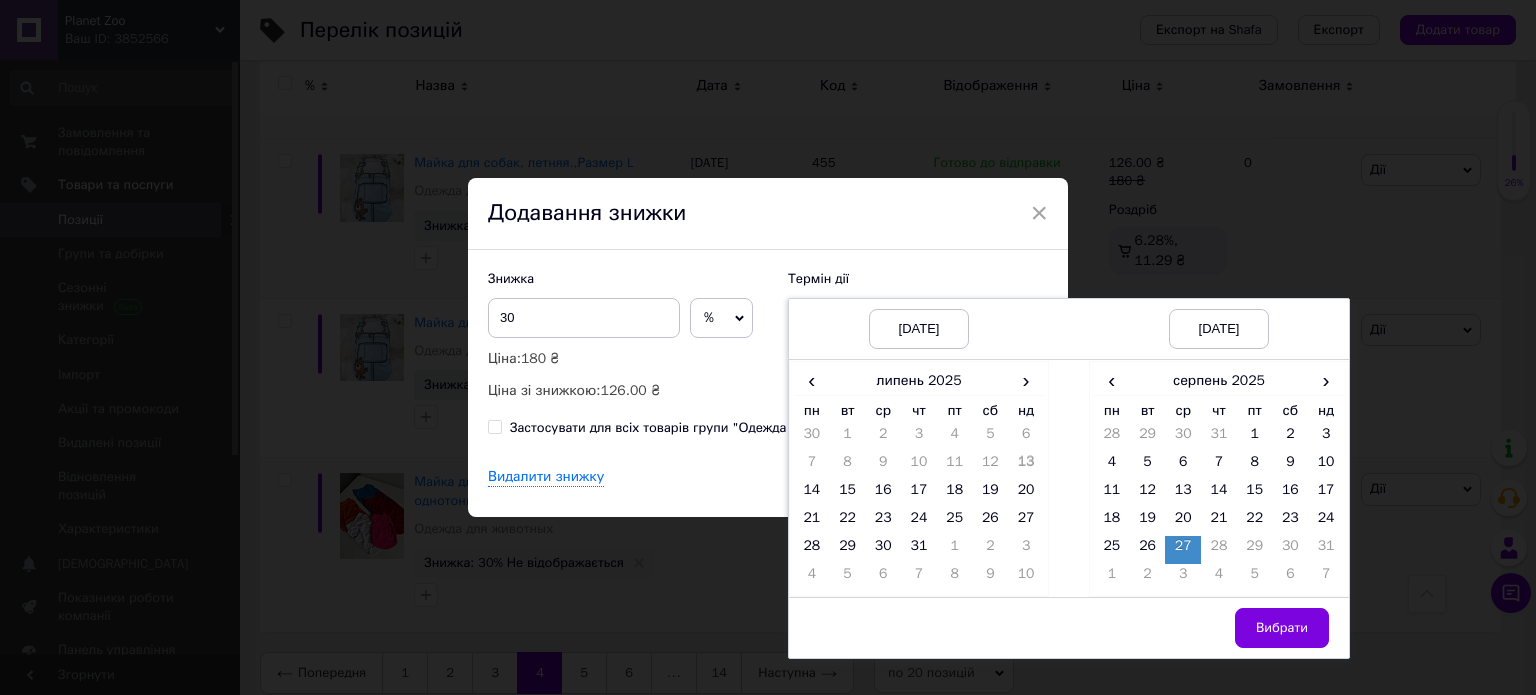 click on "Вибрати" at bounding box center [1219, 628] 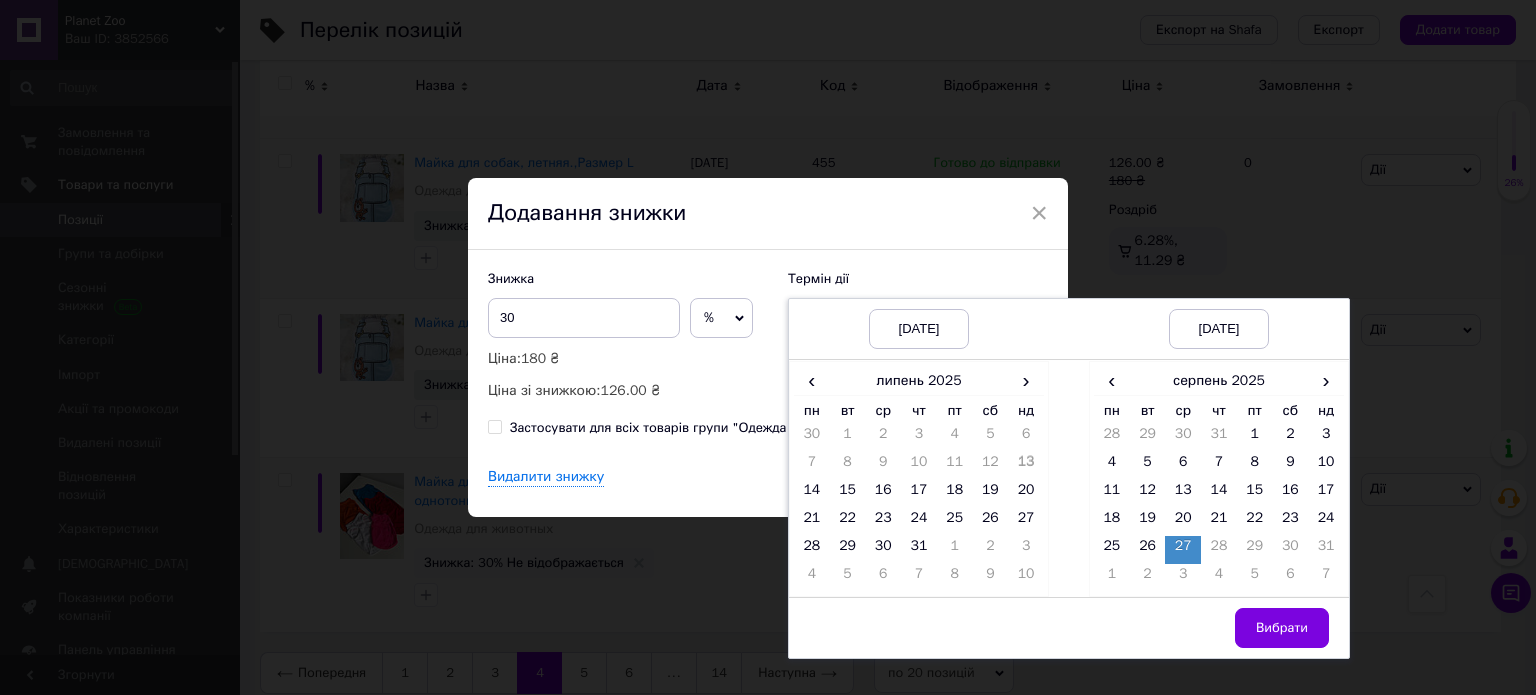click on "Вибрати" at bounding box center [1282, 628] 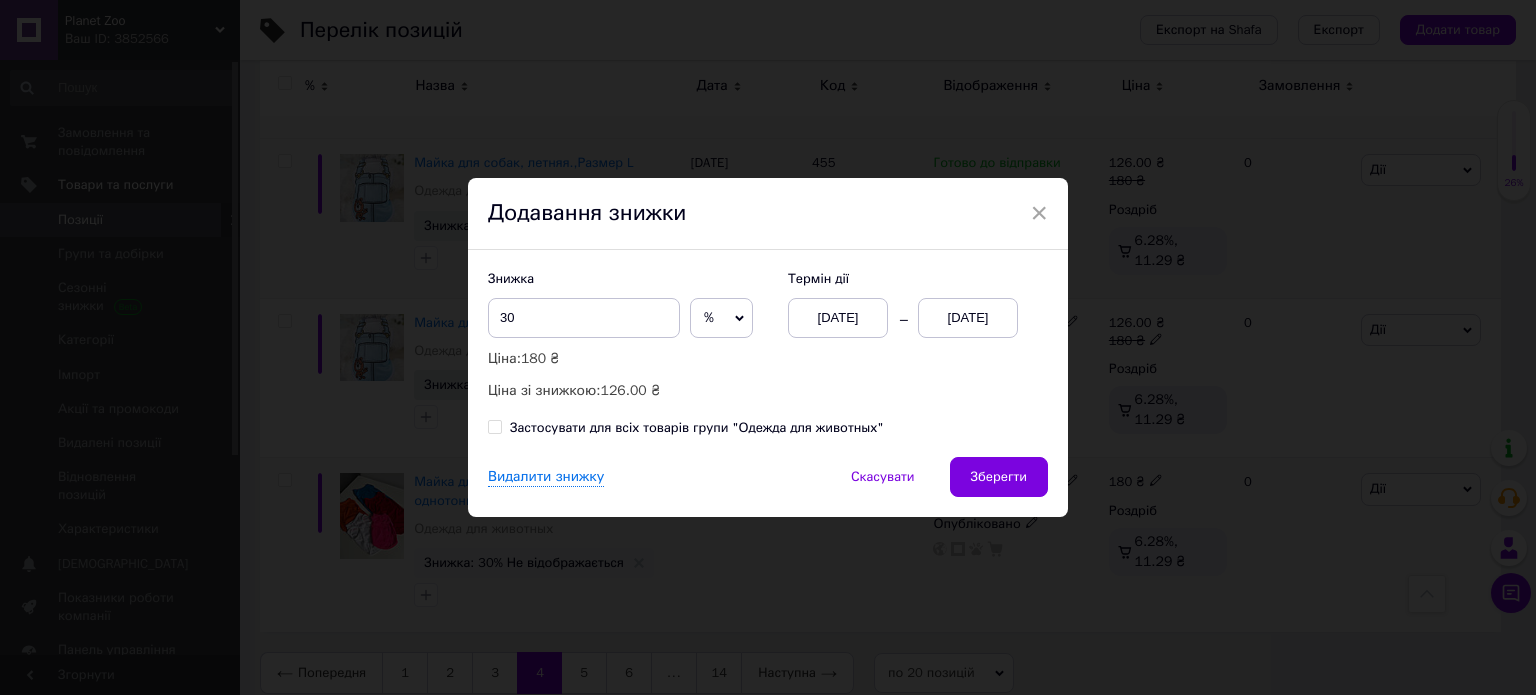 drag, startPoint x: 984, startPoint y: 476, endPoint x: 1002, endPoint y: 467, distance: 20.12461 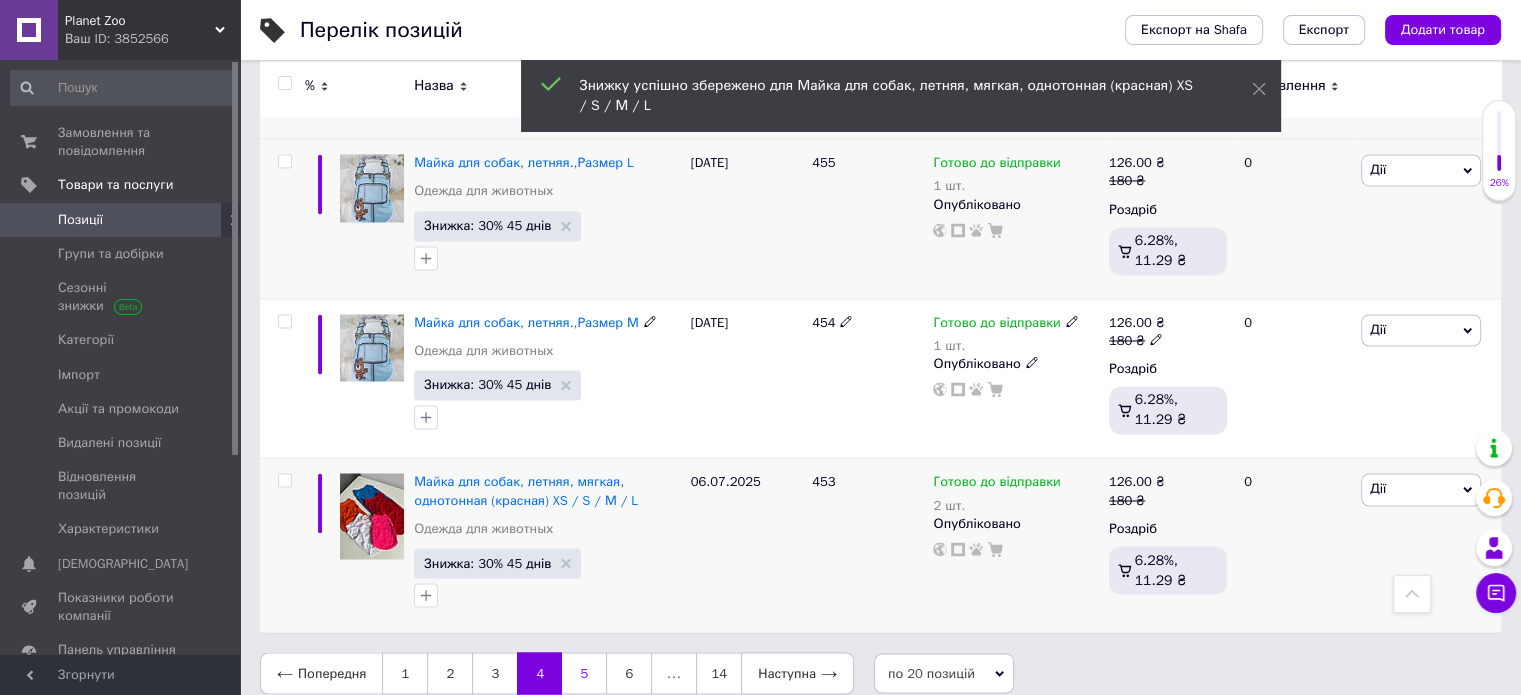 click on "5" at bounding box center [584, 673] 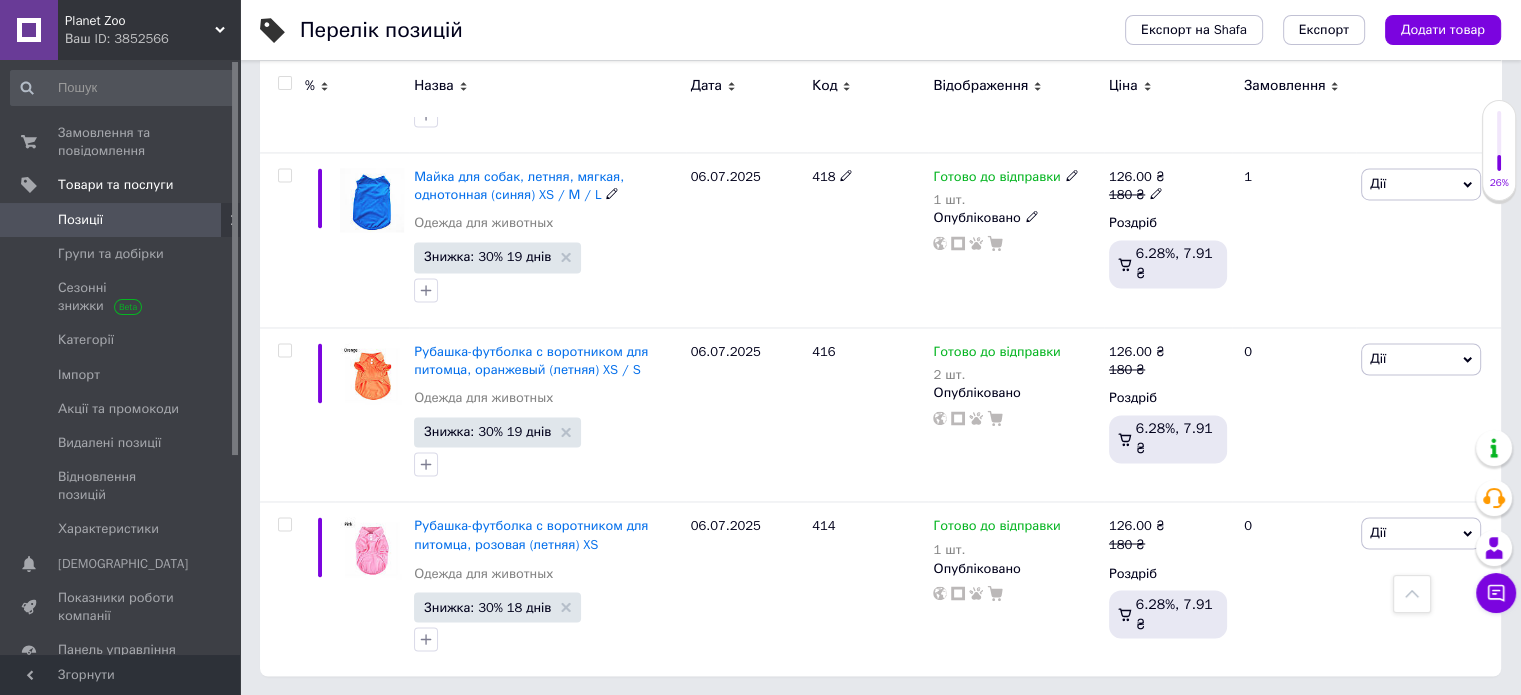 scroll, scrollTop: 3287, scrollLeft: 0, axis: vertical 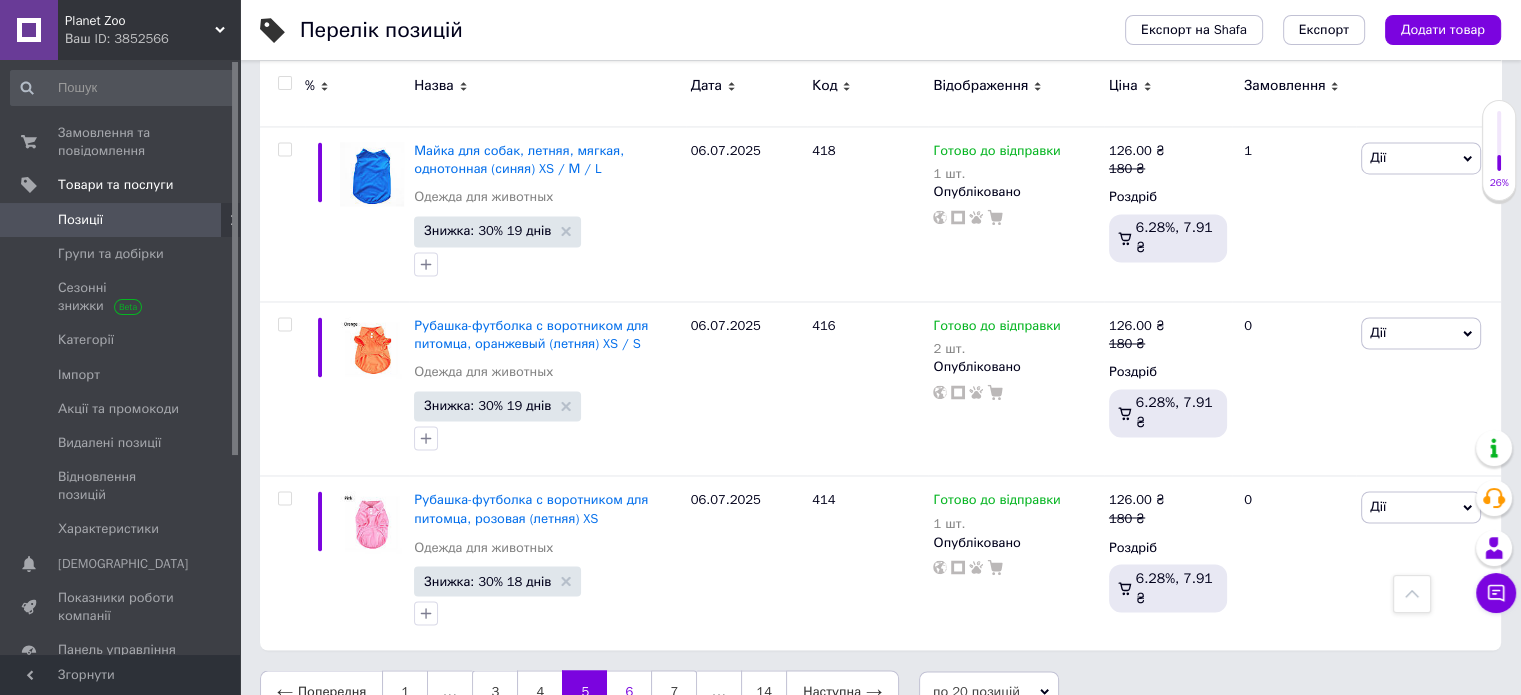 click on "6" at bounding box center [629, 691] 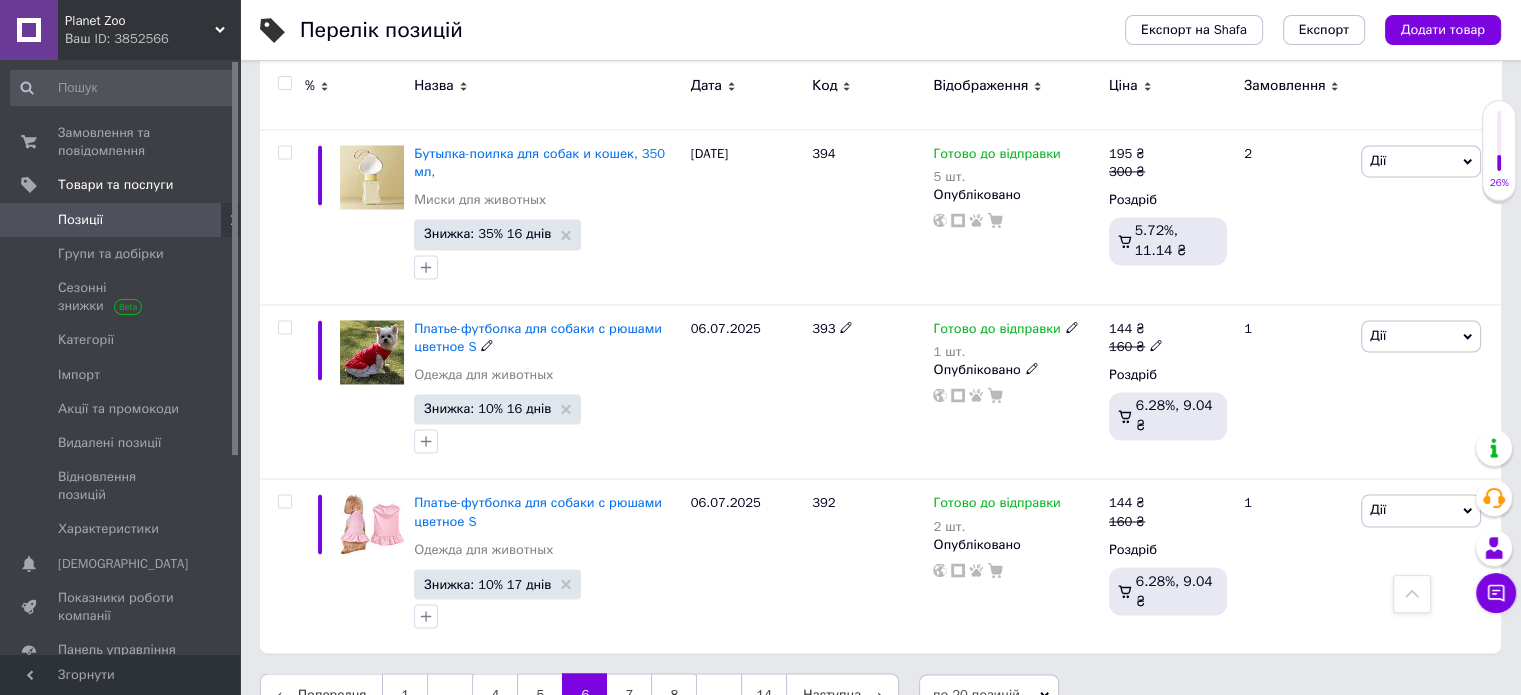 scroll, scrollTop: 3230, scrollLeft: 0, axis: vertical 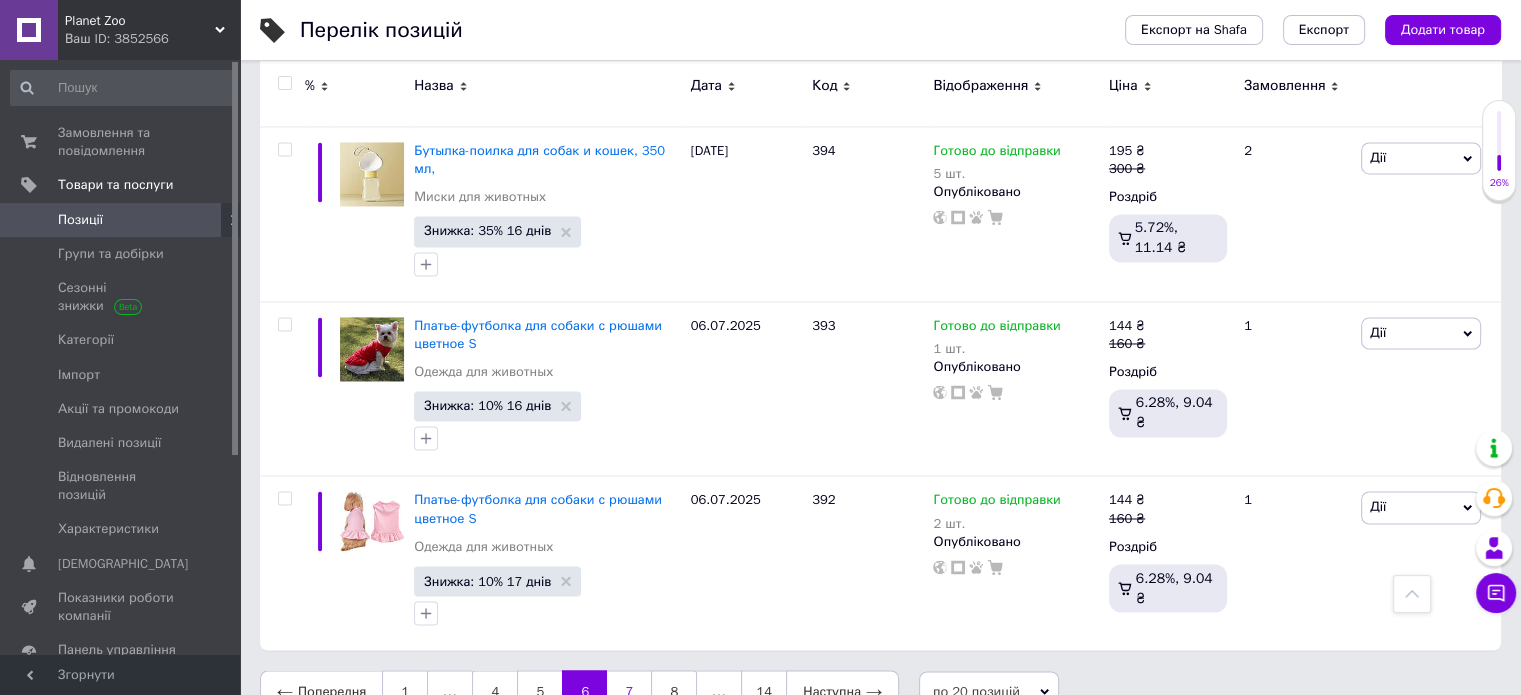 click on "7" at bounding box center [629, 691] 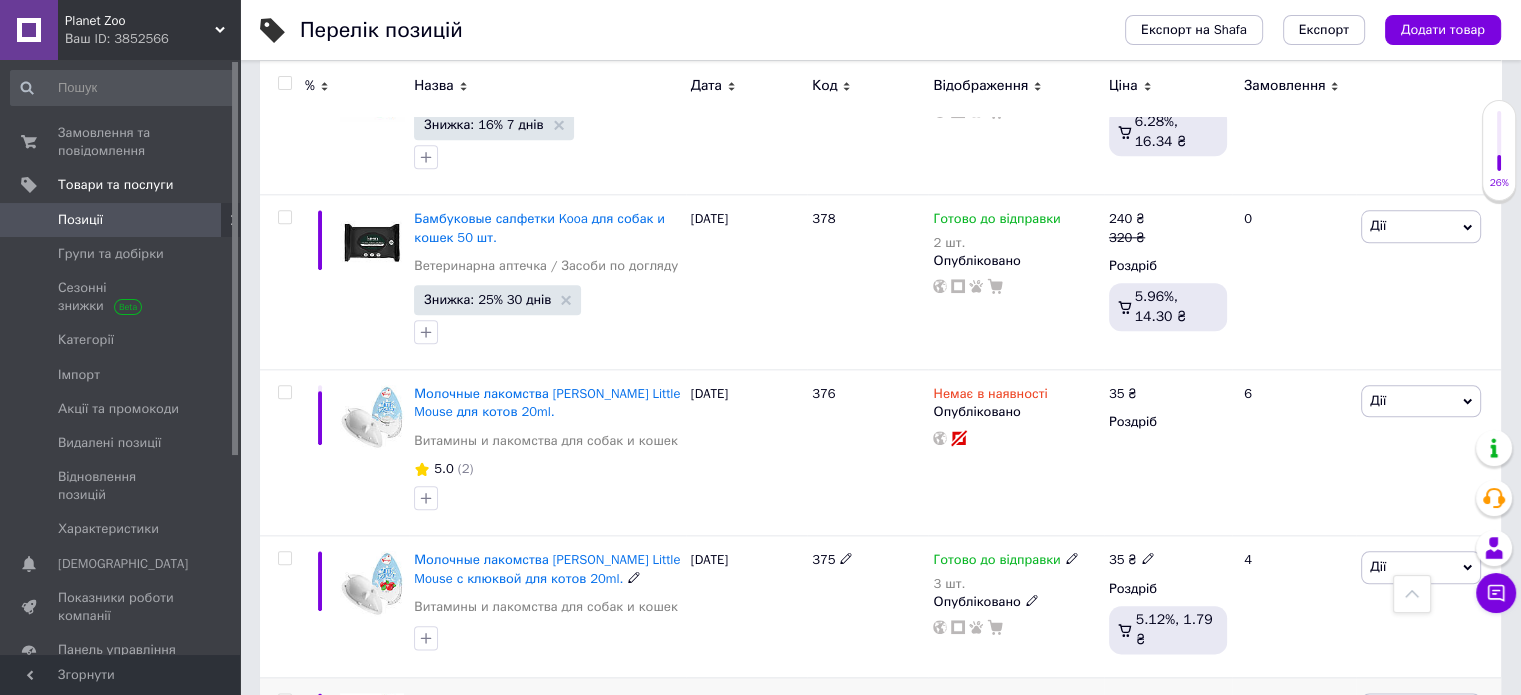 scroll, scrollTop: 2400, scrollLeft: 0, axis: vertical 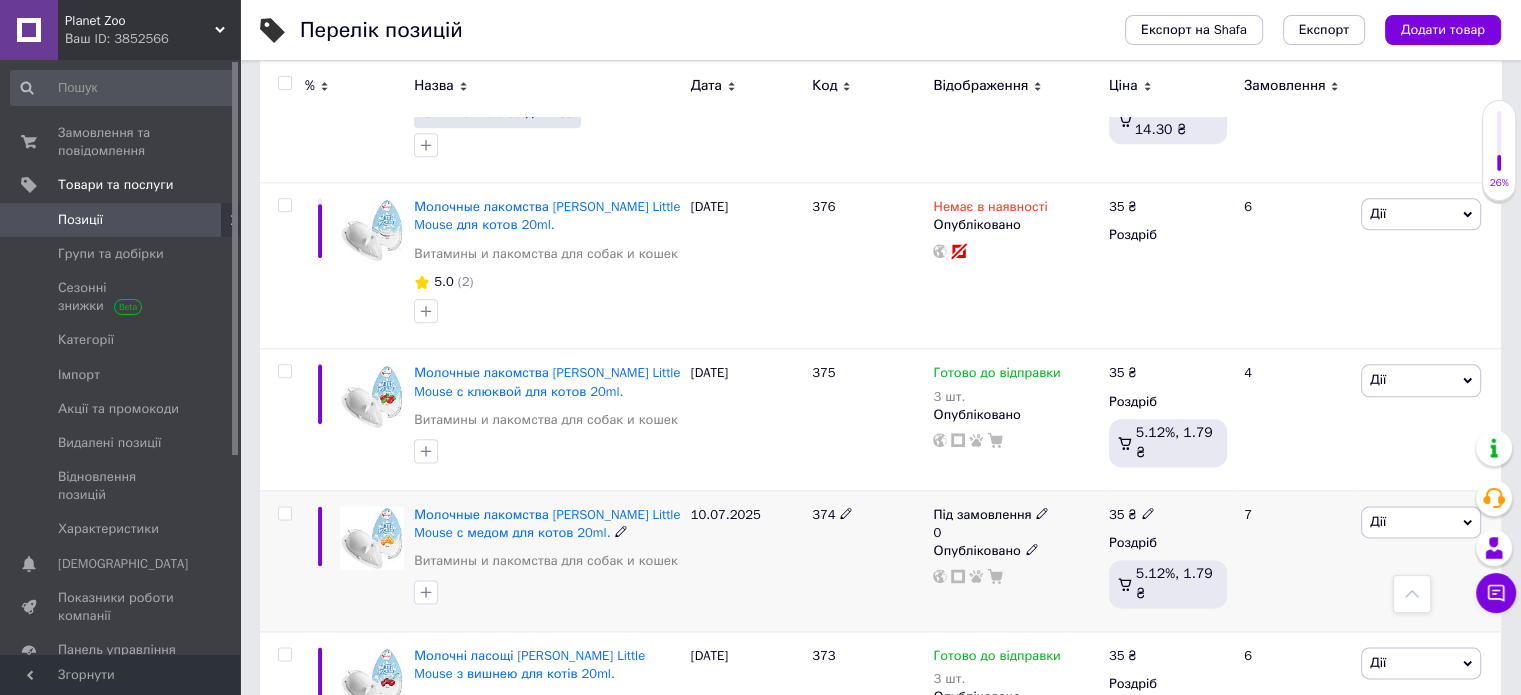 click 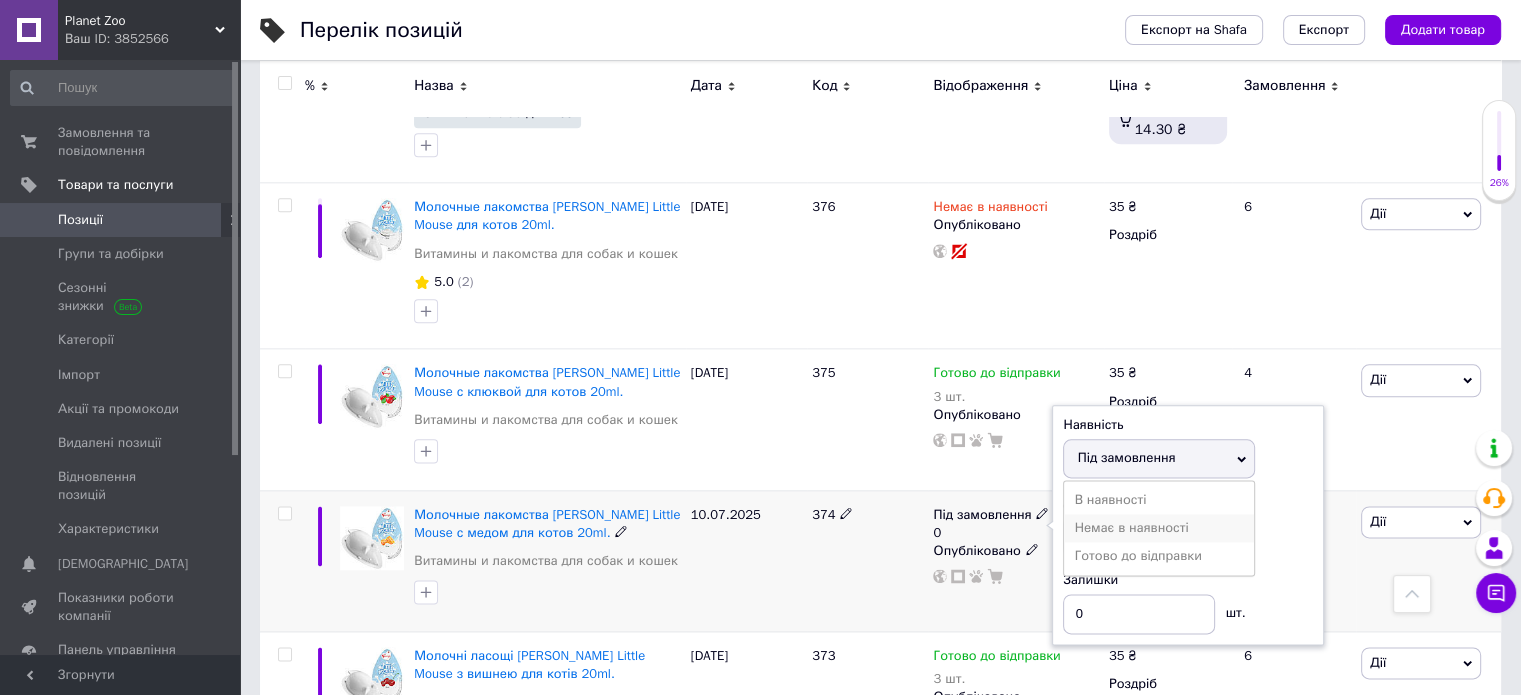 click on "Немає в наявності" at bounding box center (1159, 528) 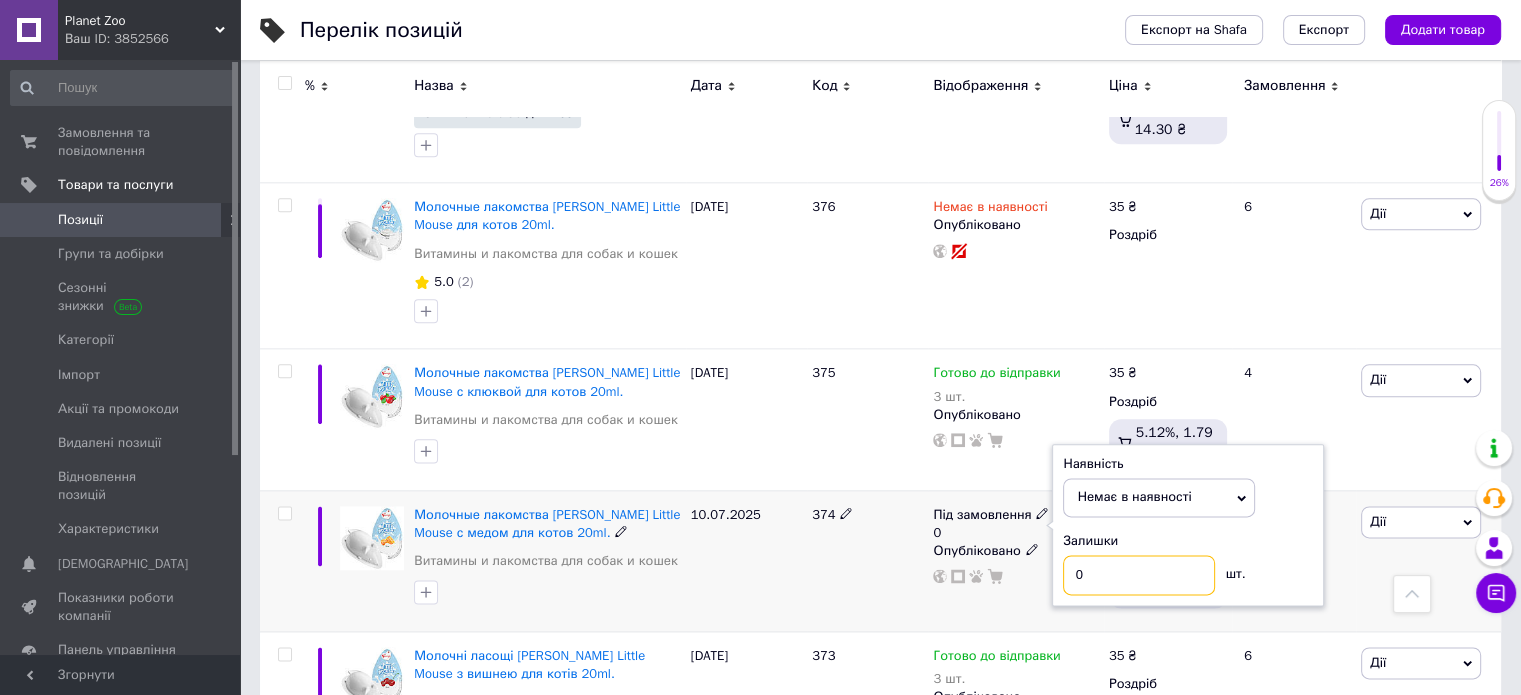 click on "0" at bounding box center [1139, 575] 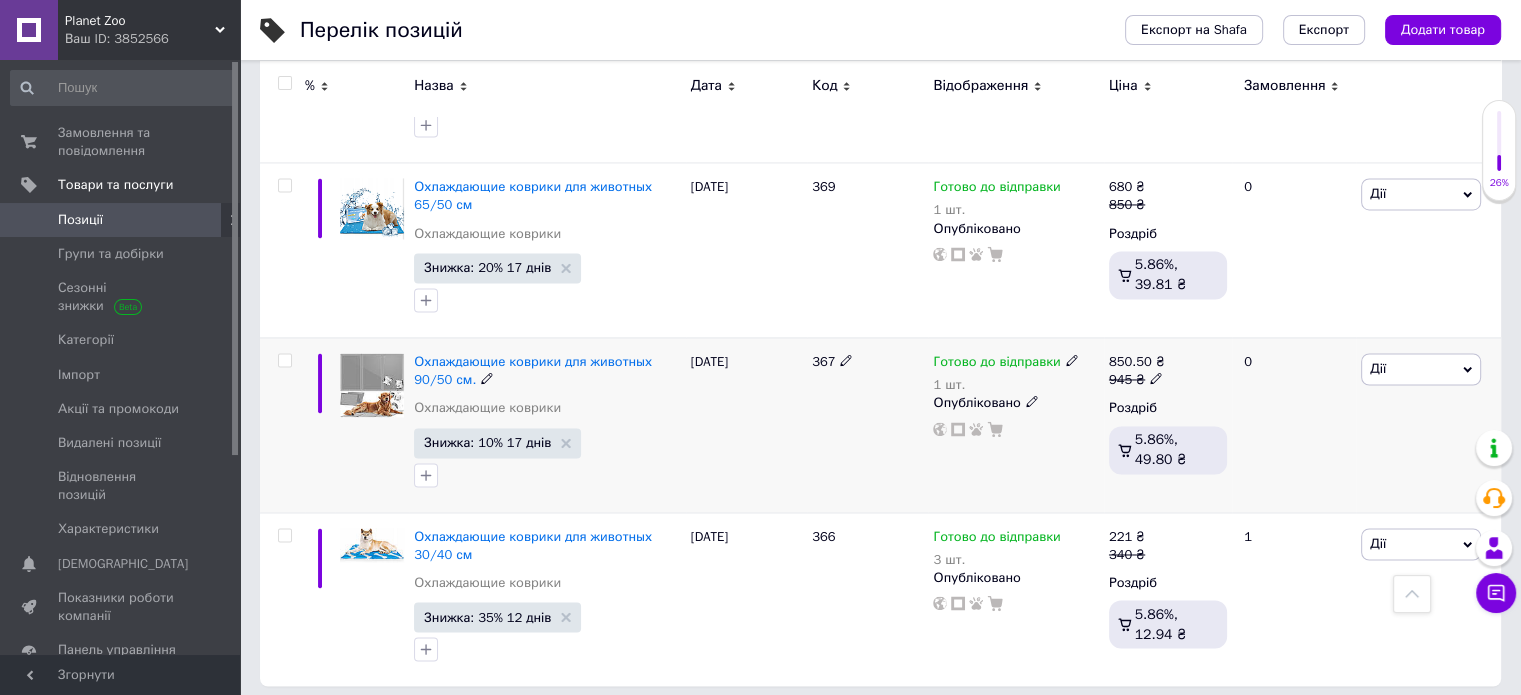 scroll, scrollTop: 3195, scrollLeft: 0, axis: vertical 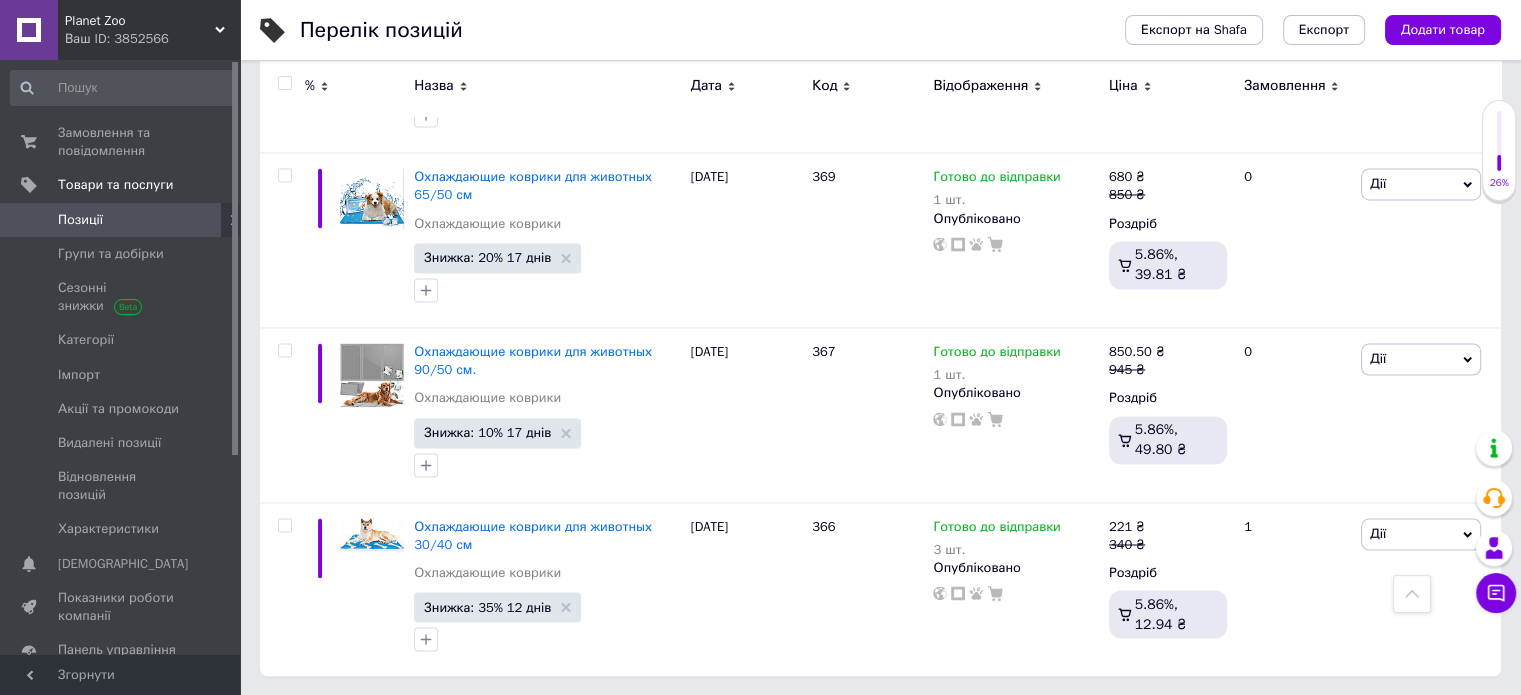 click on "8" at bounding box center [629, 717] 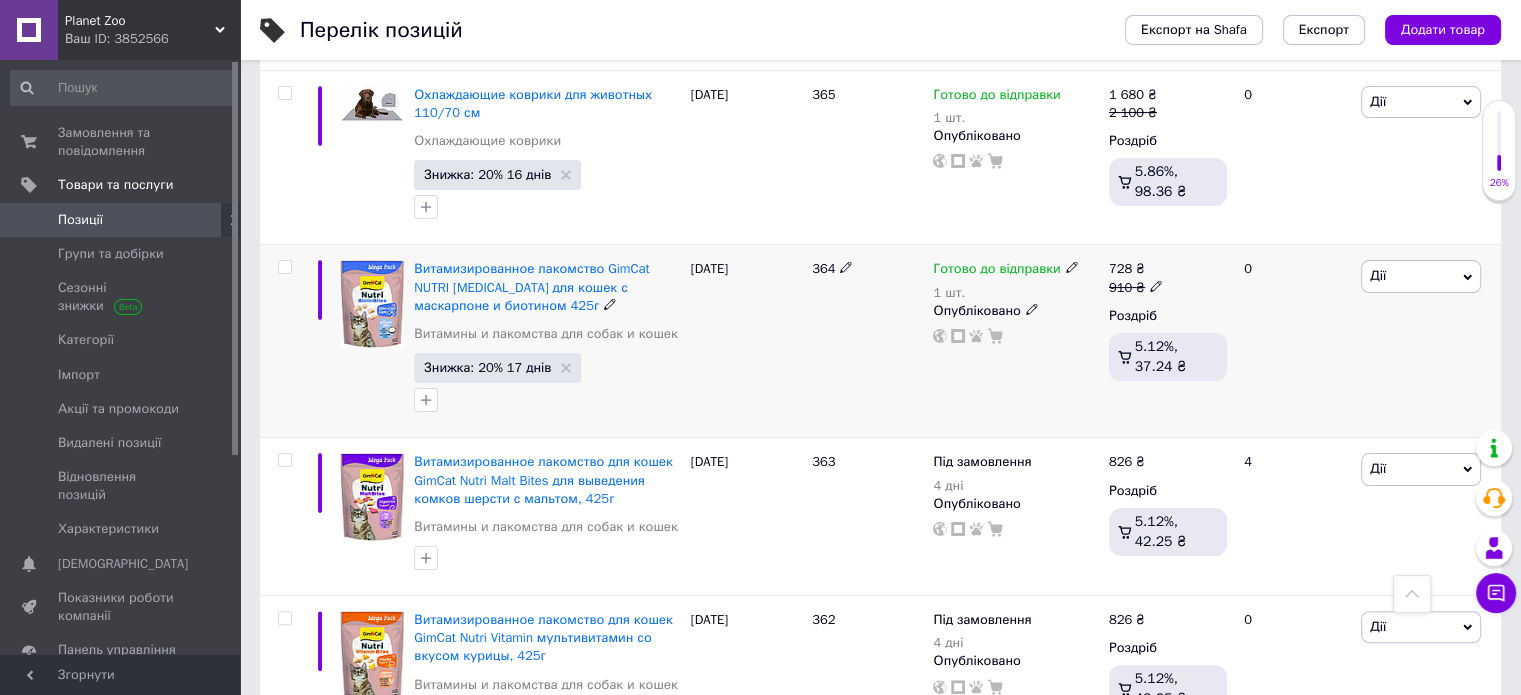 scroll, scrollTop: 443, scrollLeft: 0, axis: vertical 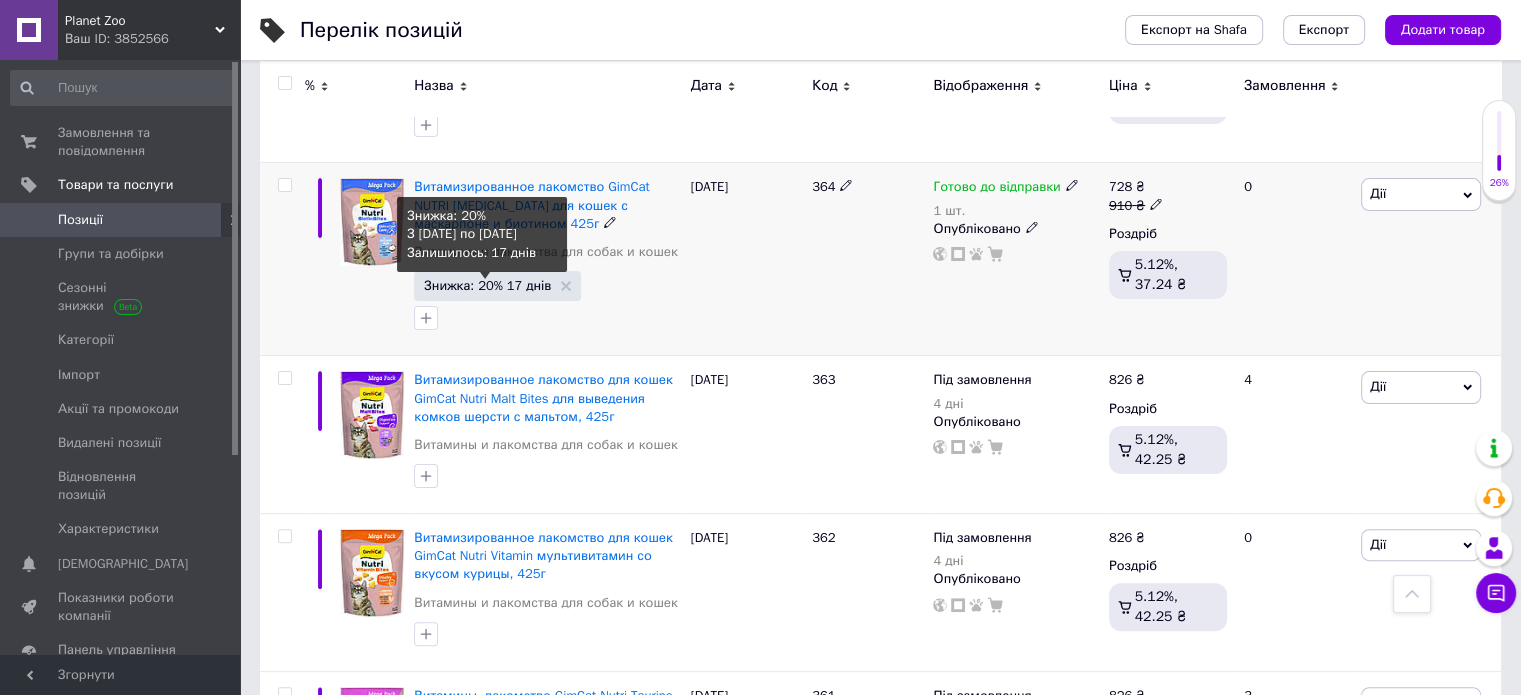 click on "Знижка: 20% 17 днів" at bounding box center [487, 285] 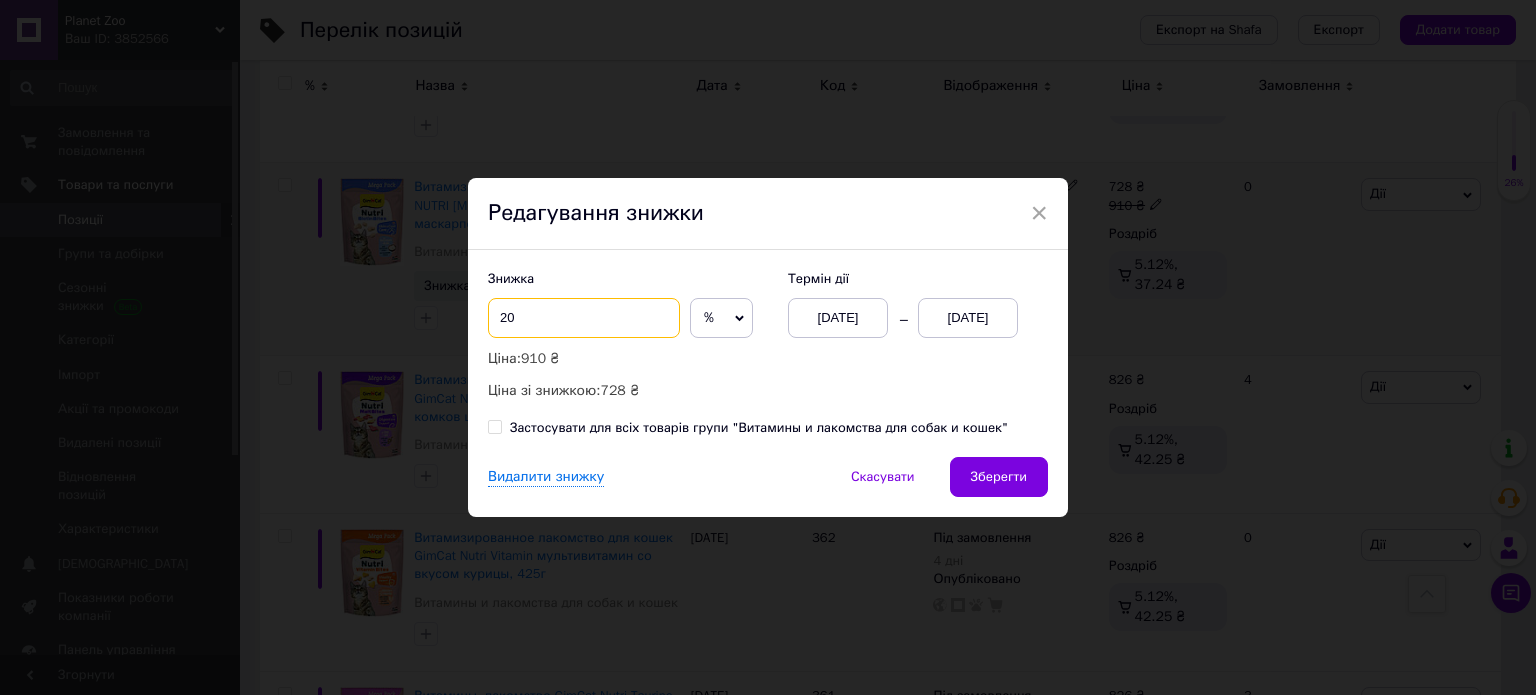 click on "20" at bounding box center (584, 318) 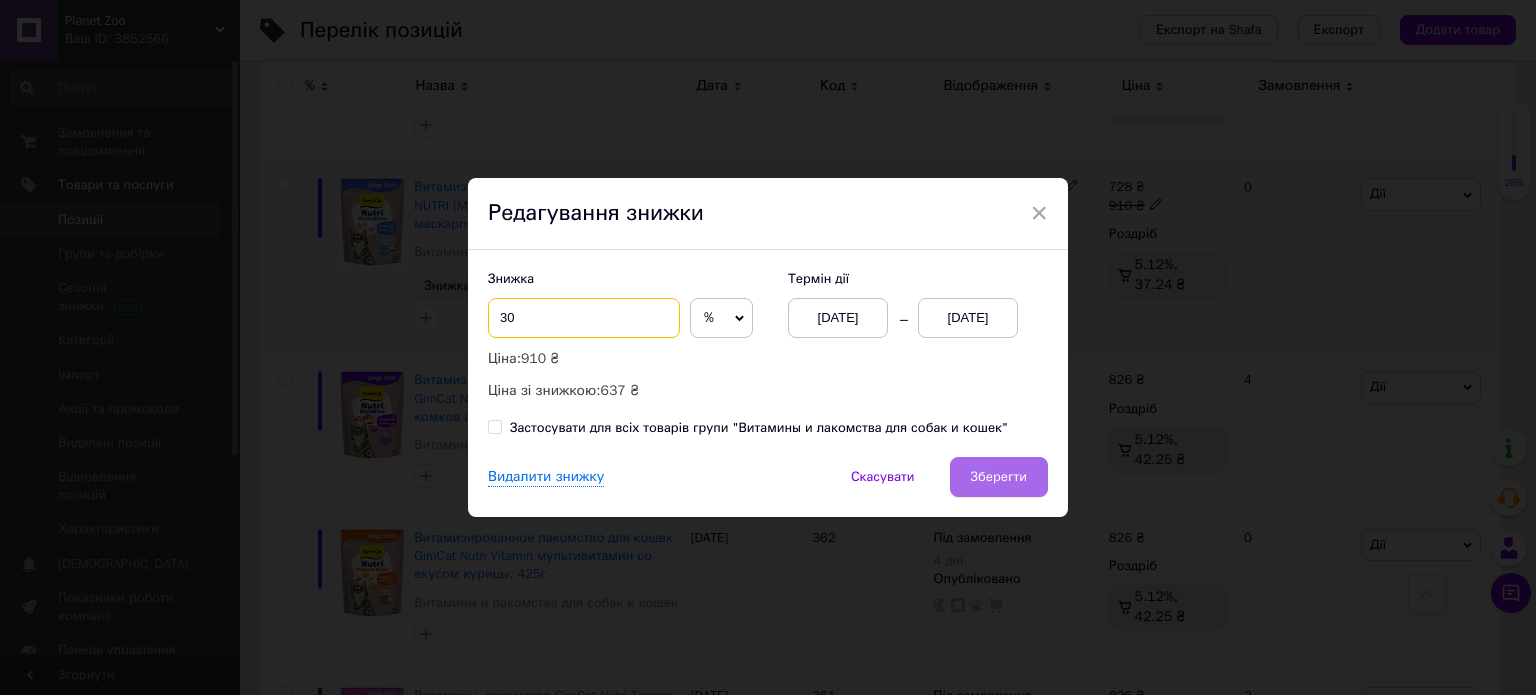 type on "30" 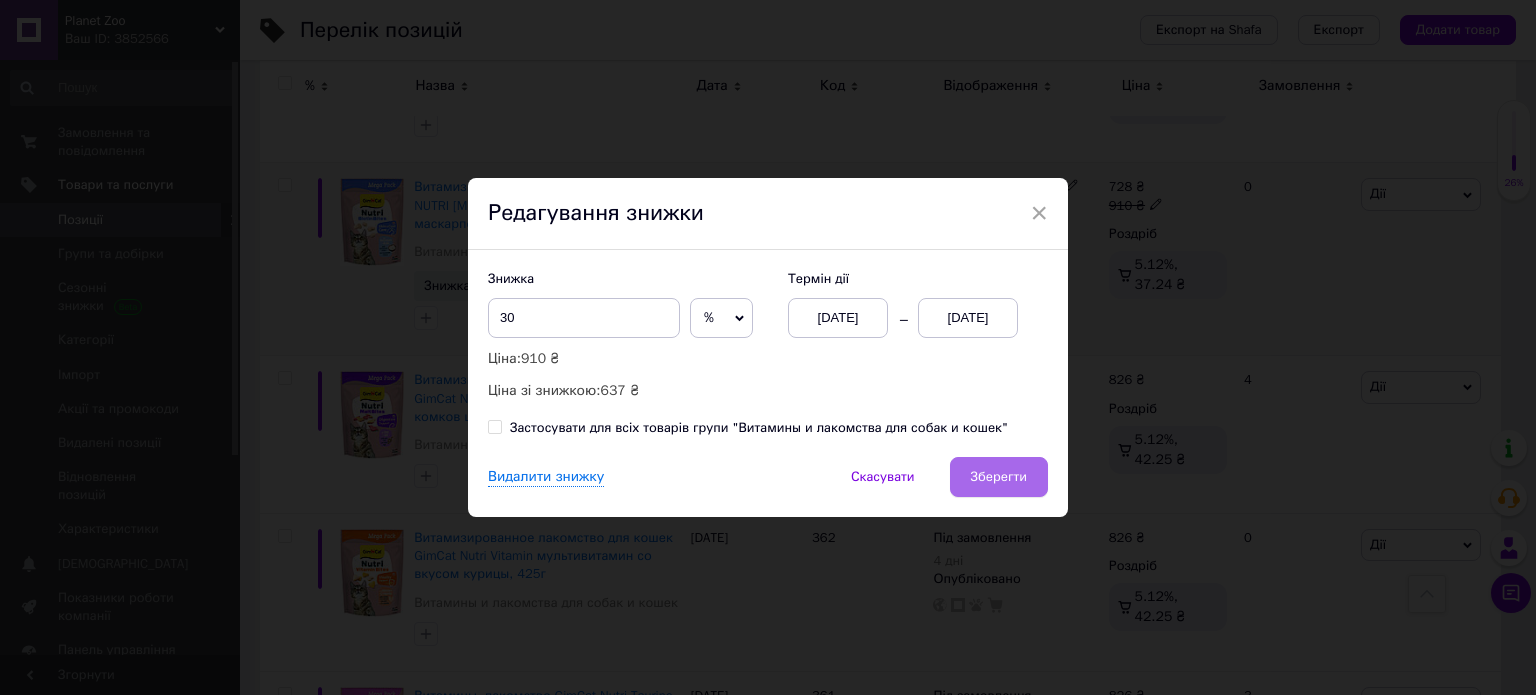 click on "Зберегти" at bounding box center (999, 477) 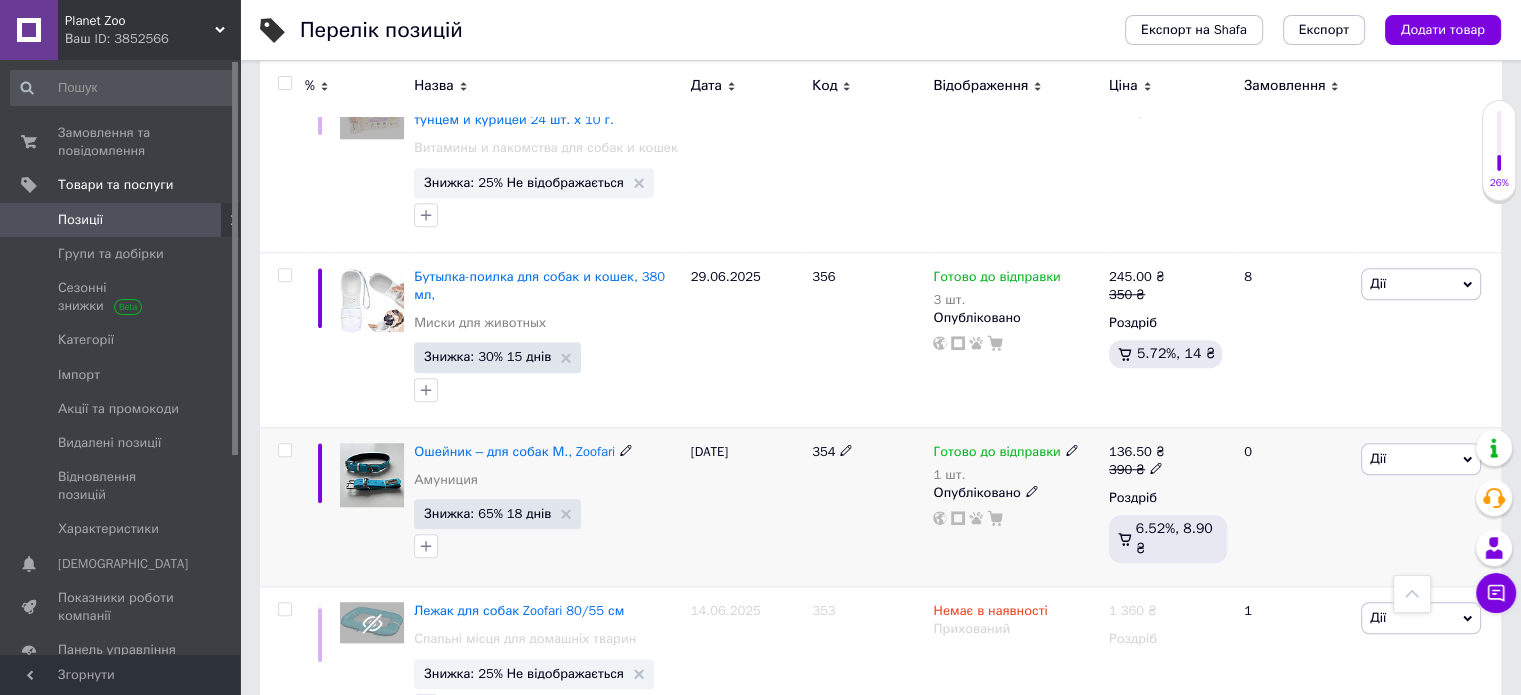 scroll, scrollTop: 1543, scrollLeft: 0, axis: vertical 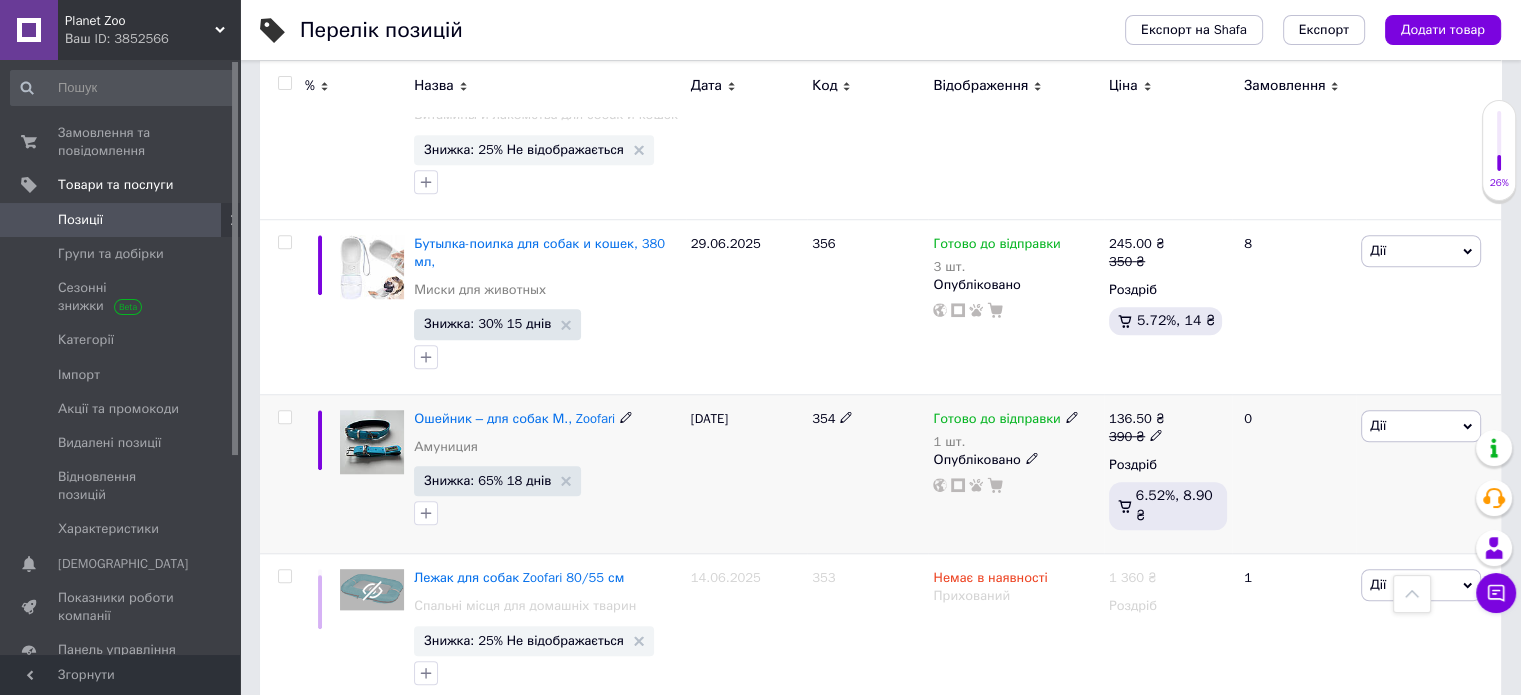 click on "Дії" at bounding box center [1421, 426] 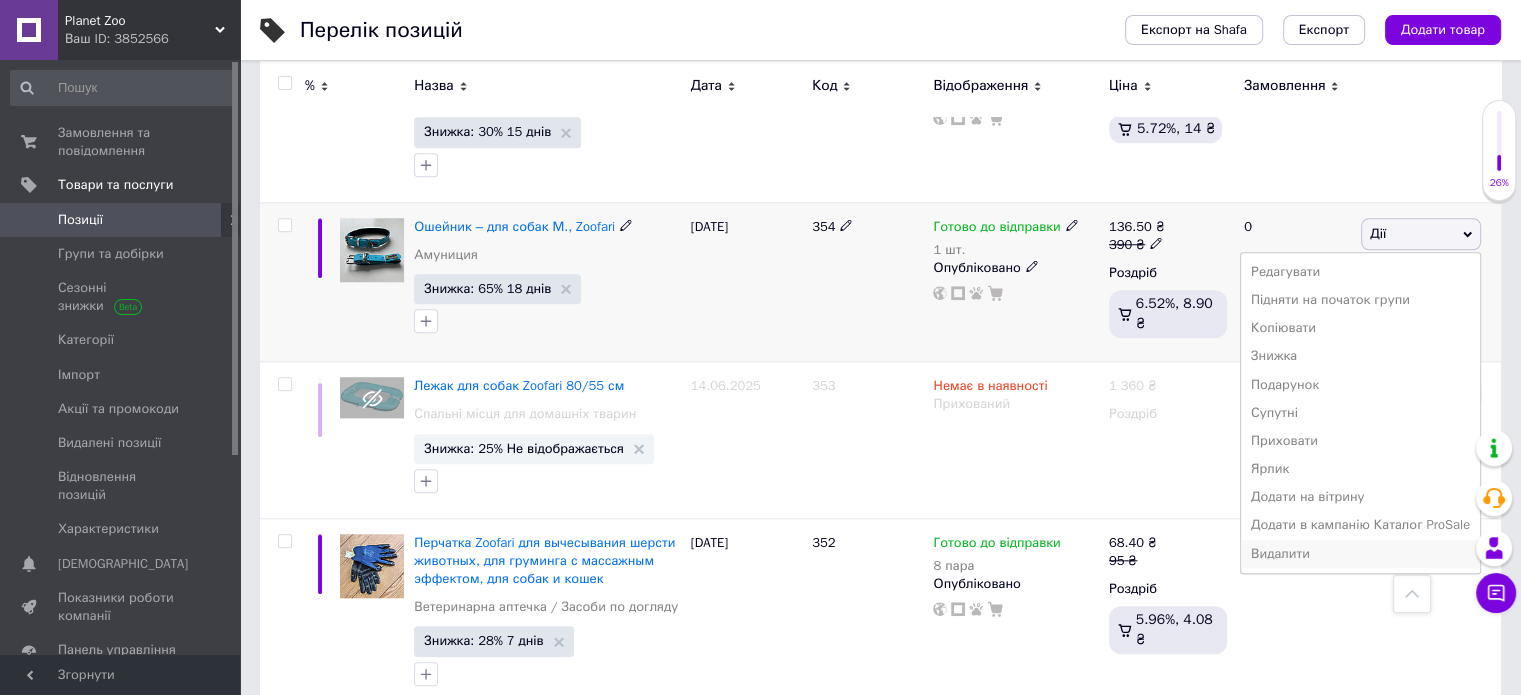 scroll, scrollTop: 1743, scrollLeft: 0, axis: vertical 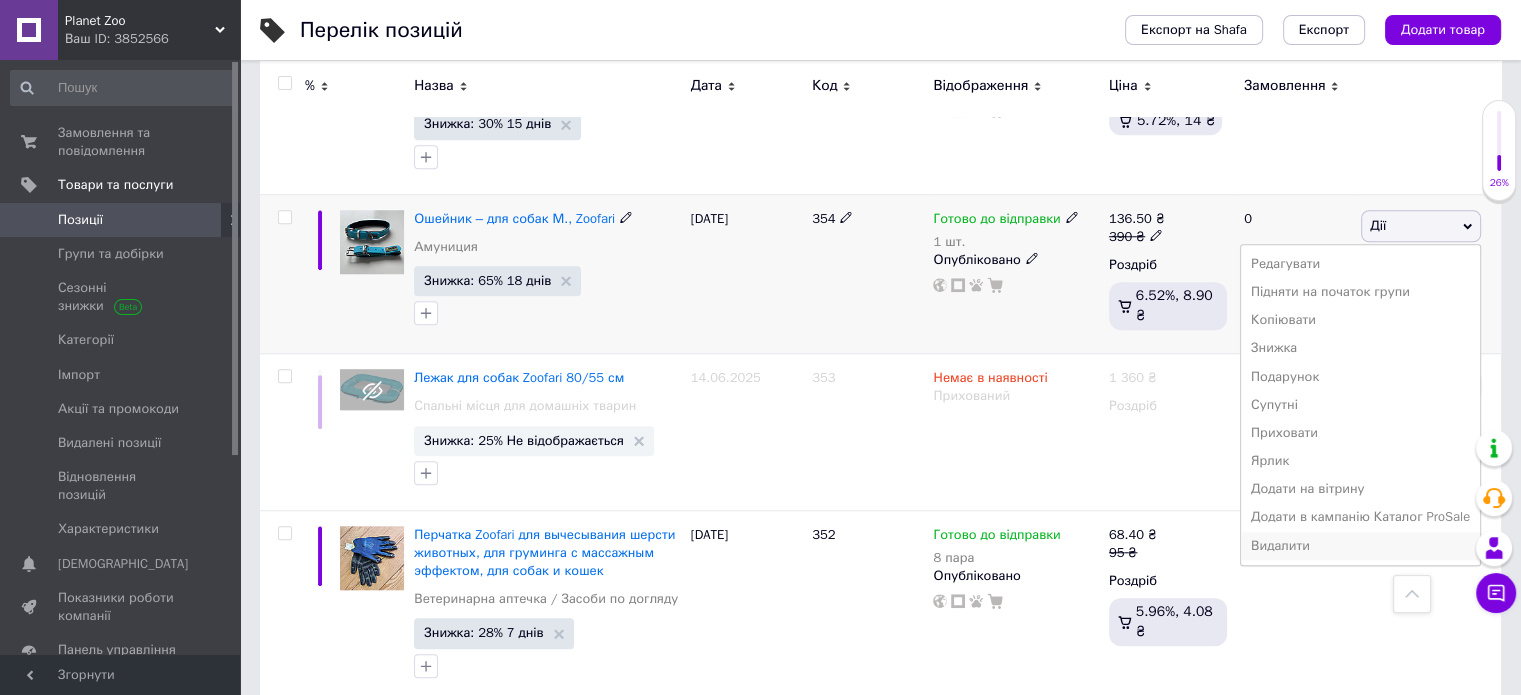 click on "Видалити" at bounding box center (1360, 546) 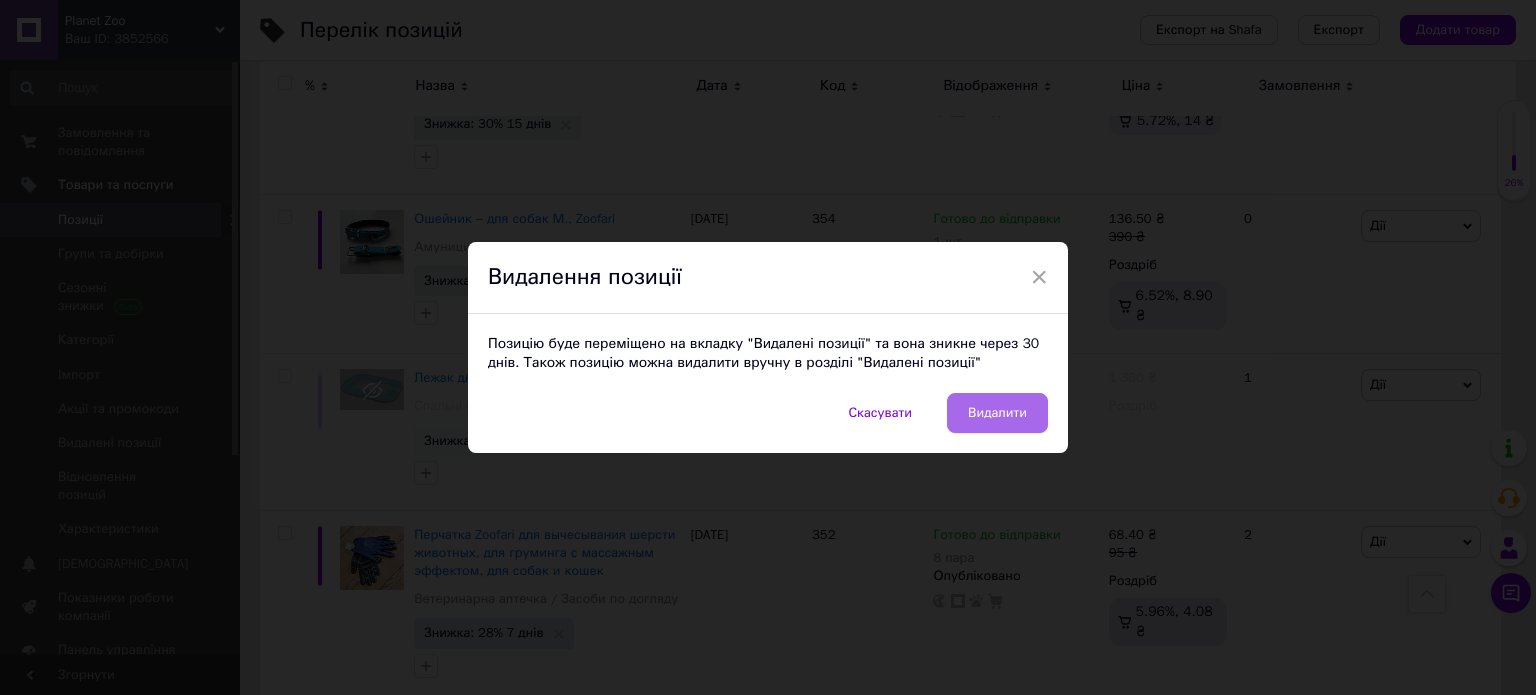 click on "Видалити" at bounding box center [997, 413] 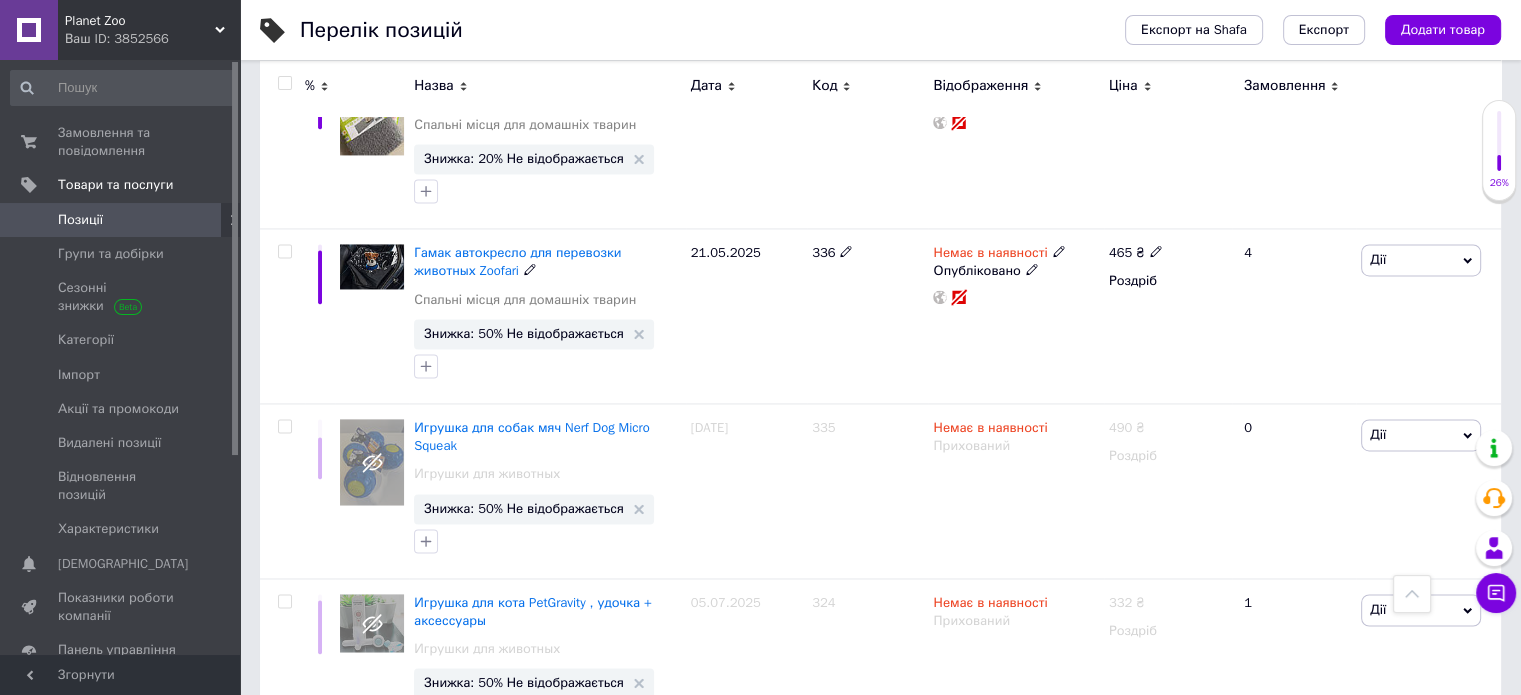 scroll, scrollTop: 3137, scrollLeft: 0, axis: vertical 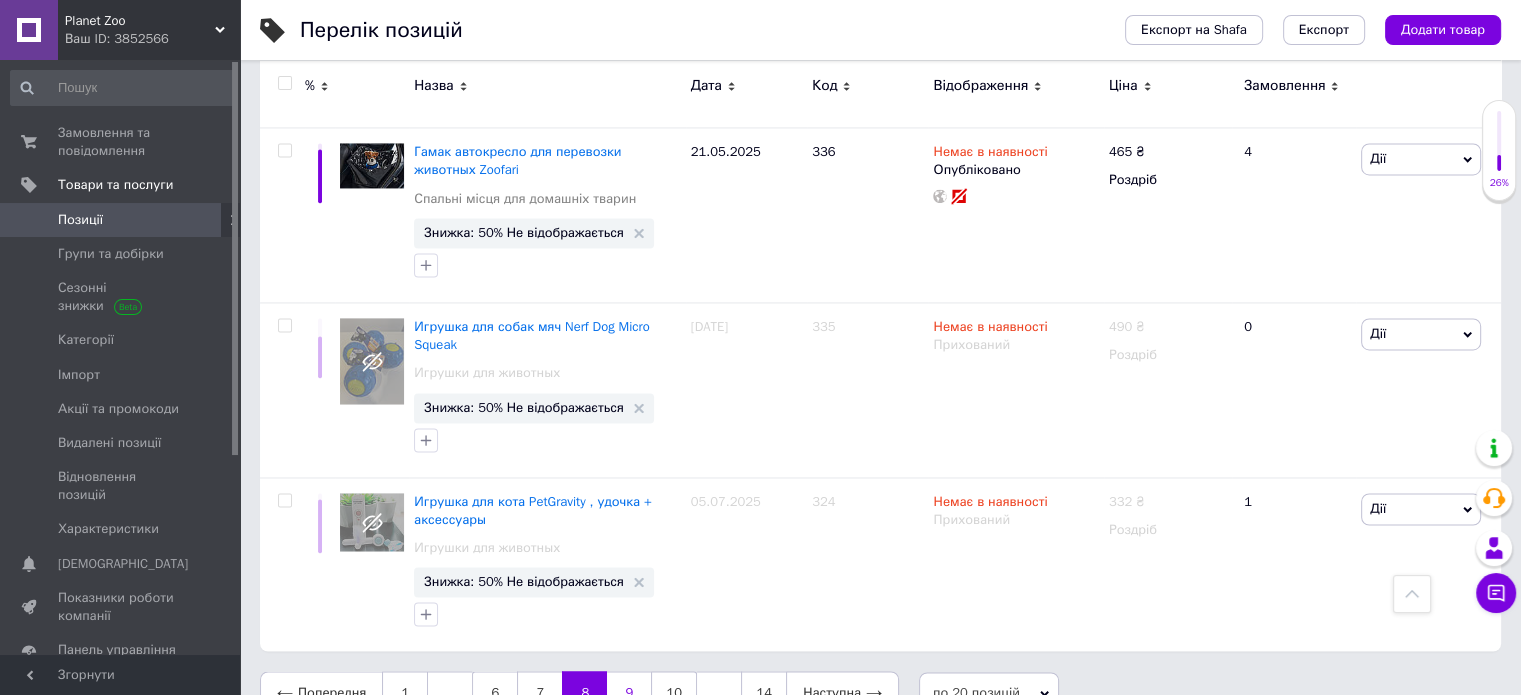 click on "9" at bounding box center (629, 692) 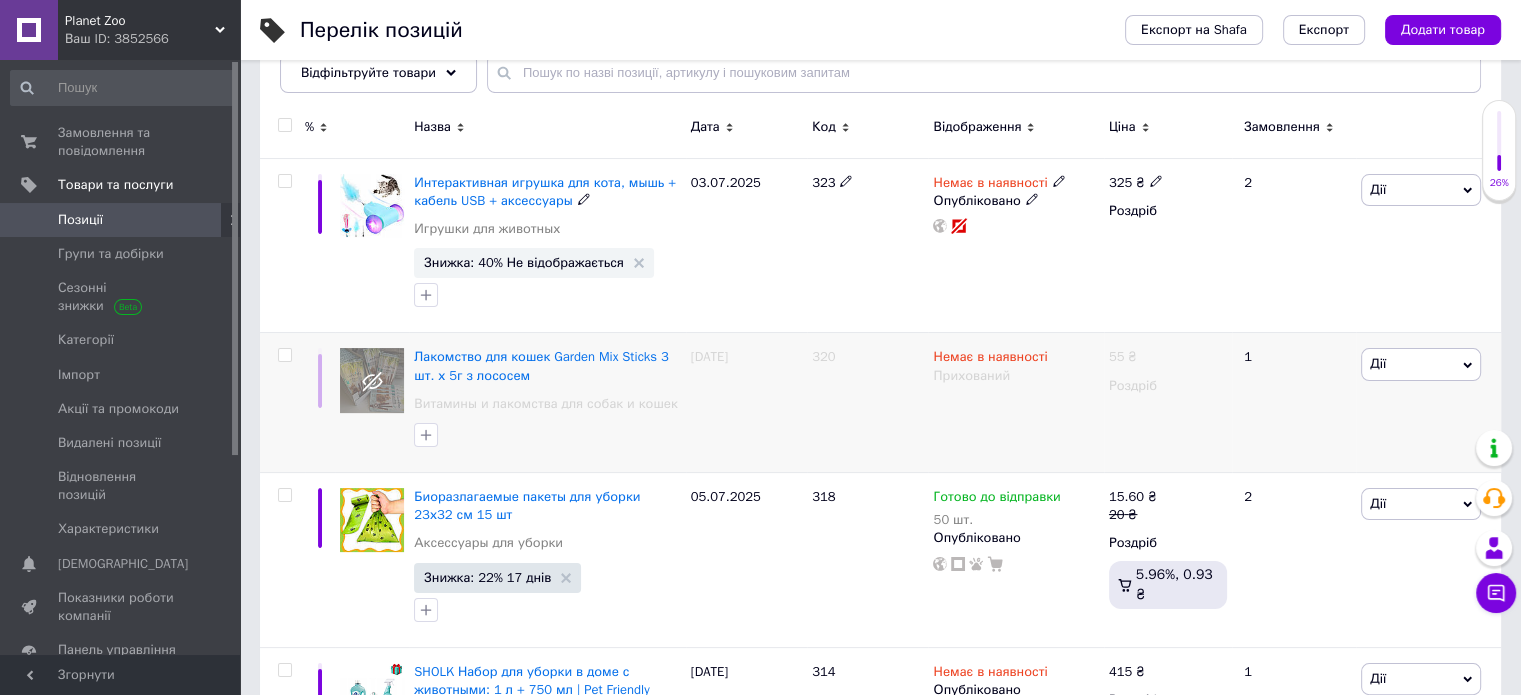 scroll, scrollTop: 300, scrollLeft: 0, axis: vertical 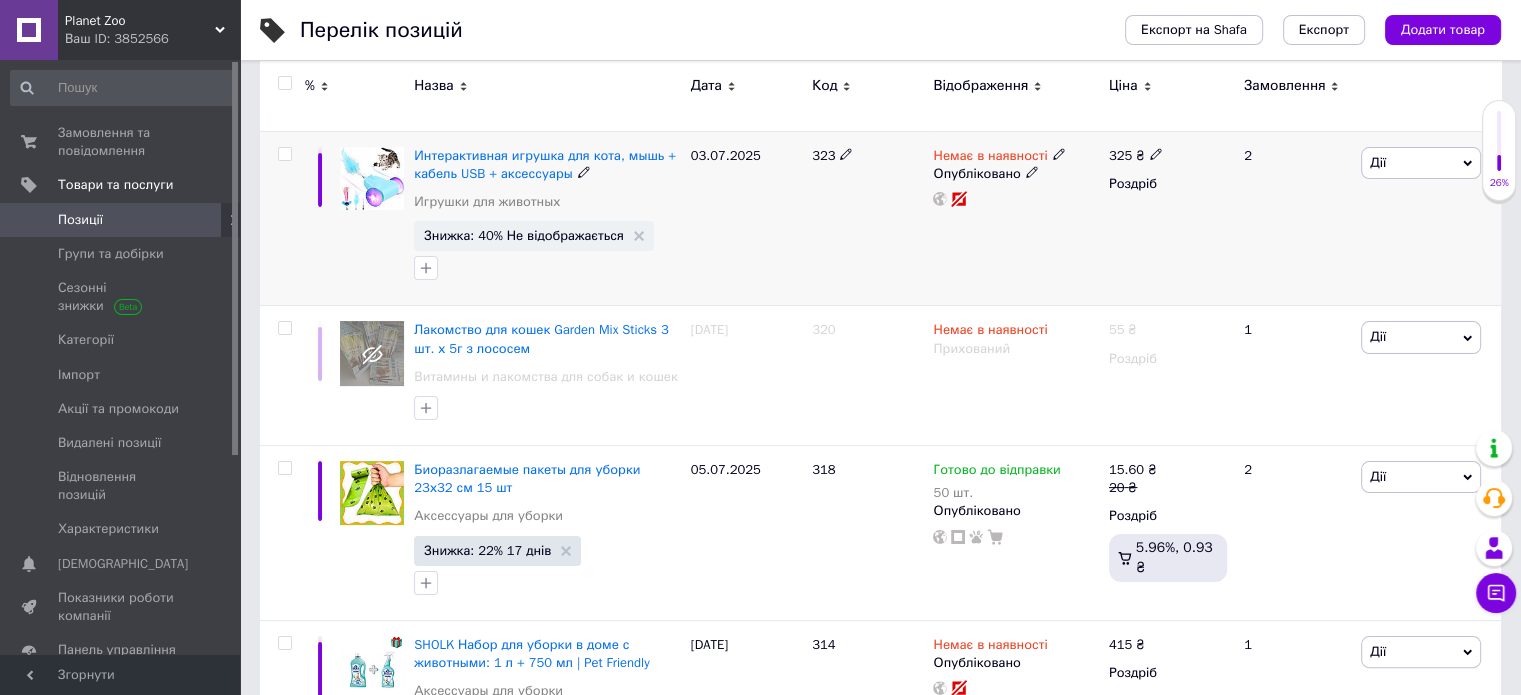 click on "Дії" at bounding box center [1421, 163] 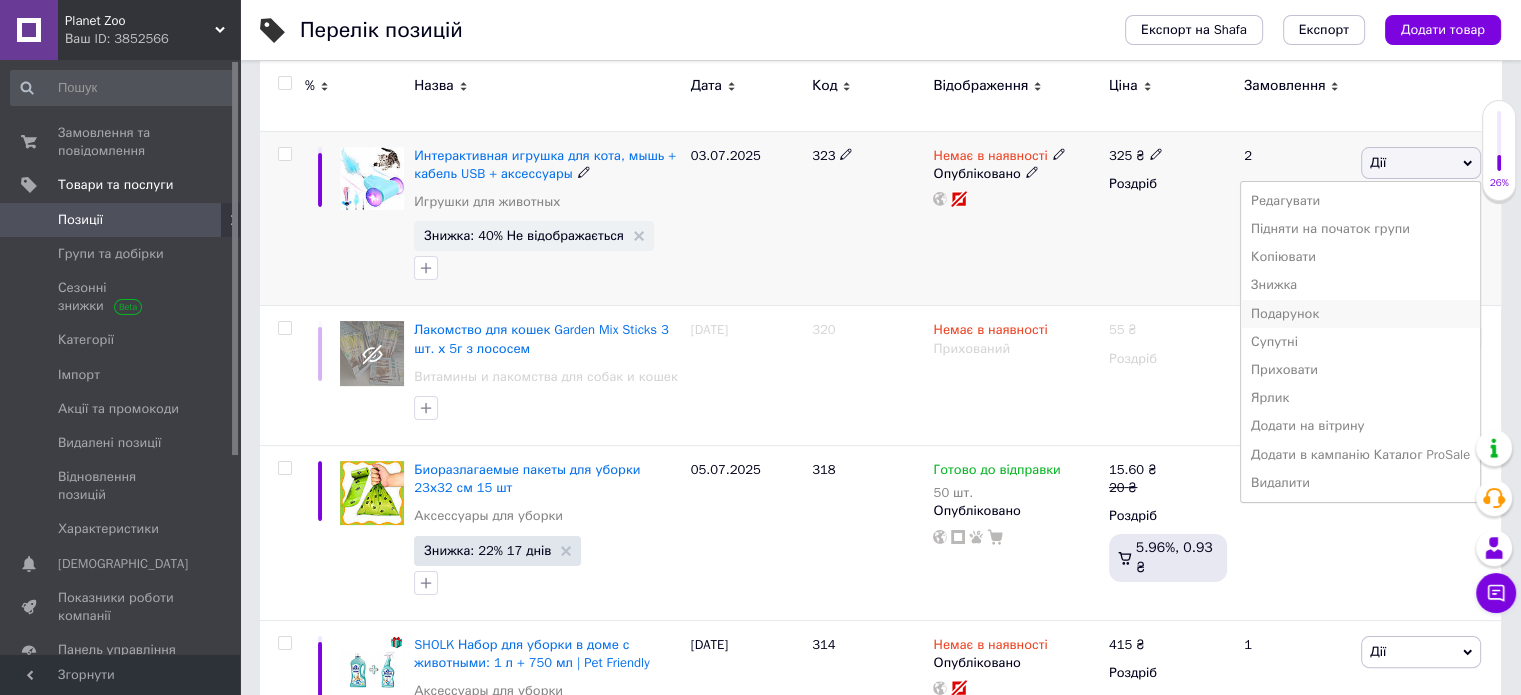click on "Подарунок" at bounding box center (1360, 314) 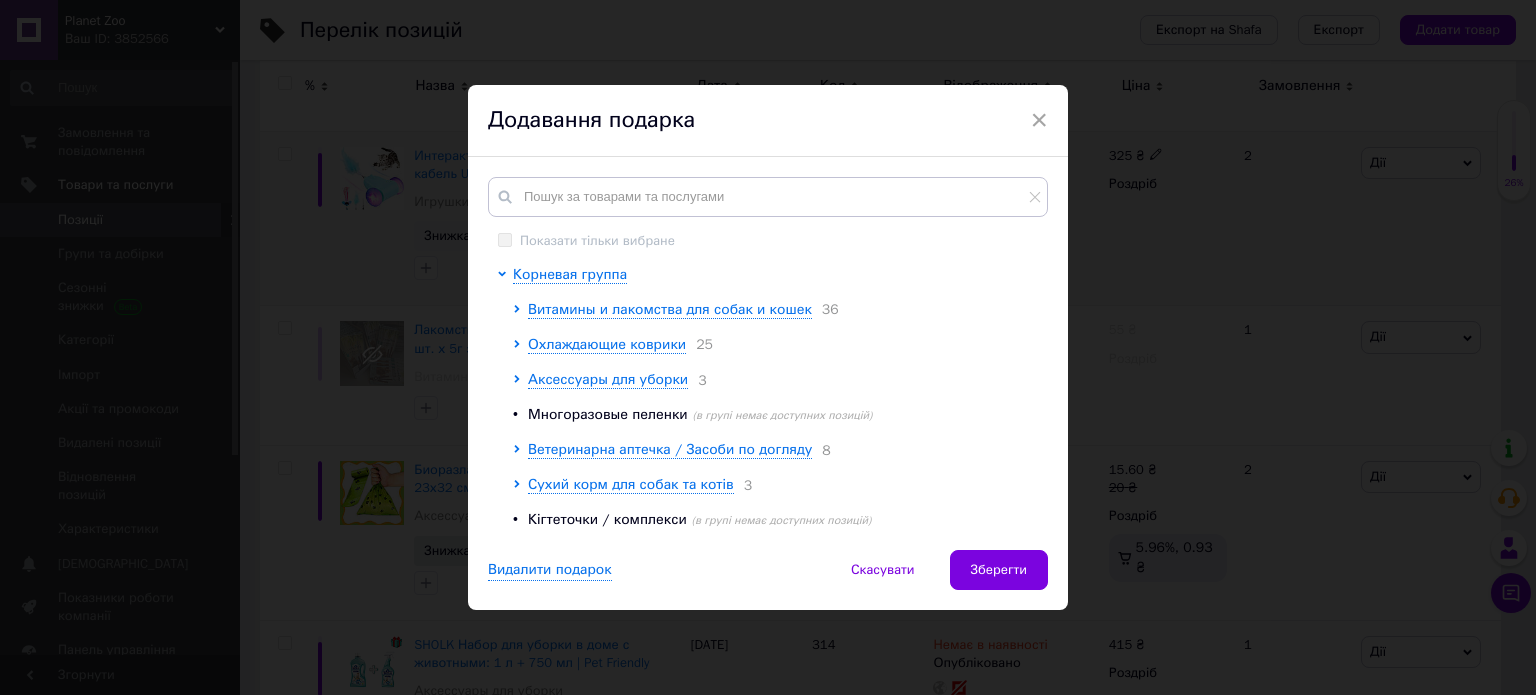 drag, startPoint x: 1040, startPoint y: 119, endPoint x: 1122, endPoint y: 137, distance: 83.95237 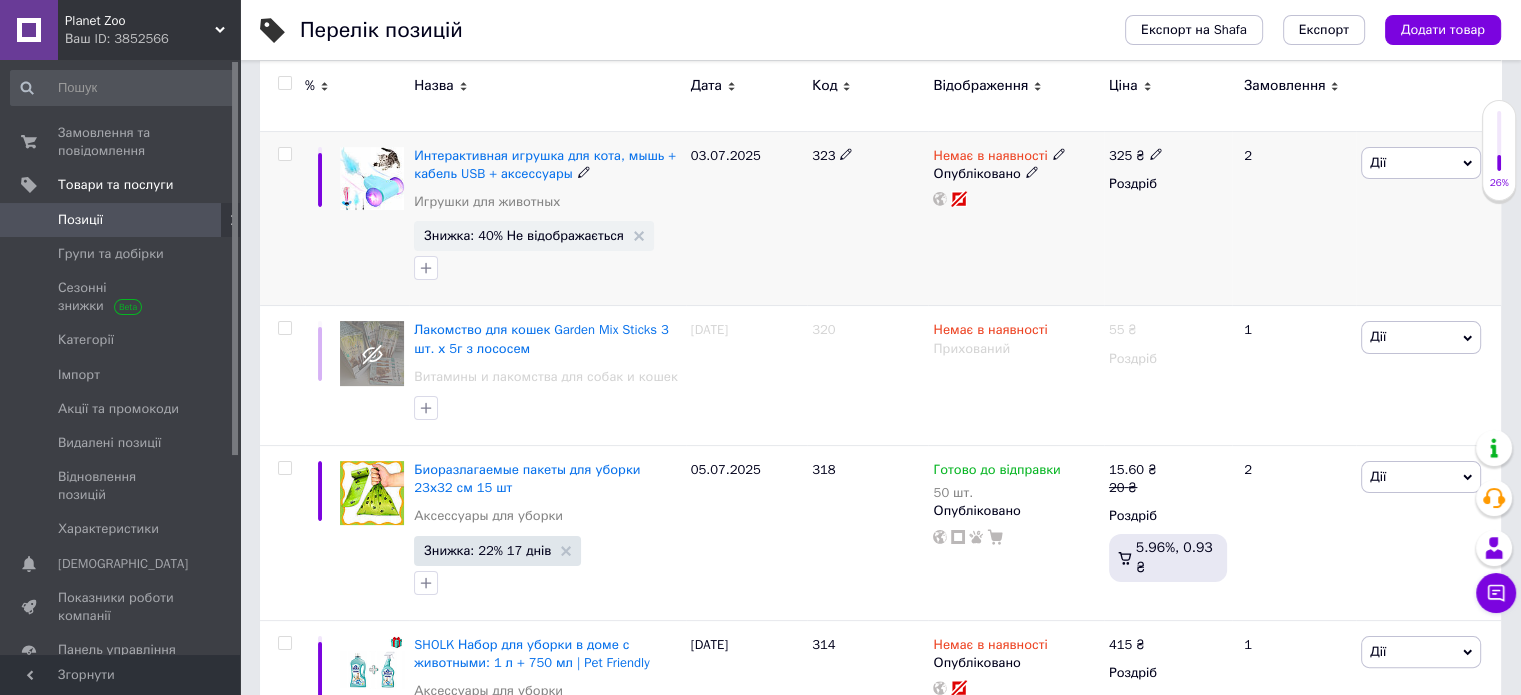 click on "Дії" at bounding box center (1378, 162) 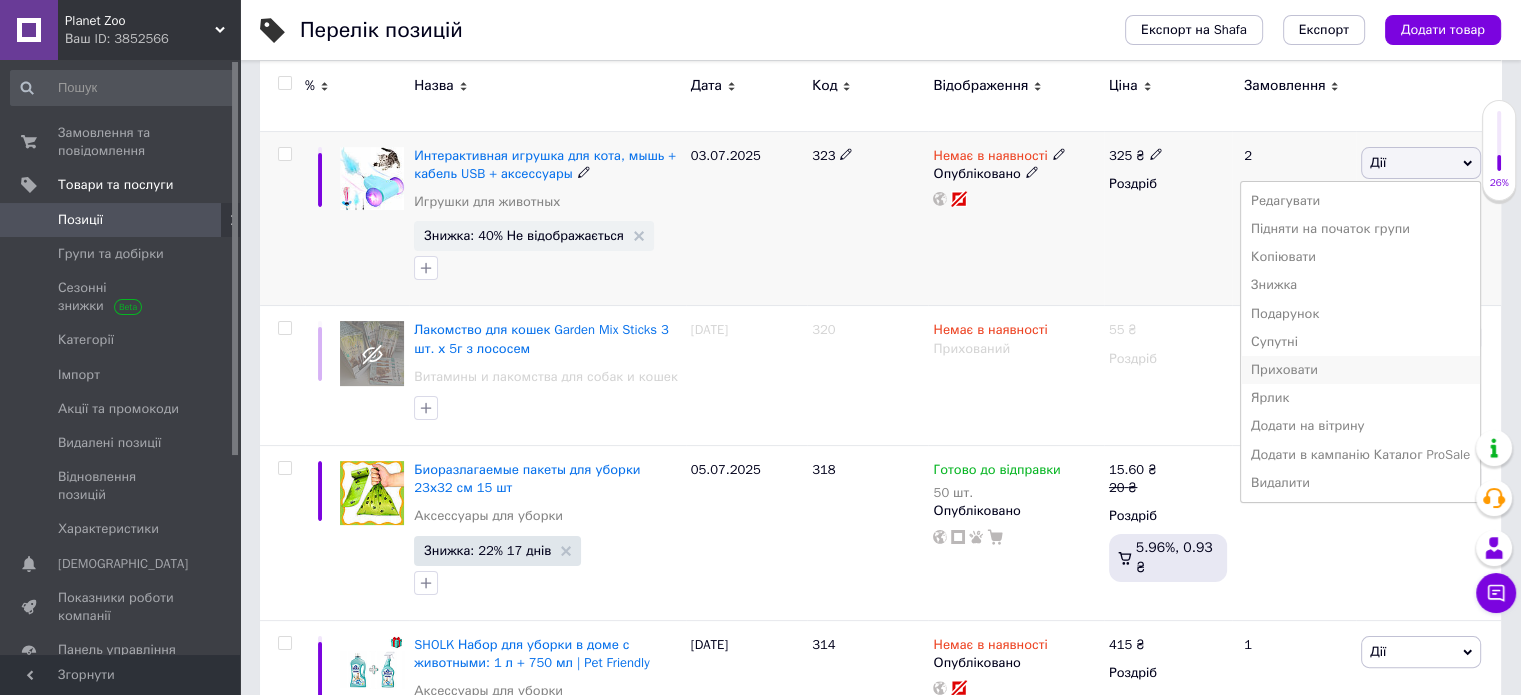 click on "Приховати" at bounding box center (1360, 370) 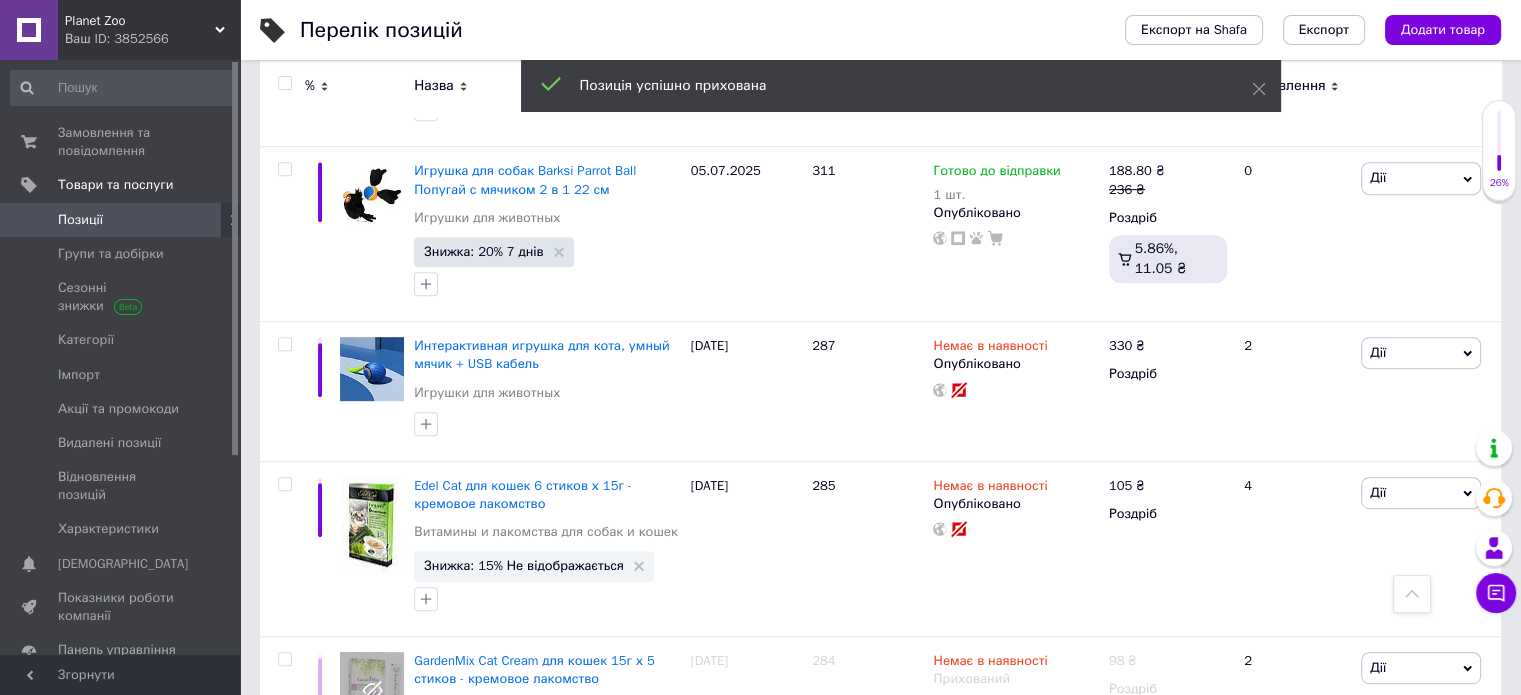 scroll, scrollTop: 1000, scrollLeft: 0, axis: vertical 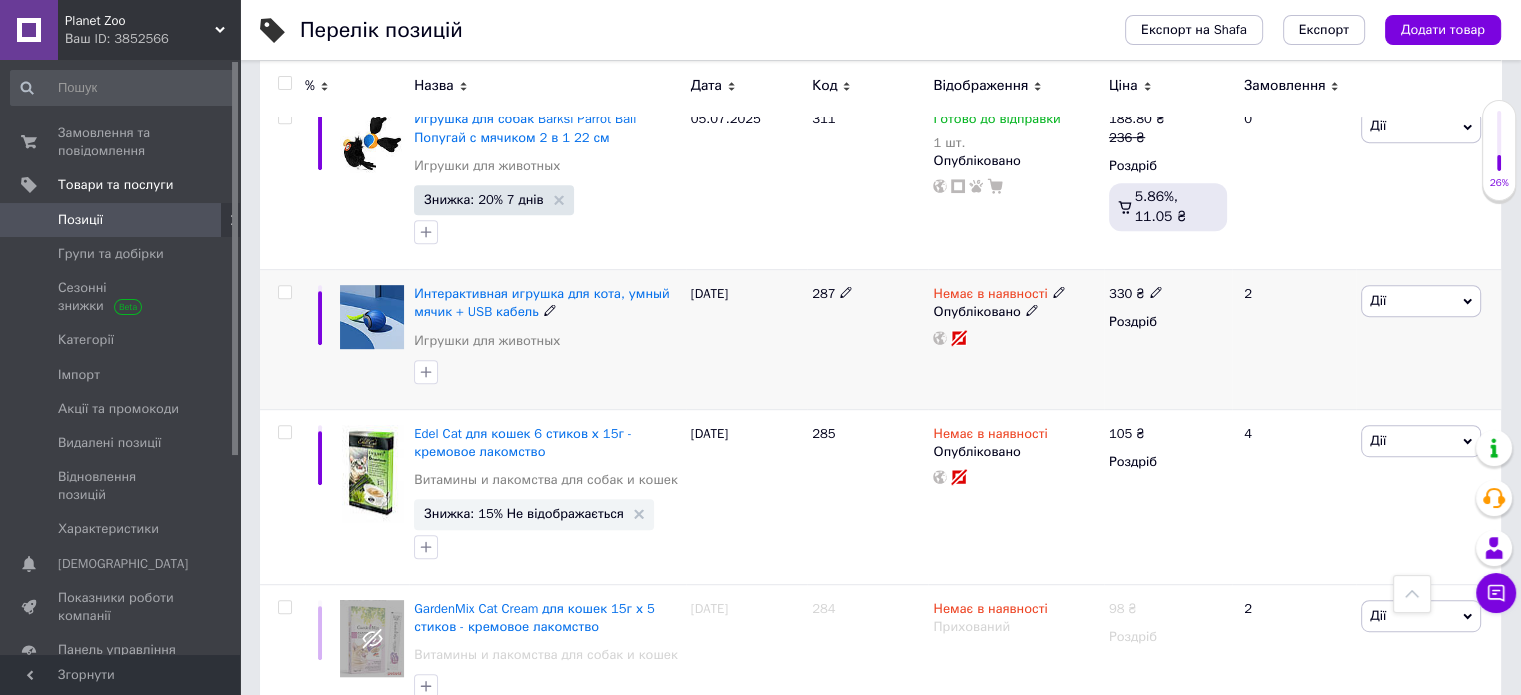 click on "Дії" at bounding box center (1421, 301) 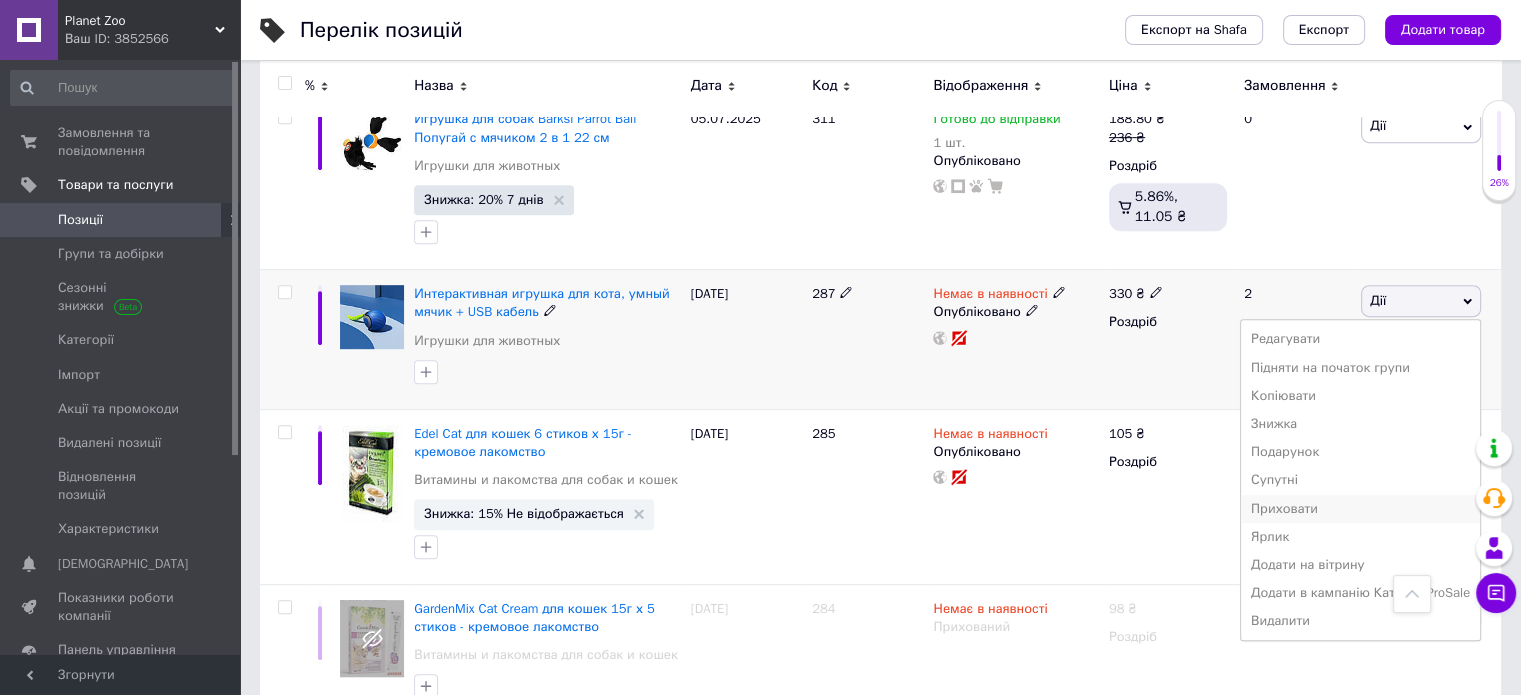 click on "Приховати" at bounding box center (1360, 509) 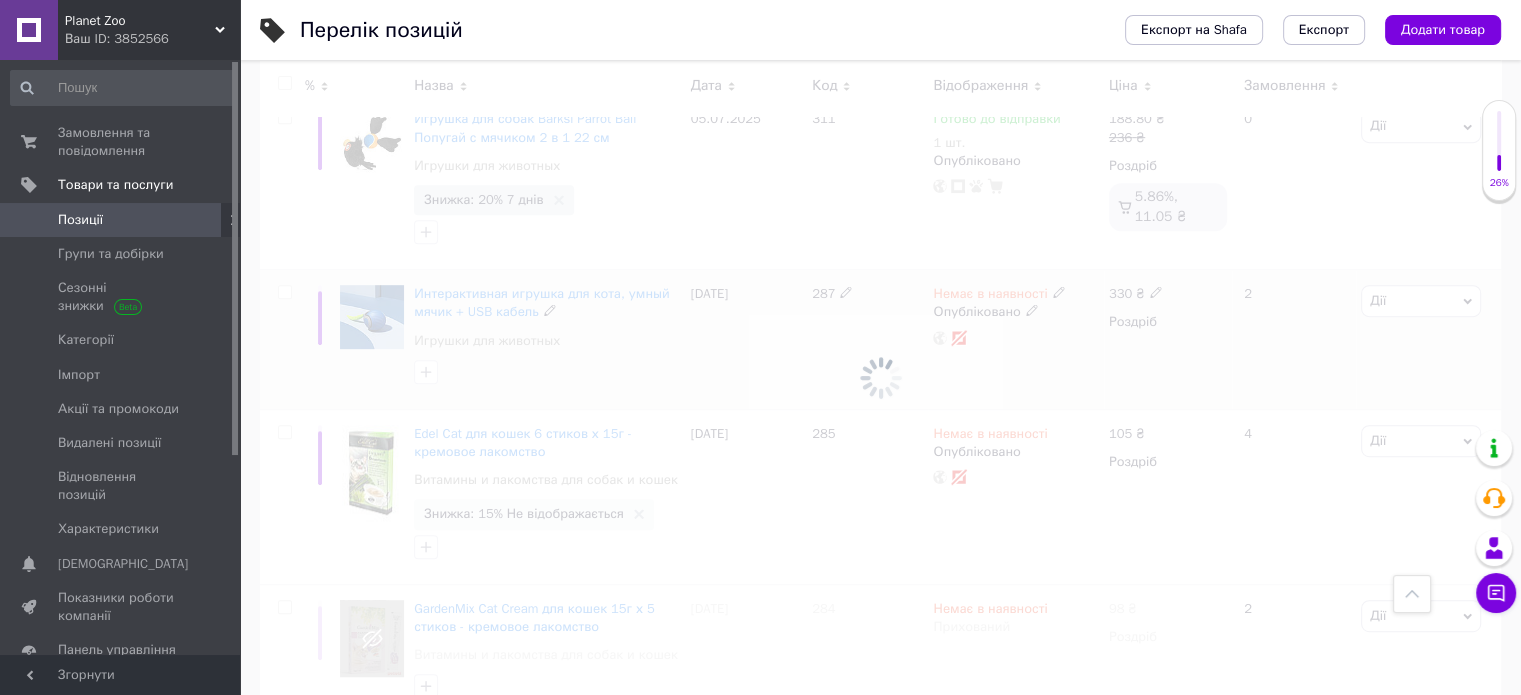click at bounding box center (880, 377) 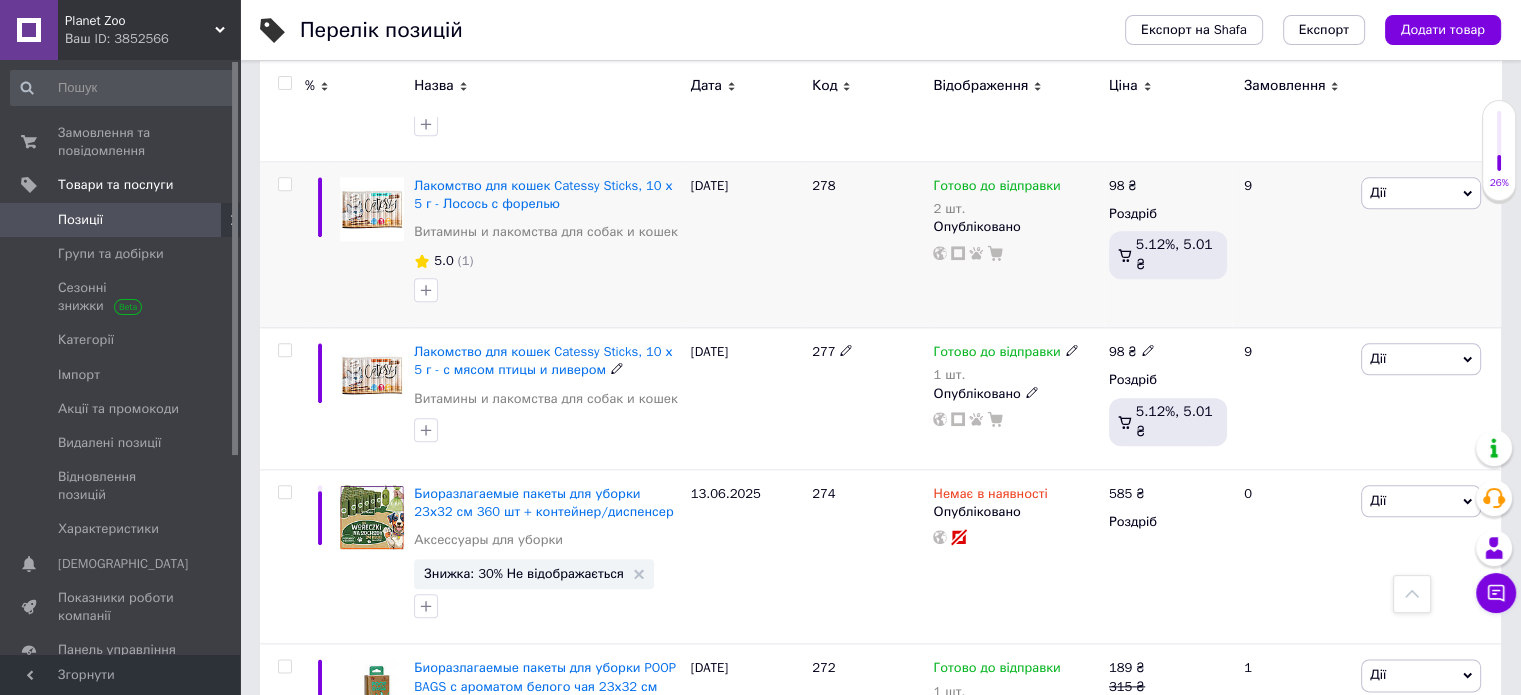 scroll, scrollTop: 2400, scrollLeft: 0, axis: vertical 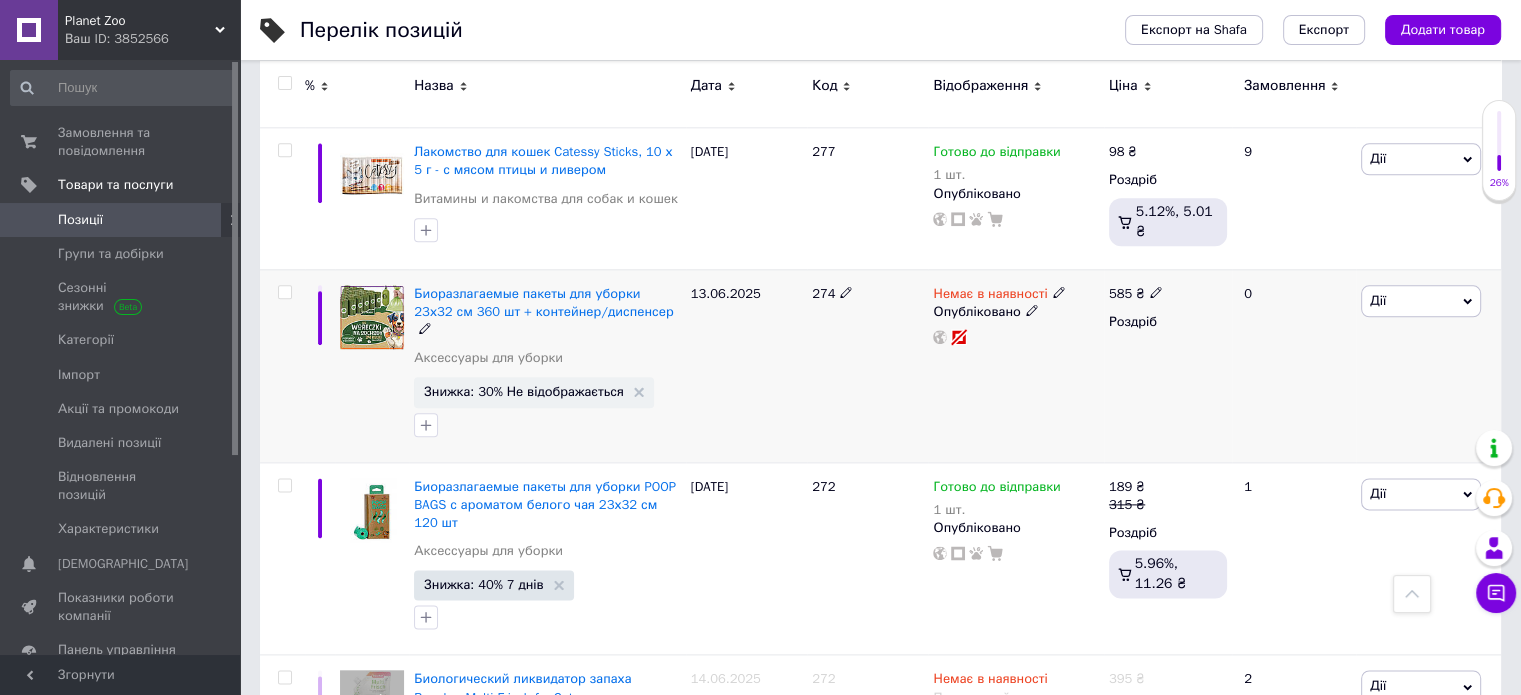 click on "Дії" at bounding box center [1421, 301] 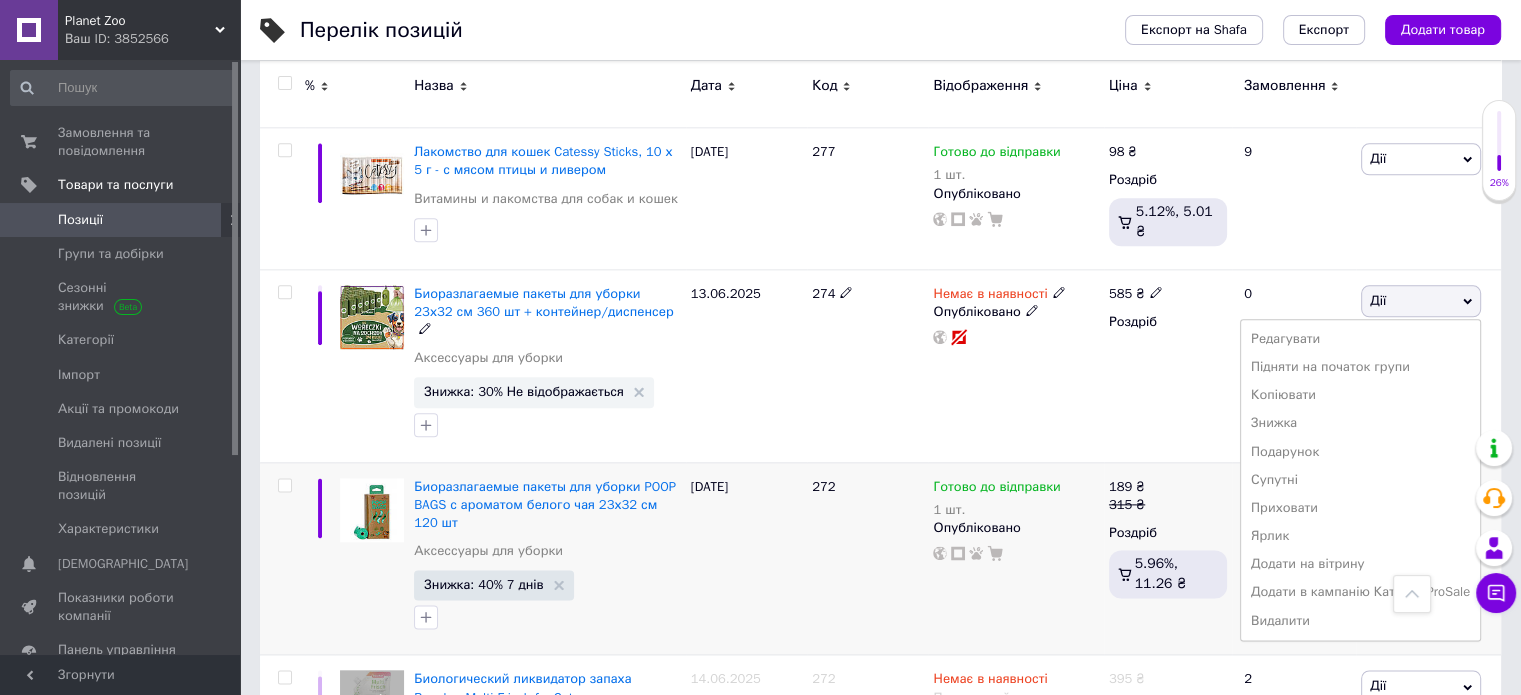 click on "Приховати" at bounding box center (1360, 508) 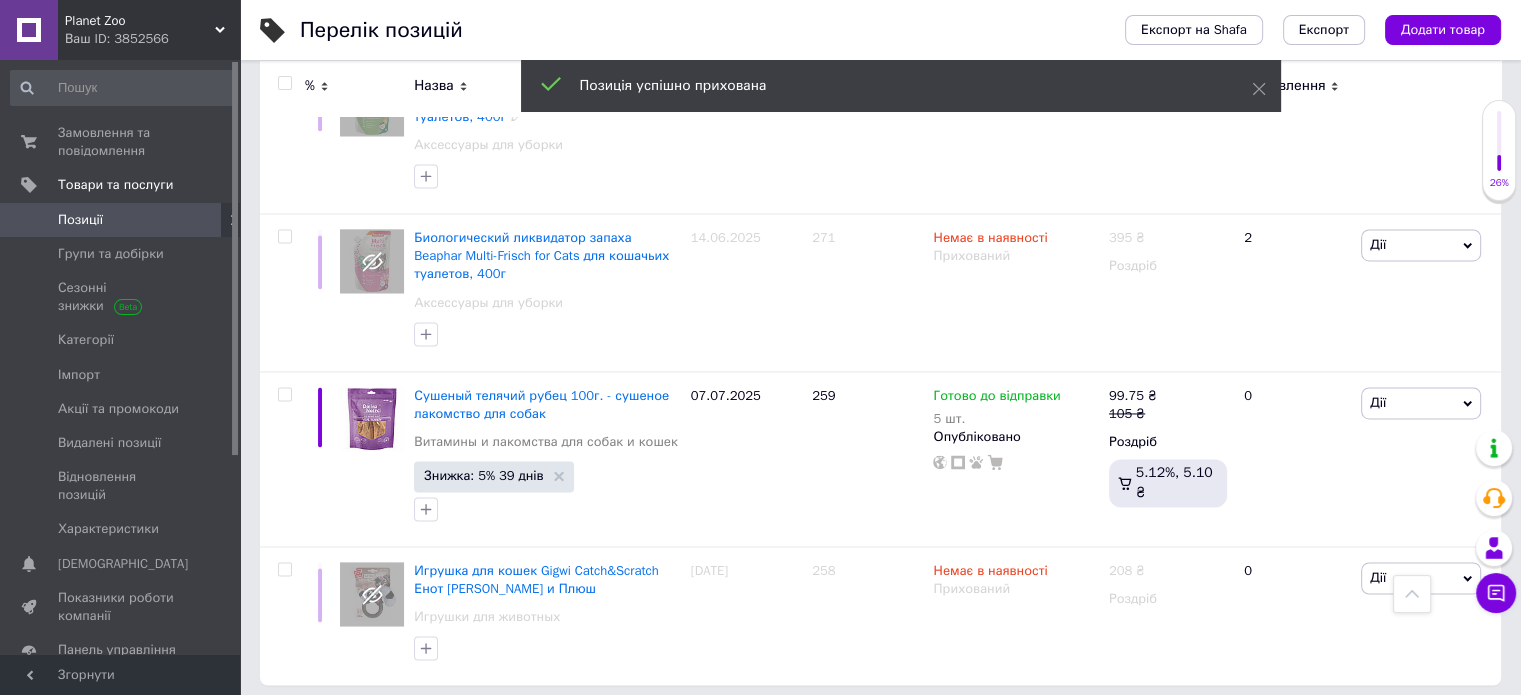scroll, scrollTop: 3048, scrollLeft: 0, axis: vertical 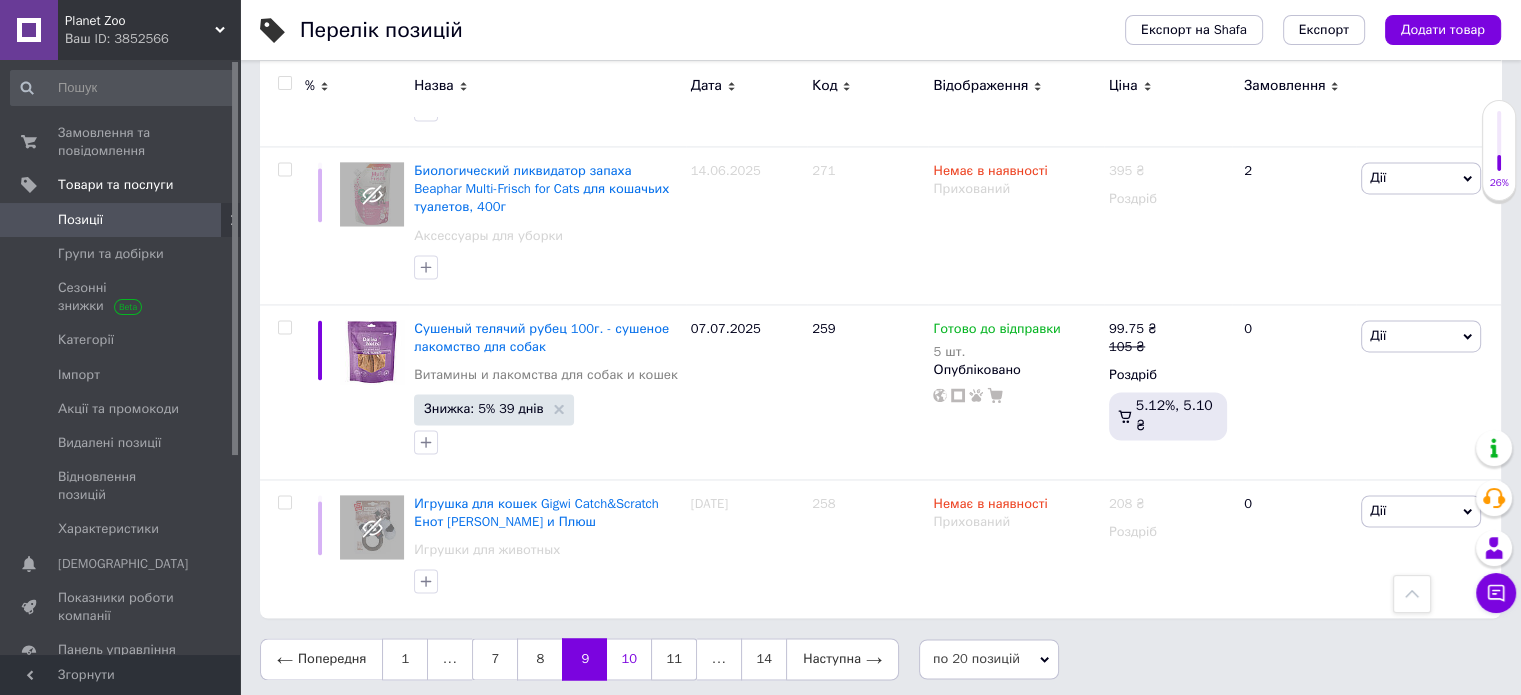 click on "10" at bounding box center (629, 659) 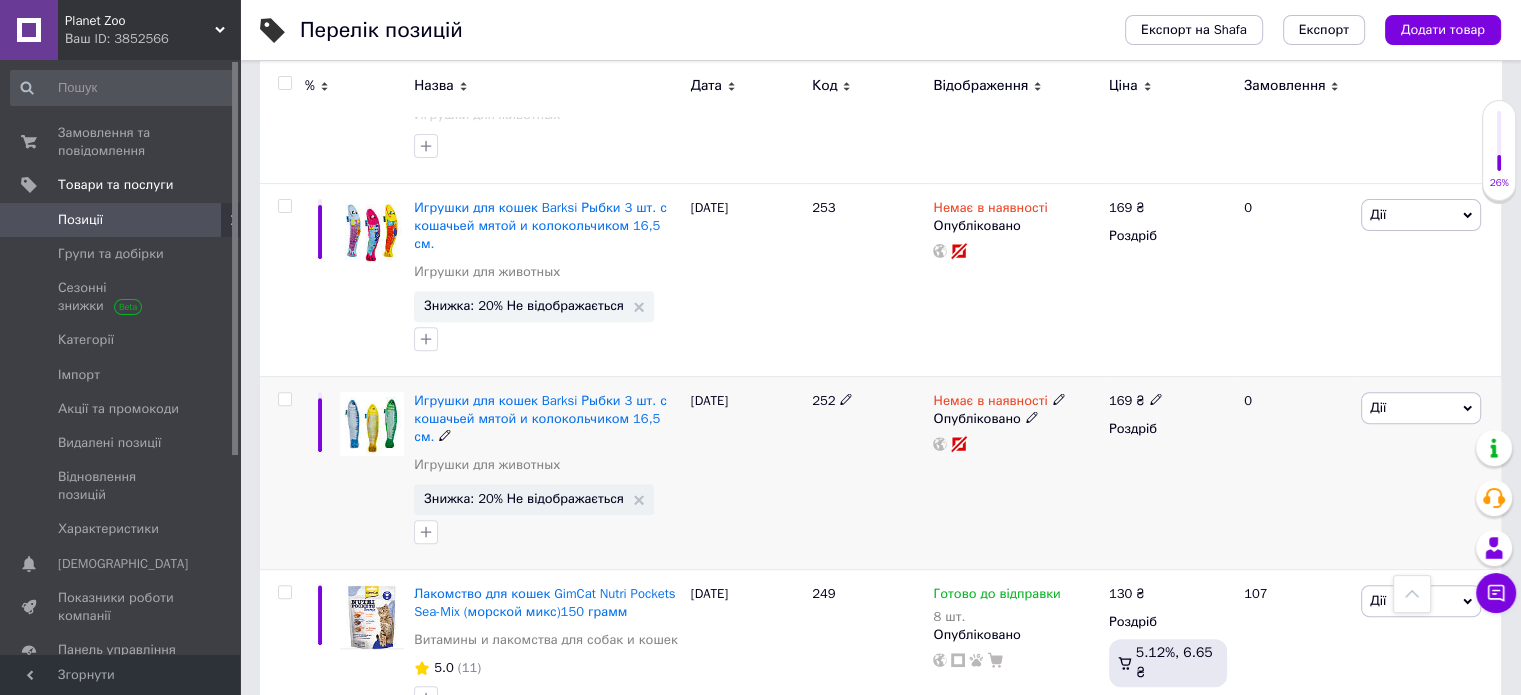 scroll, scrollTop: 733, scrollLeft: 0, axis: vertical 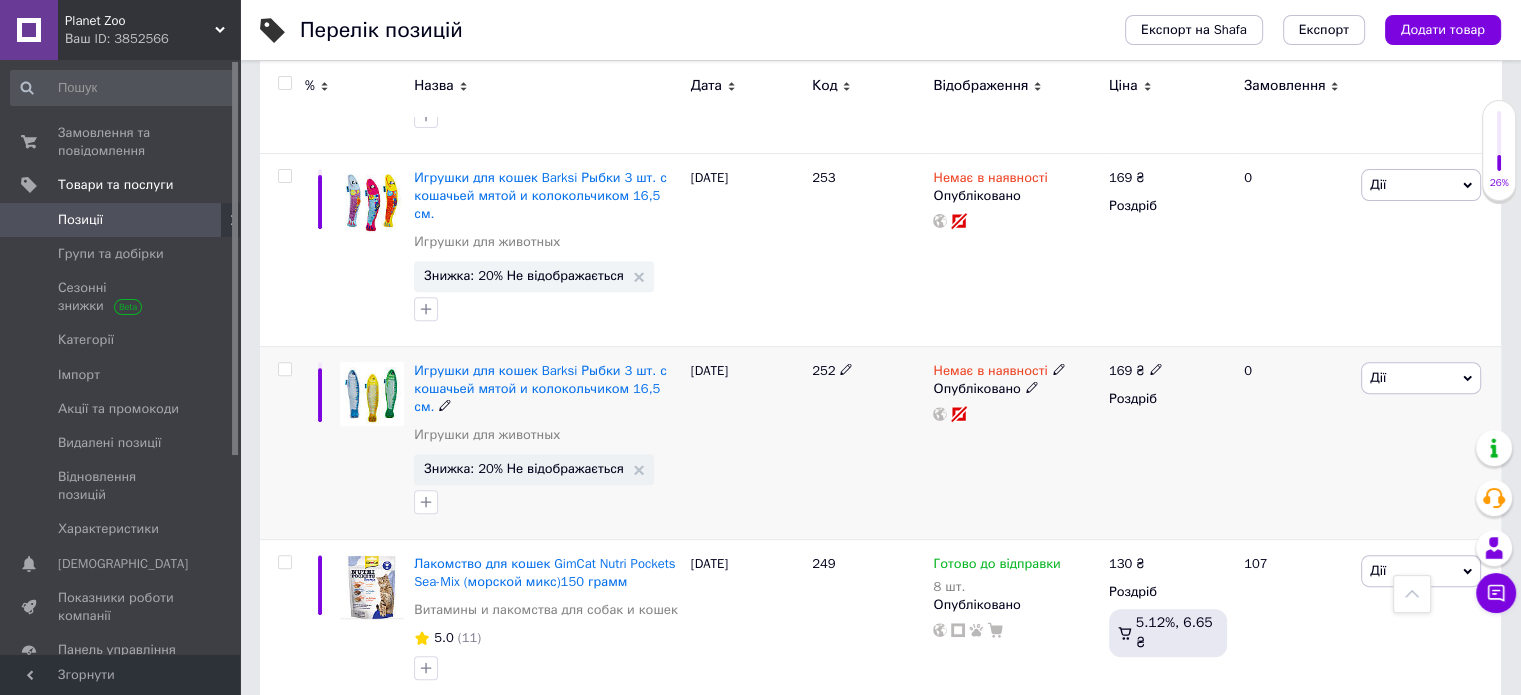 click at bounding box center [284, 369] 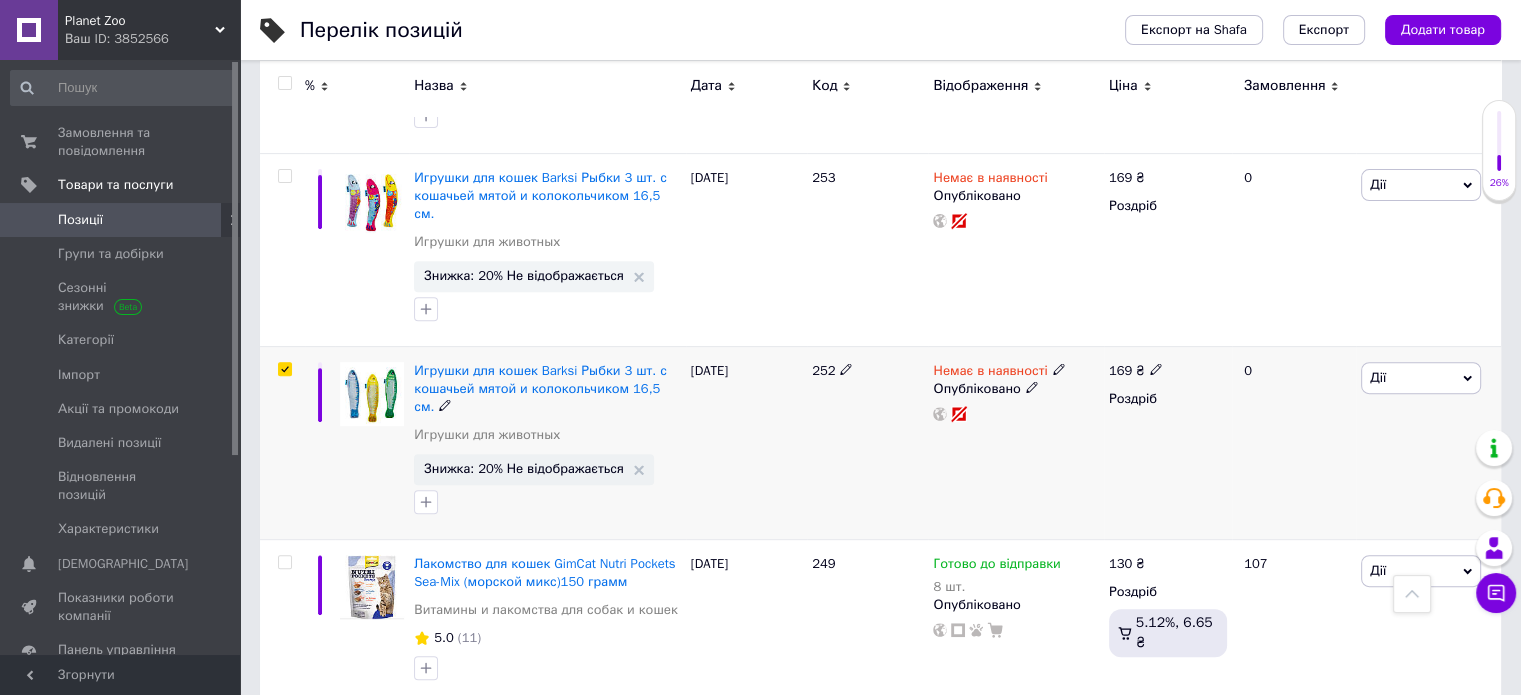 checkbox on "true" 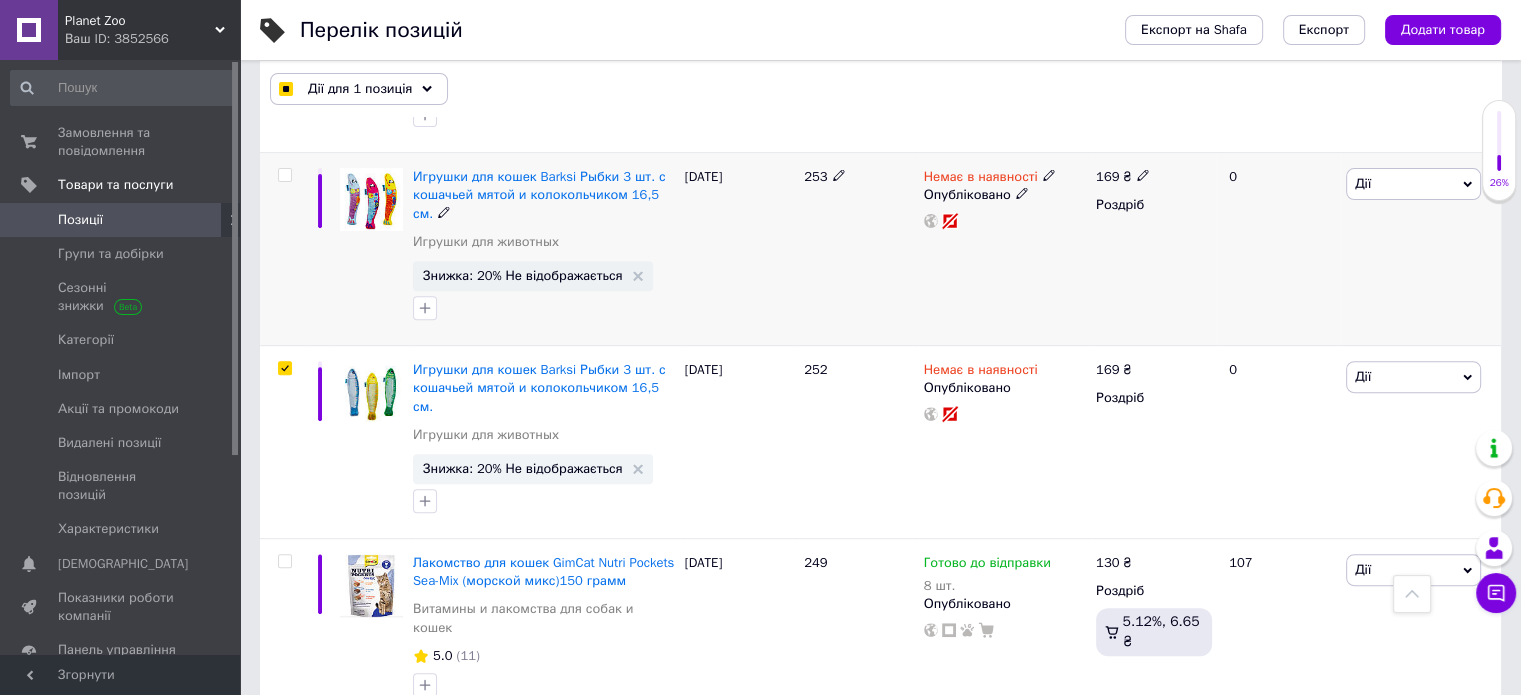 scroll, scrollTop: 732, scrollLeft: 0, axis: vertical 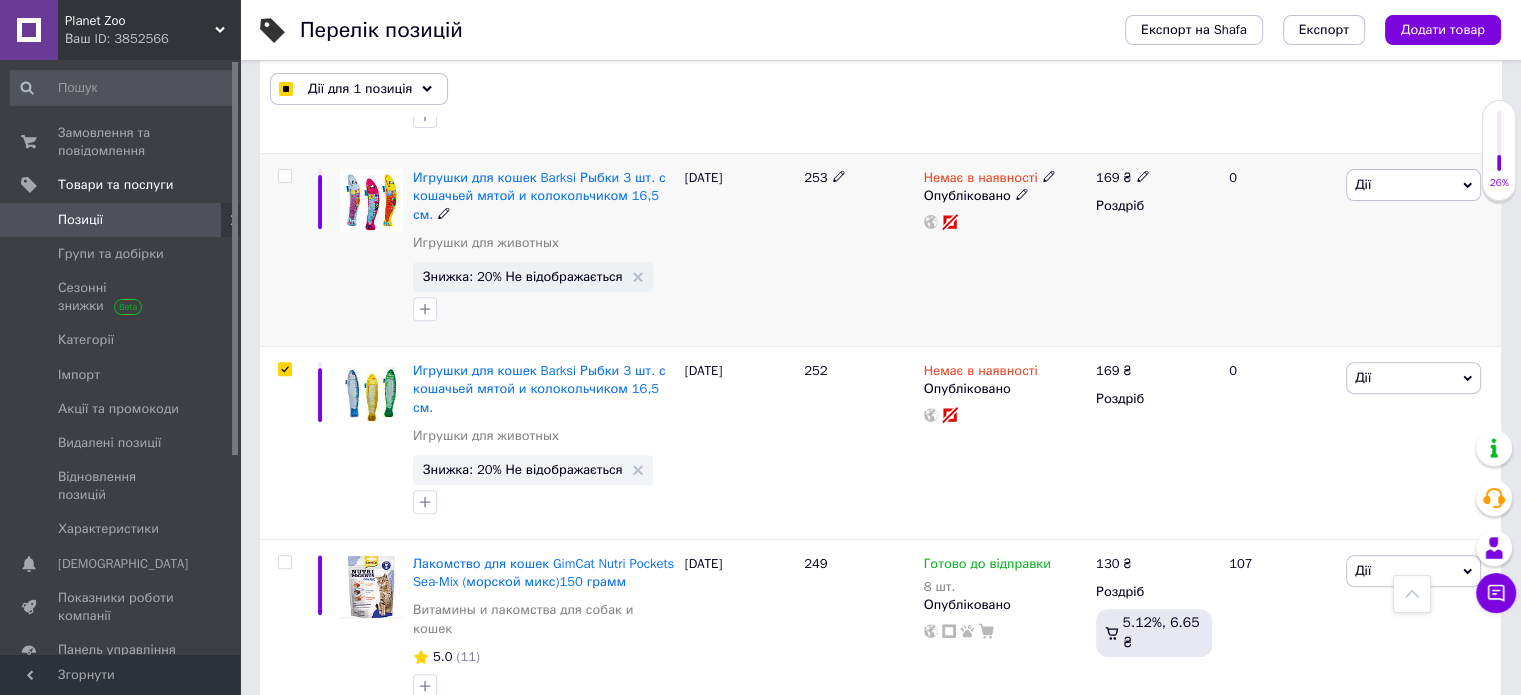 click at bounding box center [284, 176] 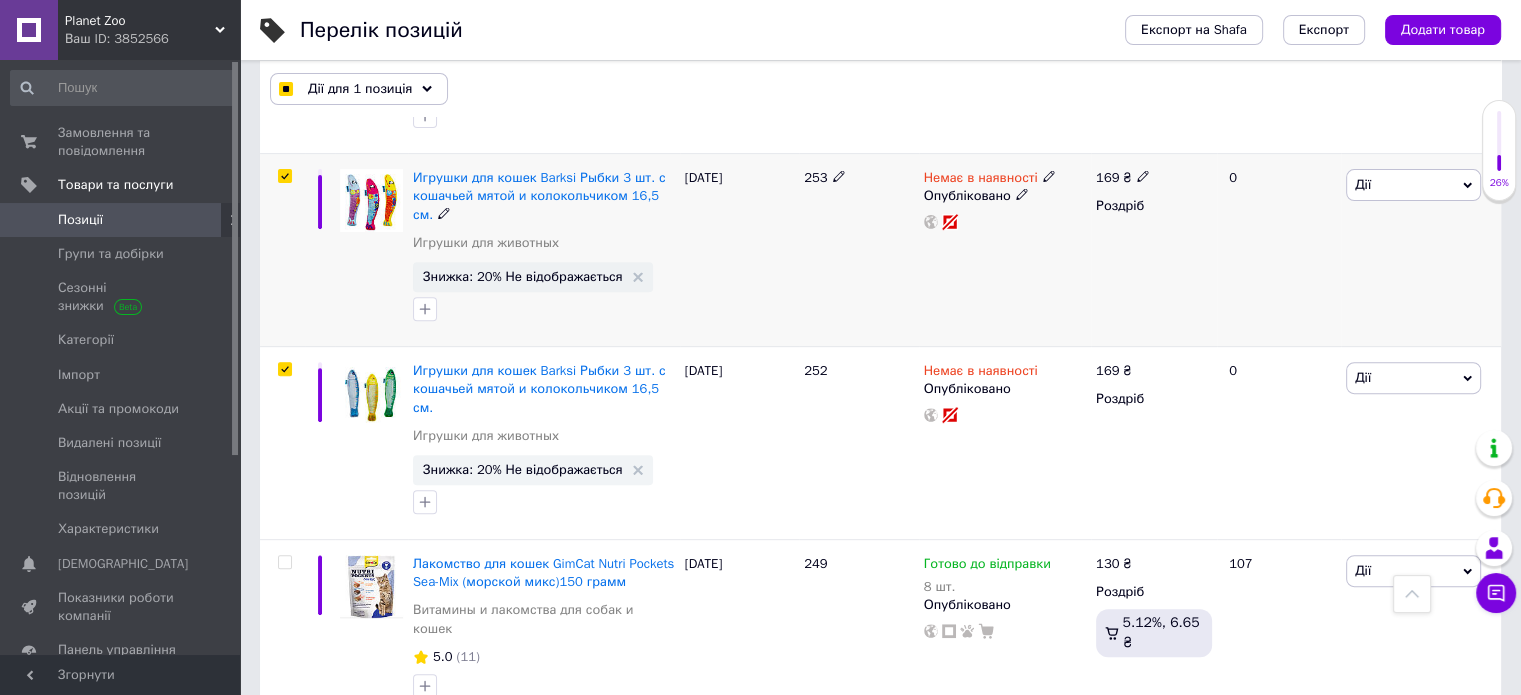checkbox on "true" 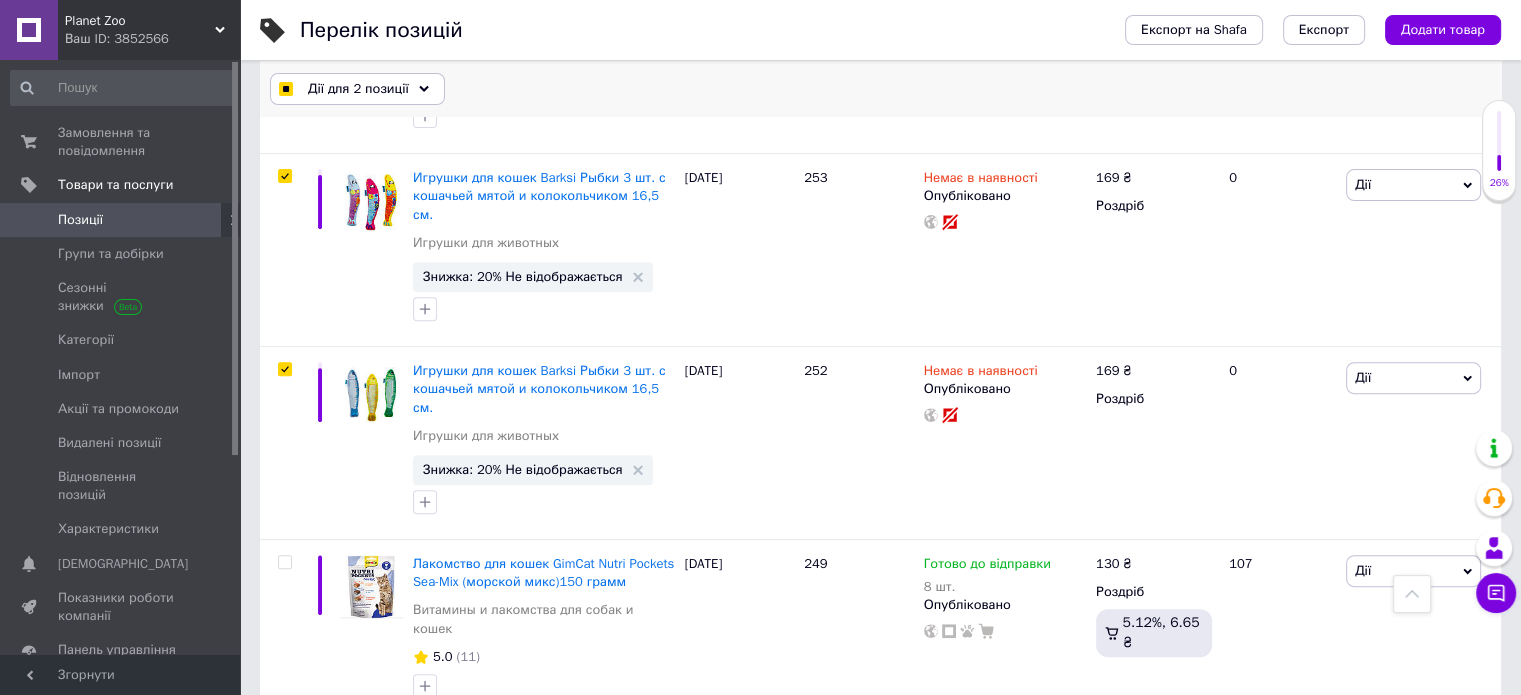 drag, startPoint x: 383, startPoint y: 65, endPoint x: 384, endPoint y: 79, distance: 14.035668 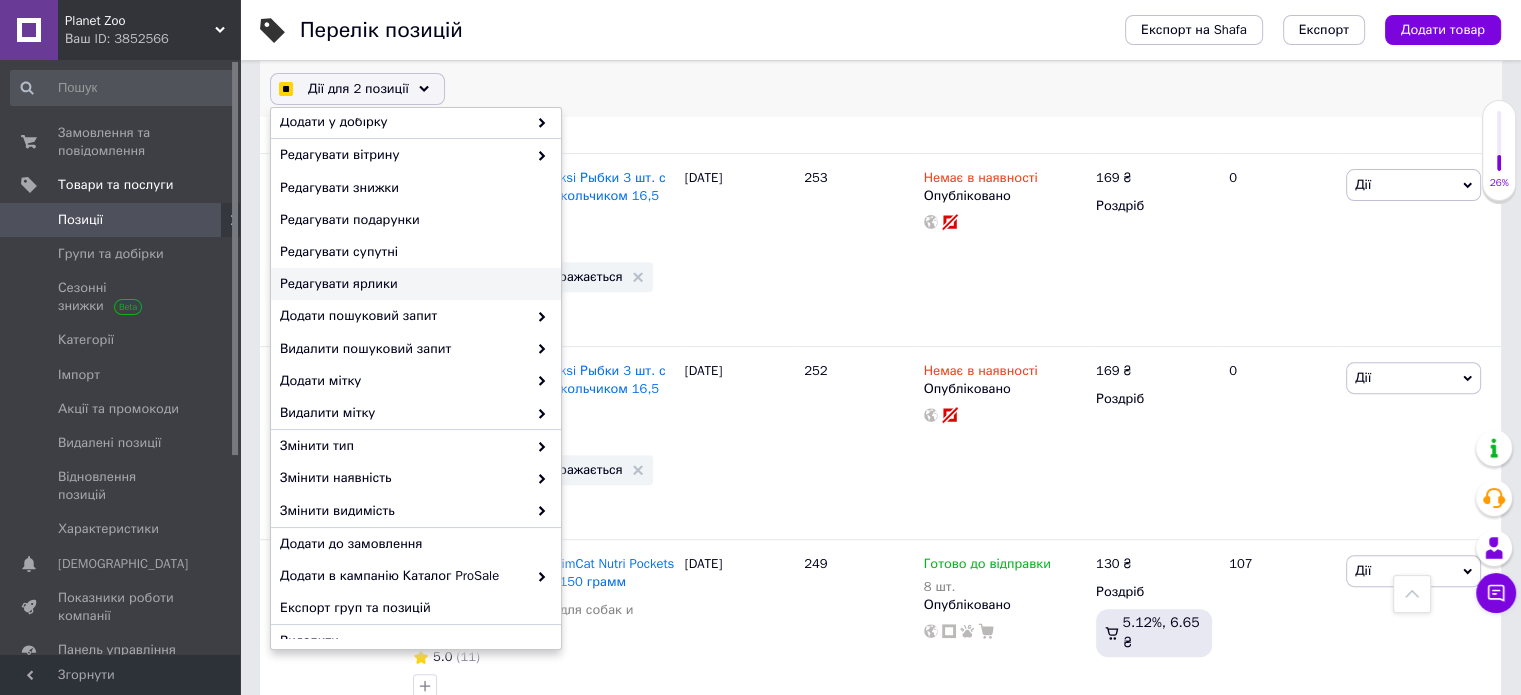 scroll, scrollTop: 157, scrollLeft: 0, axis: vertical 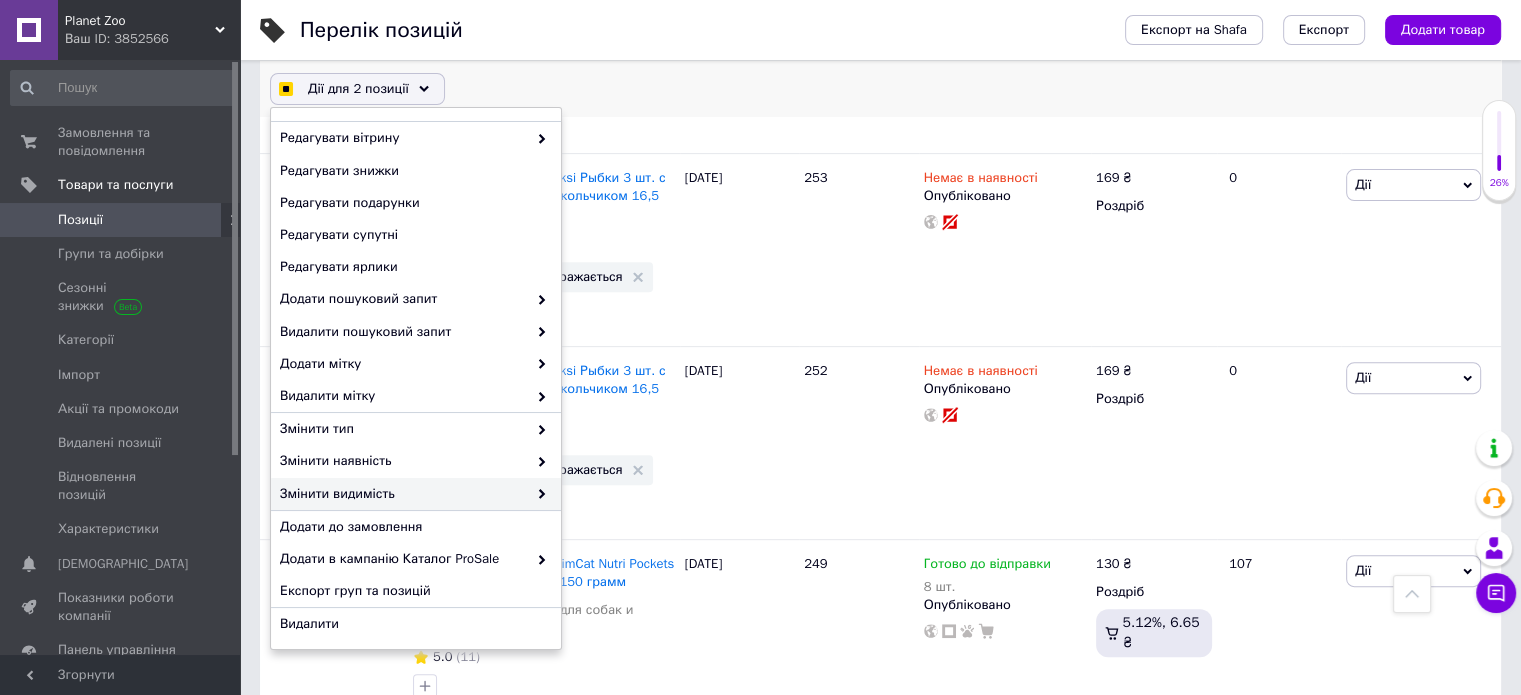 checkbox on "true" 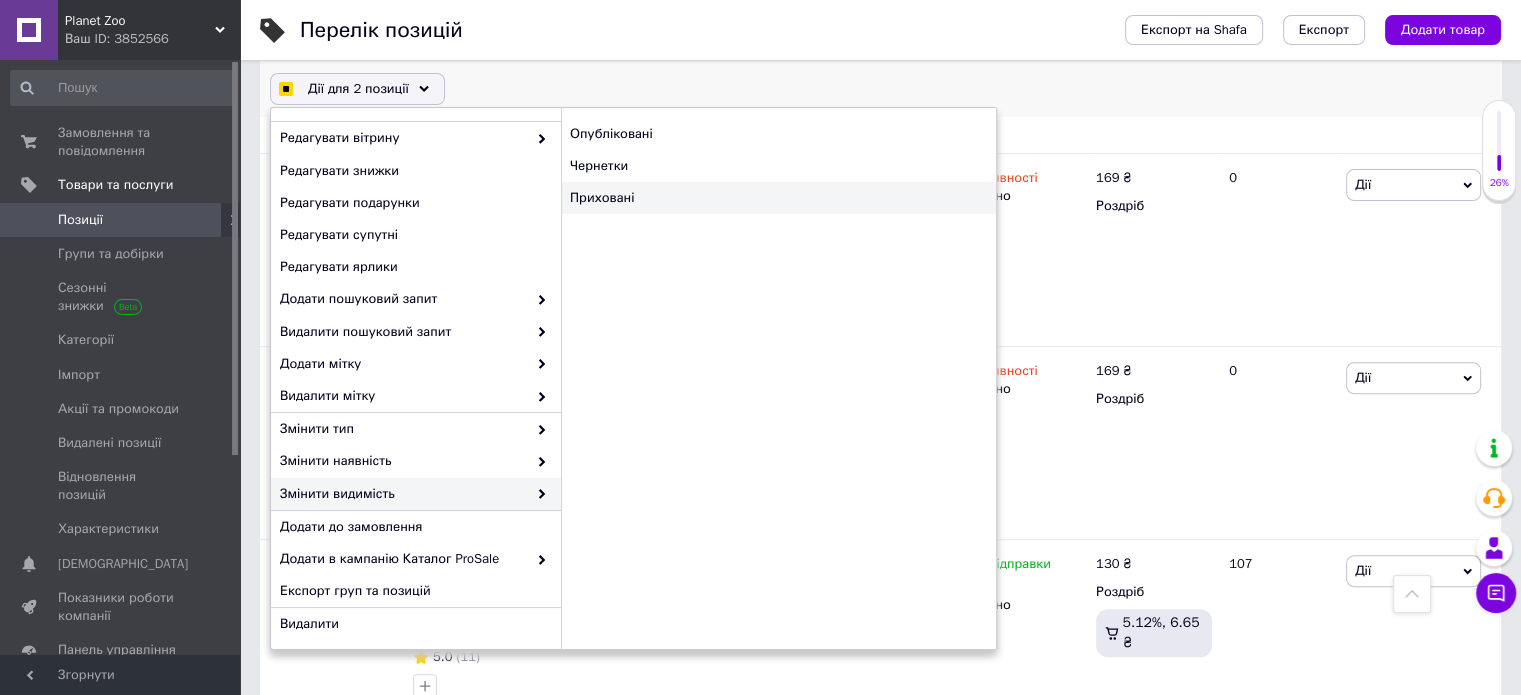 click on "Приховані" at bounding box center (778, 198) 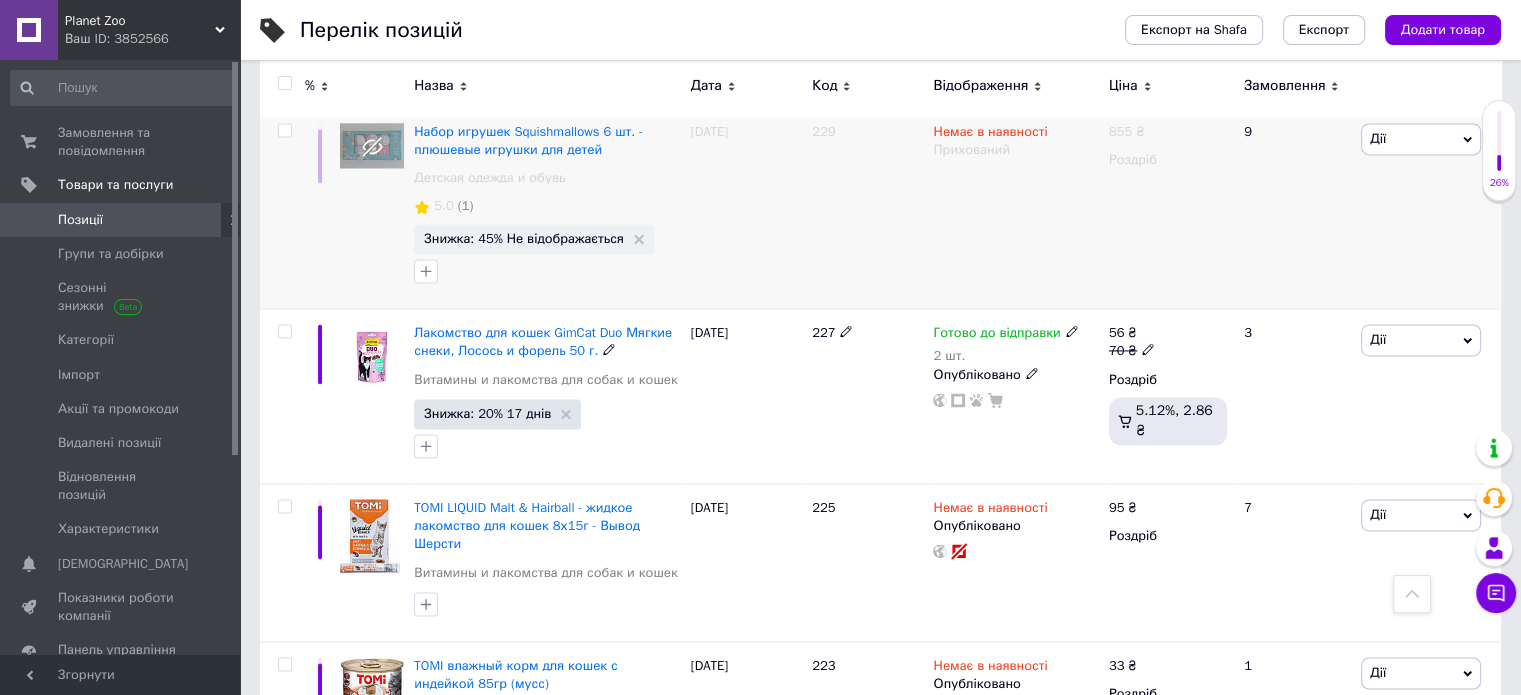 scroll, scrollTop: 2940, scrollLeft: 0, axis: vertical 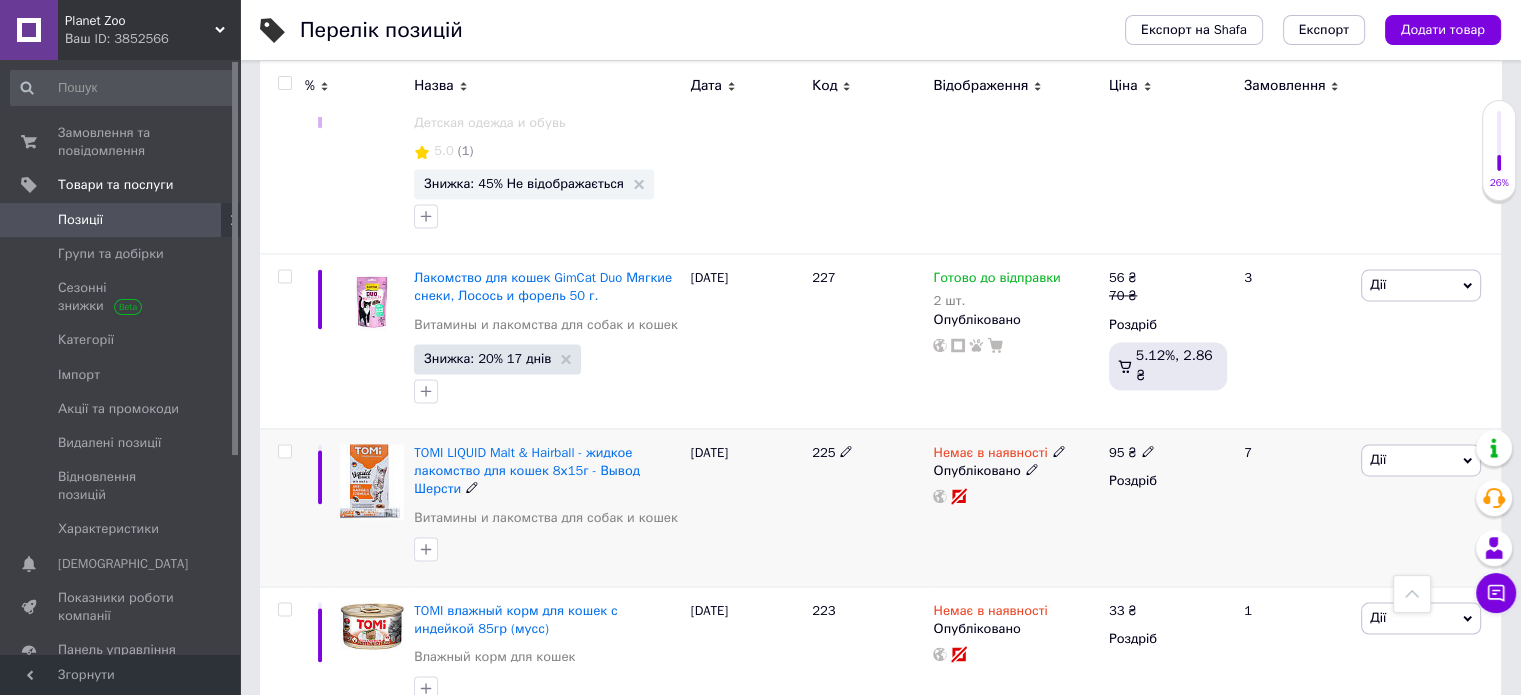 click at bounding box center [284, 451] 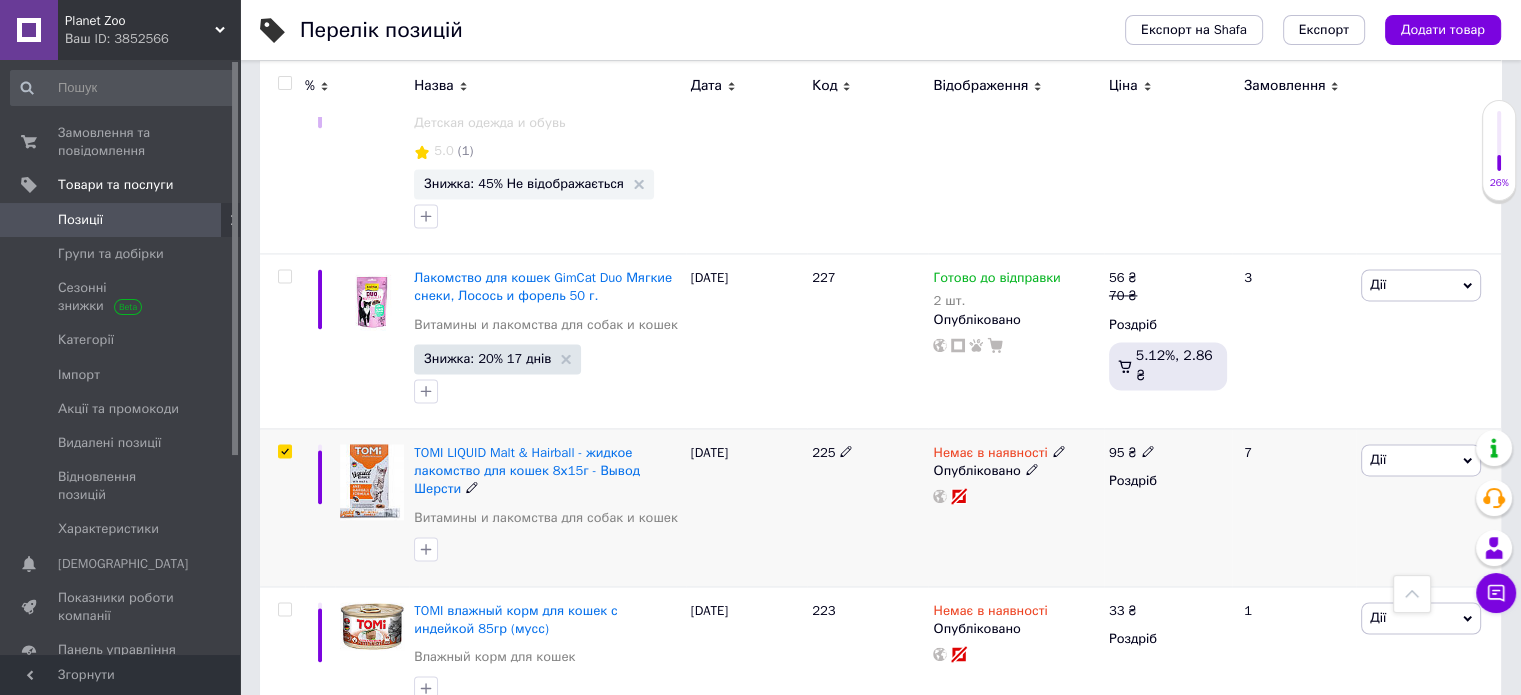 checkbox on "true" 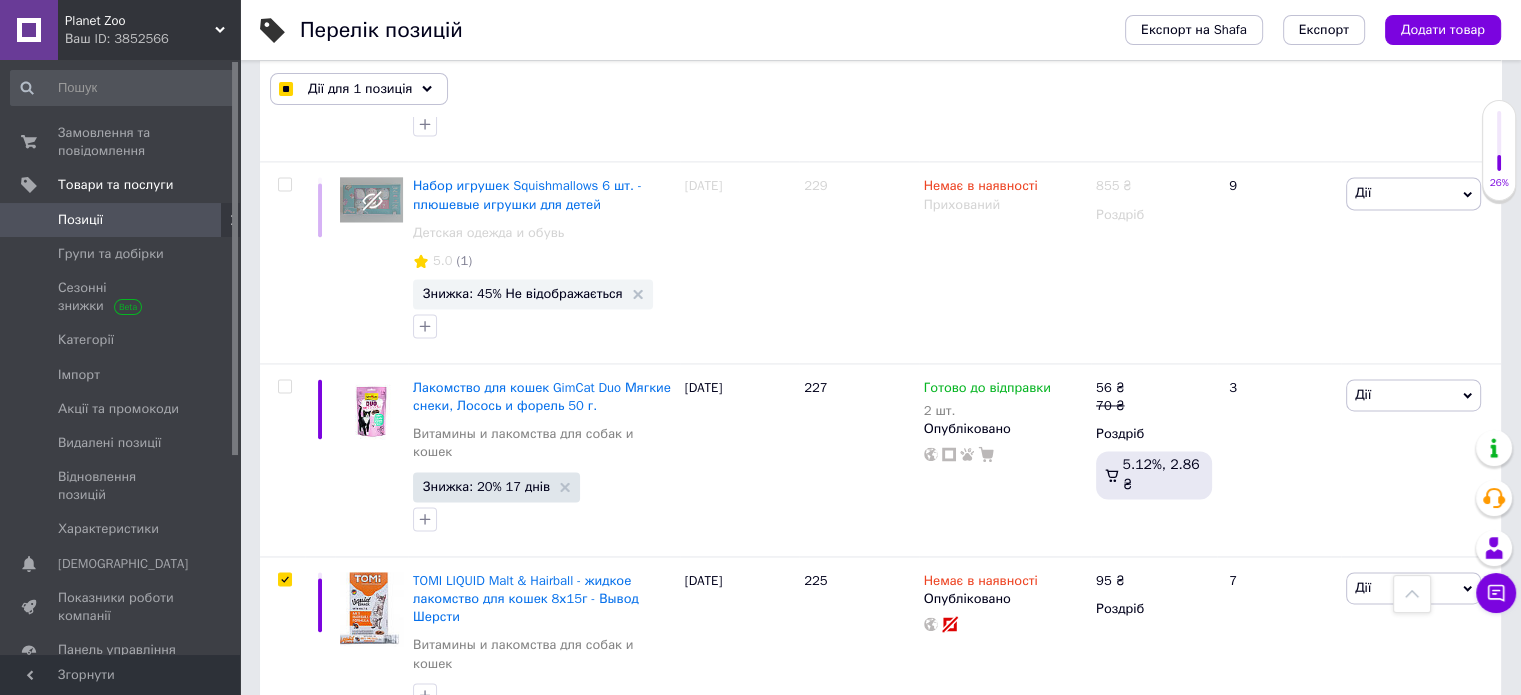 click at bounding box center (282, 801) 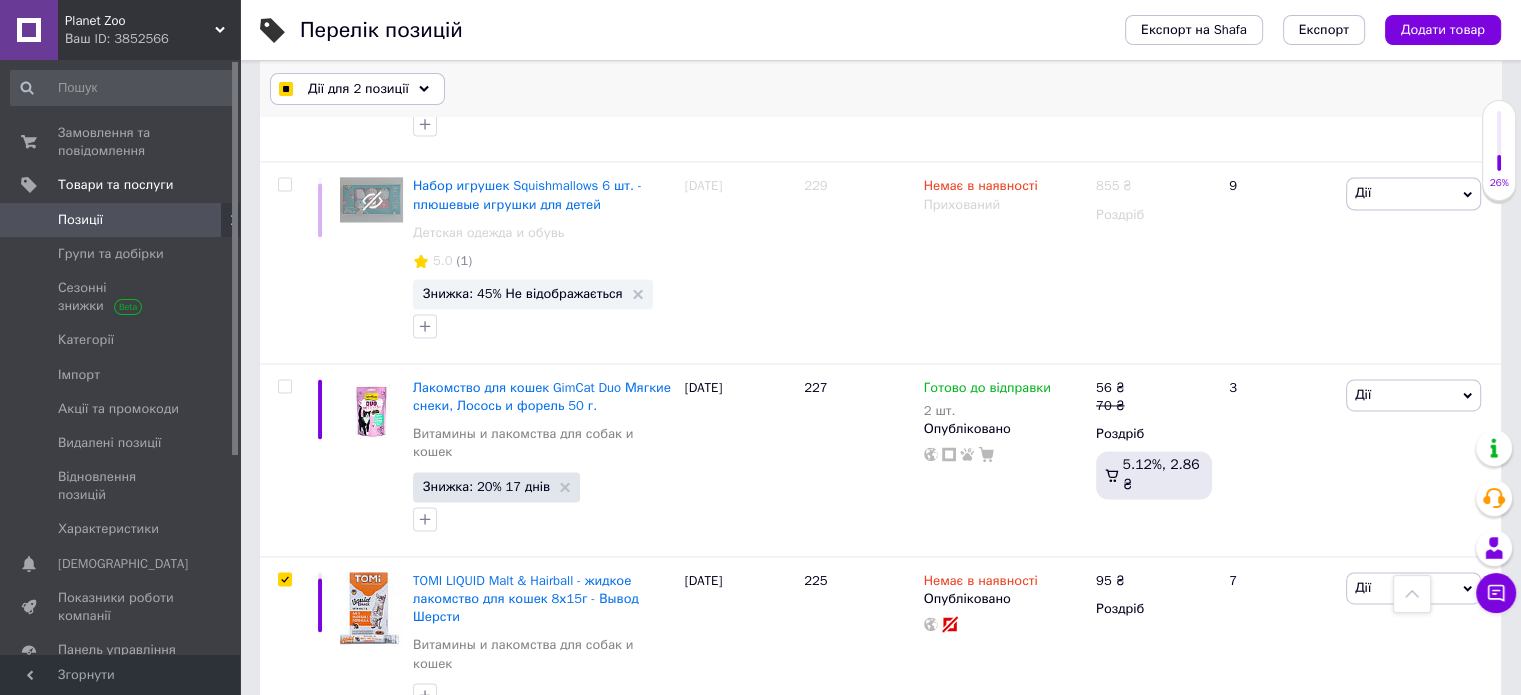 click 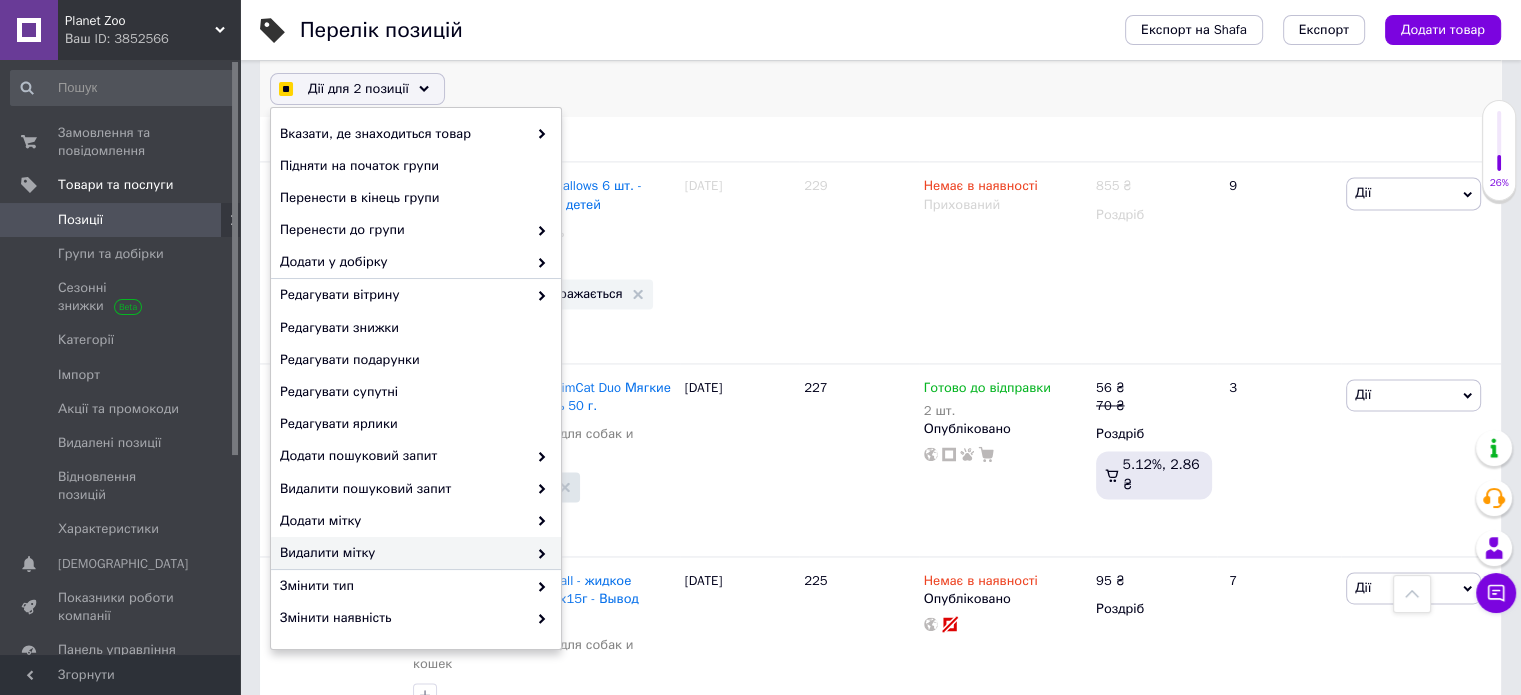 checkbox on "true" 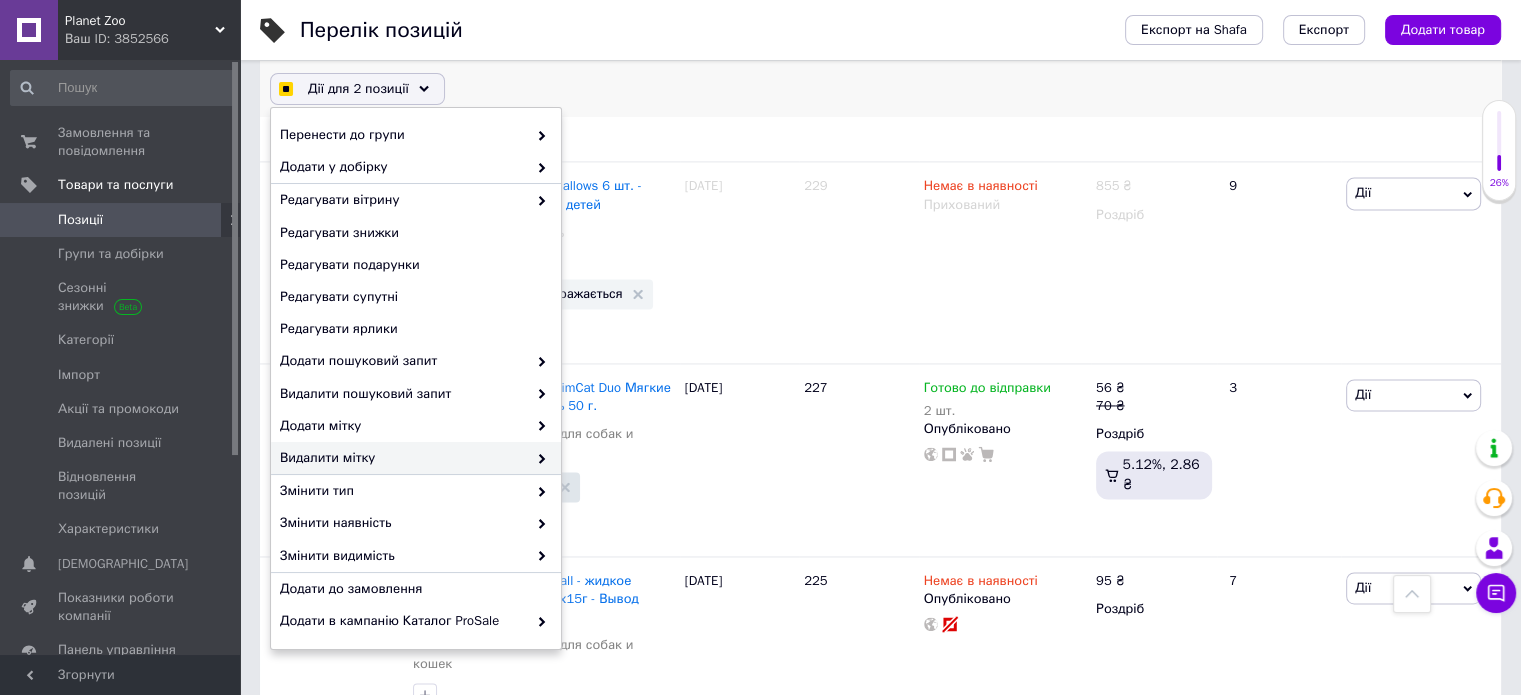 scroll, scrollTop: 157, scrollLeft: 0, axis: vertical 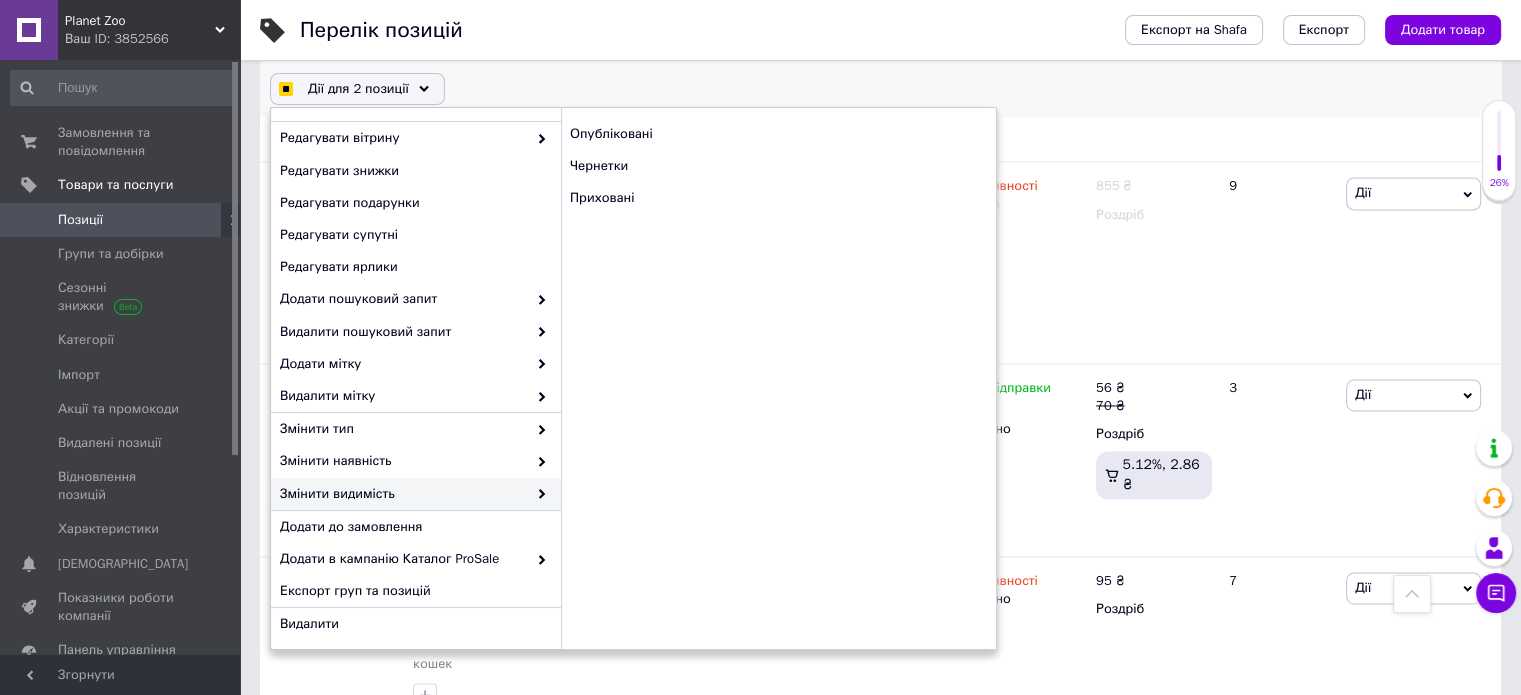 checkbox on "true" 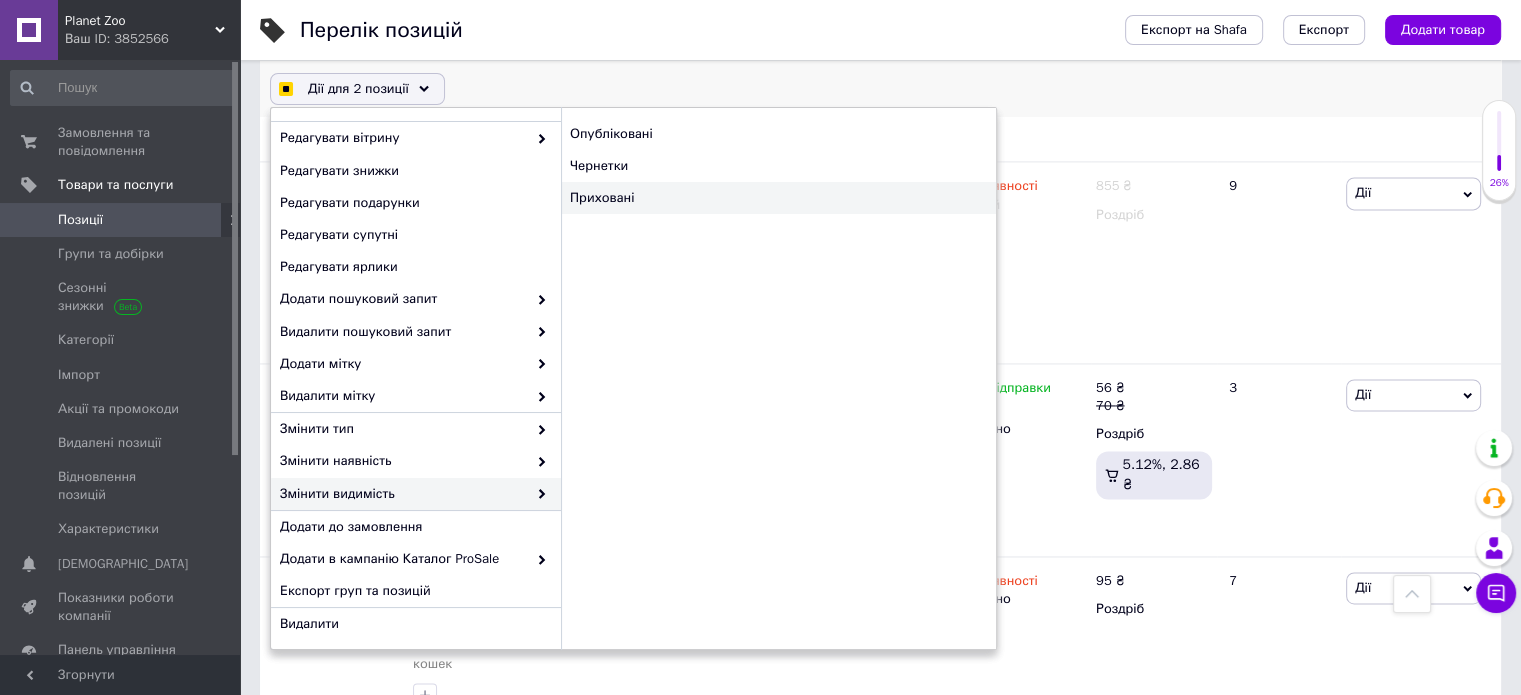 click on "Приховані" at bounding box center (778, 198) 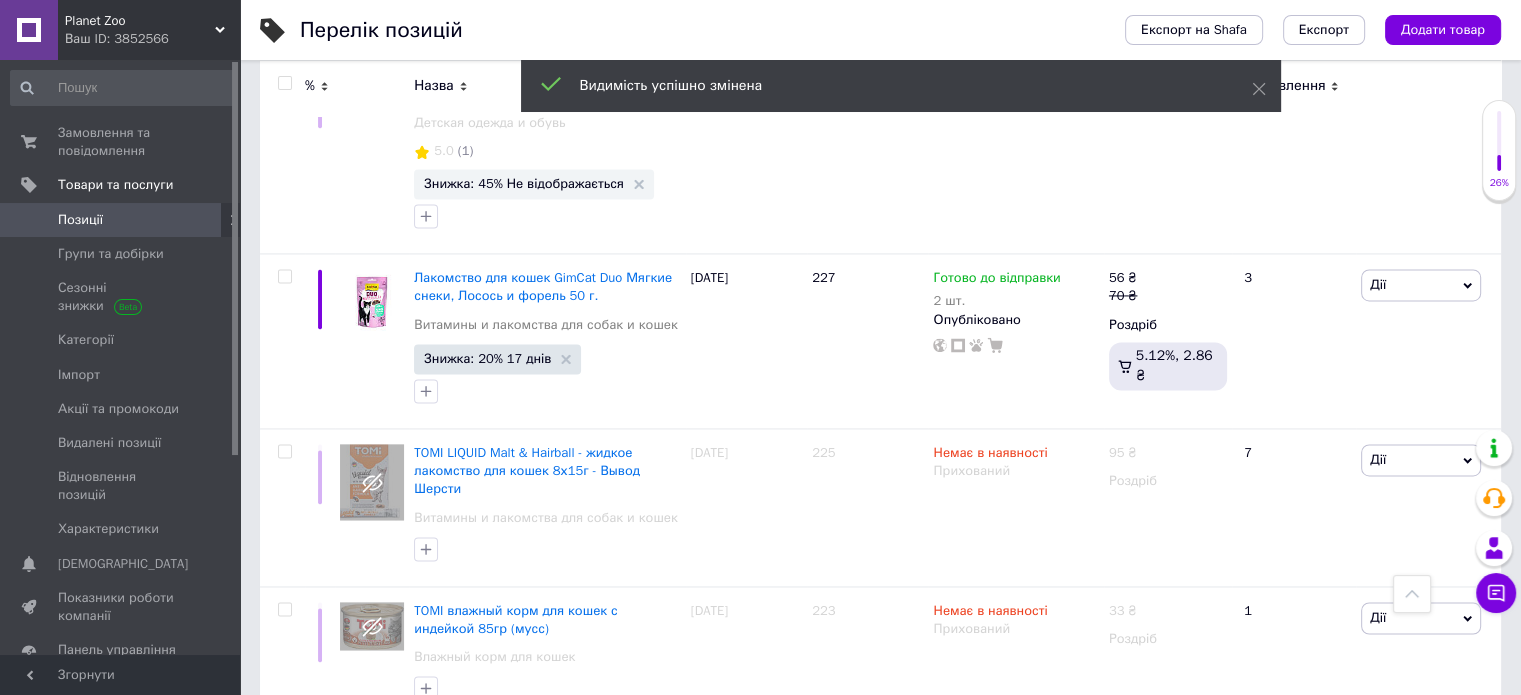 click on "11" at bounding box center [629, 766] 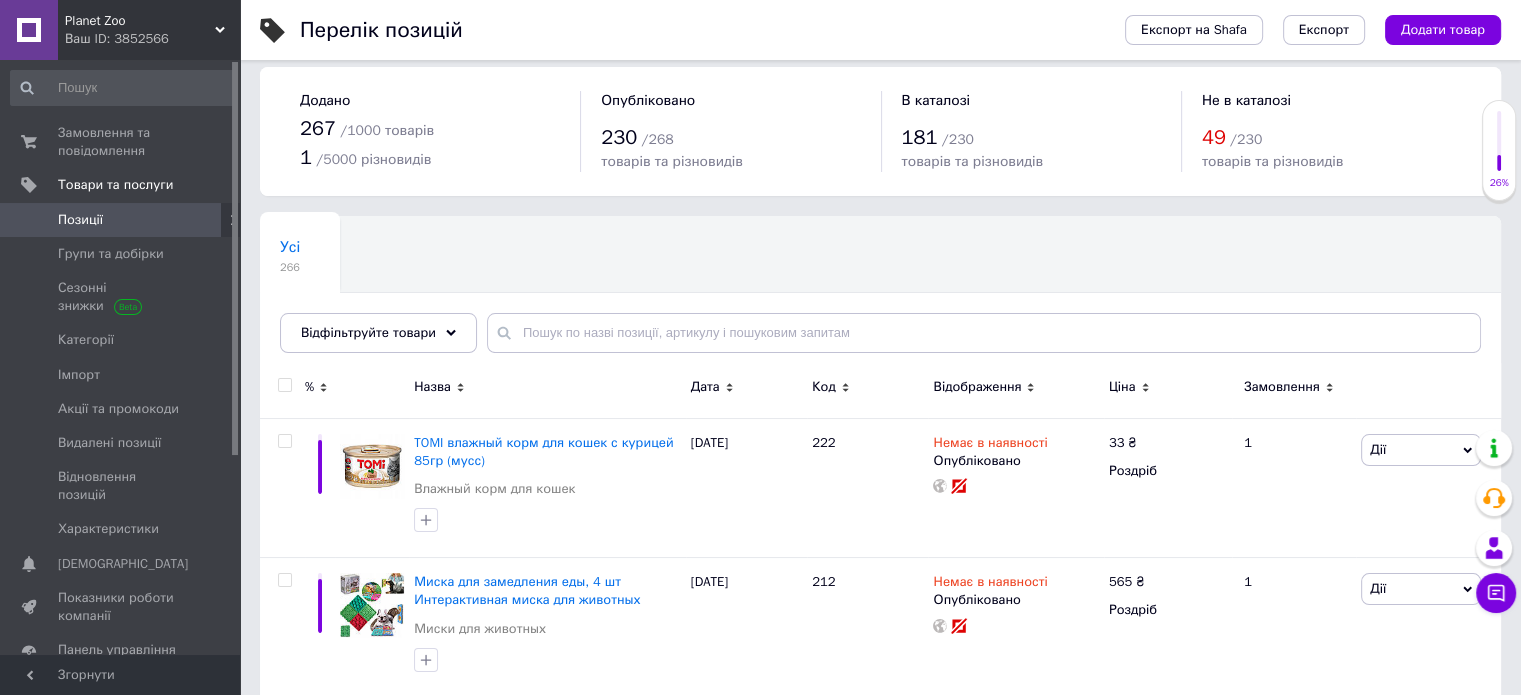 scroll, scrollTop: 100, scrollLeft: 0, axis: vertical 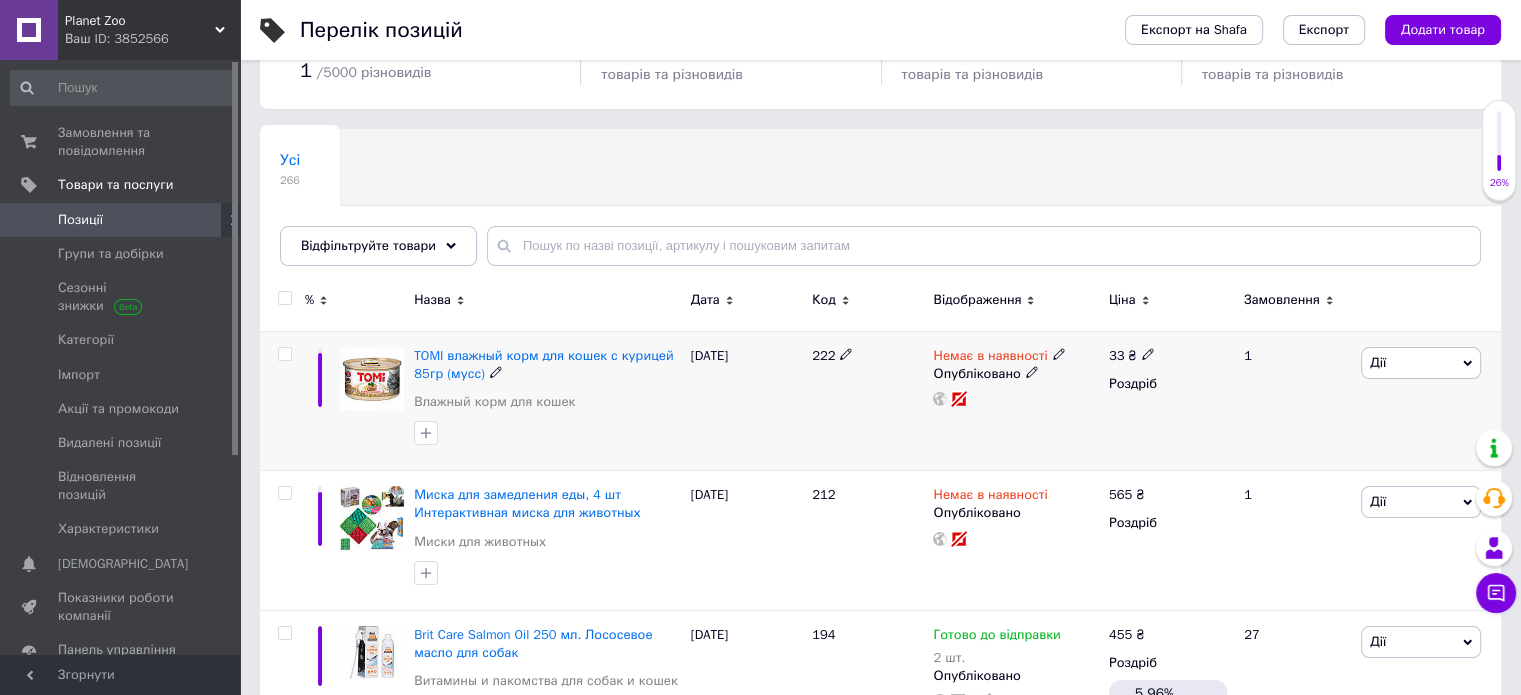 click on "Дії" at bounding box center (1421, 363) 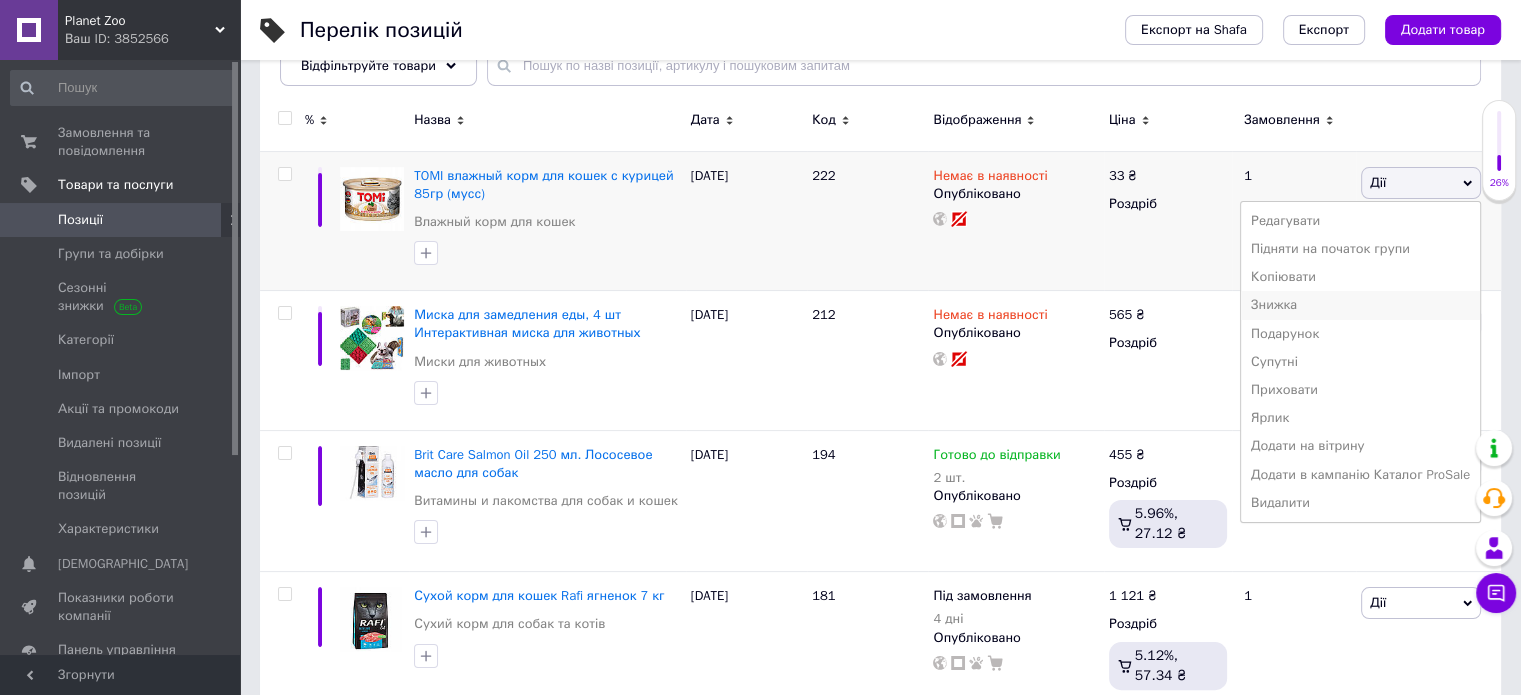 scroll, scrollTop: 300, scrollLeft: 0, axis: vertical 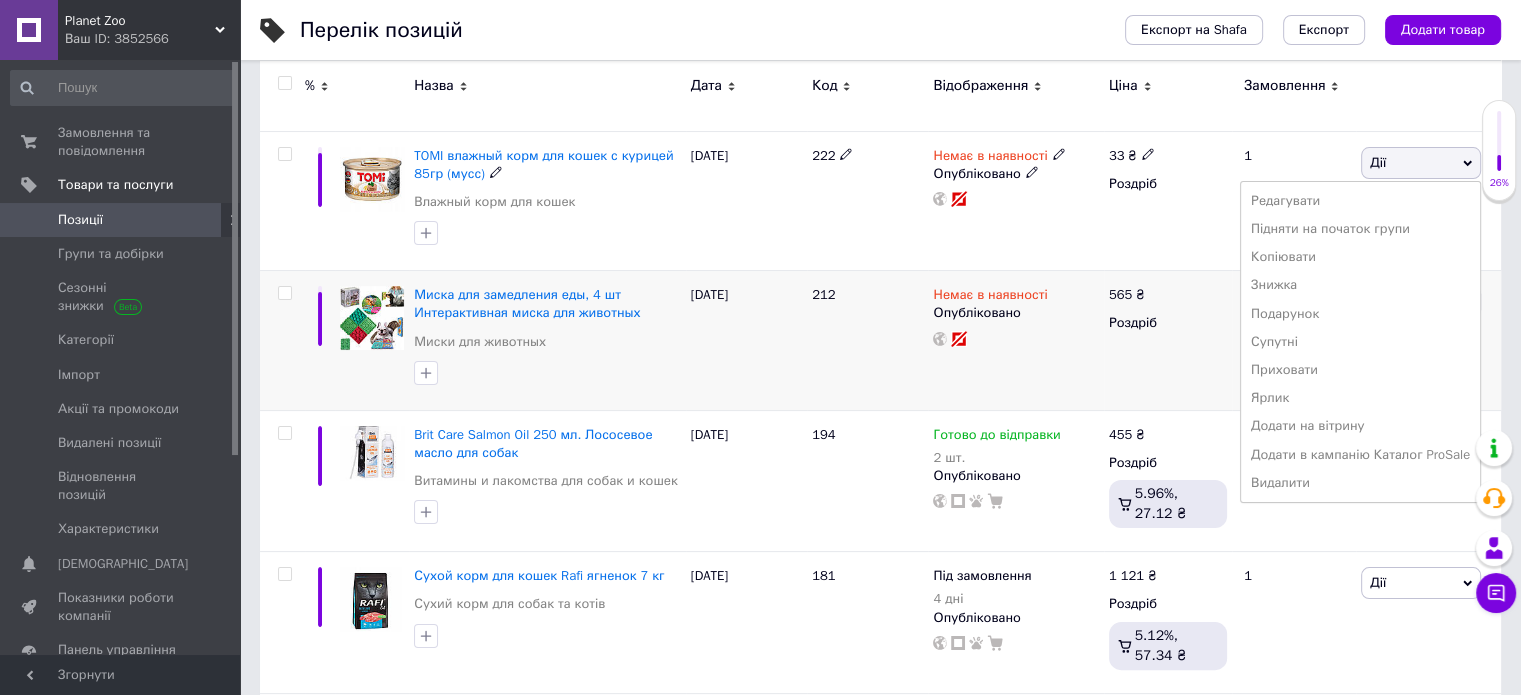 click on "Приховати" at bounding box center [1360, 370] 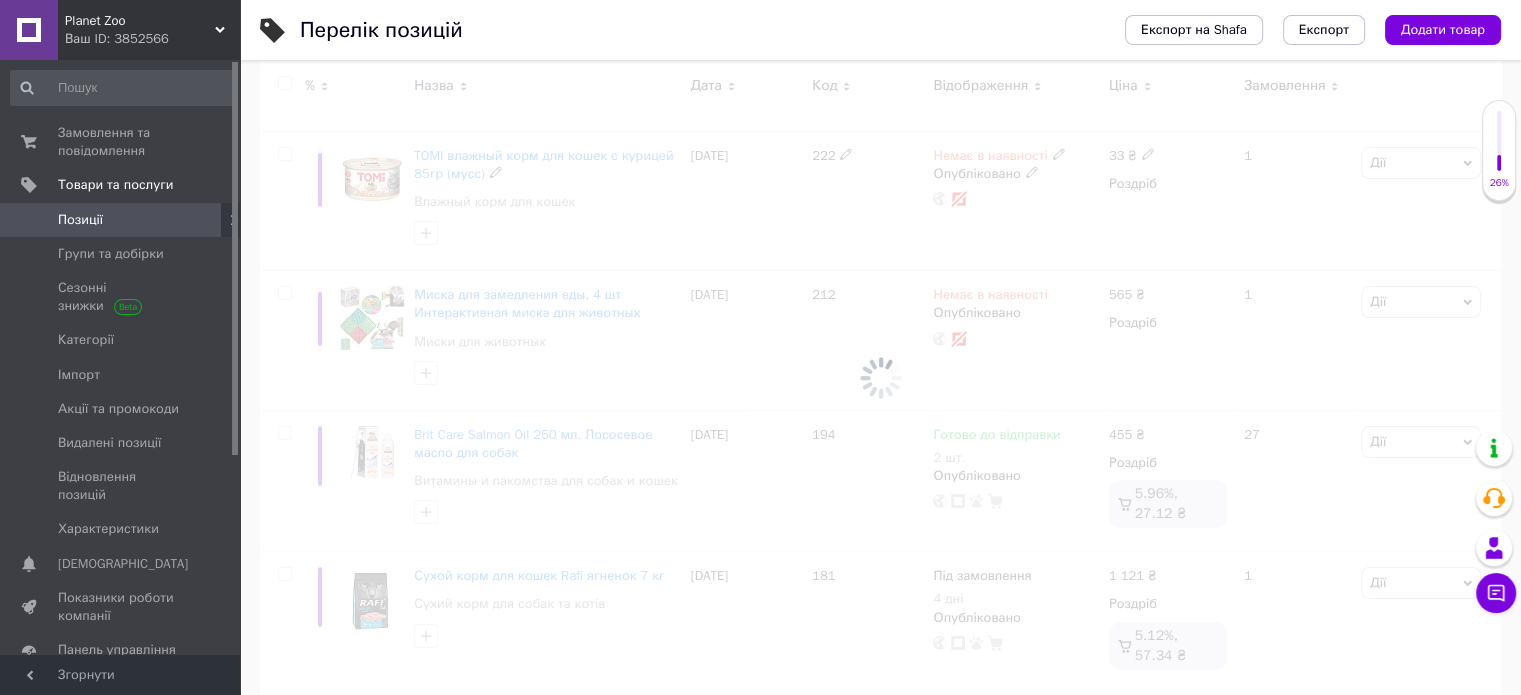 click at bounding box center (880, 377) 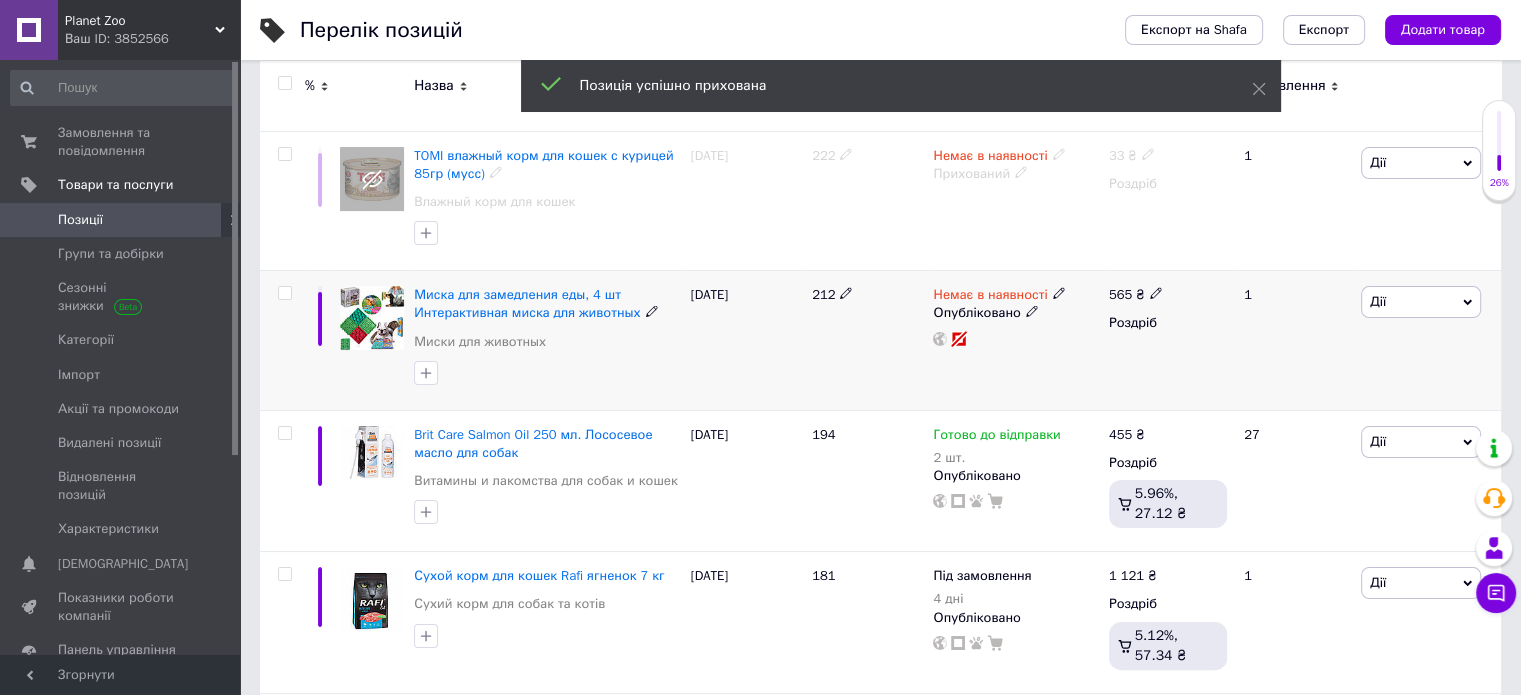 click on "Дії" at bounding box center [1421, 302] 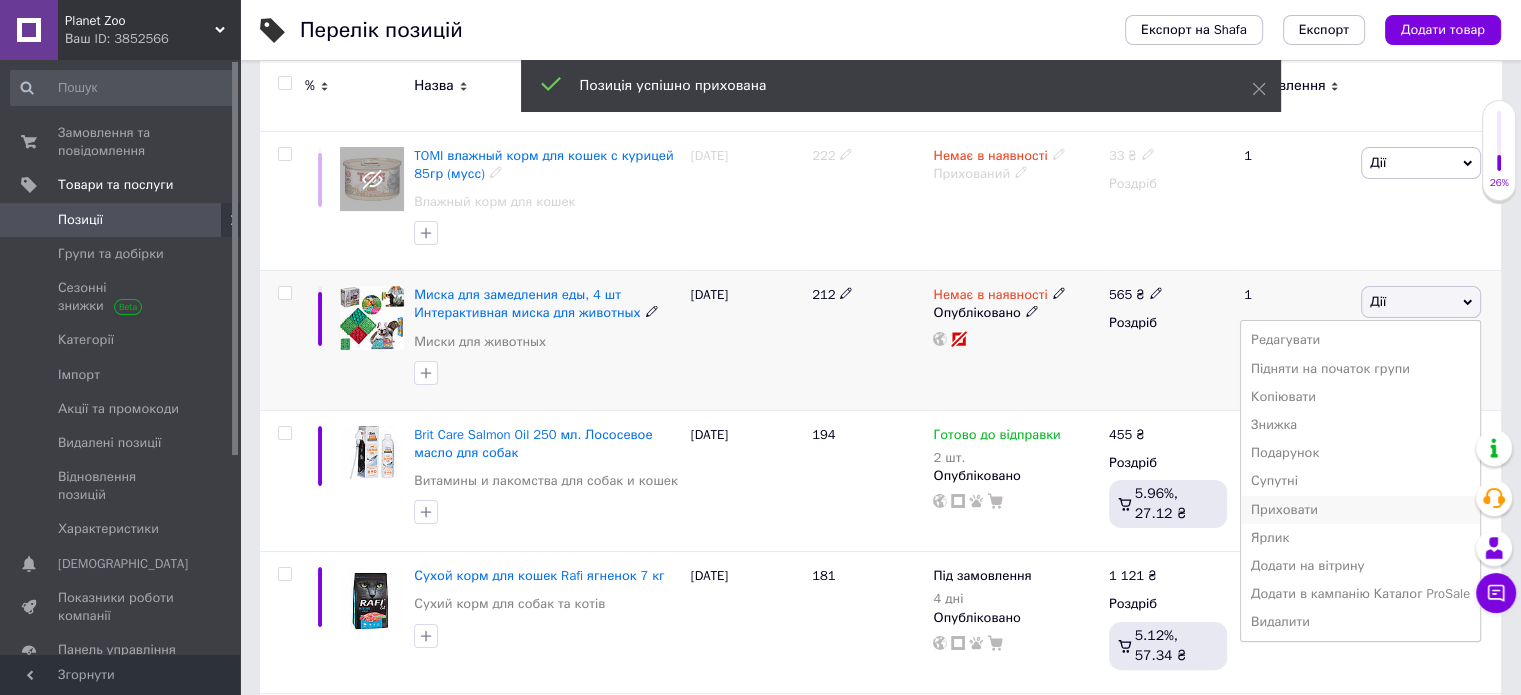click on "Приховати" at bounding box center [1360, 510] 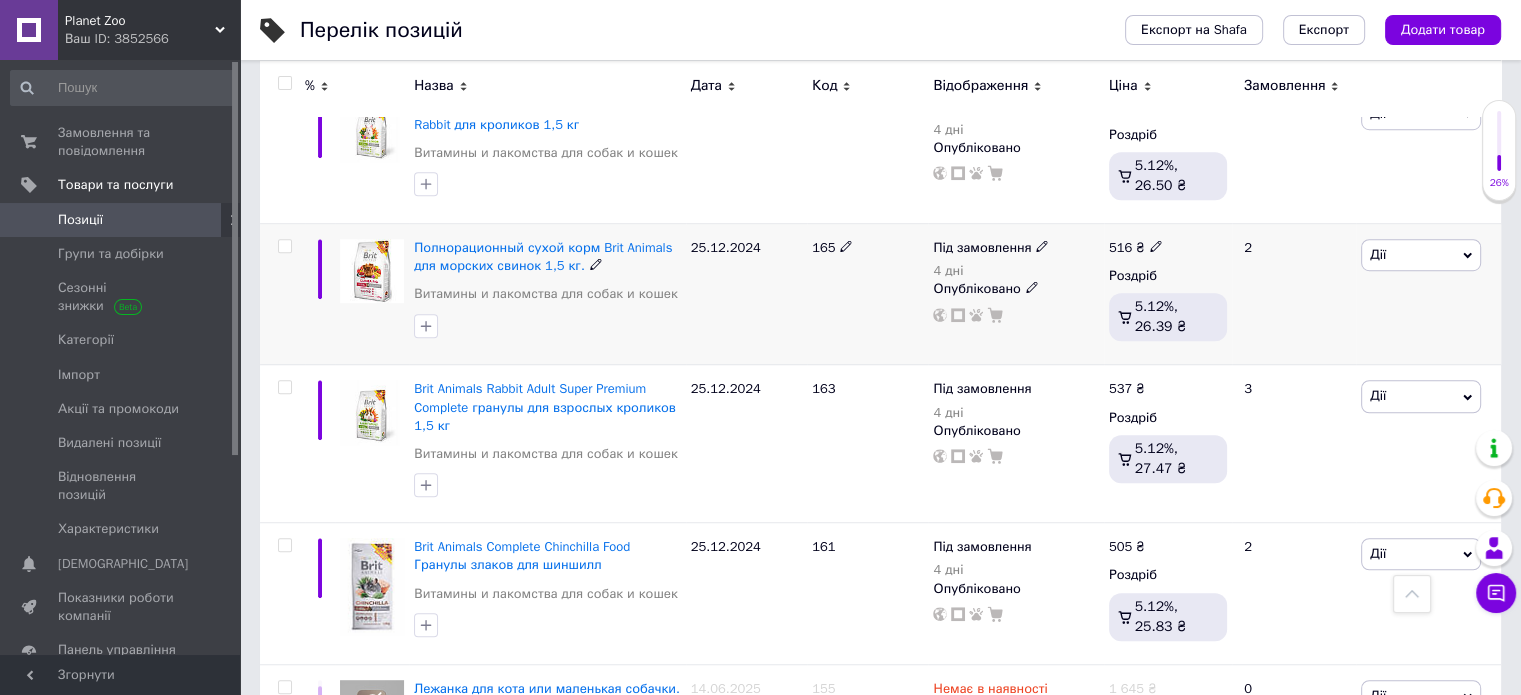 scroll, scrollTop: 1300, scrollLeft: 0, axis: vertical 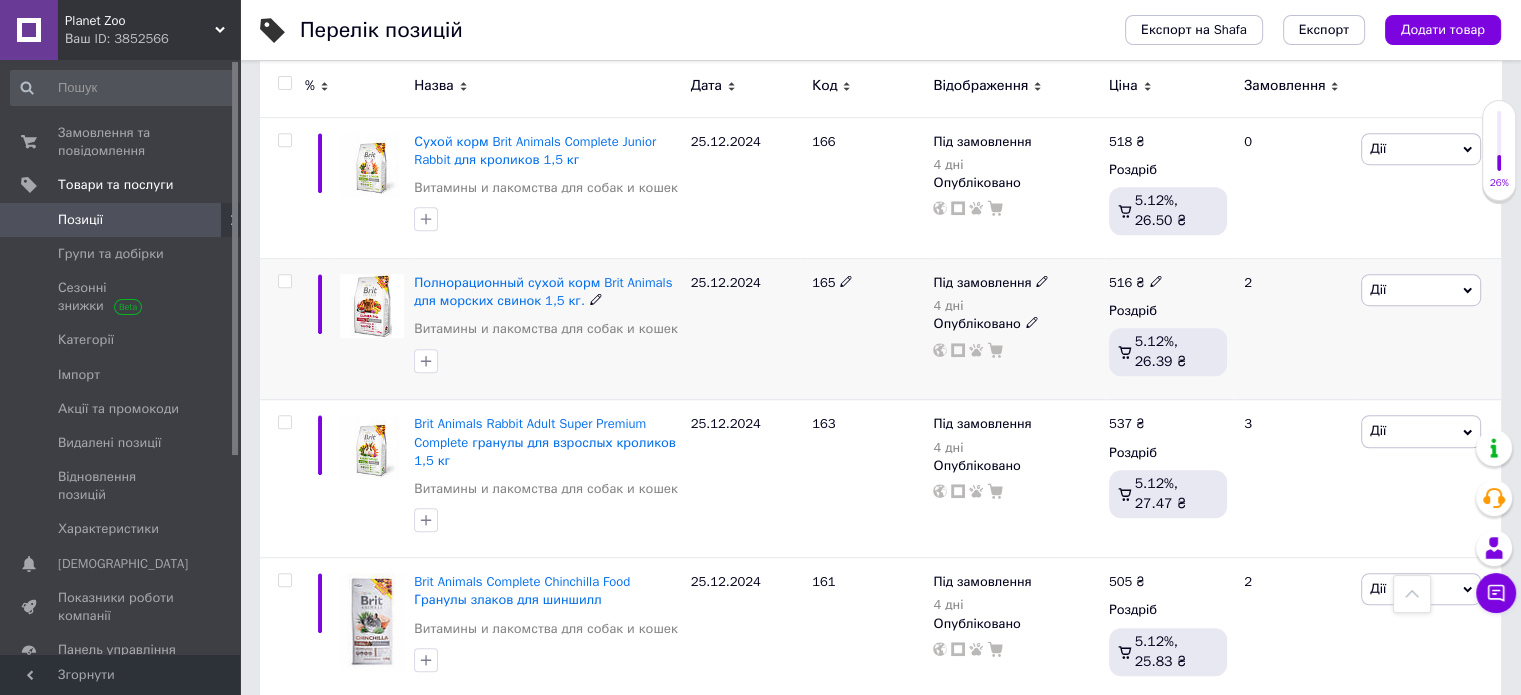 click at bounding box center (1042, 280) 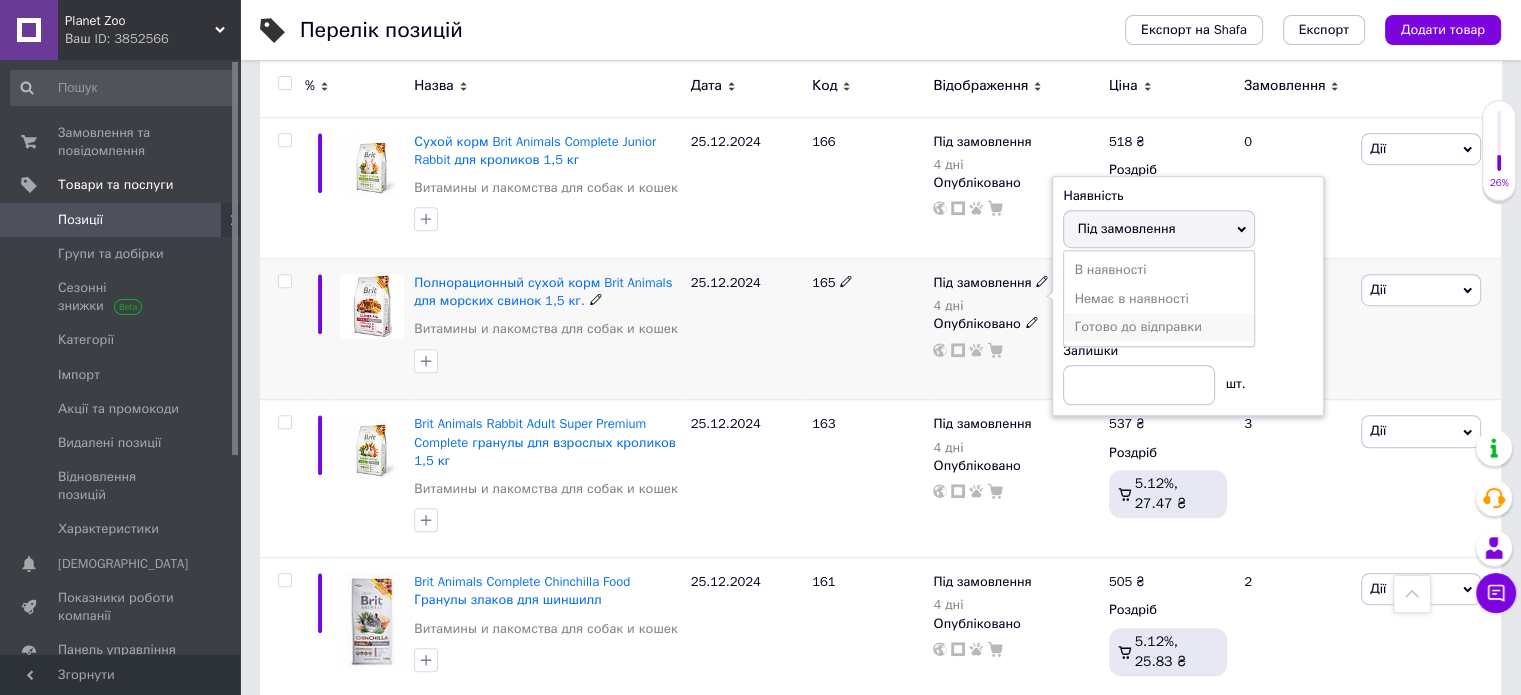 click on "Готово до відправки" at bounding box center [1159, 327] 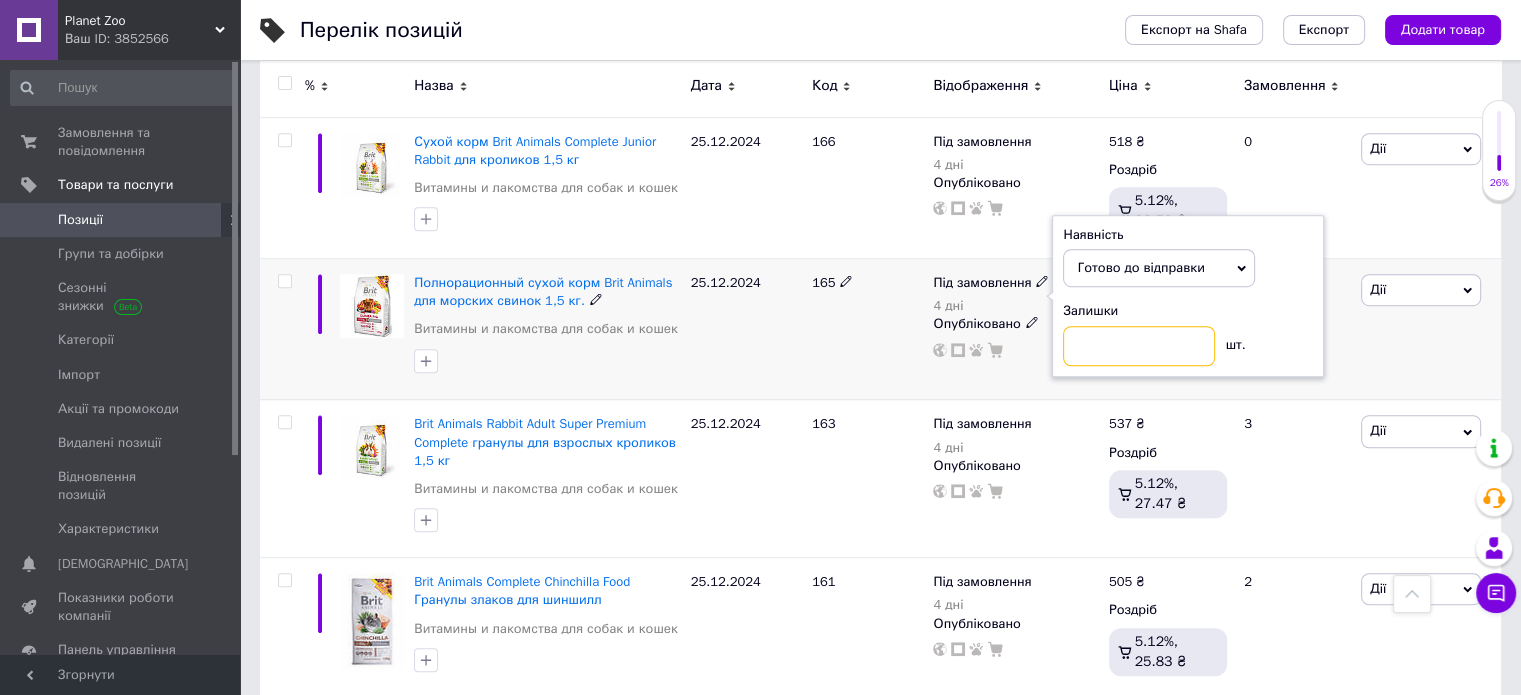 click at bounding box center [1139, 346] 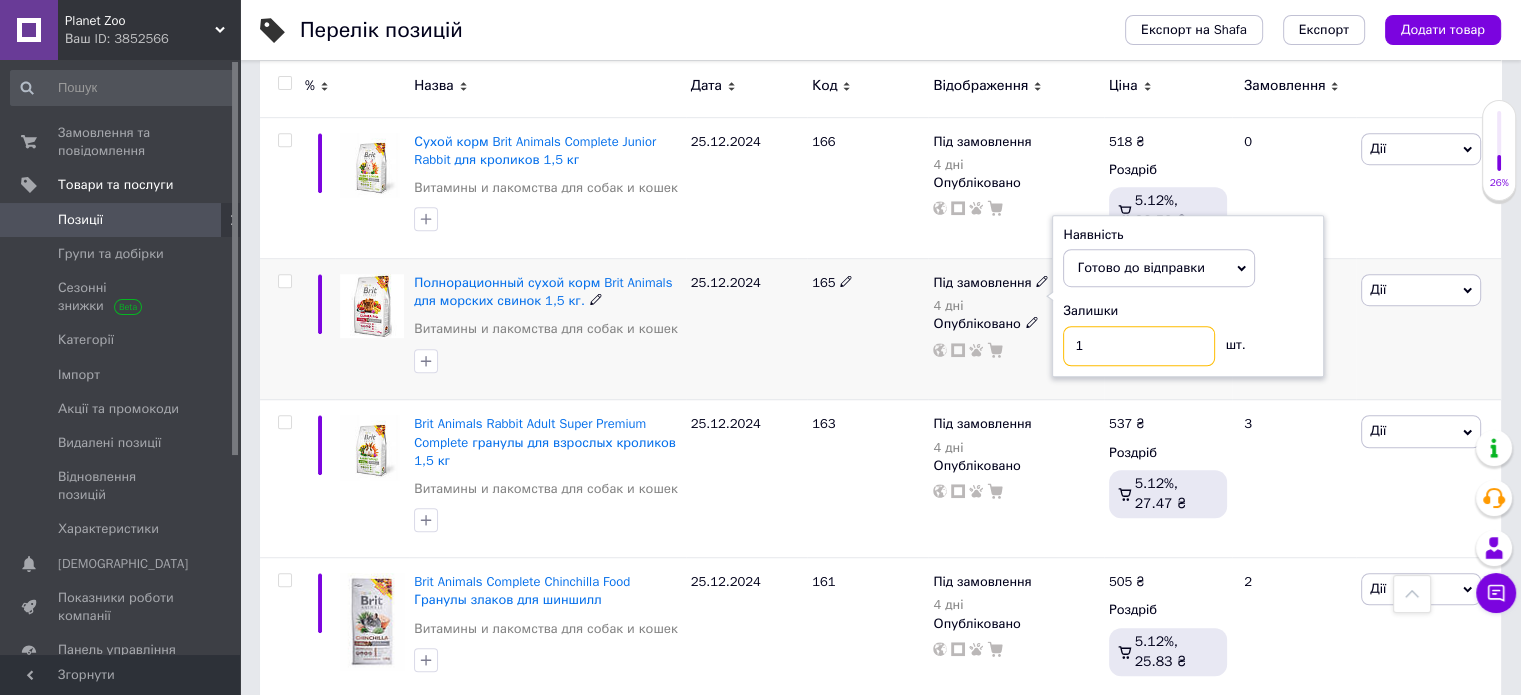 type 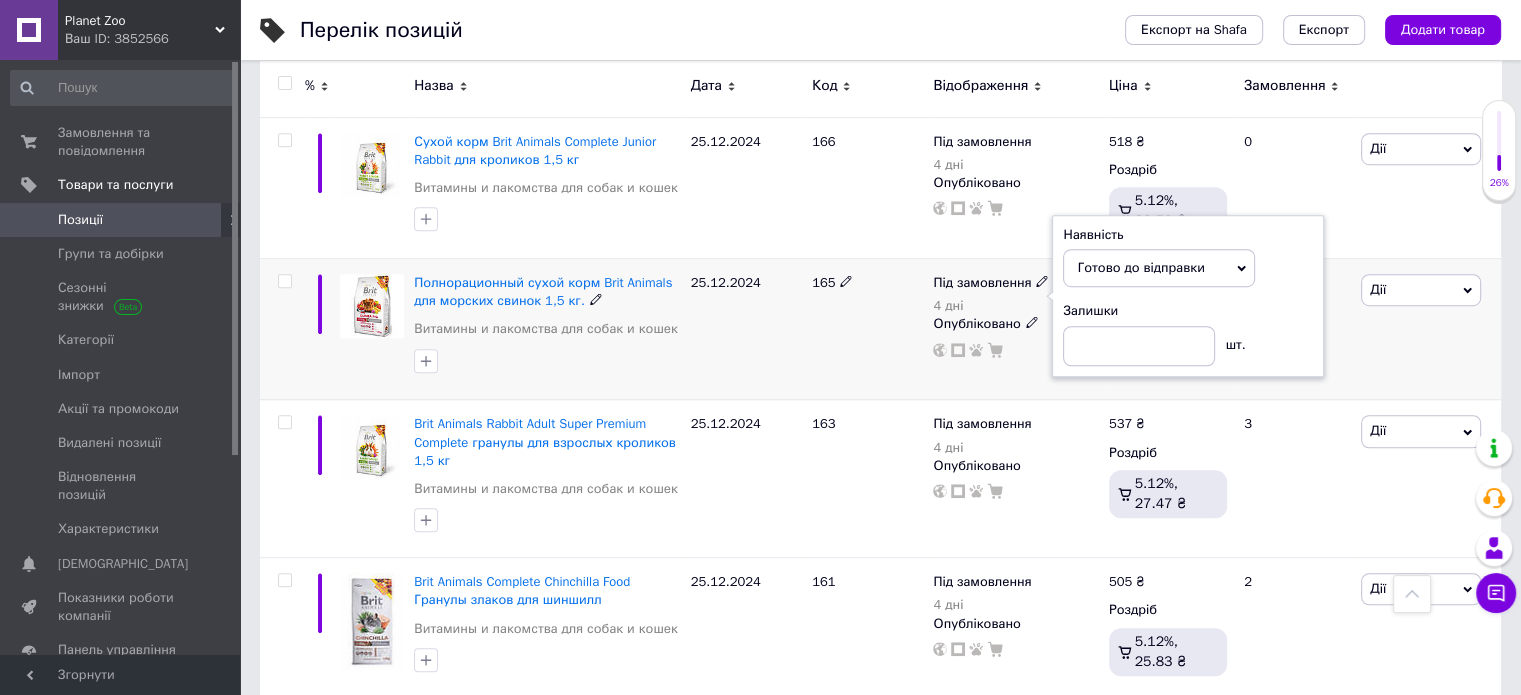 click on "Готово до відправки" at bounding box center [1140, 267] 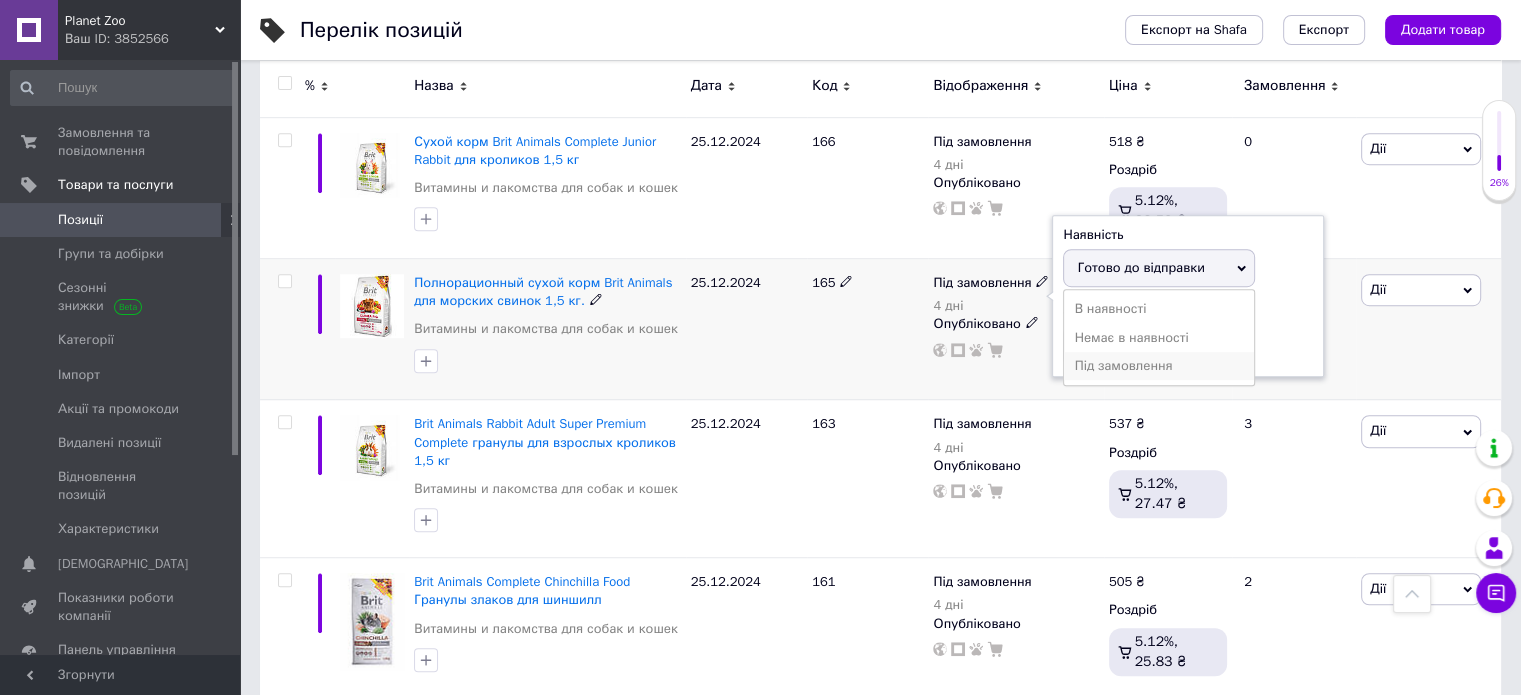 click on "Під замовлення" at bounding box center [1159, 366] 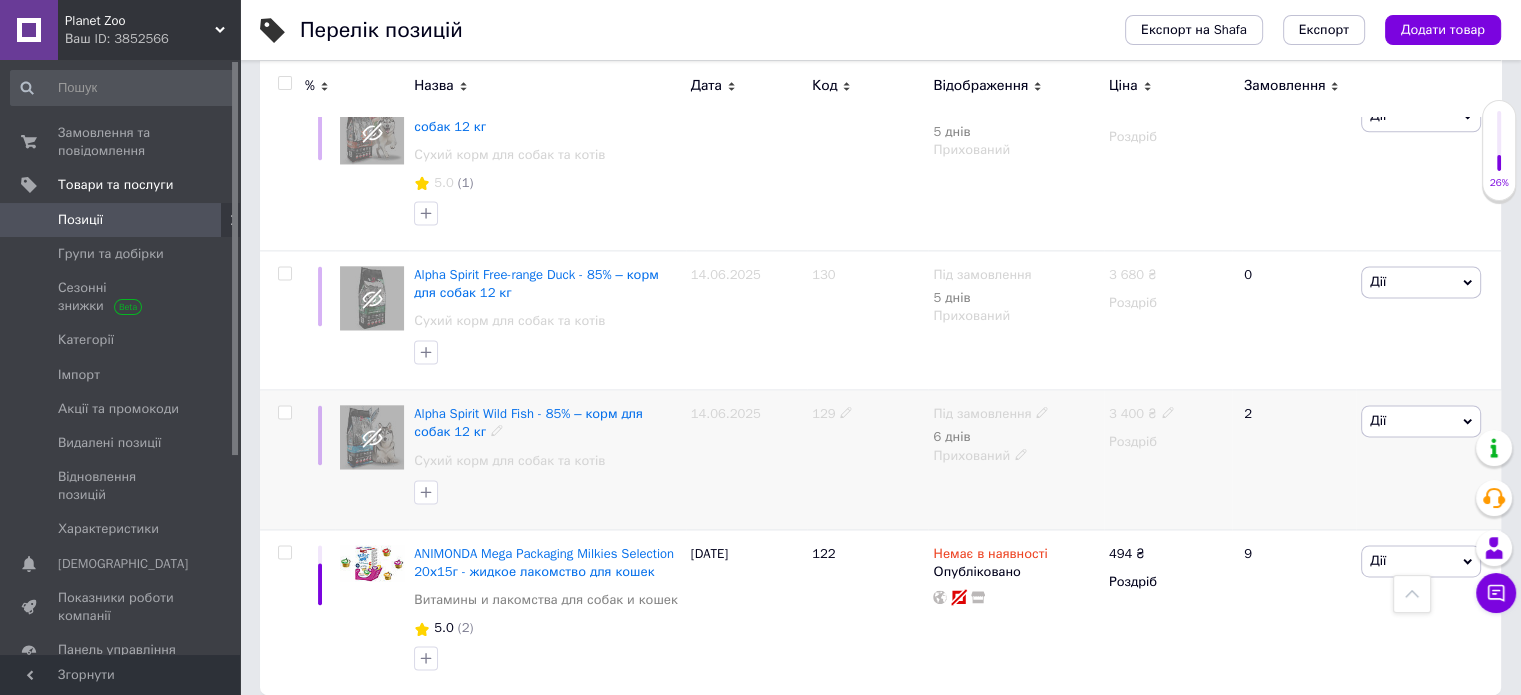 scroll, scrollTop: 2796, scrollLeft: 0, axis: vertical 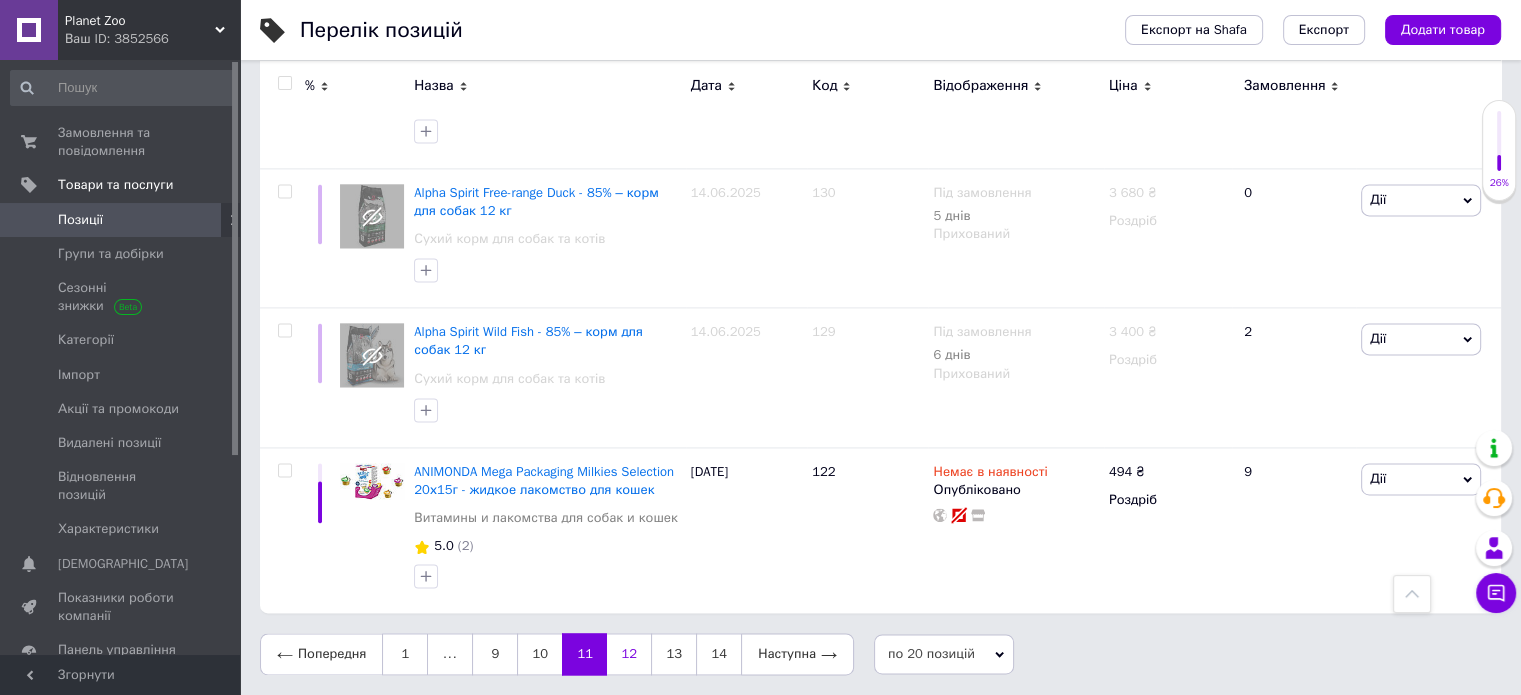 click on "12" at bounding box center (629, 654) 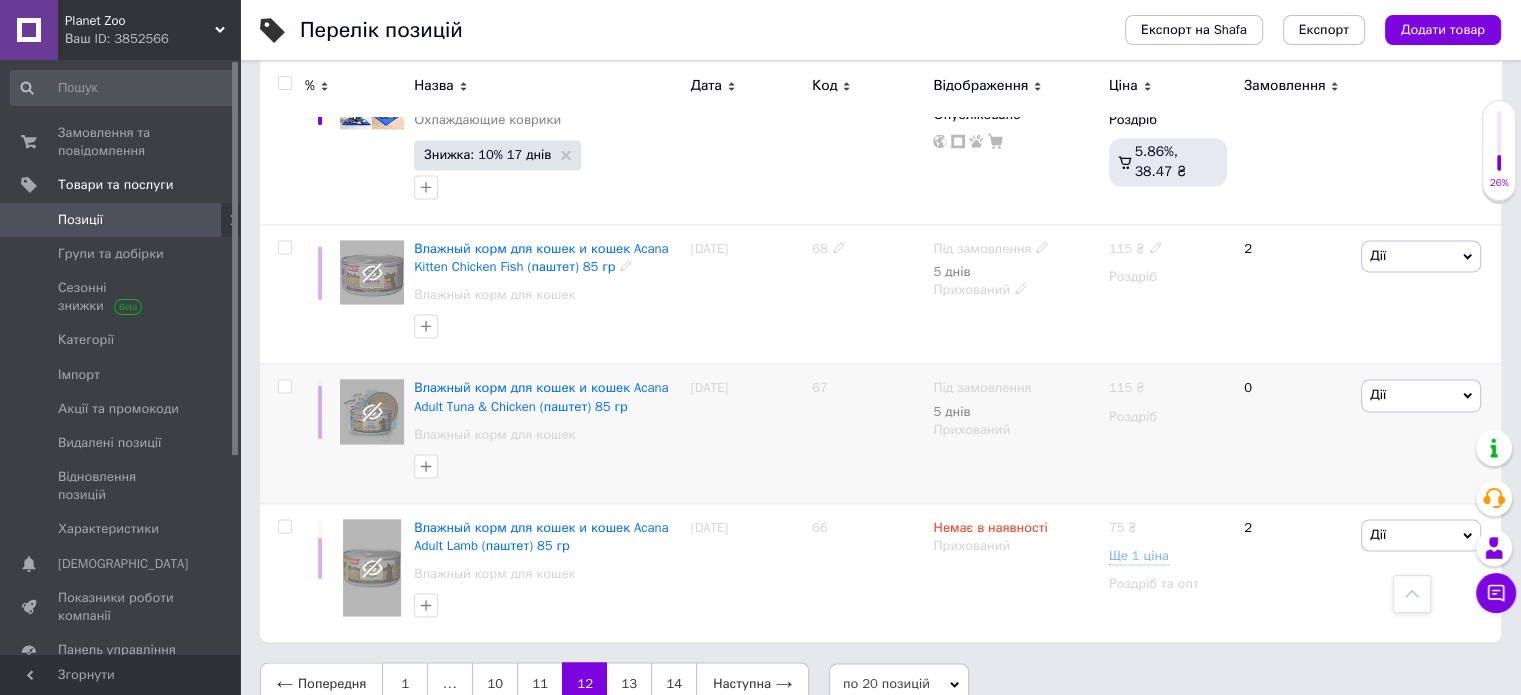 scroll, scrollTop: 3155, scrollLeft: 0, axis: vertical 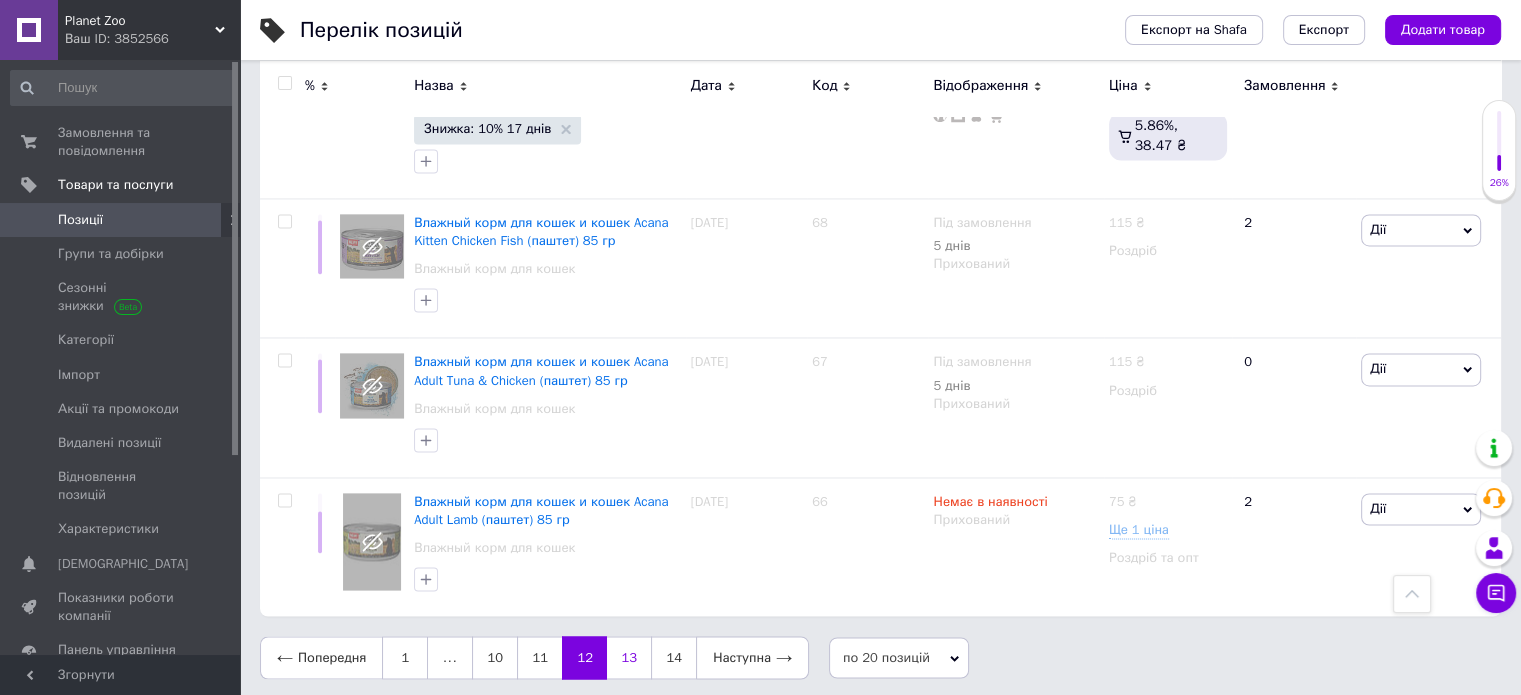click on "13" at bounding box center [629, 657] 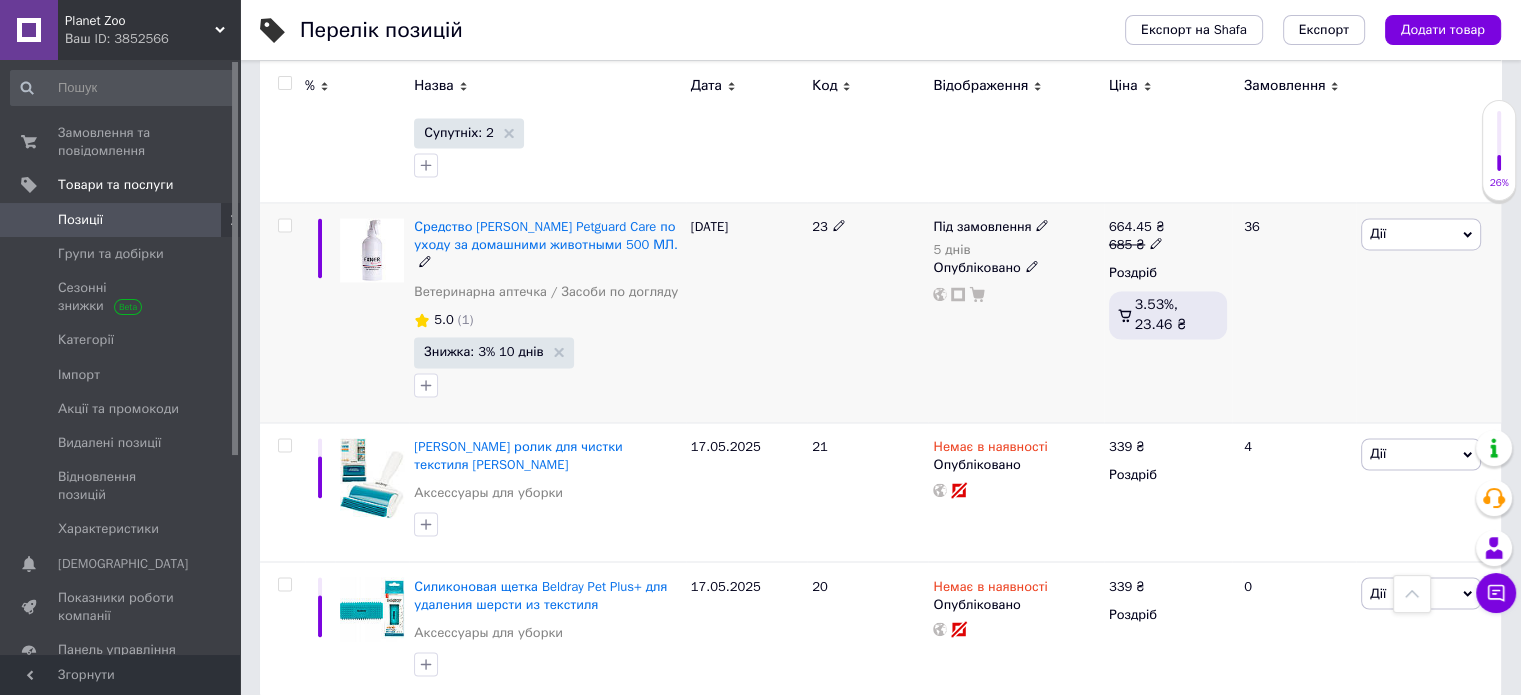 scroll, scrollTop: 3275, scrollLeft: 0, axis: vertical 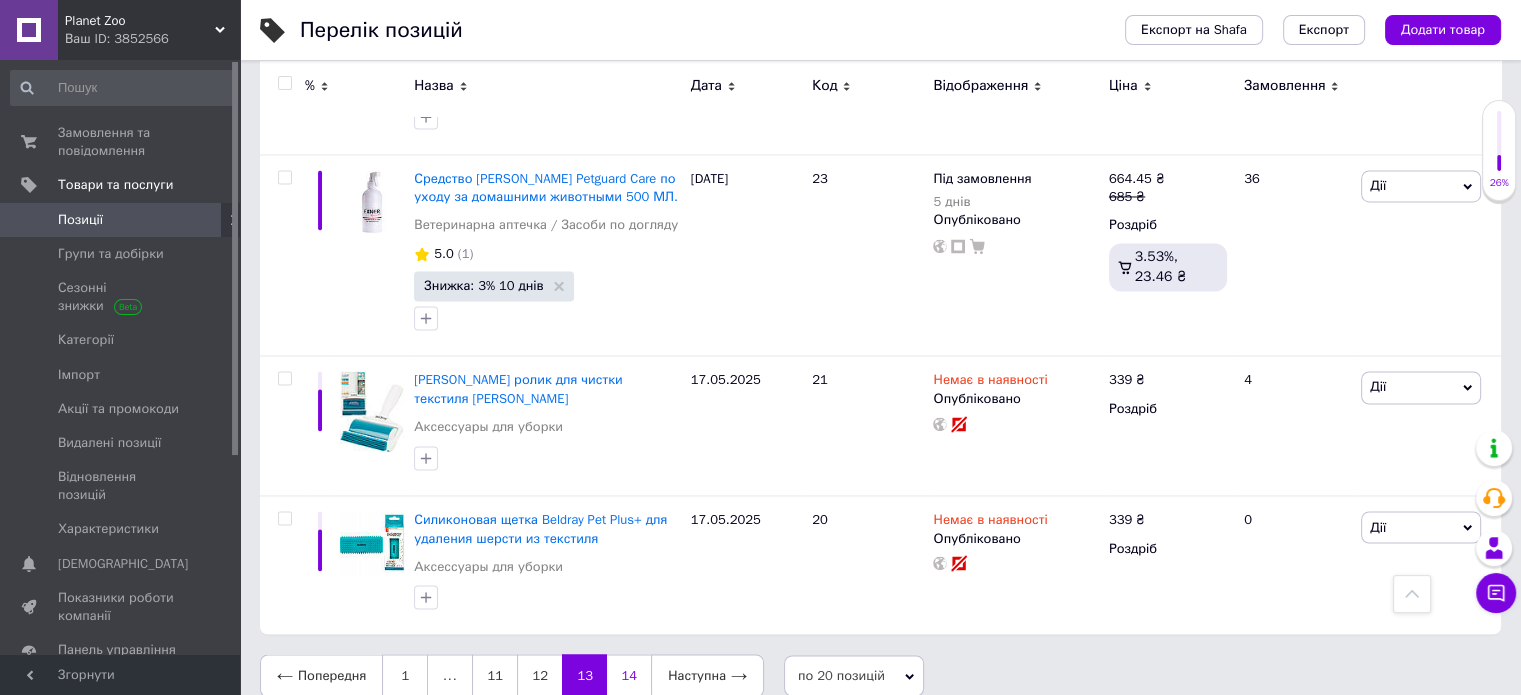 click on "14" at bounding box center (629, 675) 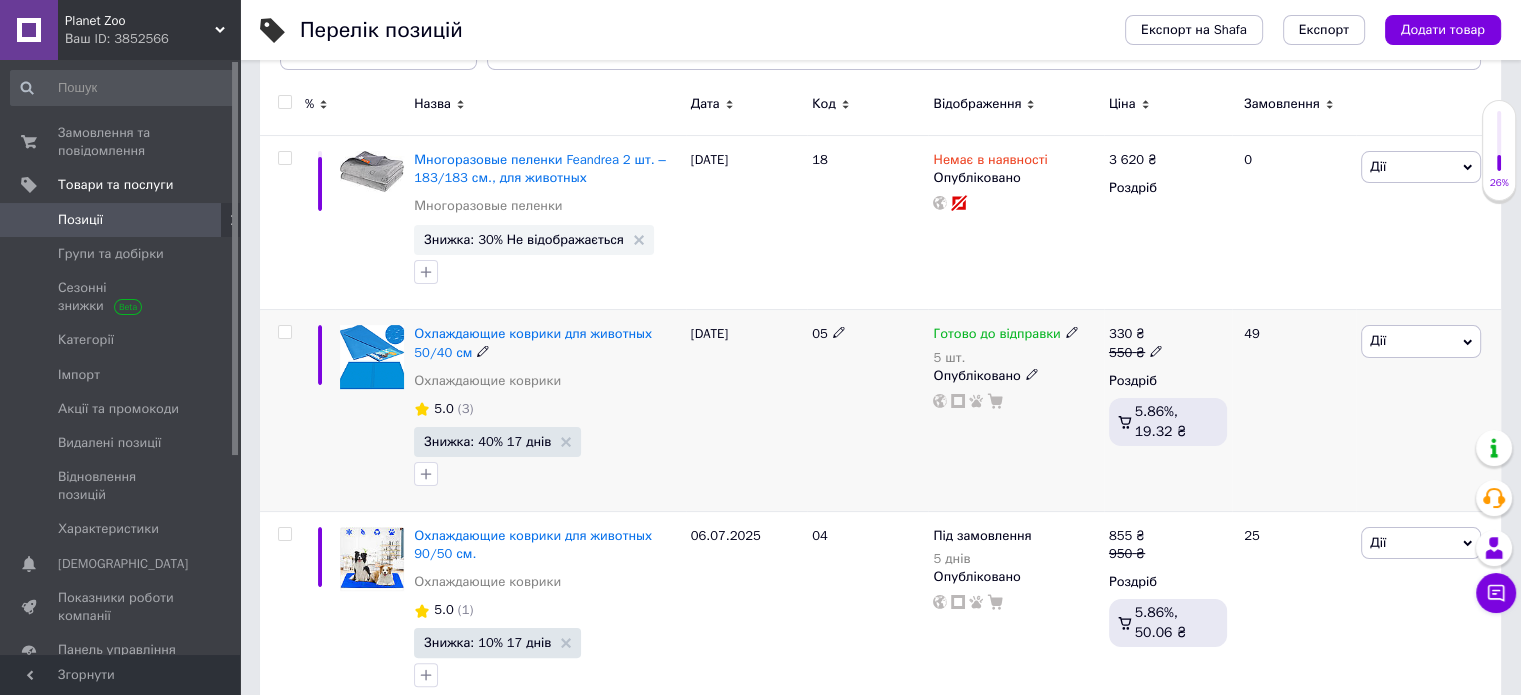 scroll, scrollTop: 300, scrollLeft: 0, axis: vertical 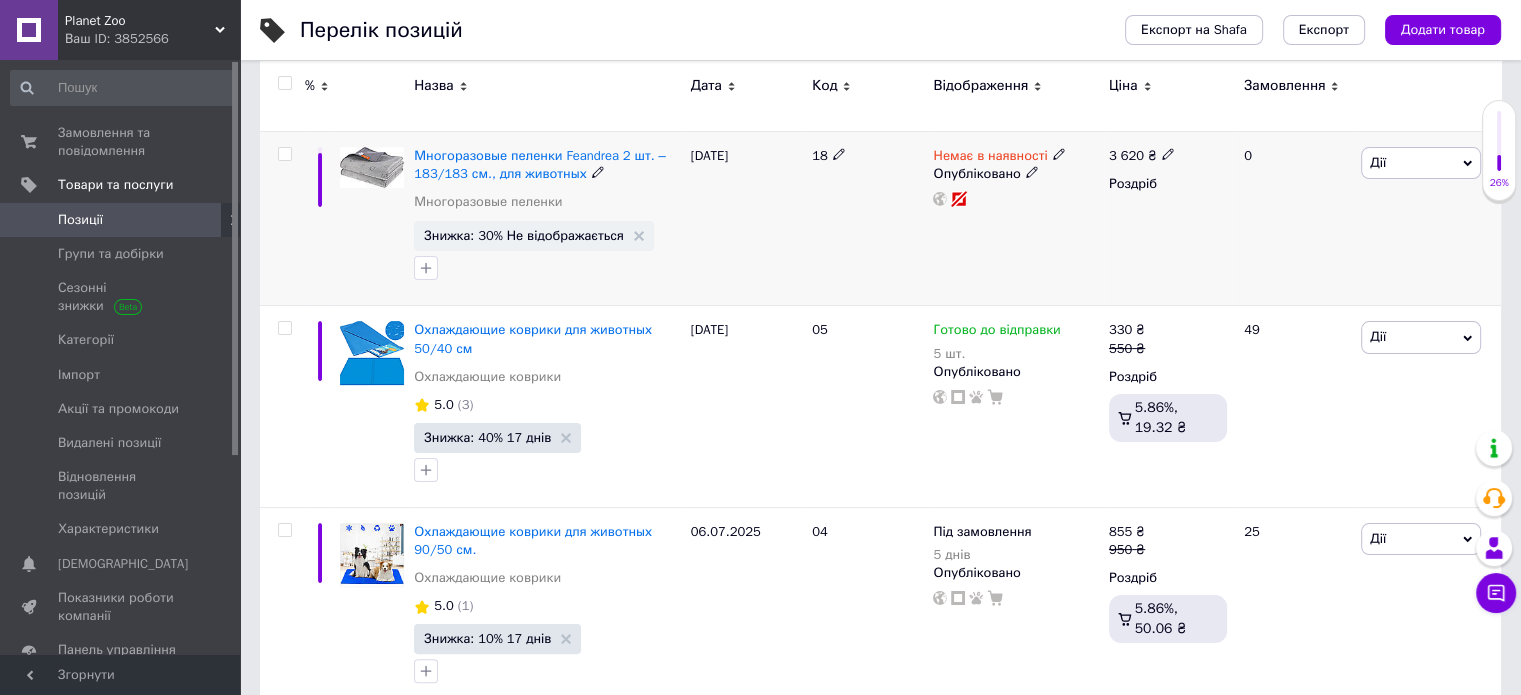 click on "Дії" at bounding box center (1421, 163) 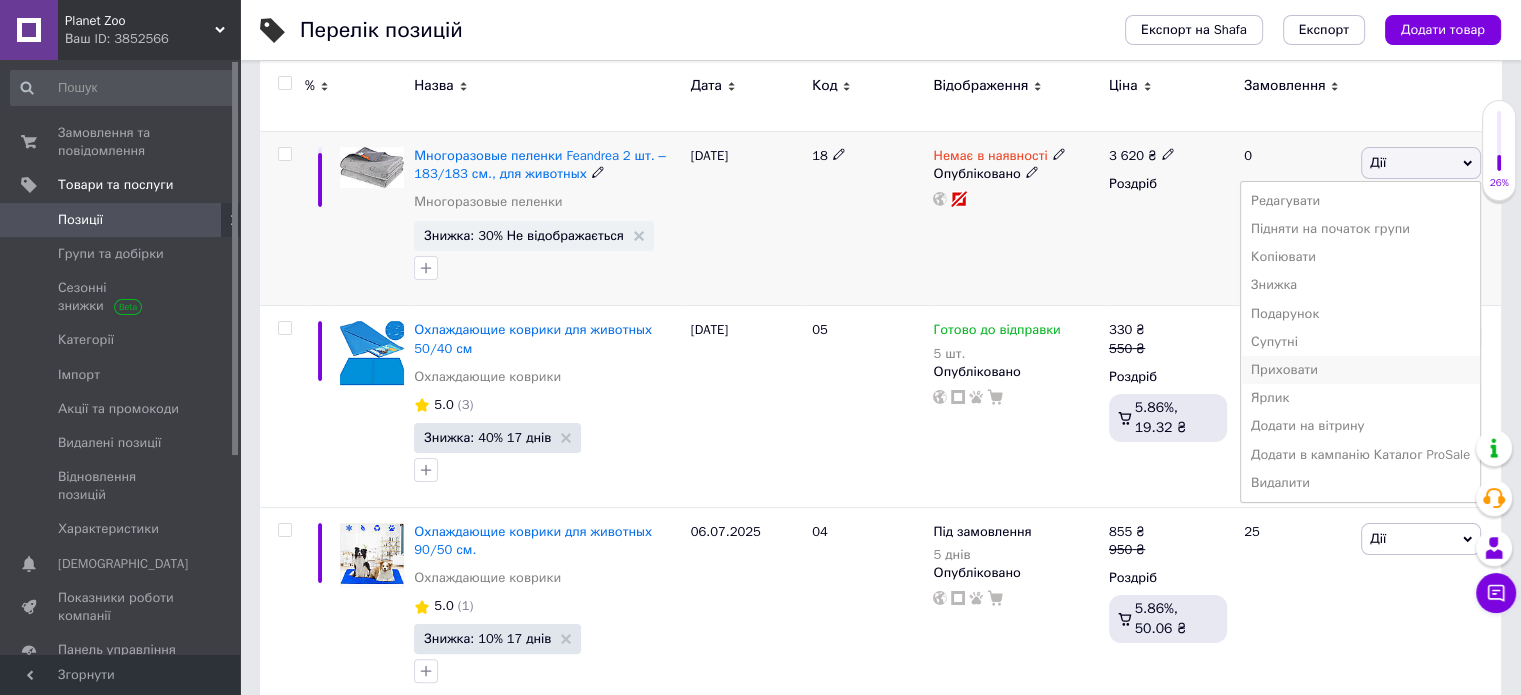 click on "Приховати" at bounding box center (1360, 370) 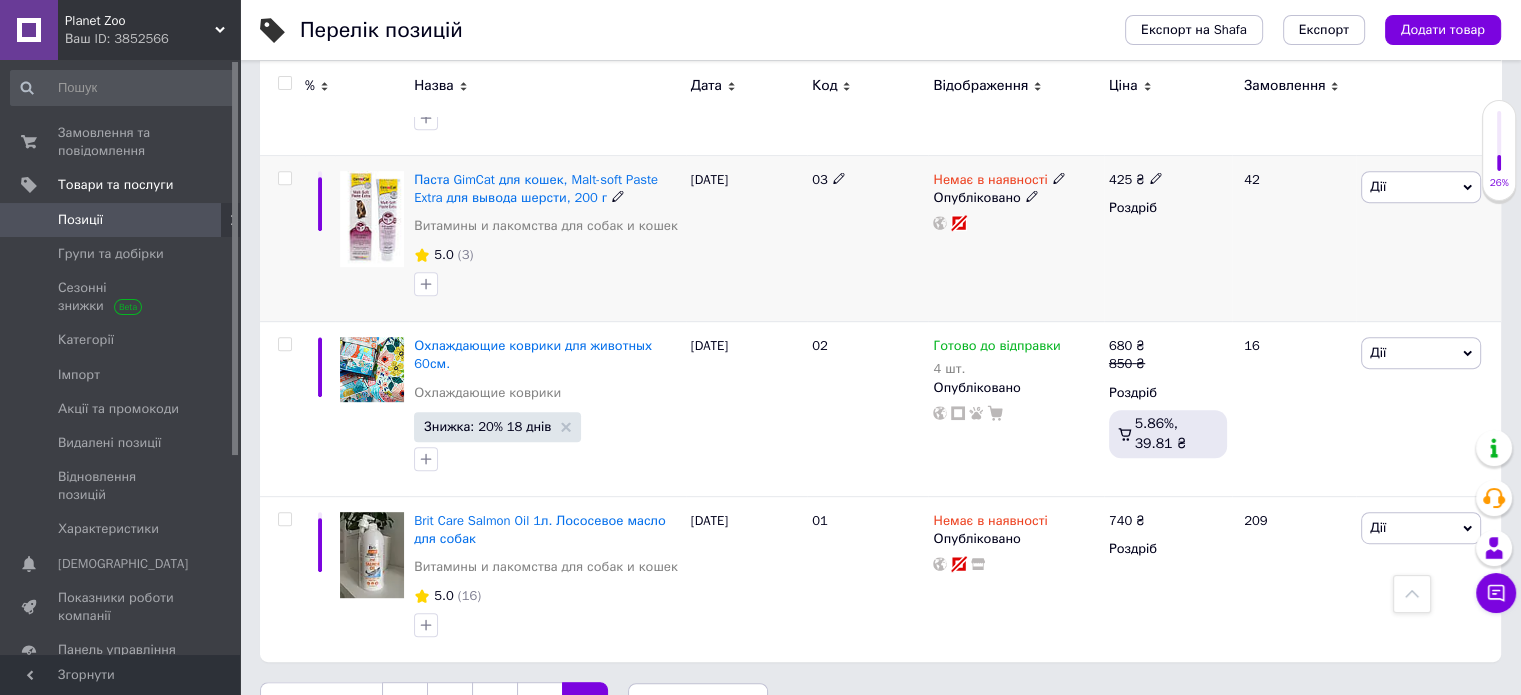 scroll, scrollTop: 885, scrollLeft: 0, axis: vertical 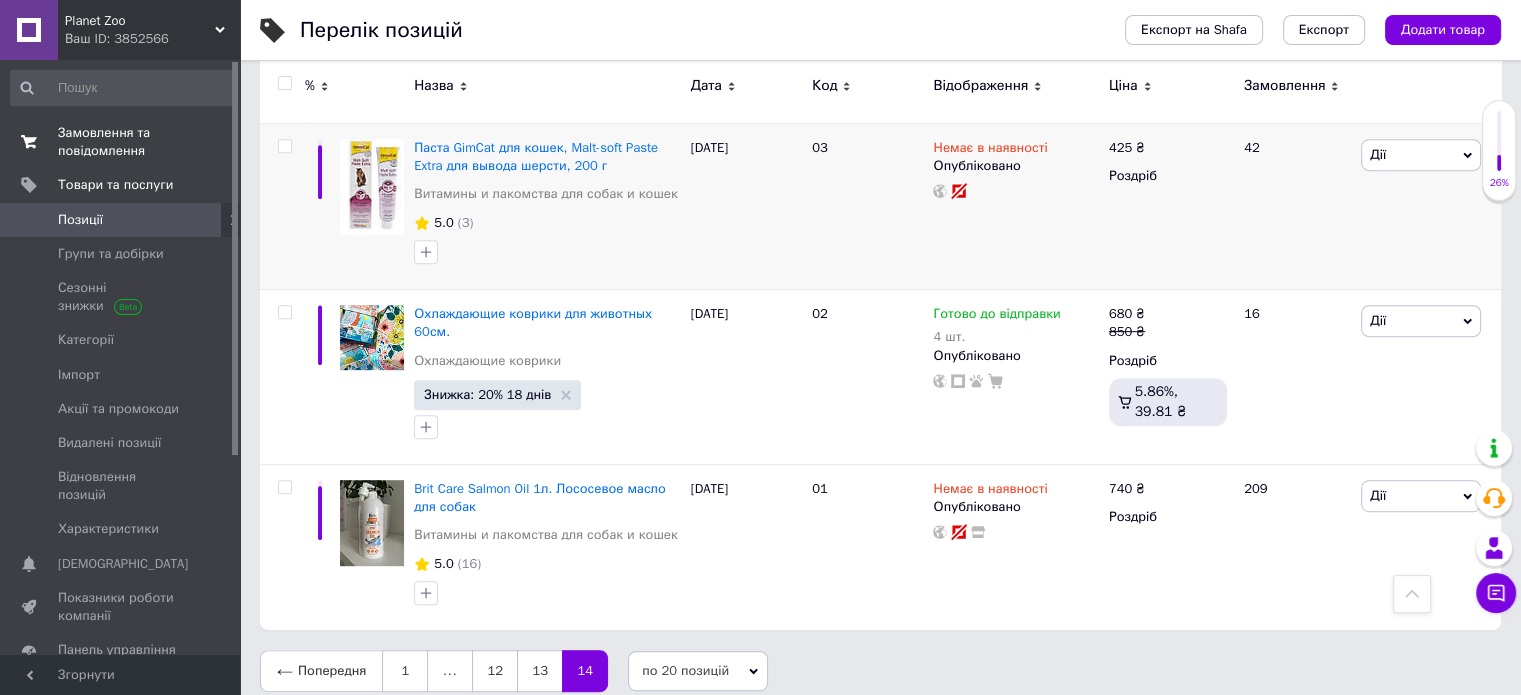click on "Замовлення та повідомлення" at bounding box center (121, 142) 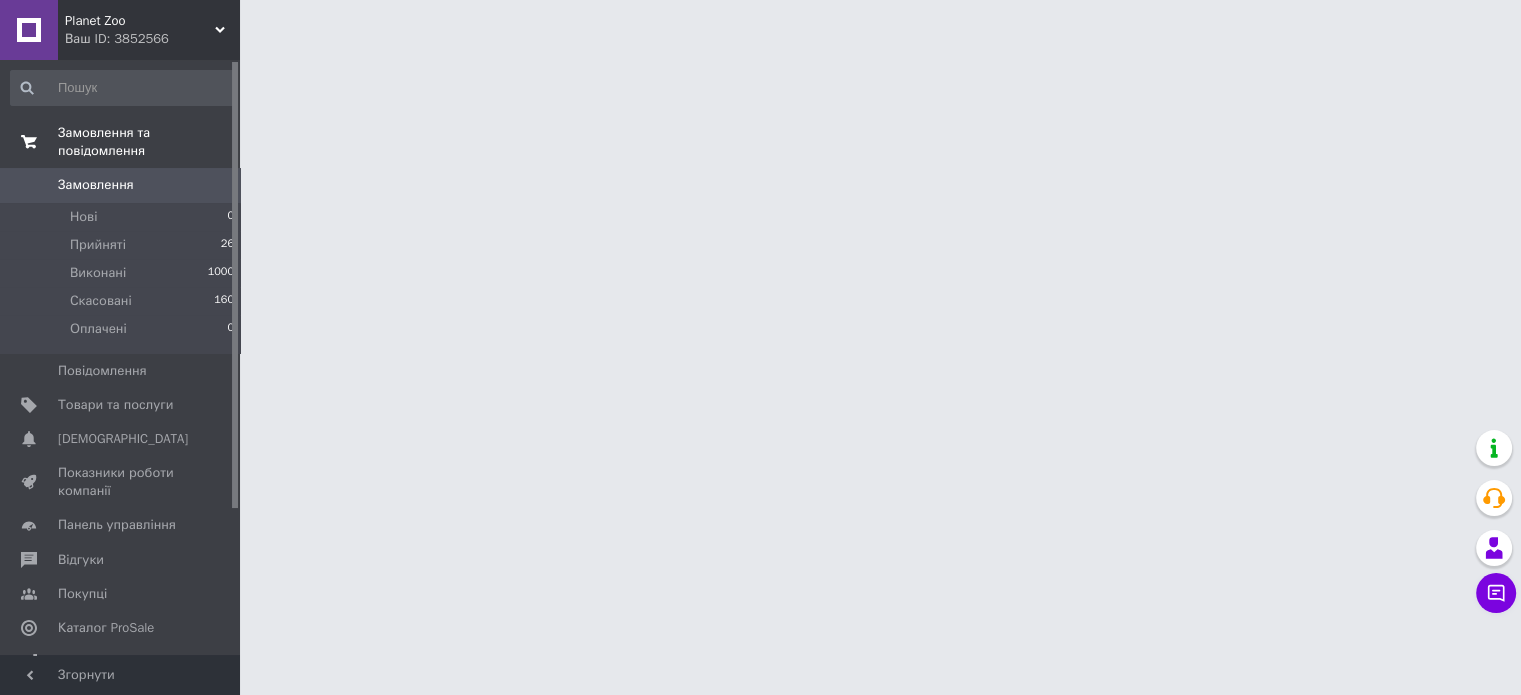 scroll, scrollTop: 0, scrollLeft: 0, axis: both 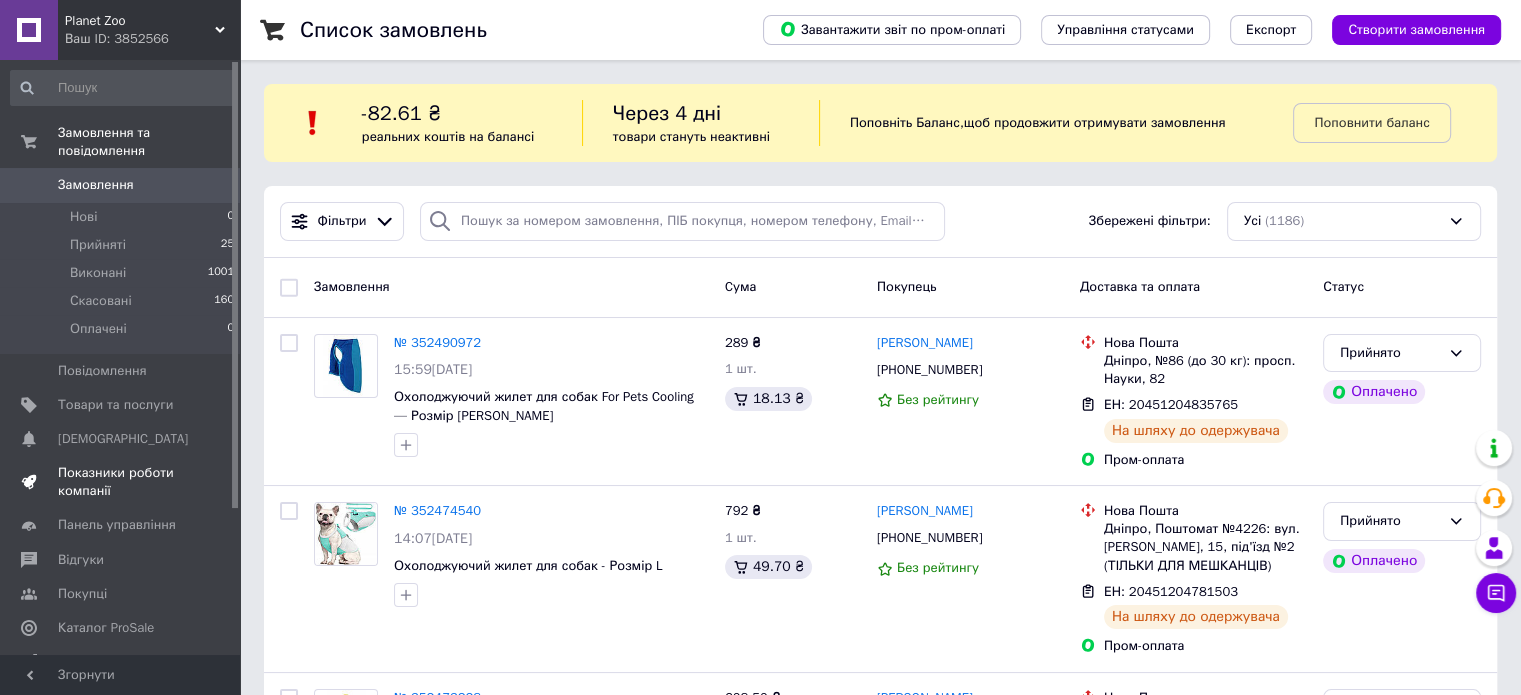 click on "Показники роботи компанії" at bounding box center (121, 482) 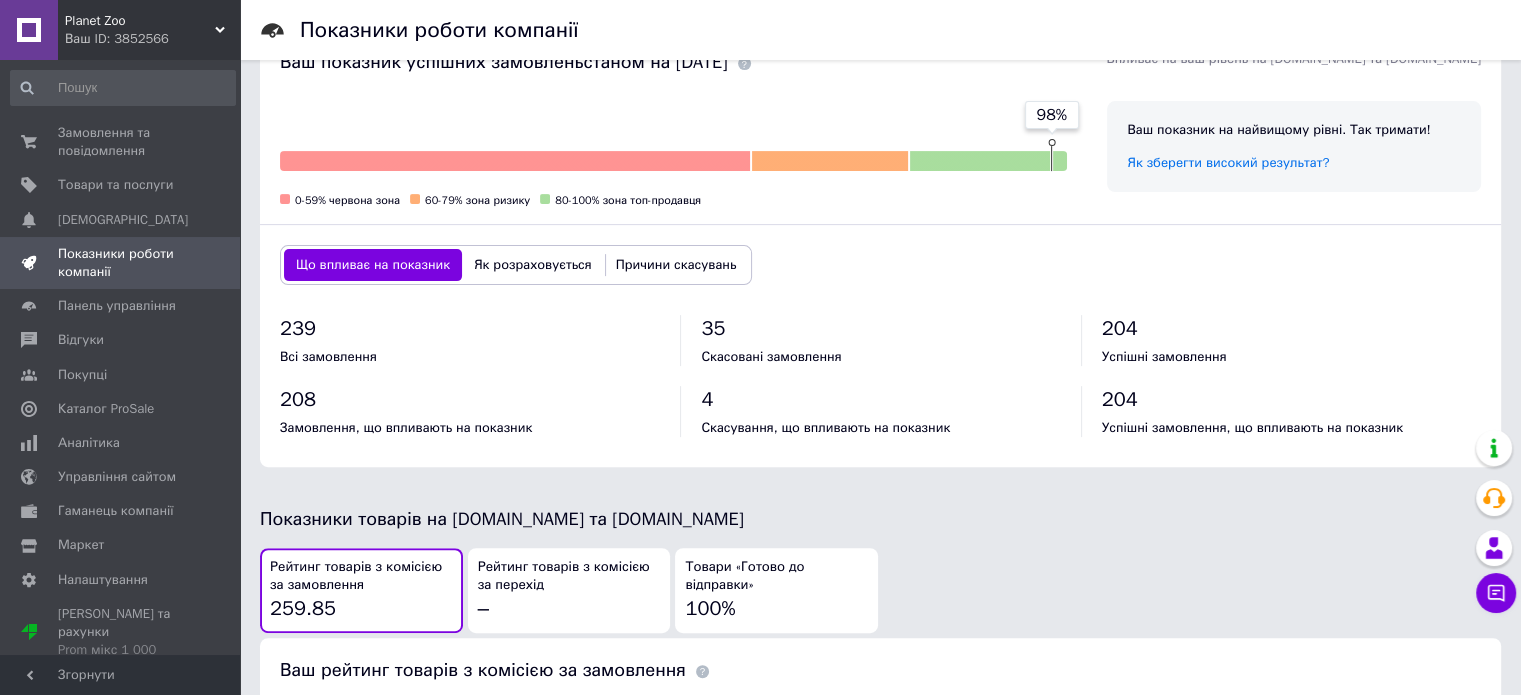 scroll, scrollTop: 900, scrollLeft: 0, axis: vertical 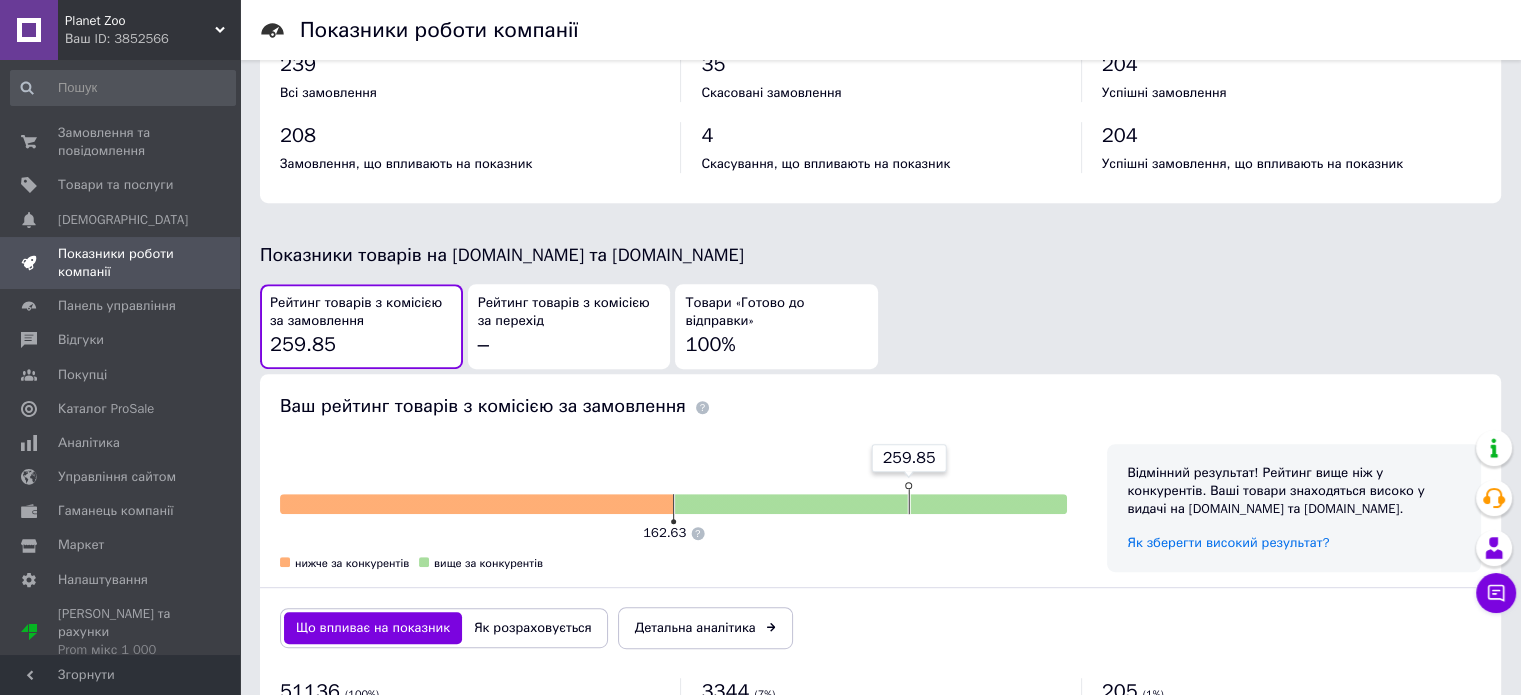drag, startPoint x: 986, startPoint y: 173, endPoint x: 847, endPoint y: 419, distance: 282.5544 